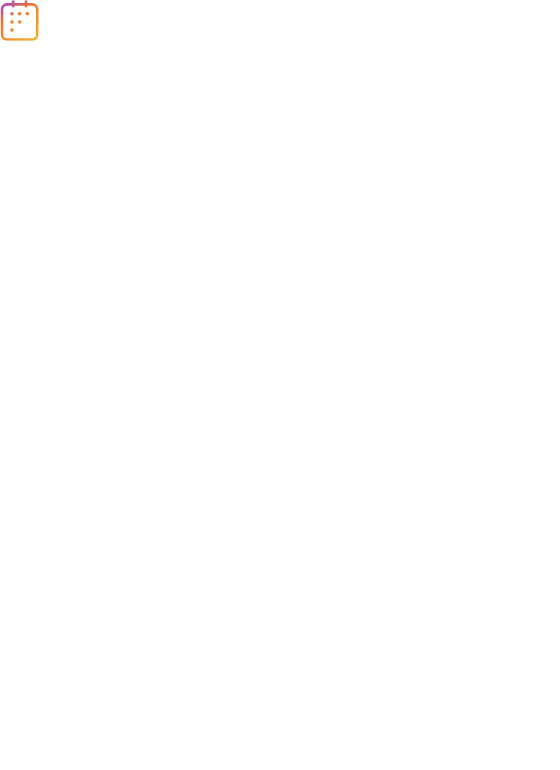 scroll, scrollTop: 0, scrollLeft: 0, axis: both 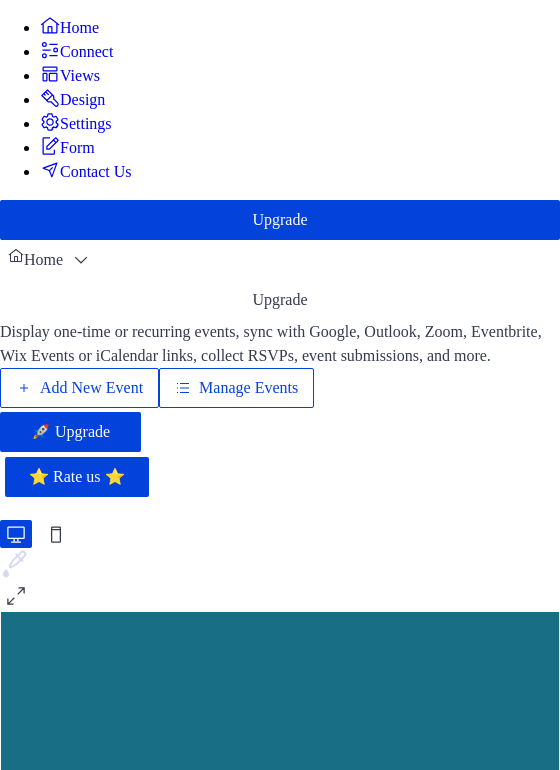 click on "Add New Event" at bounding box center [91, 388] 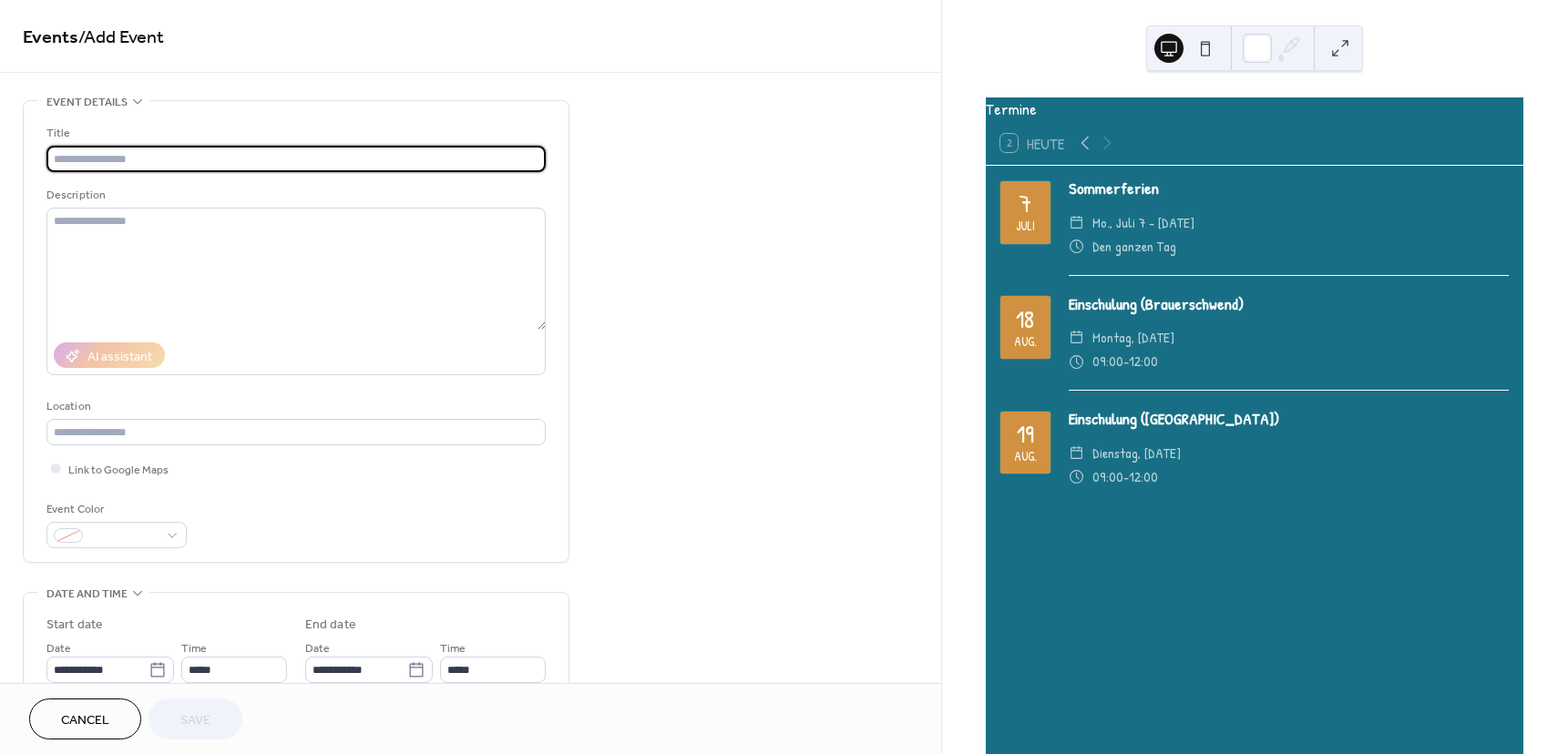 scroll, scrollTop: 0, scrollLeft: 0, axis: both 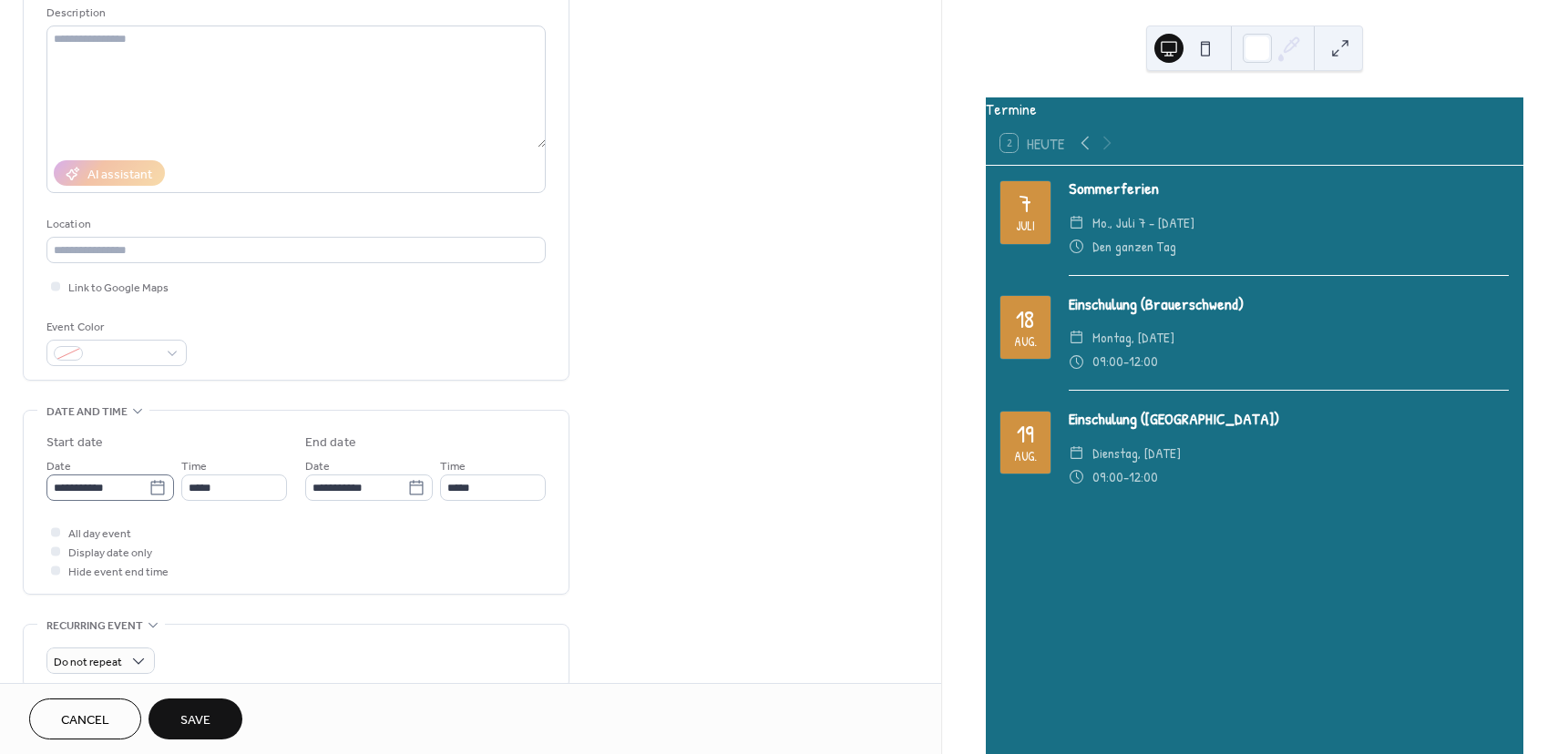 type on "**********" 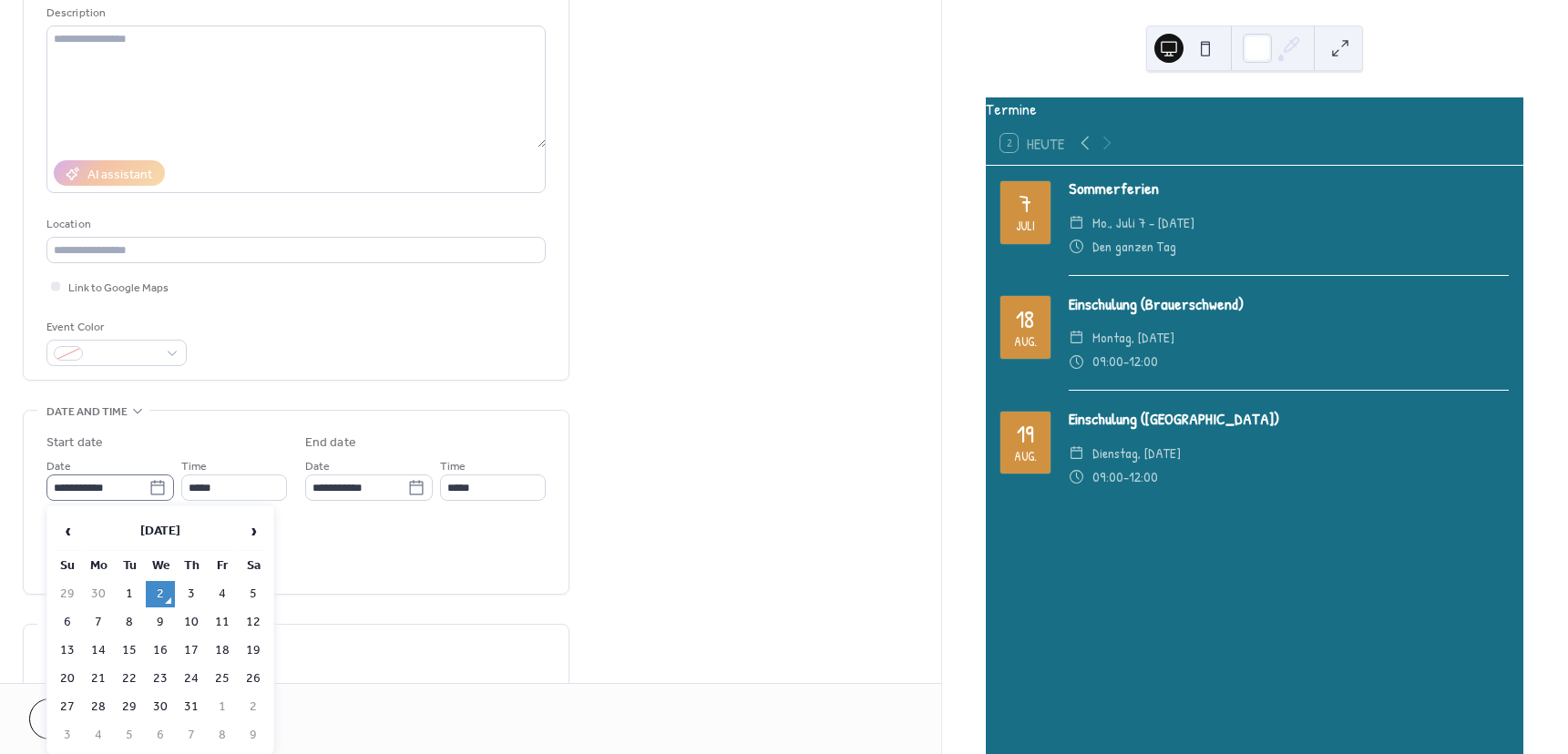 click 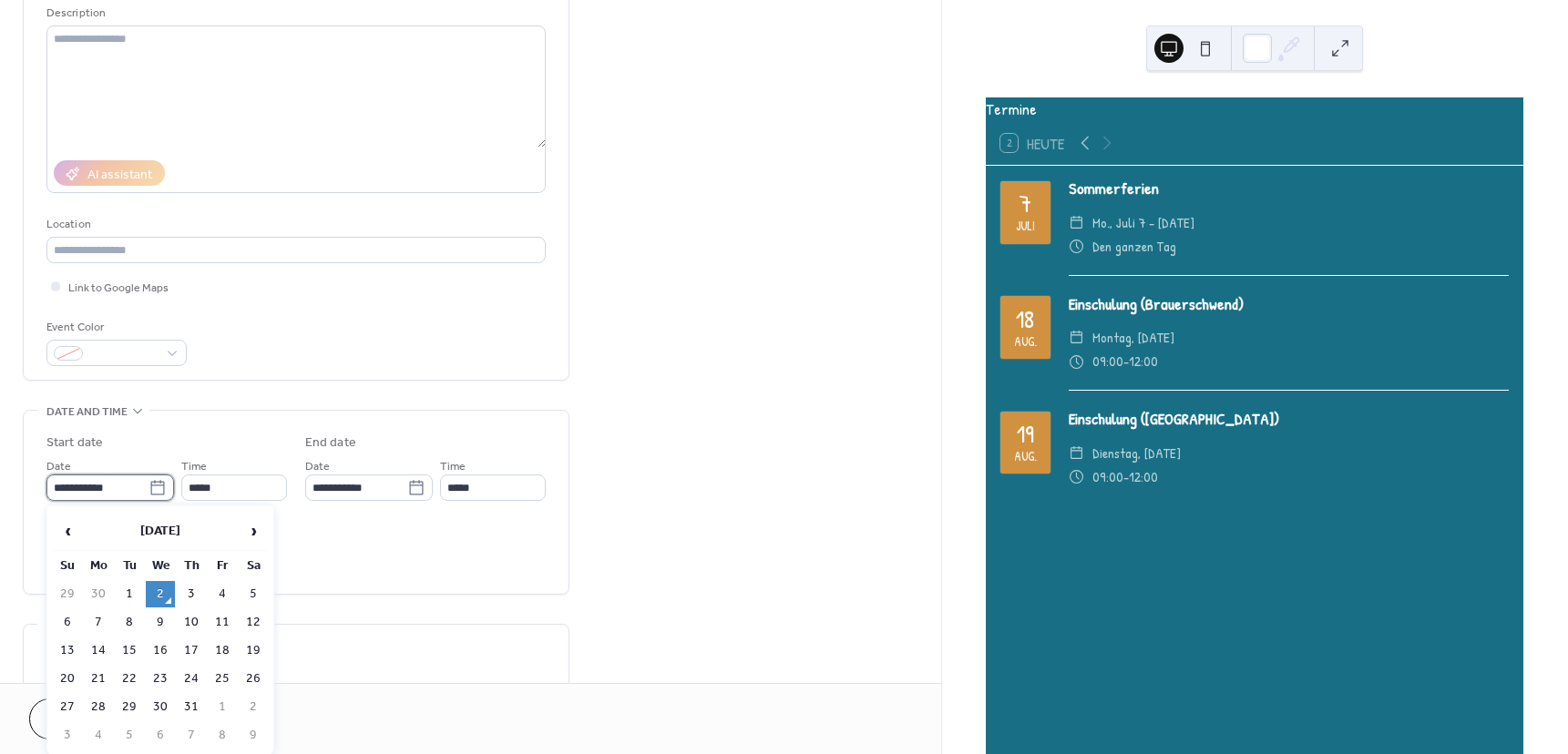 click on "**********" at bounding box center (97, 487) 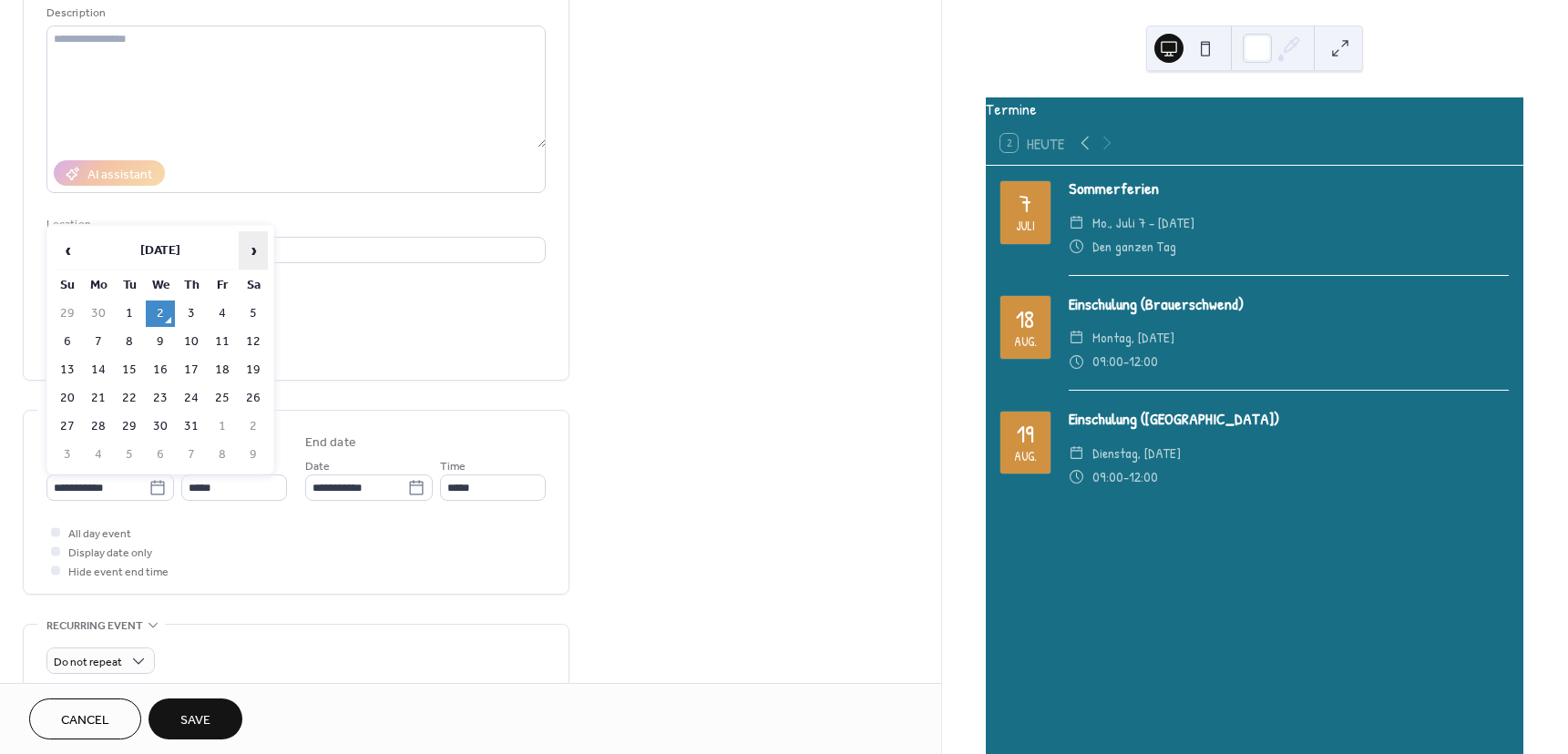 click on "›" at bounding box center [253, 250] 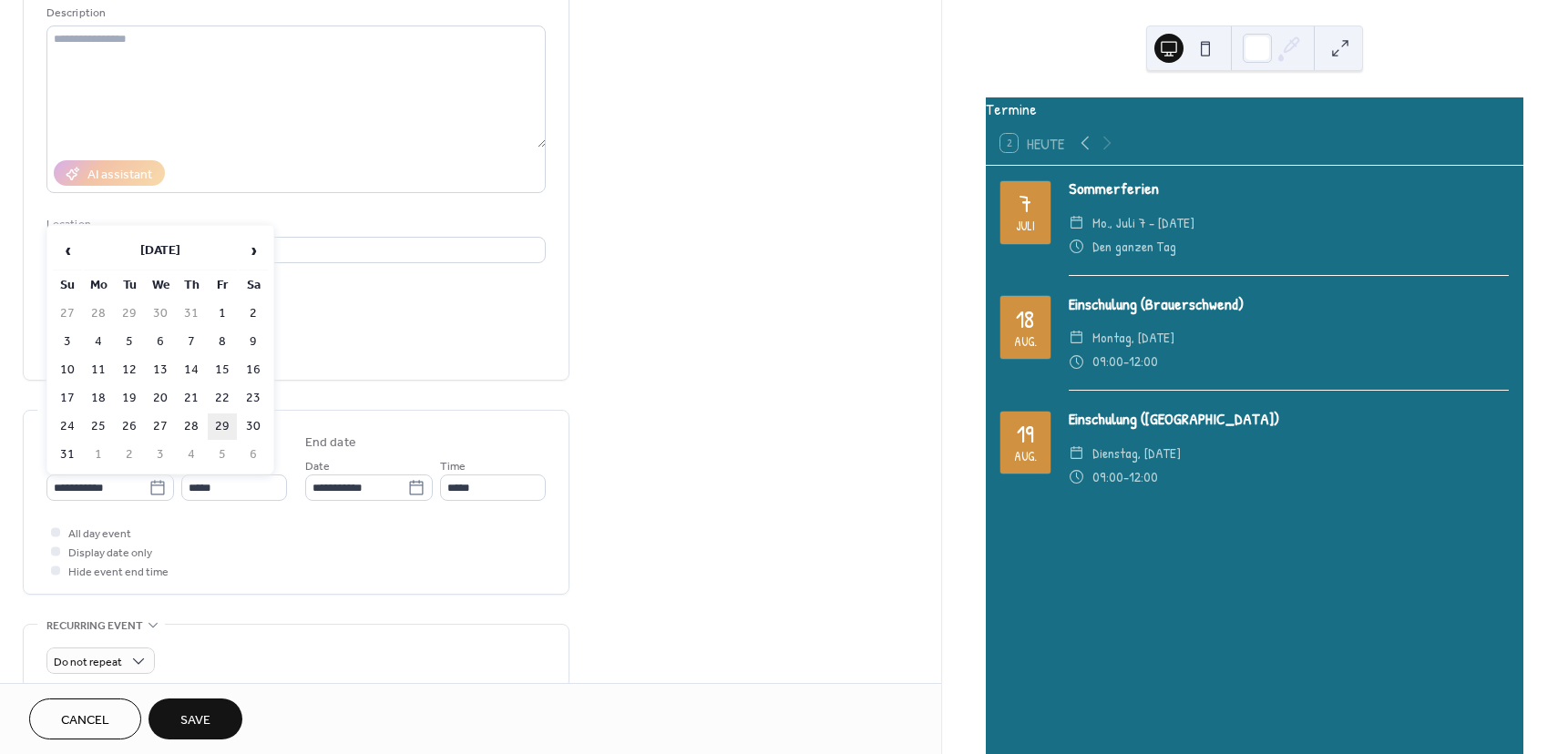 click on "29" at bounding box center [222, 426] 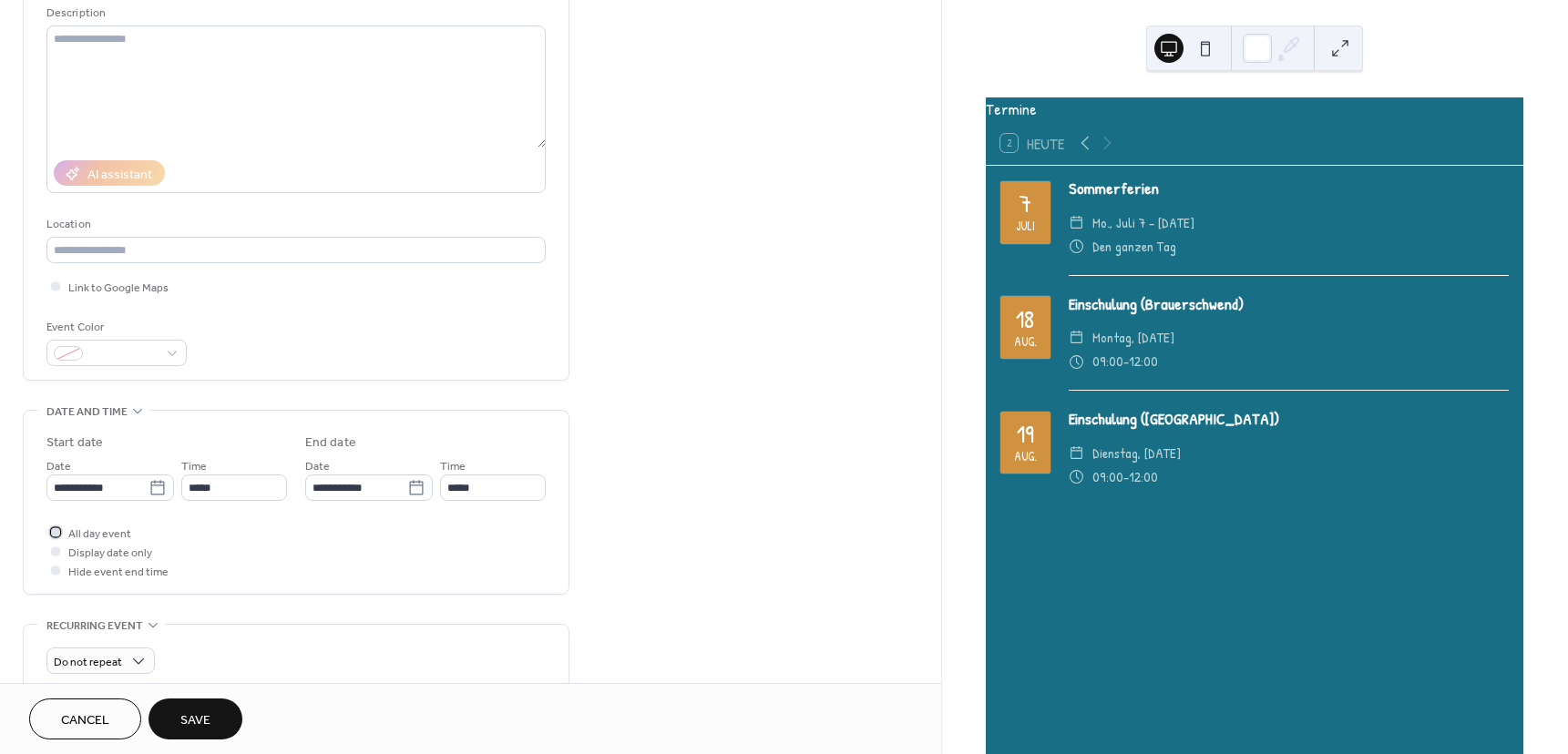 click on "All day event" at bounding box center (99, 534) 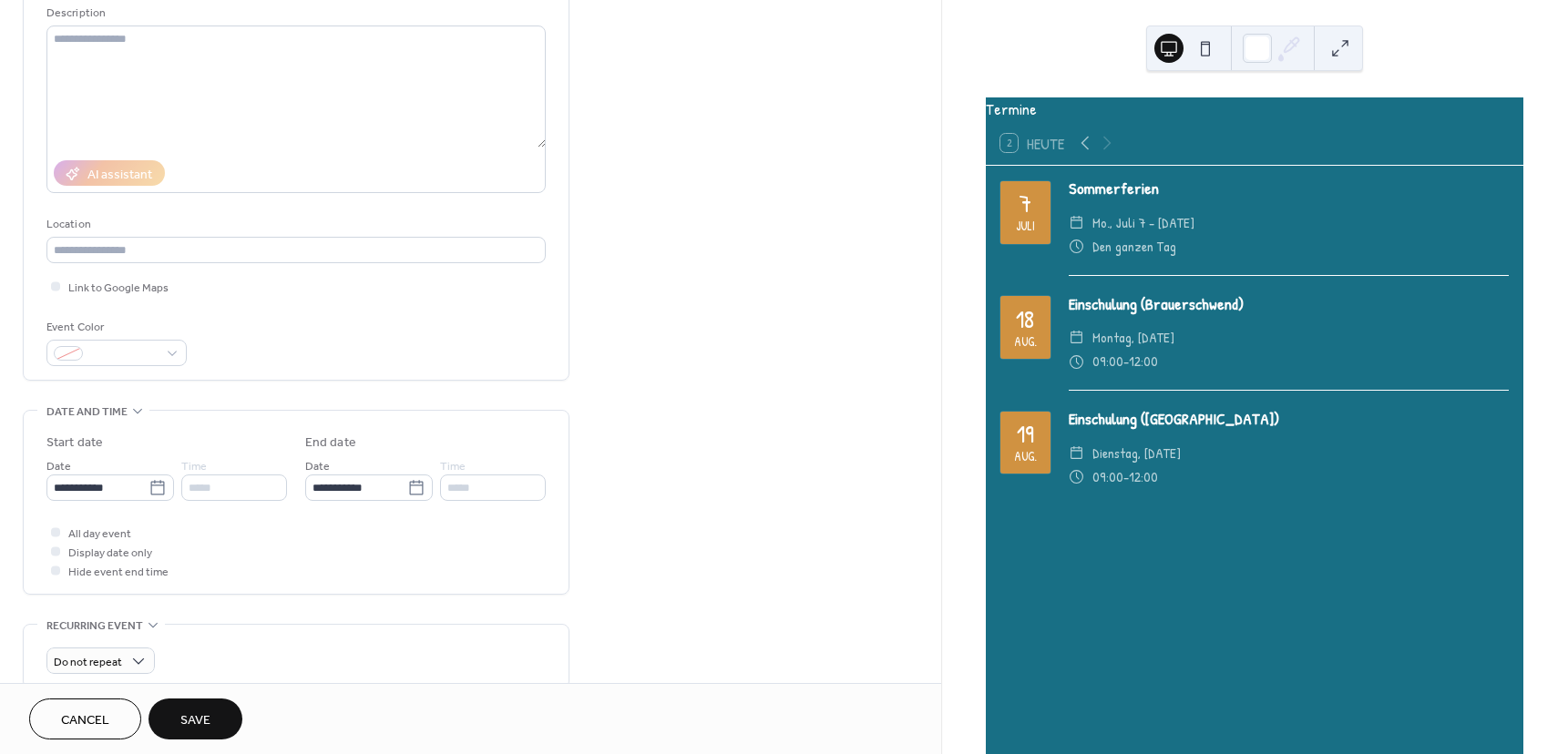click on "Save" at bounding box center (195, 718) 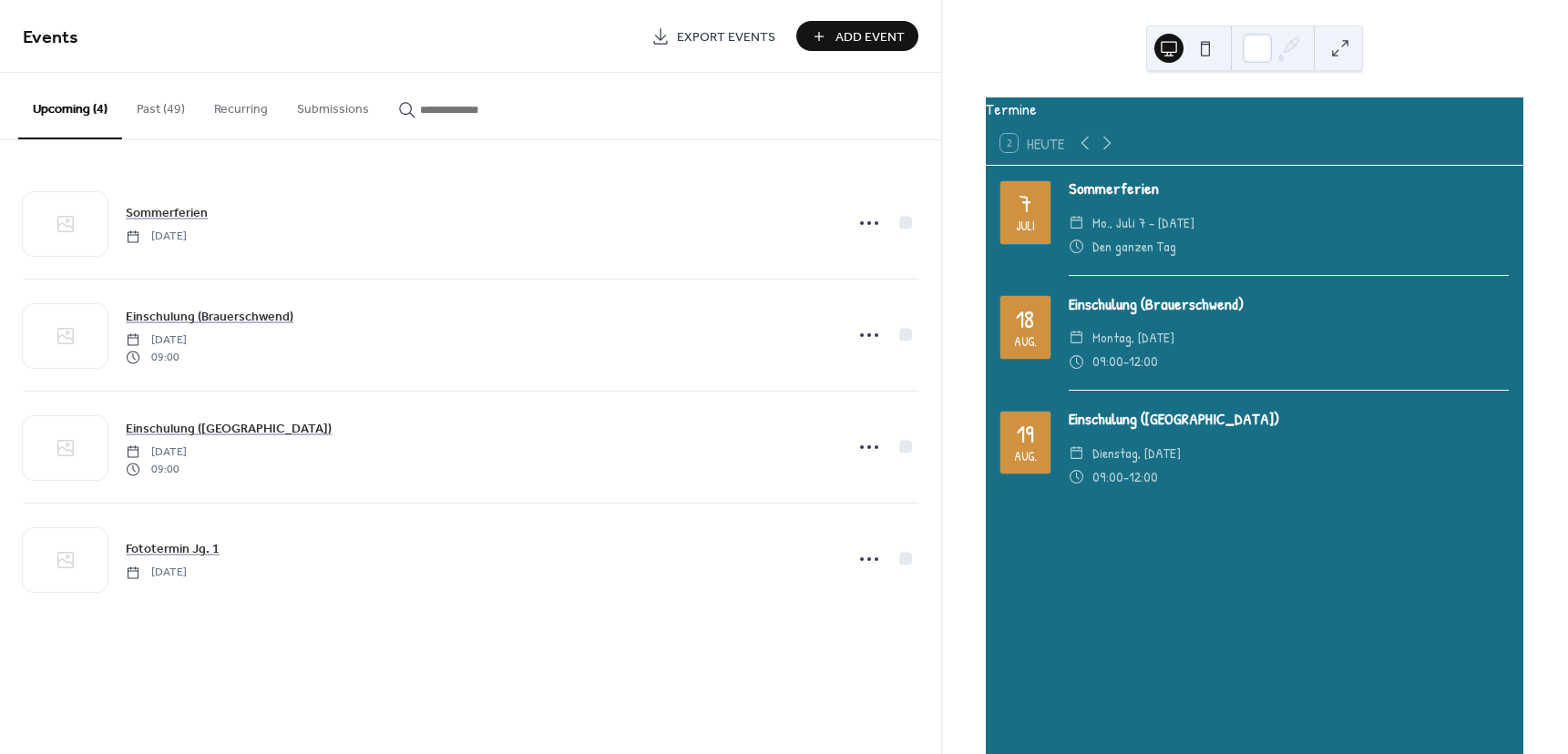 click on "Add Event" at bounding box center (870, 37) 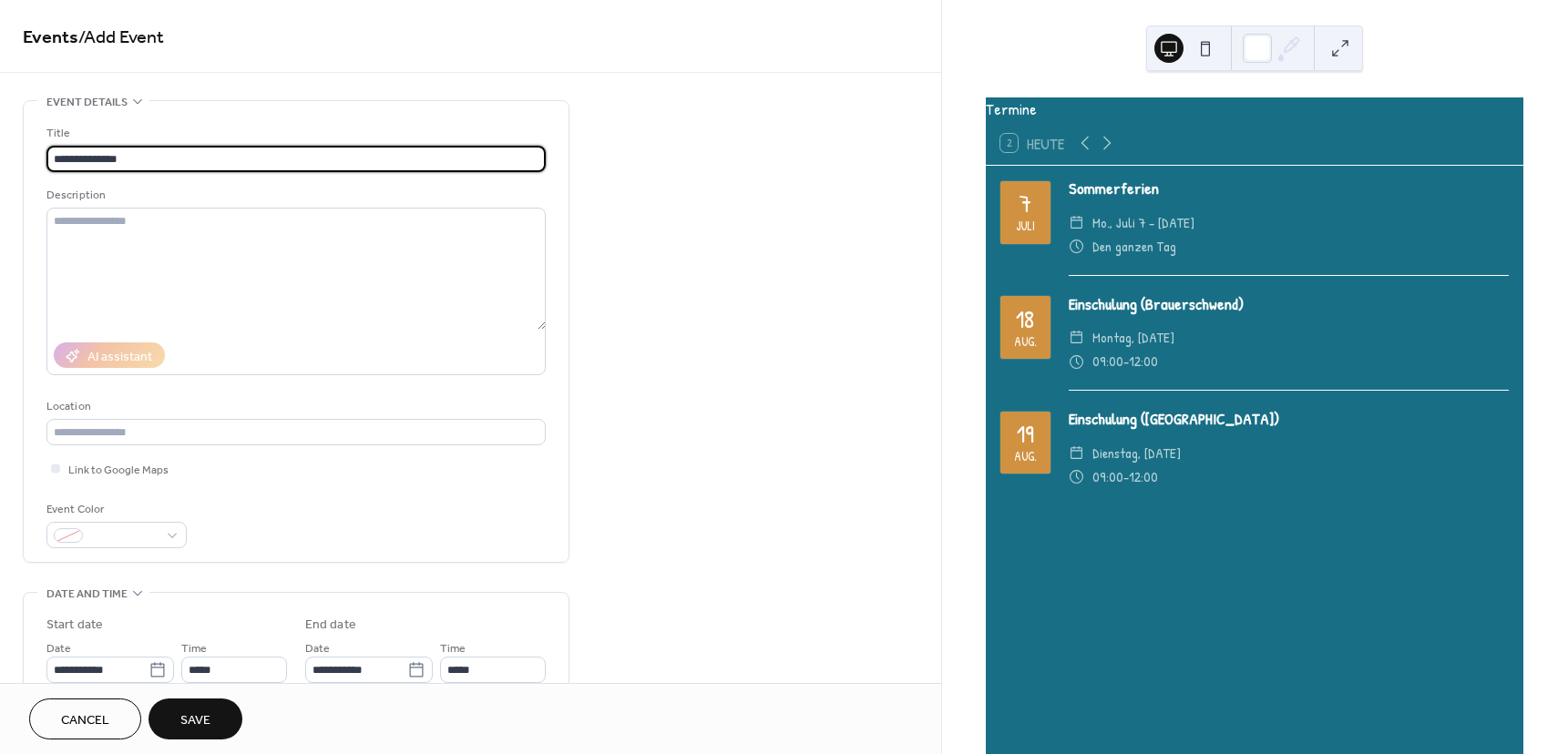 click on "**********" at bounding box center [296, 158] 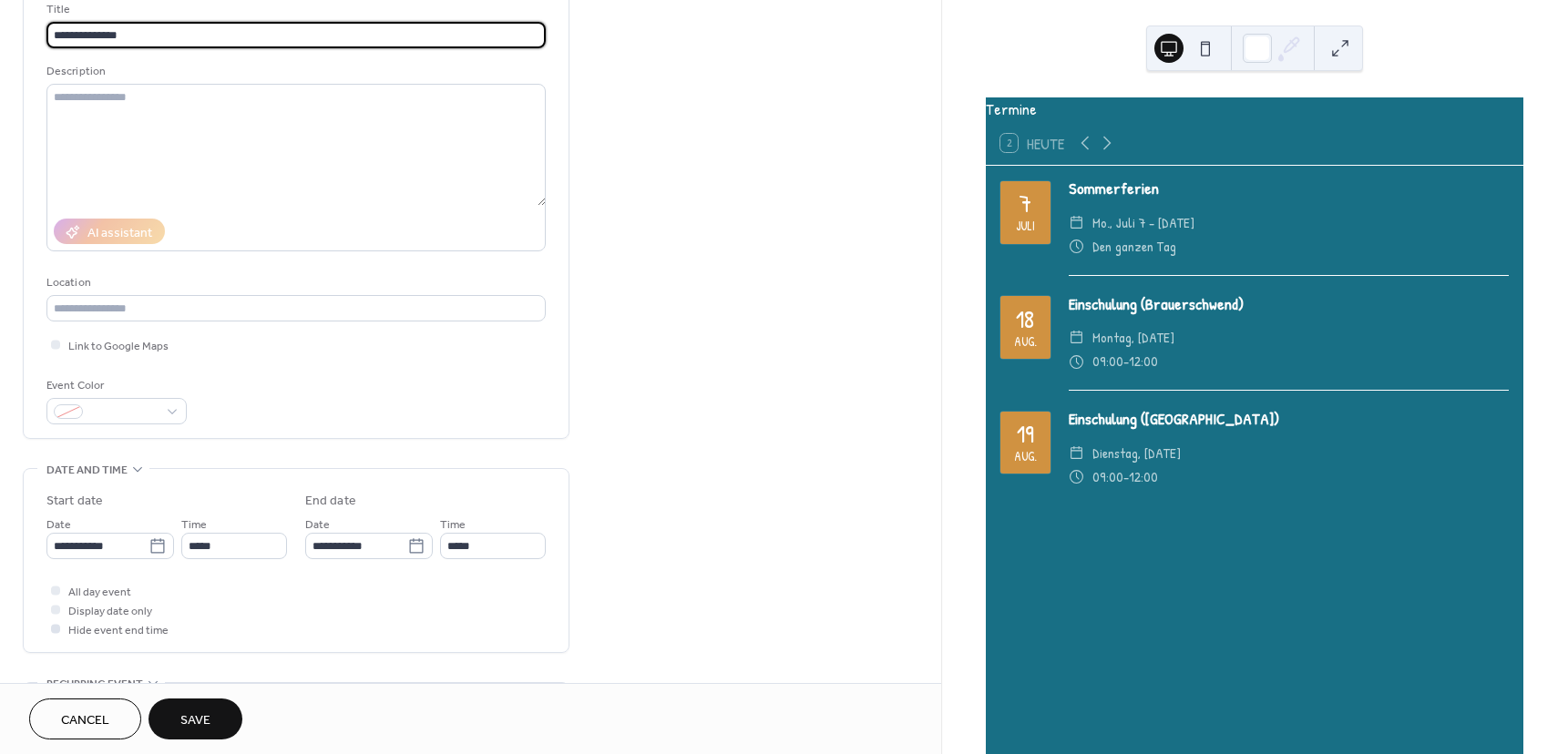 scroll, scrollTop: 182, scrollLeft: 0, axis: vertical 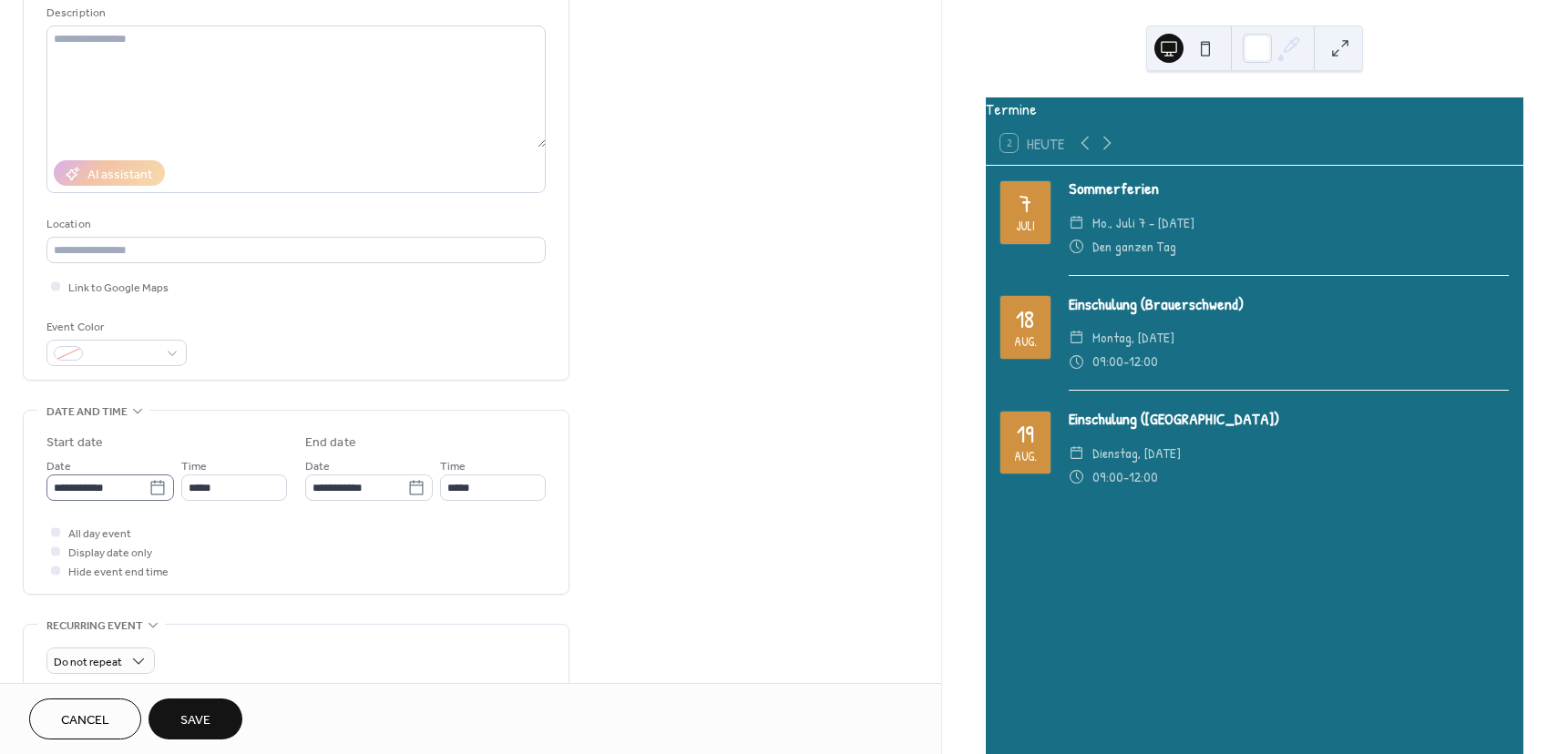 type on "**********" 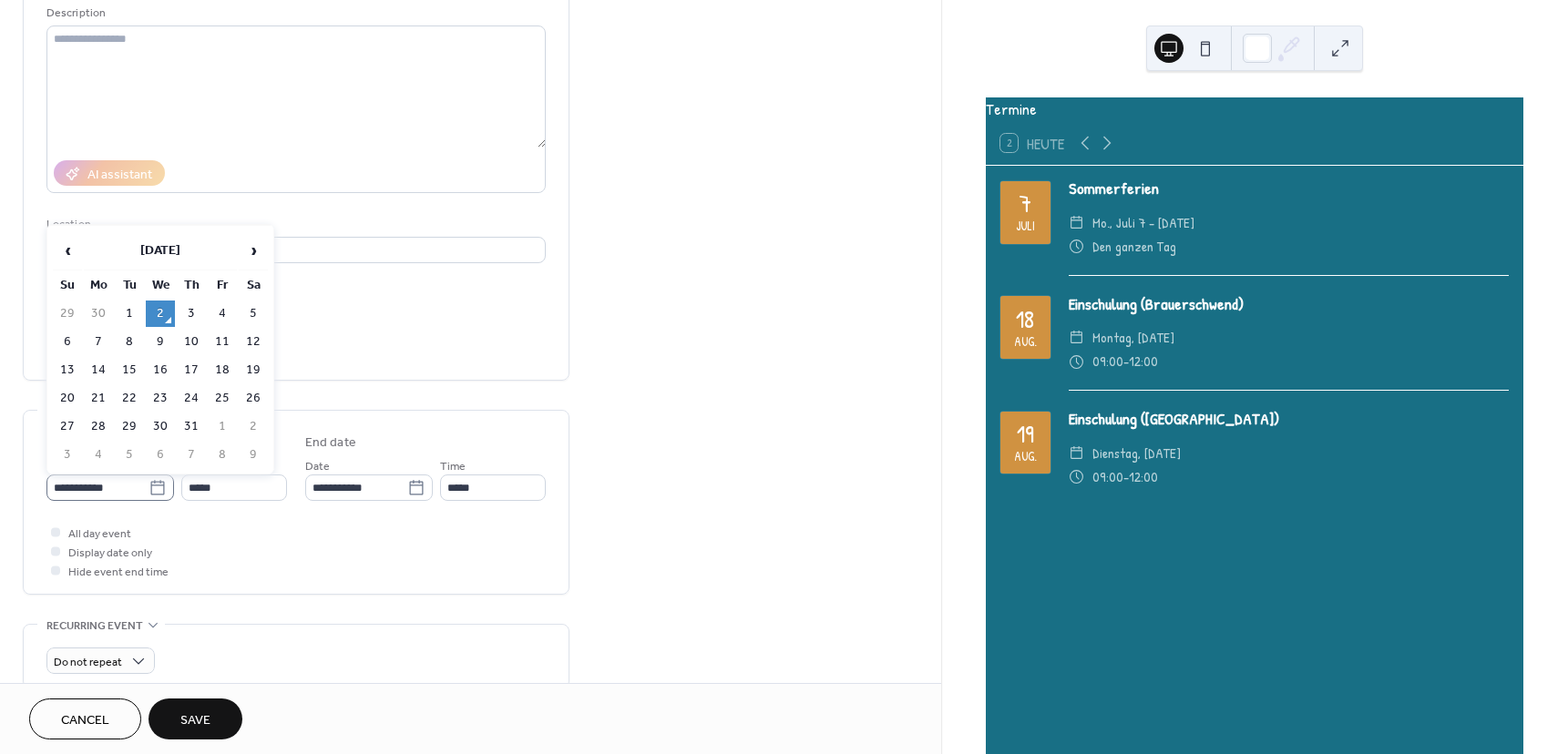click 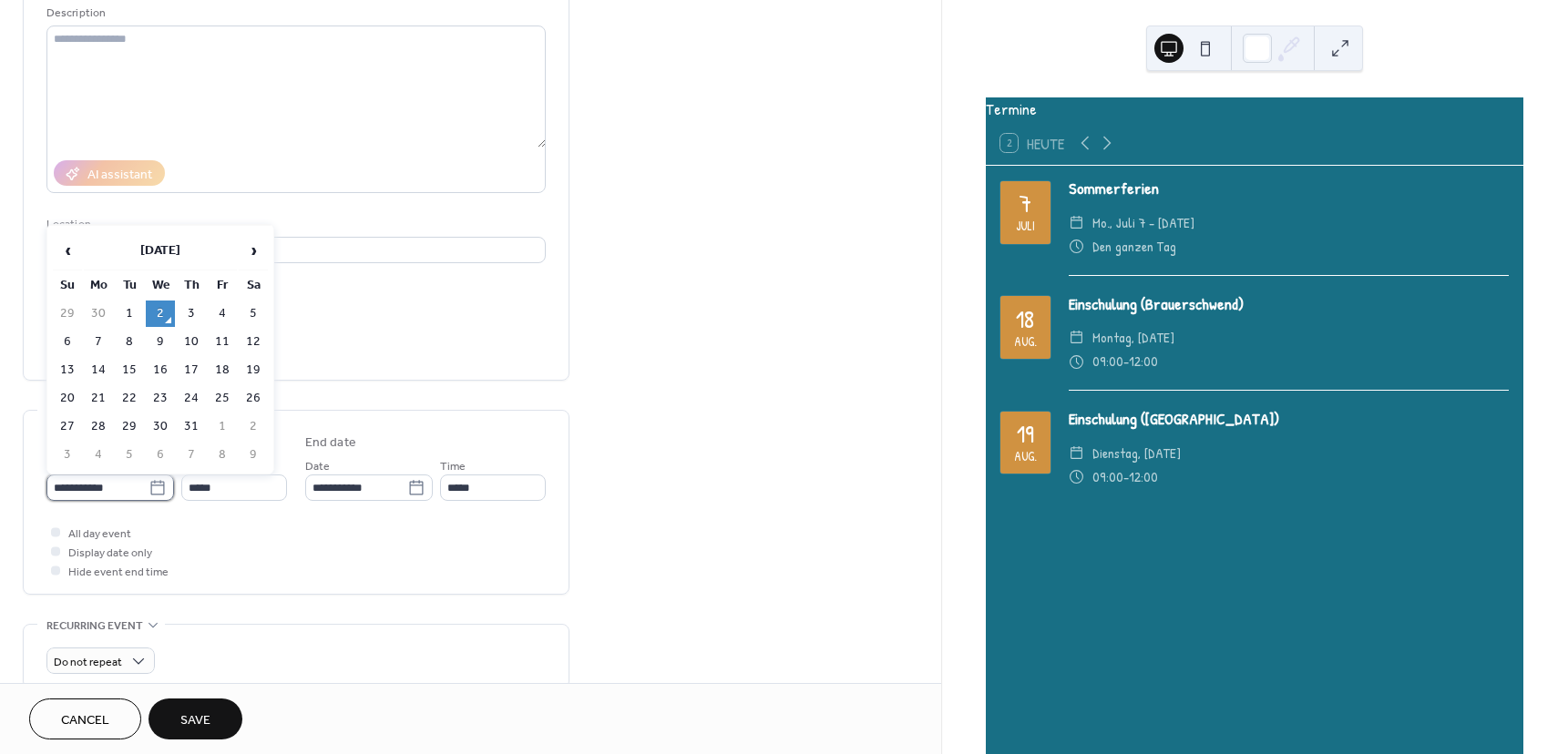 click on "**********" at bounding box center (97, 487) 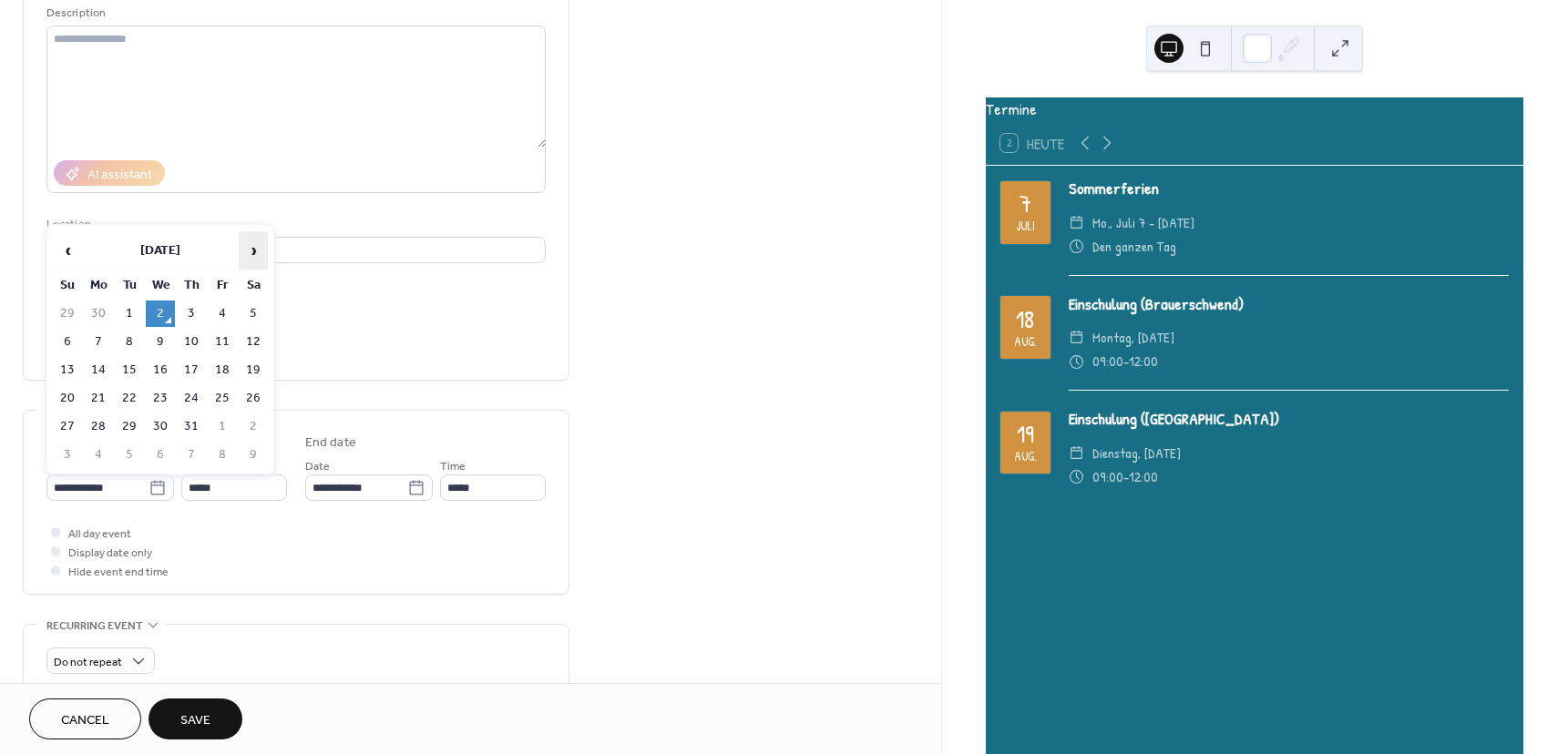 click on "›" at bounding box center [253, 250] 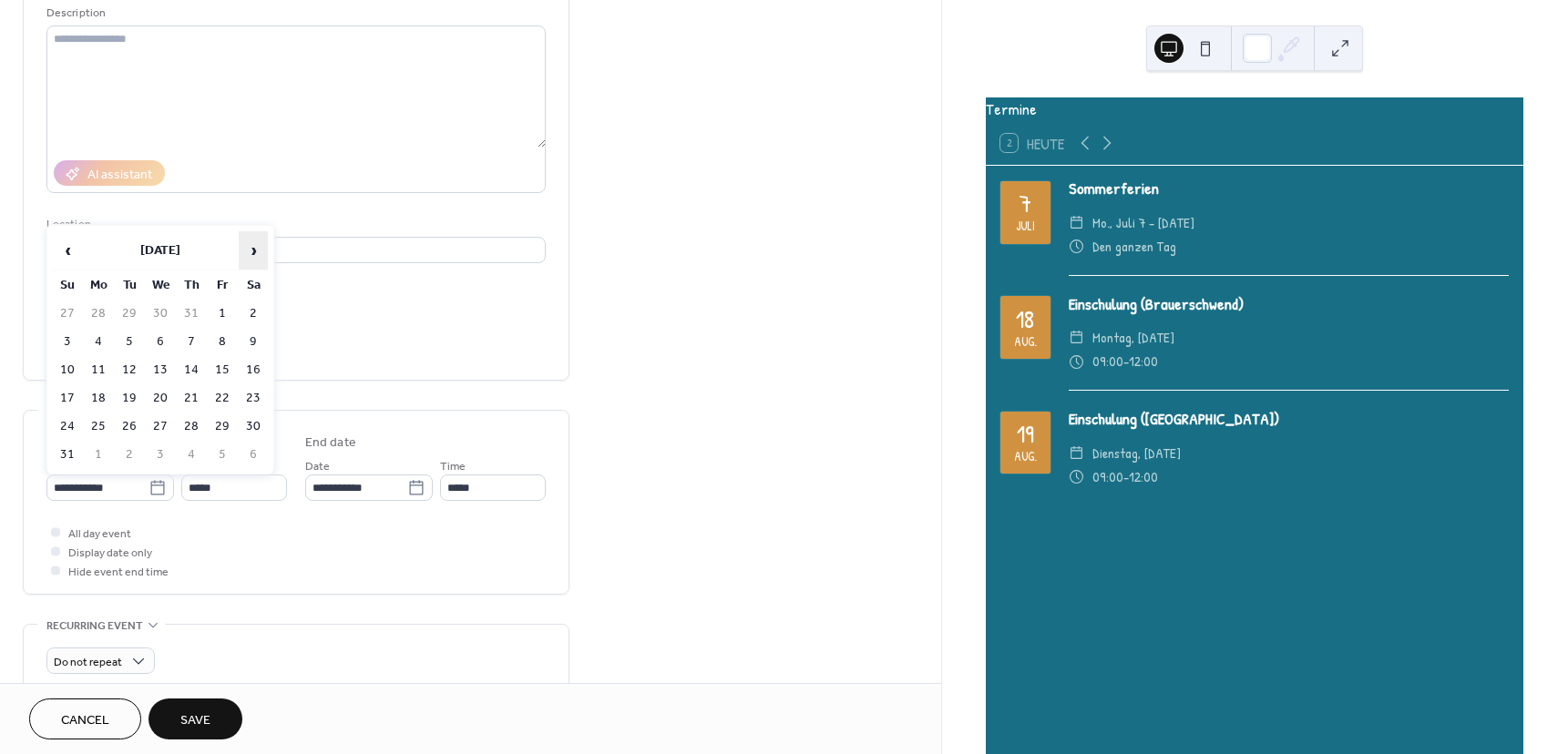 click on "›" at bounding box center (253, 250) 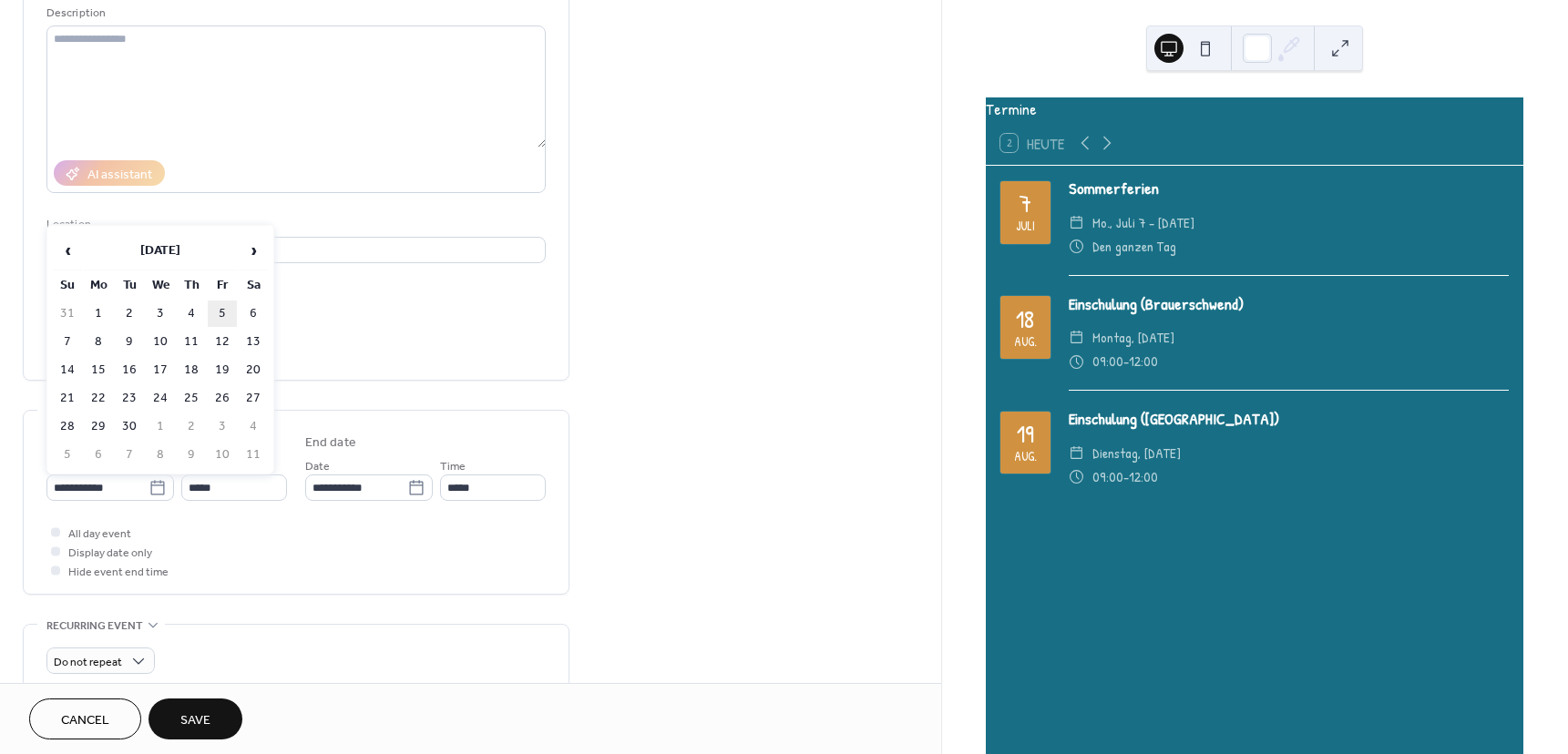 click on "5" at bounding box center (222, 313) 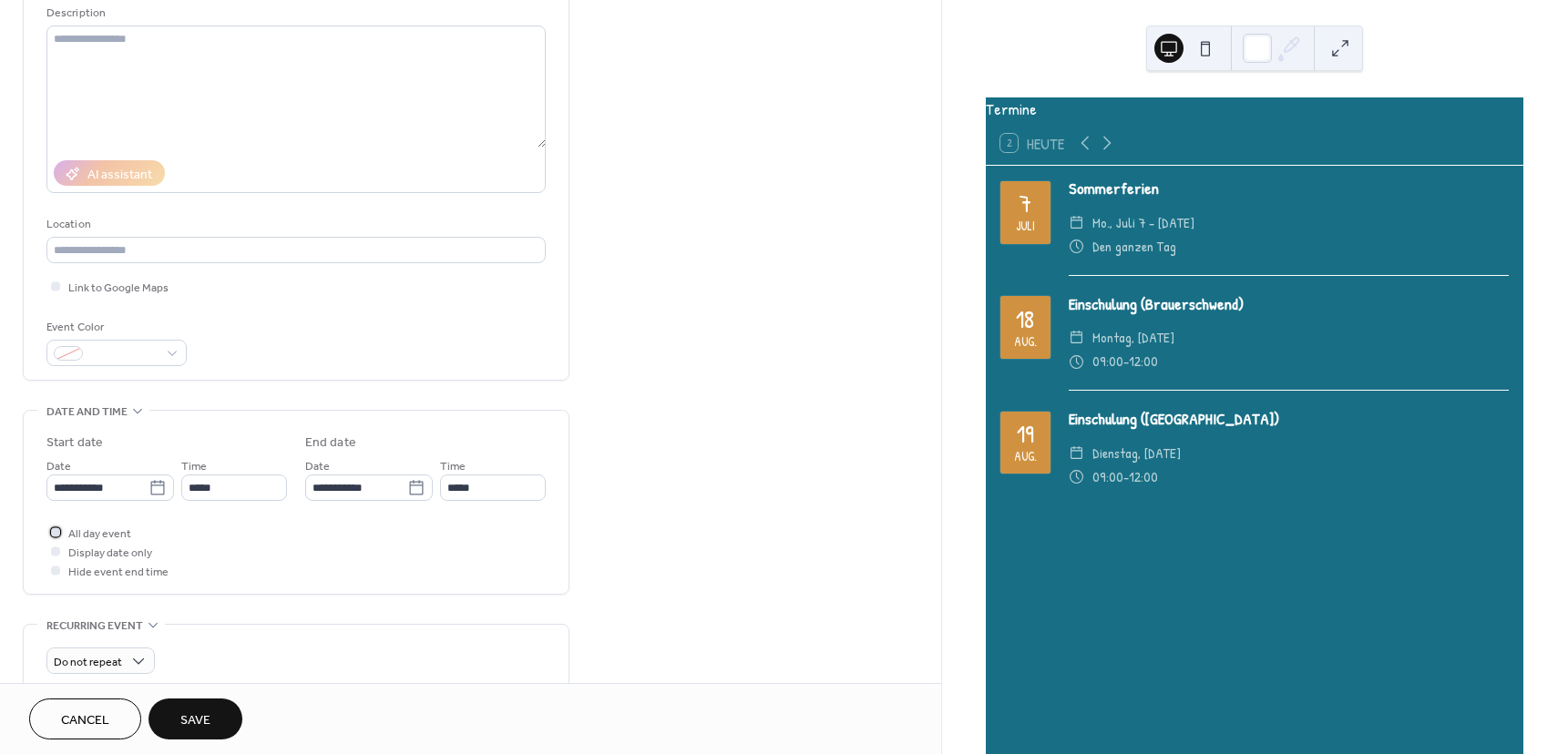 click on "All day event" at bounding box center [99, 534] 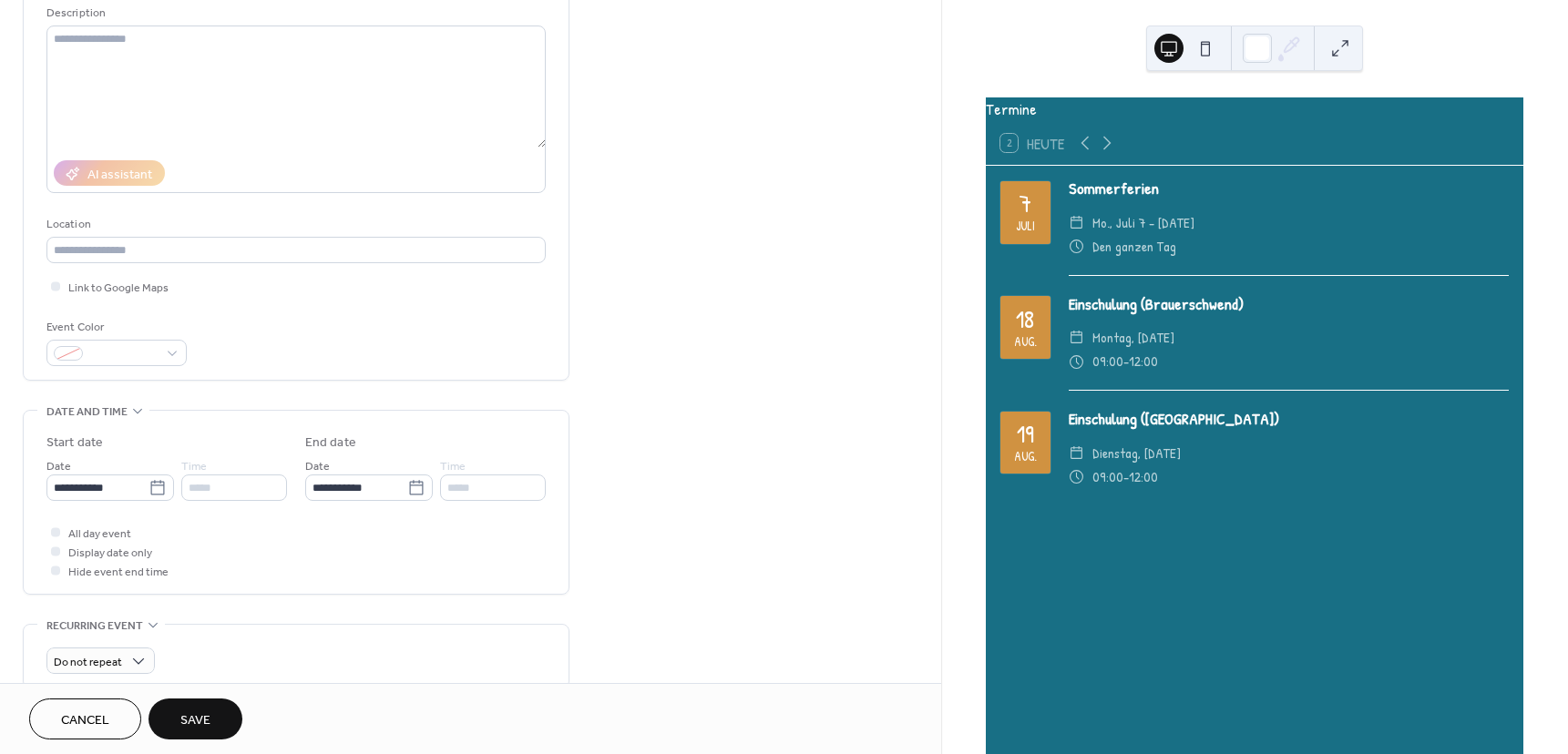 click on "Save" at bounding box center (195, 718) 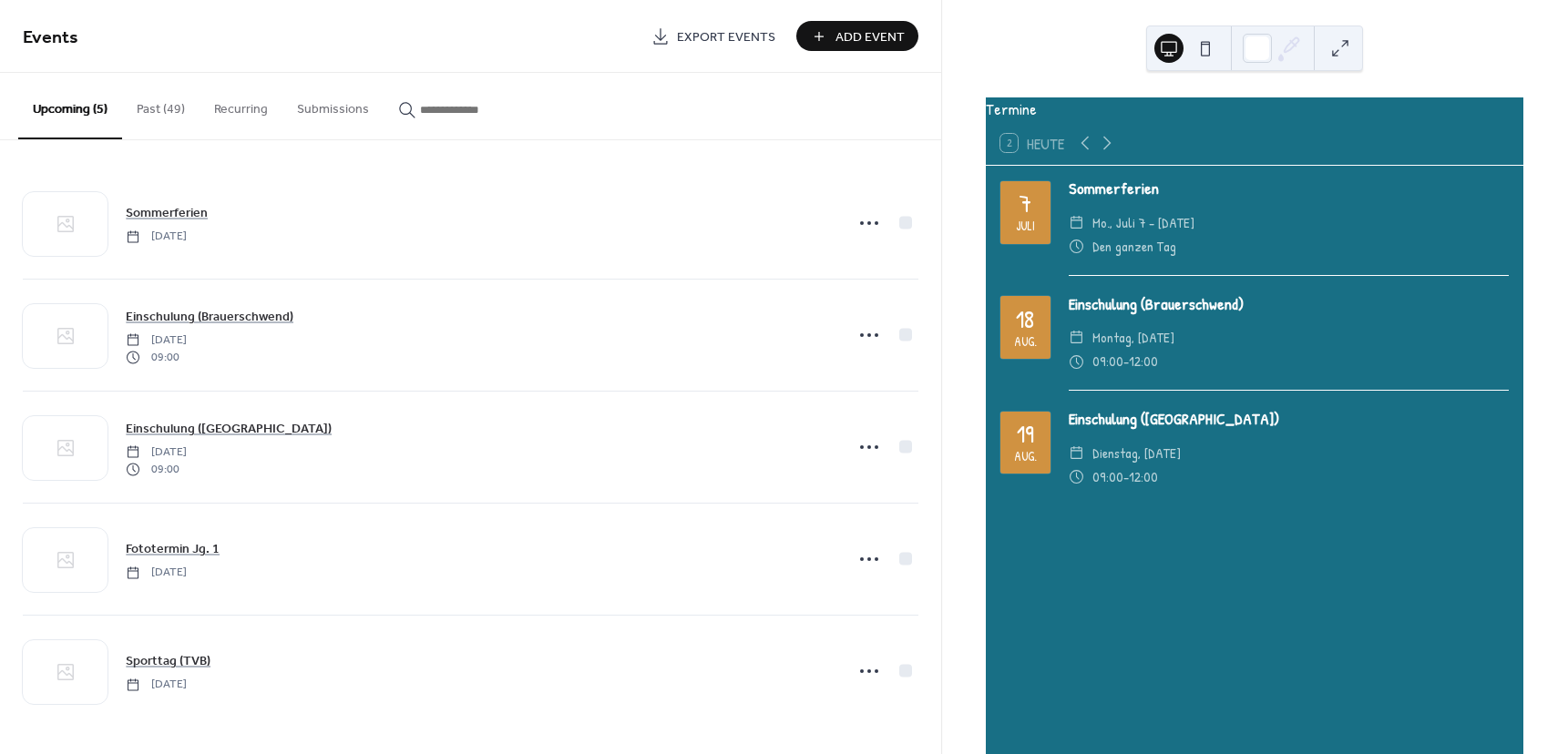 click on "Add Event" at bounding box center [857, 36] 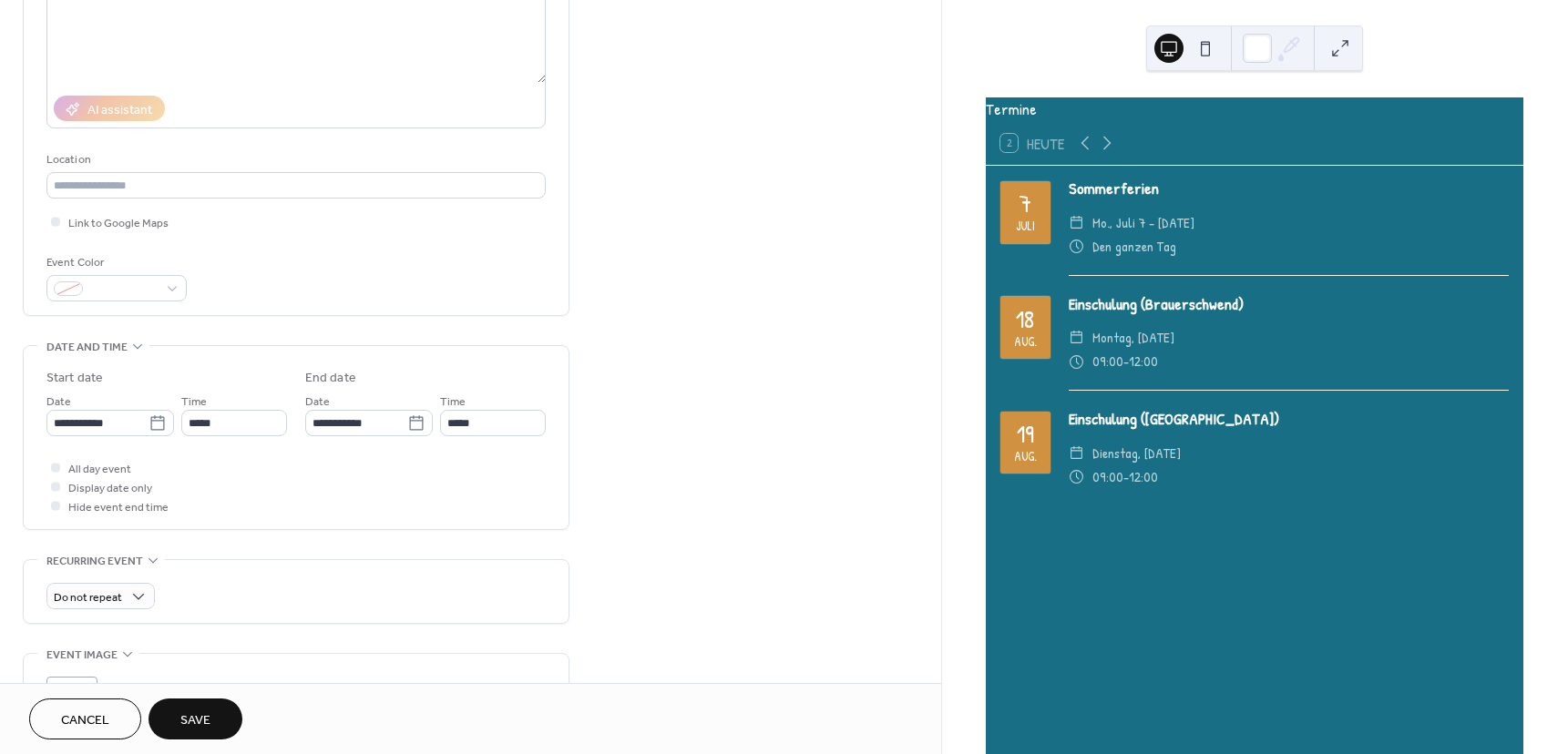 scroll, scrollTop: 273, scrollLeft: 0, axis: vertical 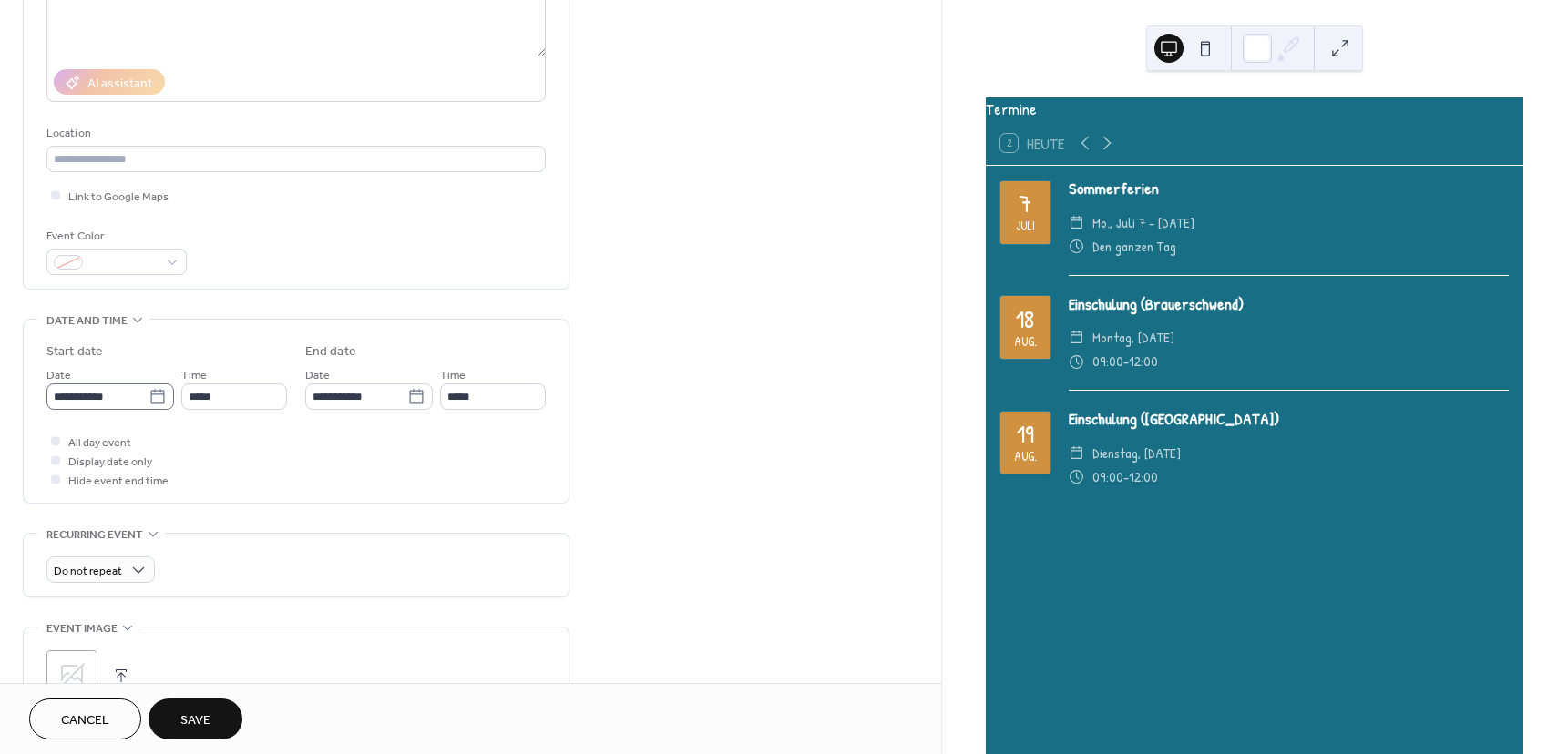 type on "**********" 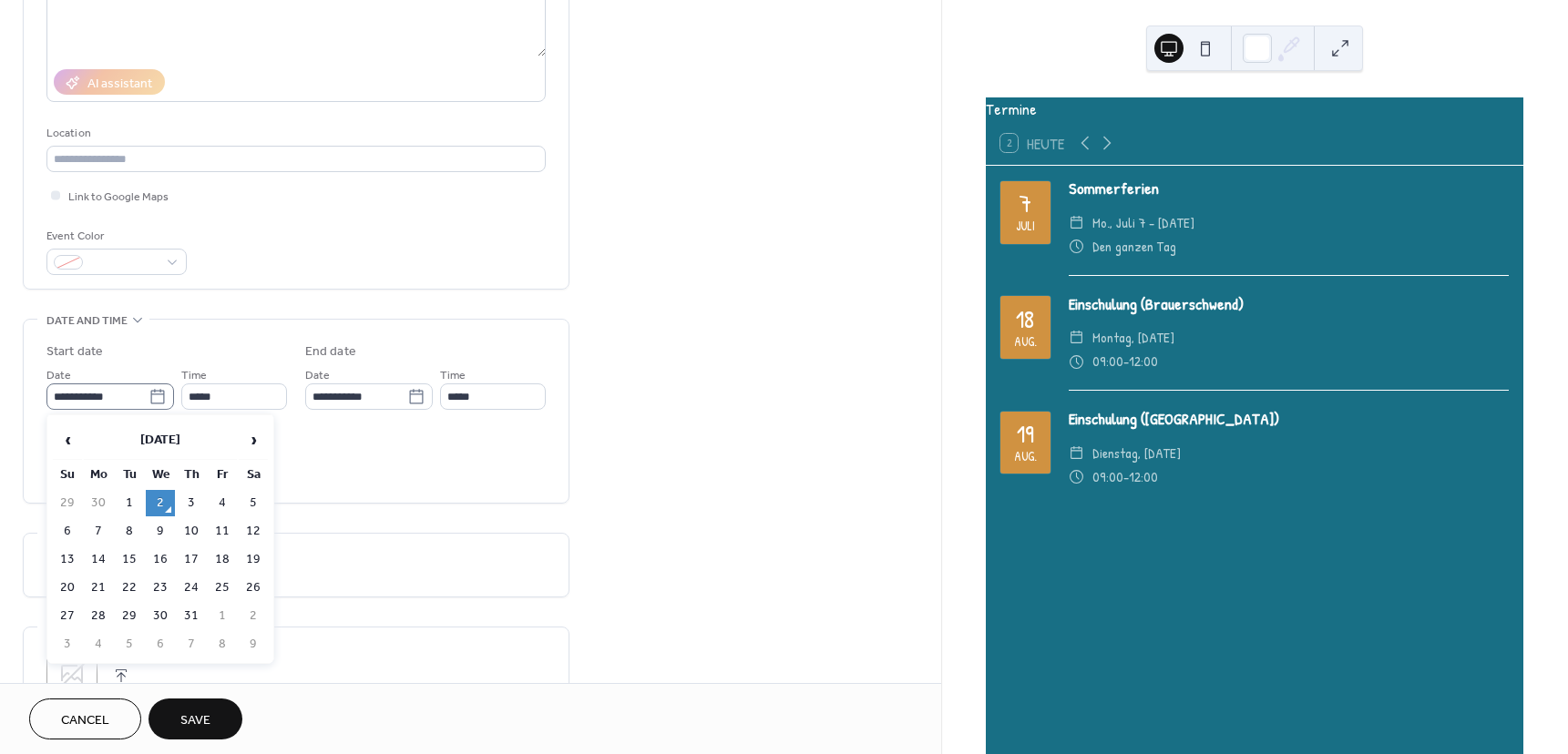 click 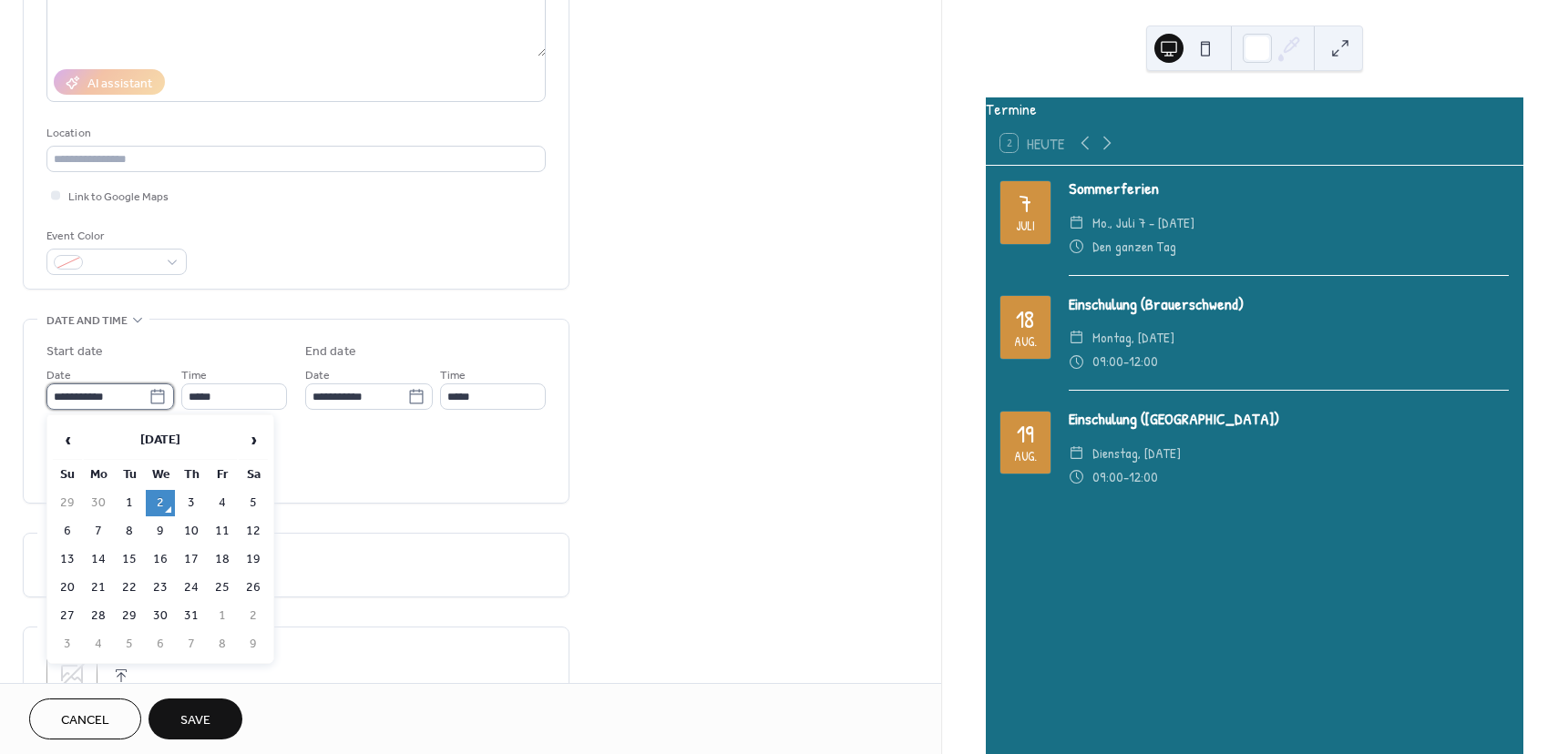 click on "**********" at bounding box center [97, 396] 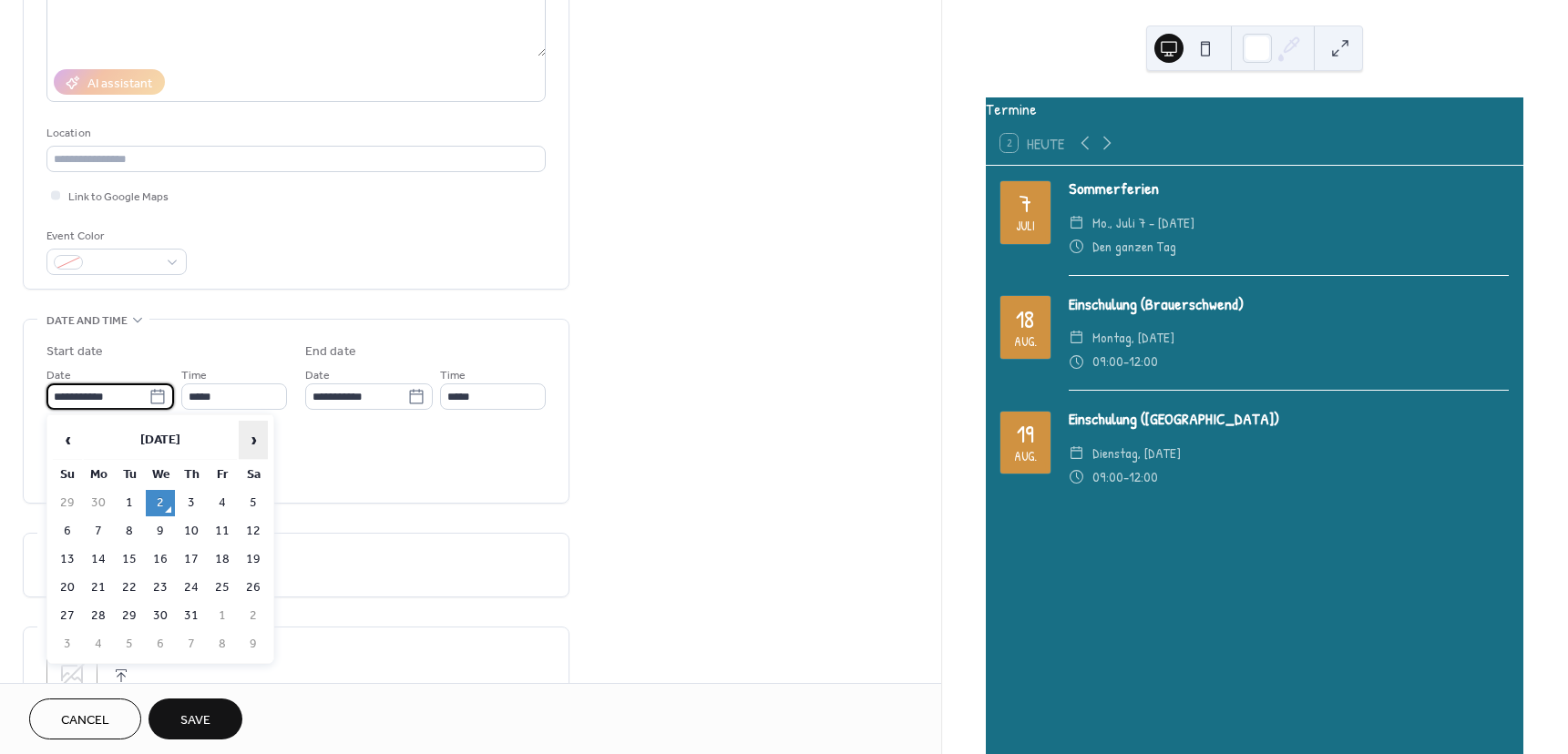 click on "›" at bounding box center [253, 440] 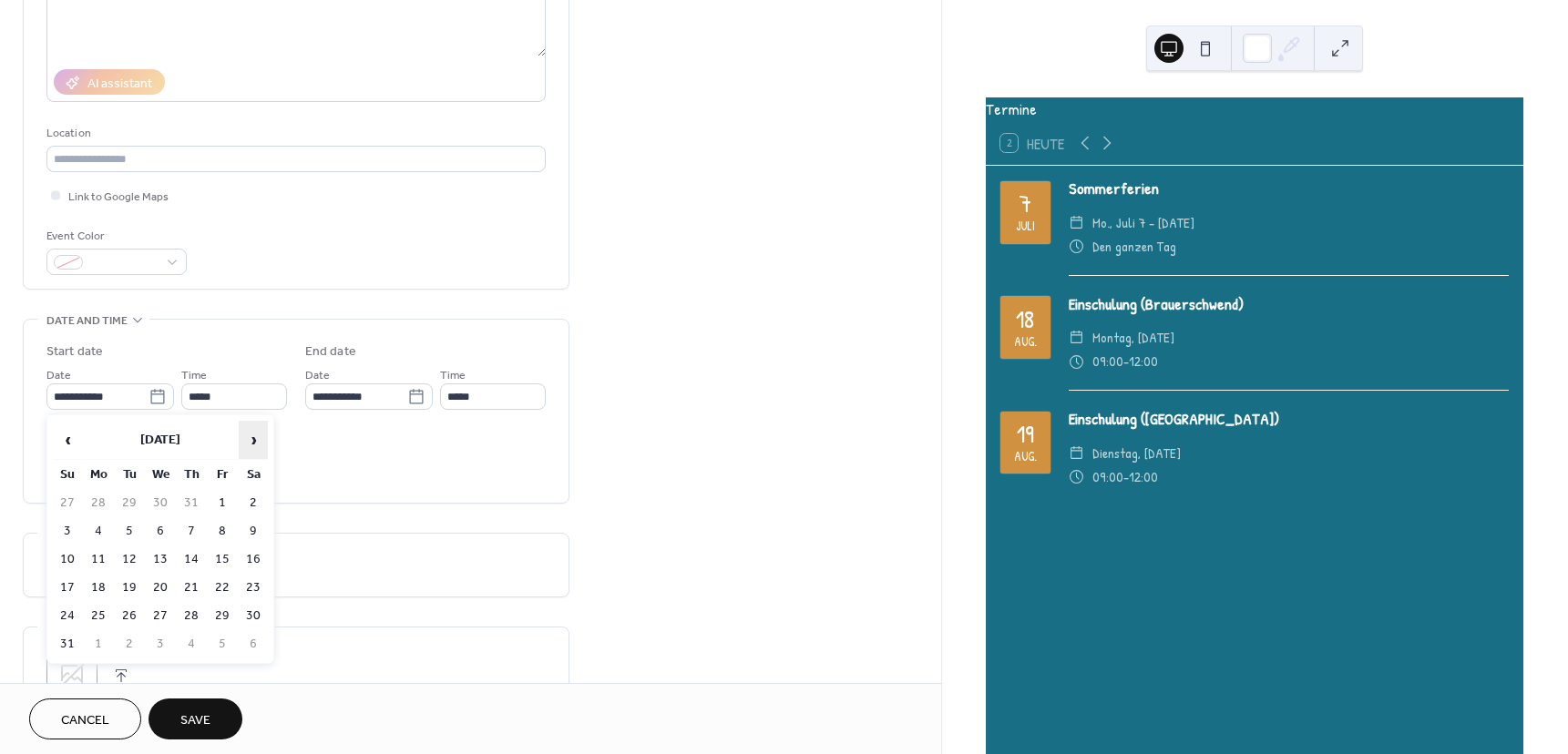 click on "›" at bounding box center [253, 440] 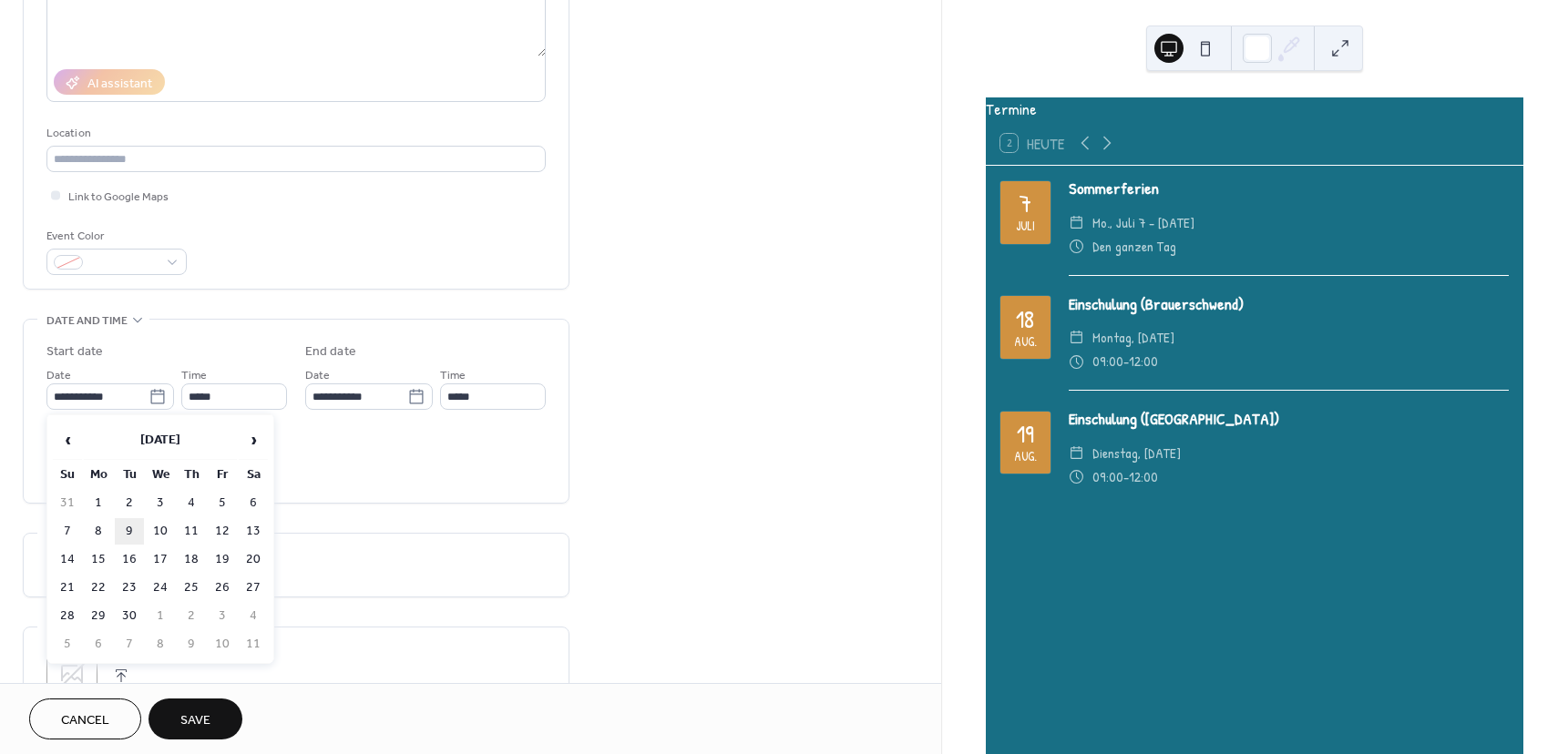 click on "9" at bounding box center [129, 531] 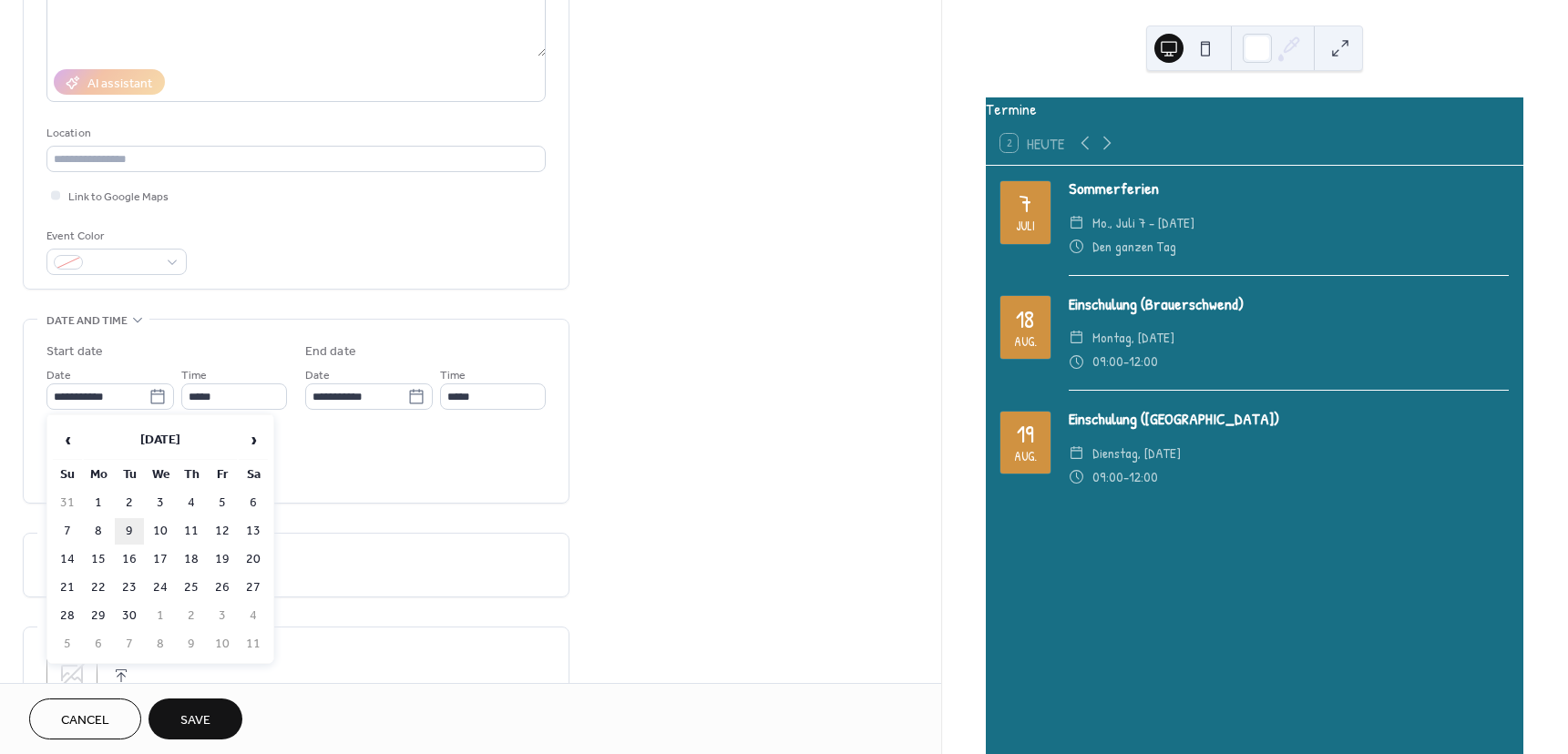 type on "**********" 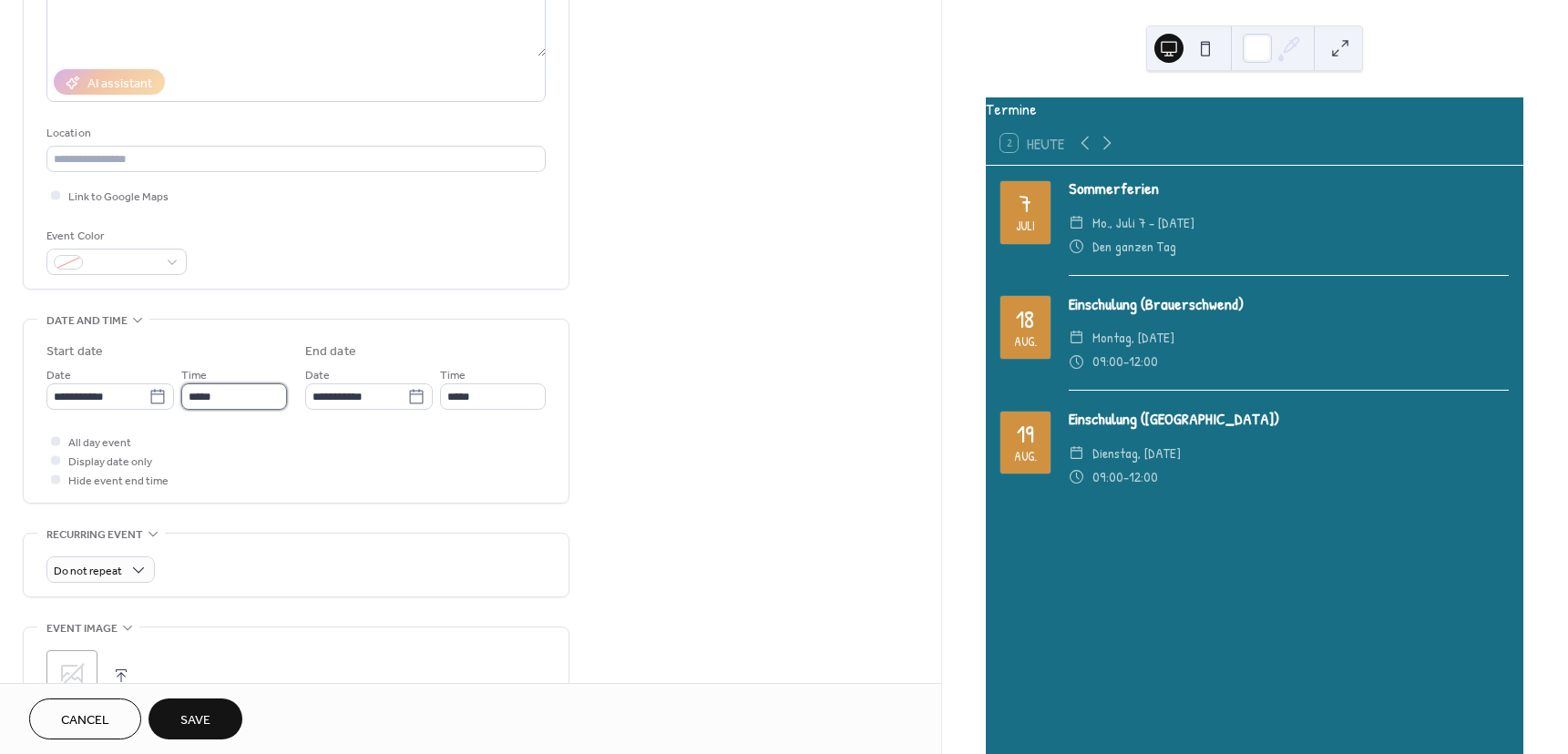 click on "*****" at bounding box center [234, 396] 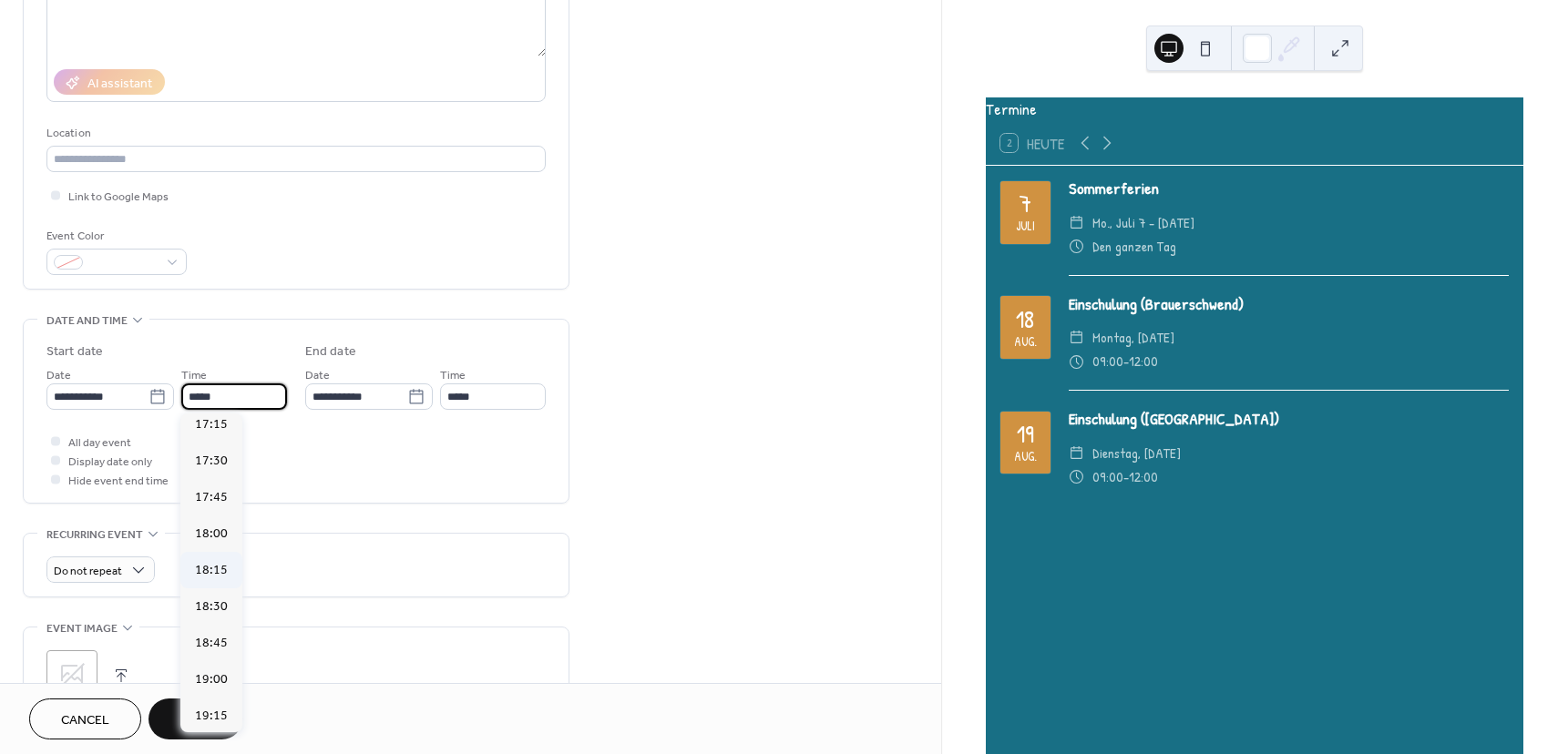 scroll, scrollTop: 2612, scrollLeft: 0, axis: vertical 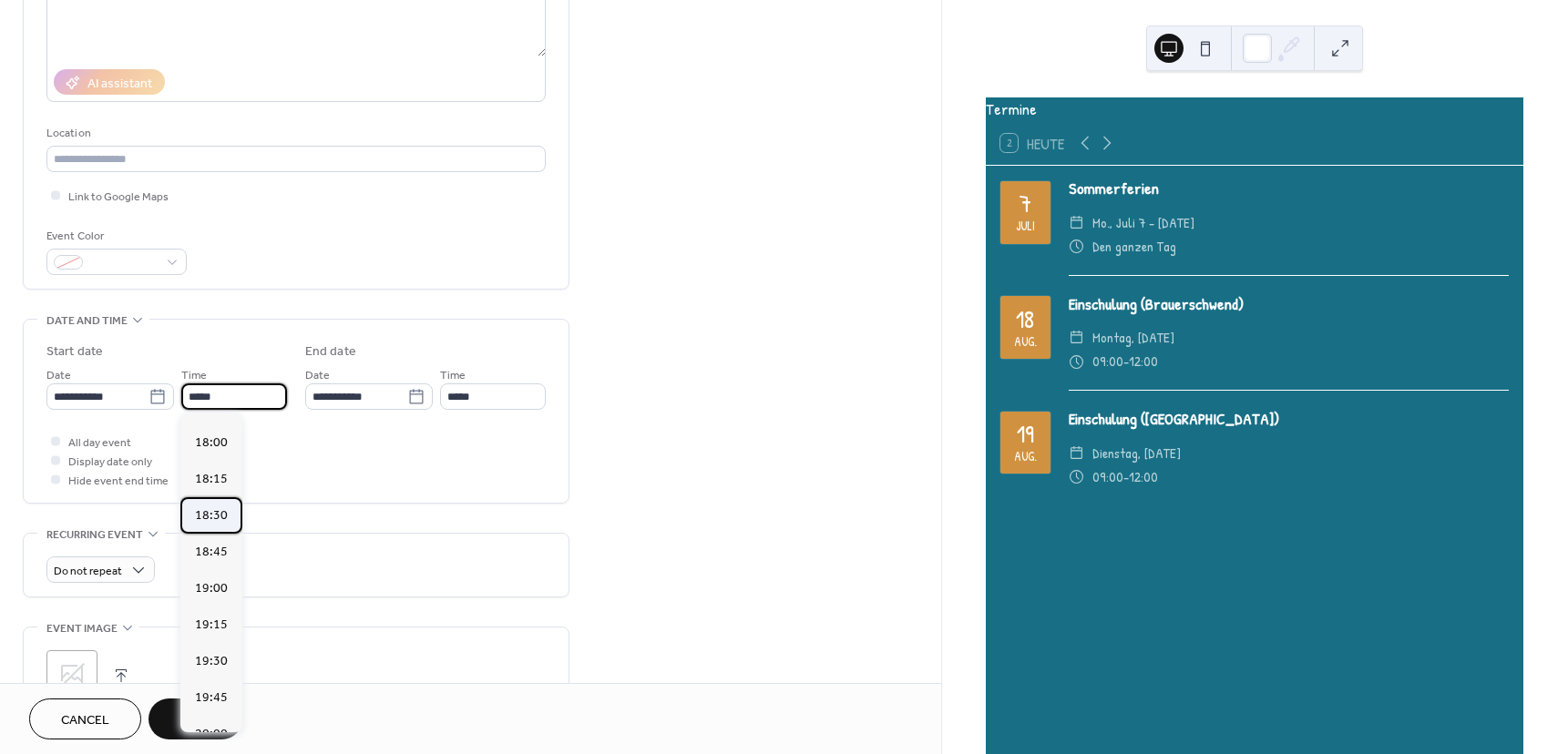 click on "18:30" at bounding box center (211, 515) 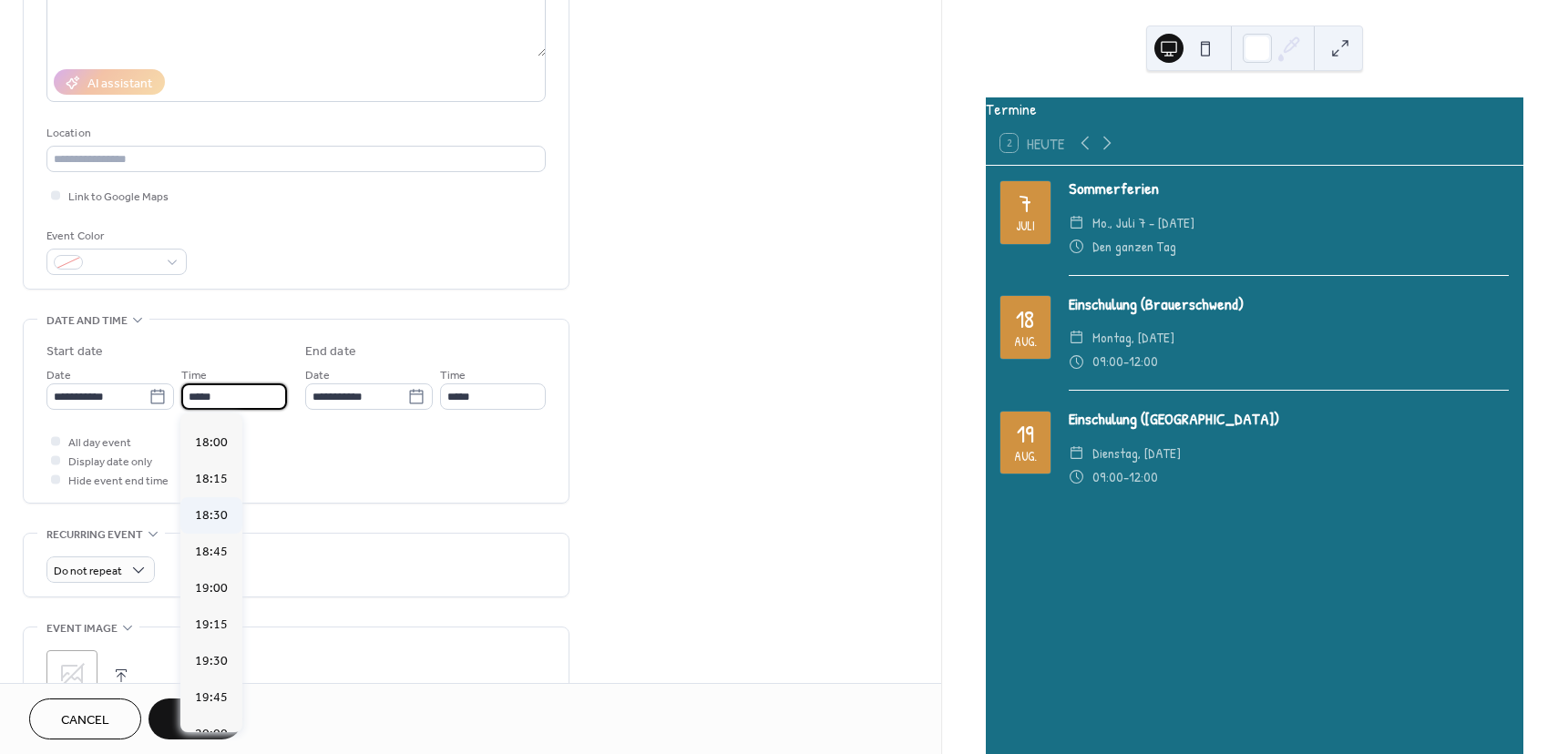 type on "*****" 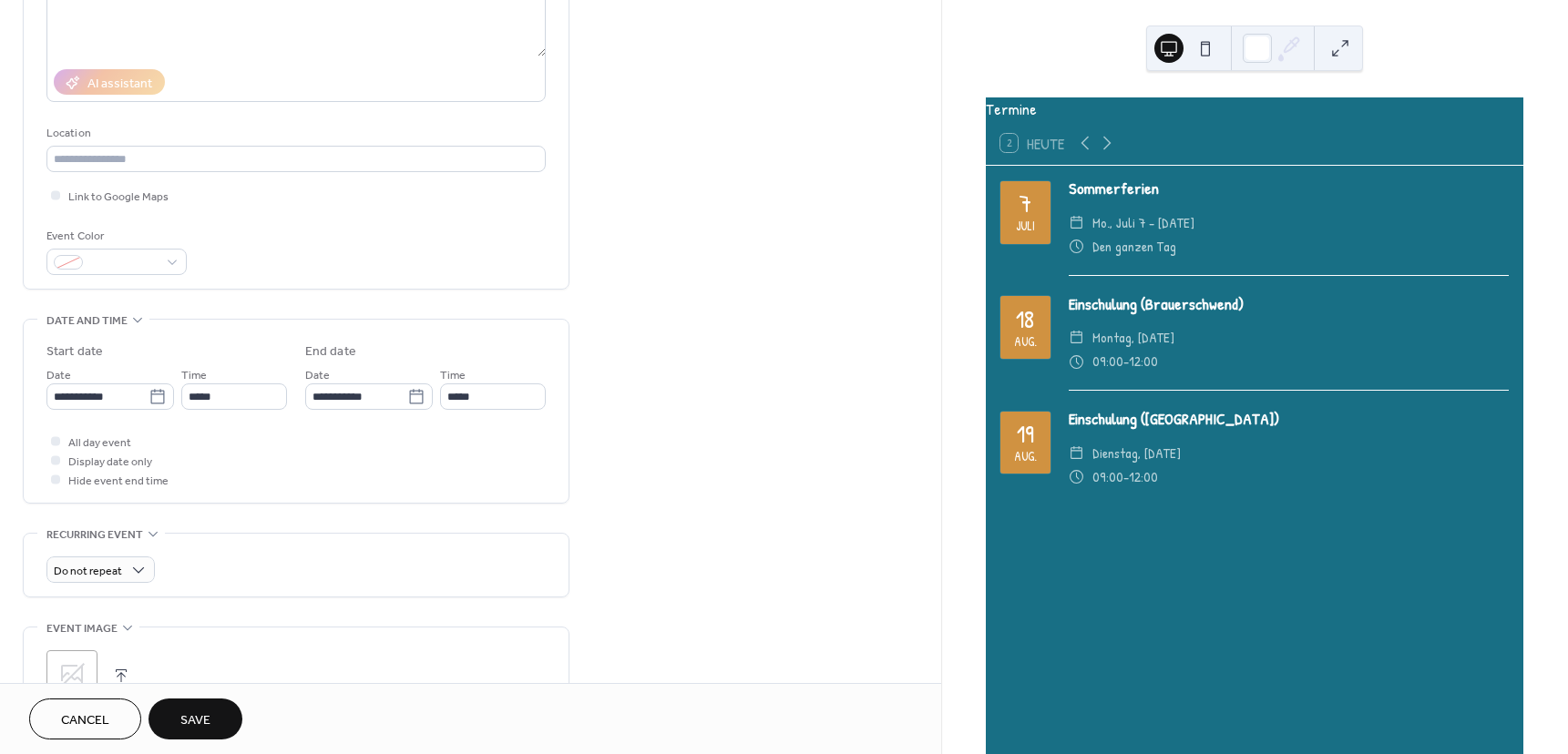 click on "Save" at bounding box center [195, 720] 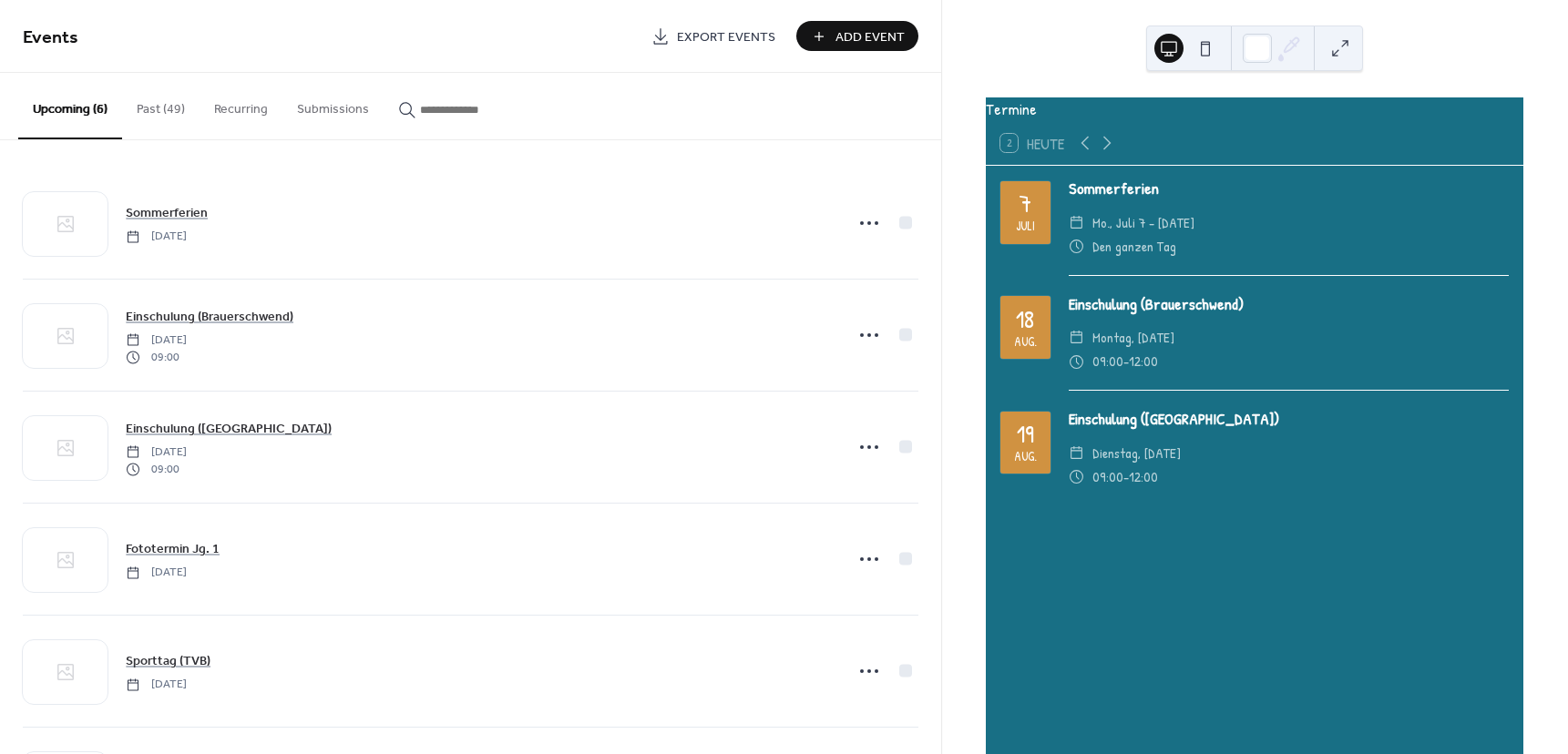 click on "Add Event" at bounding box center [870, 37] 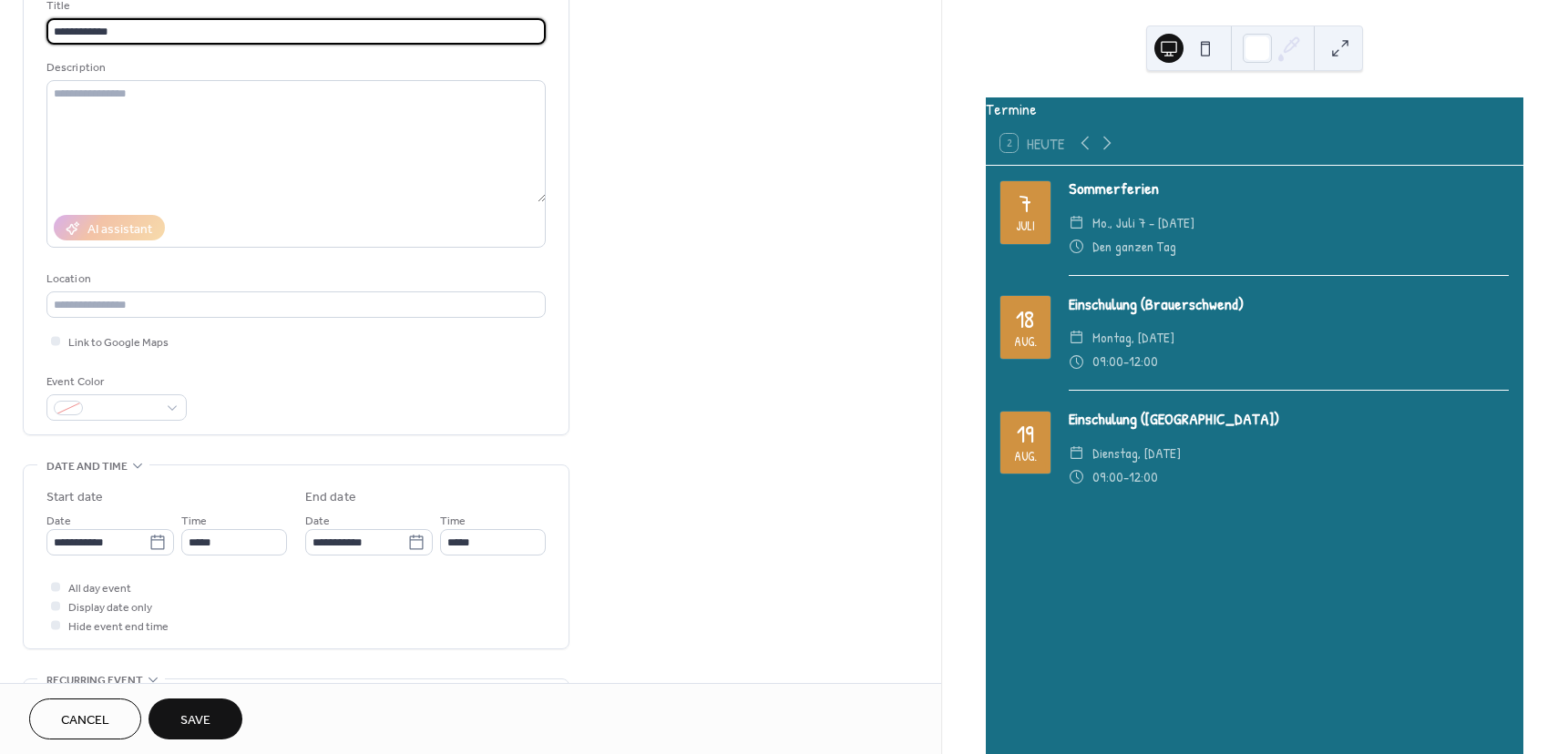 scroll, scrollTop: 182, scrollLeft: 0, axis: vertical 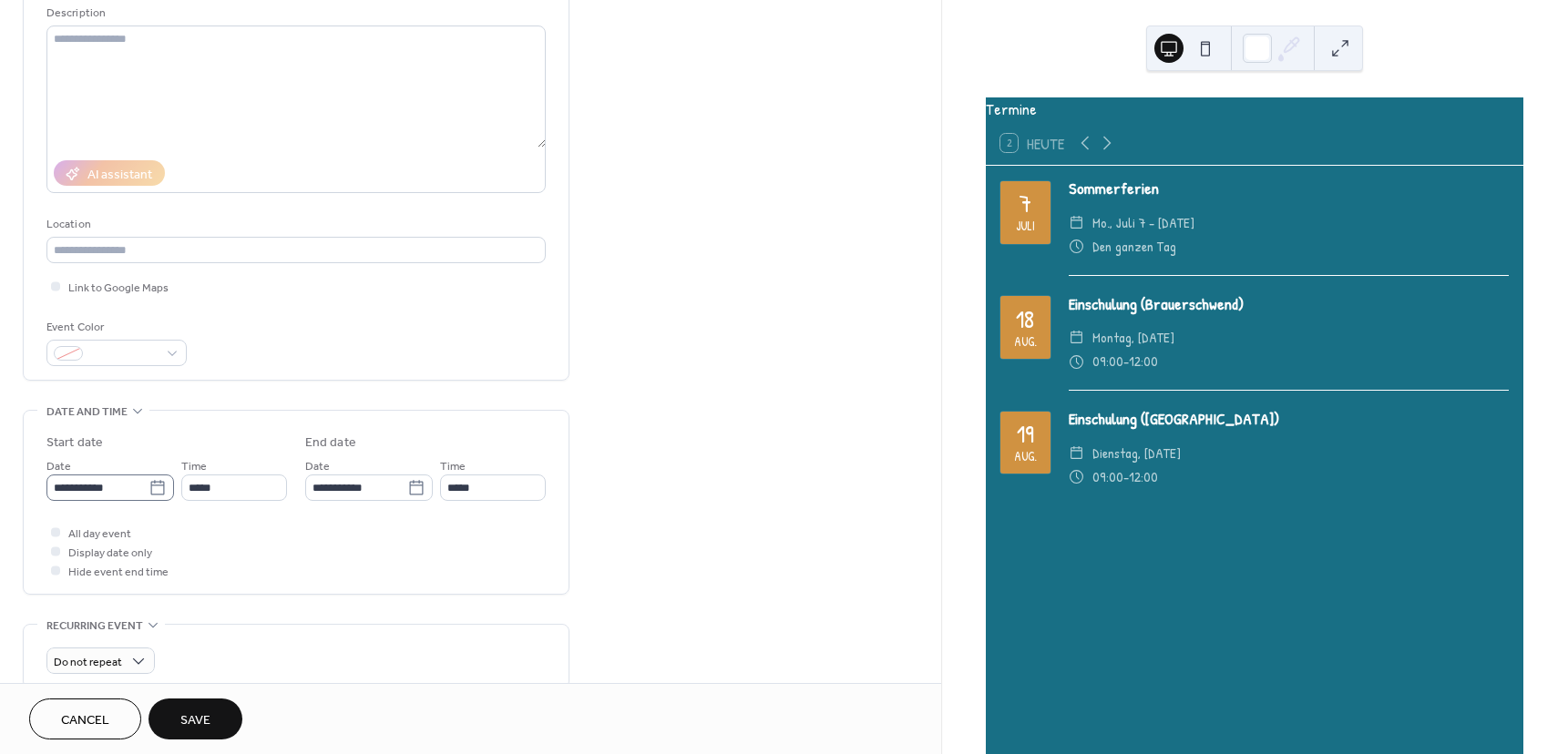 type on "**********" 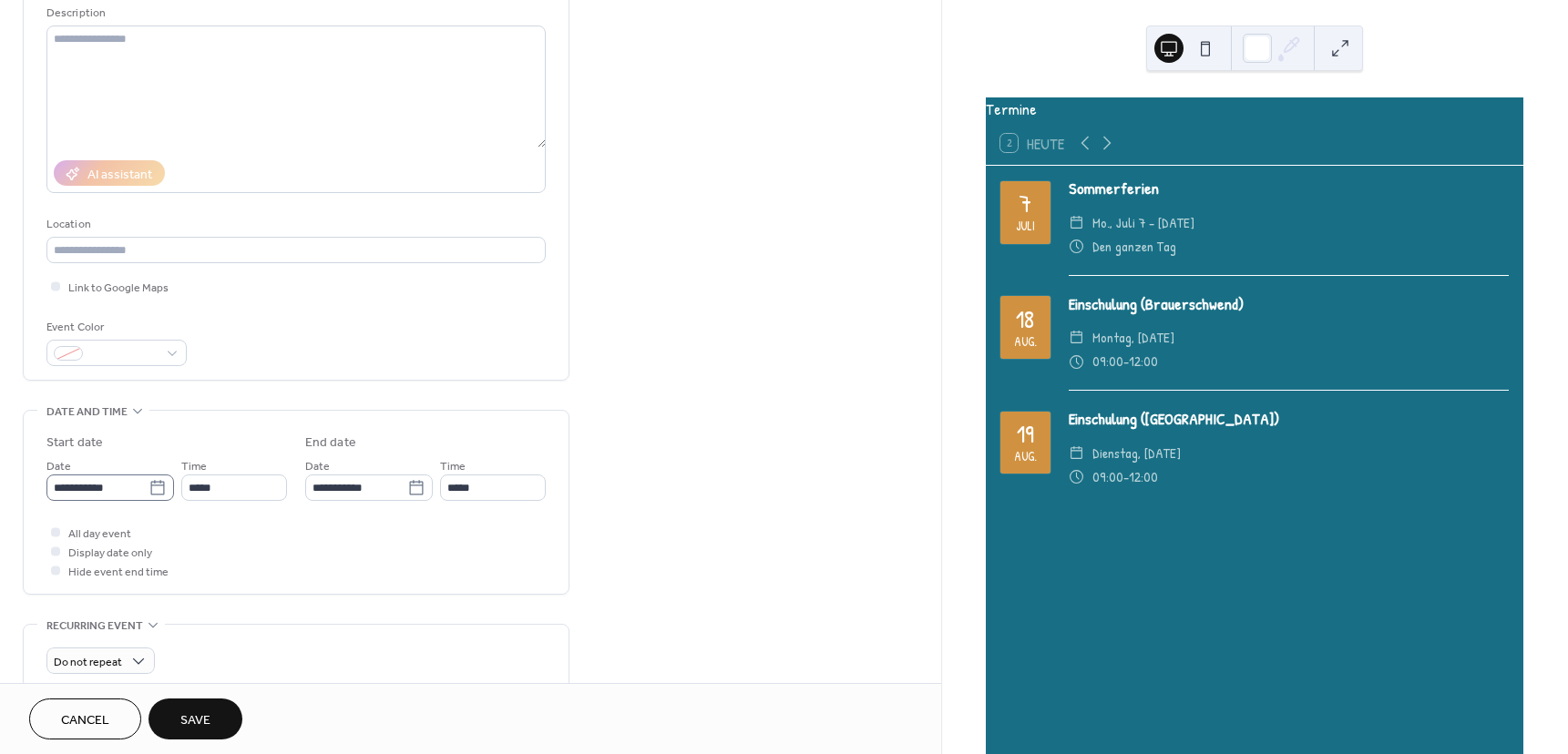 click 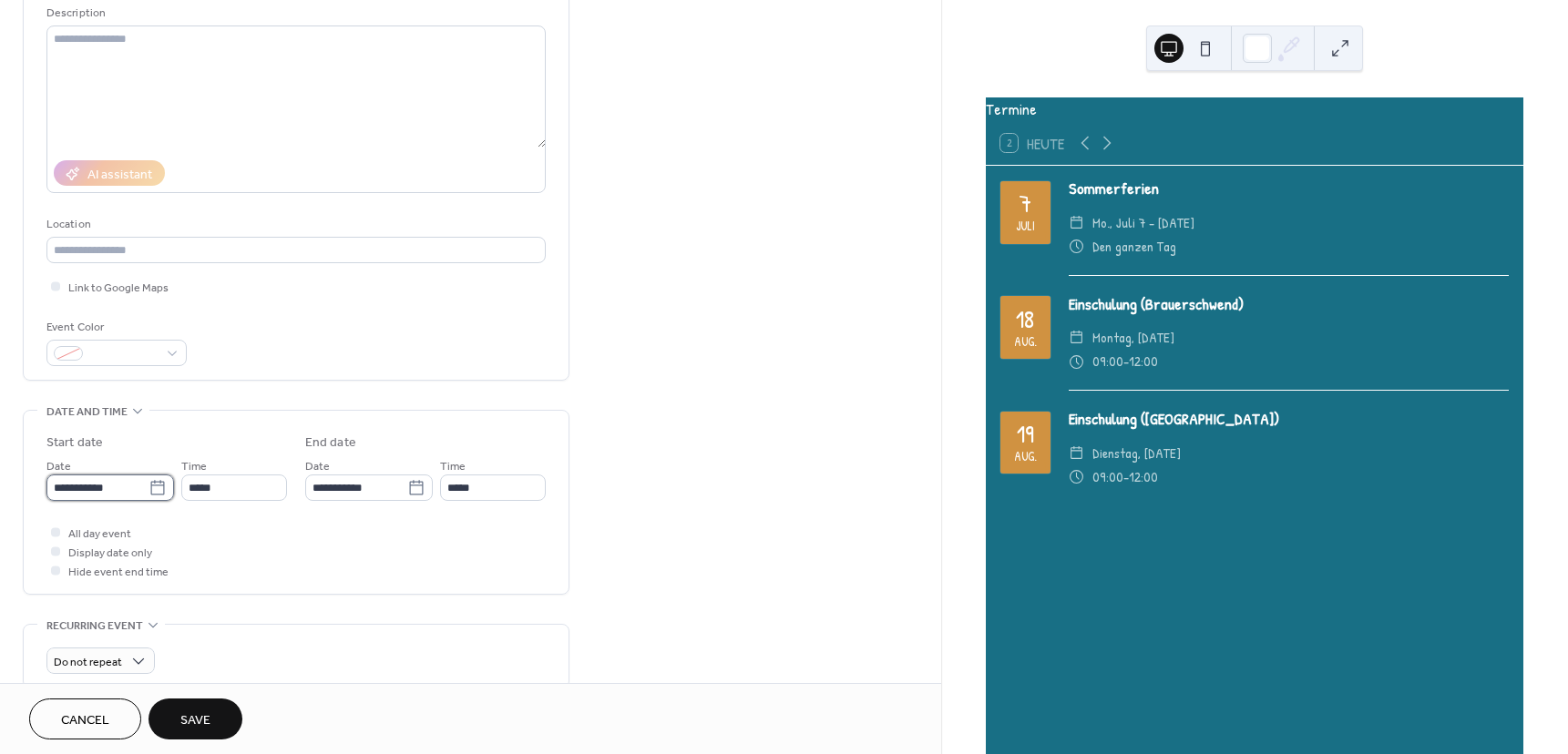 click on "**********" at bounding box center (97, 487) 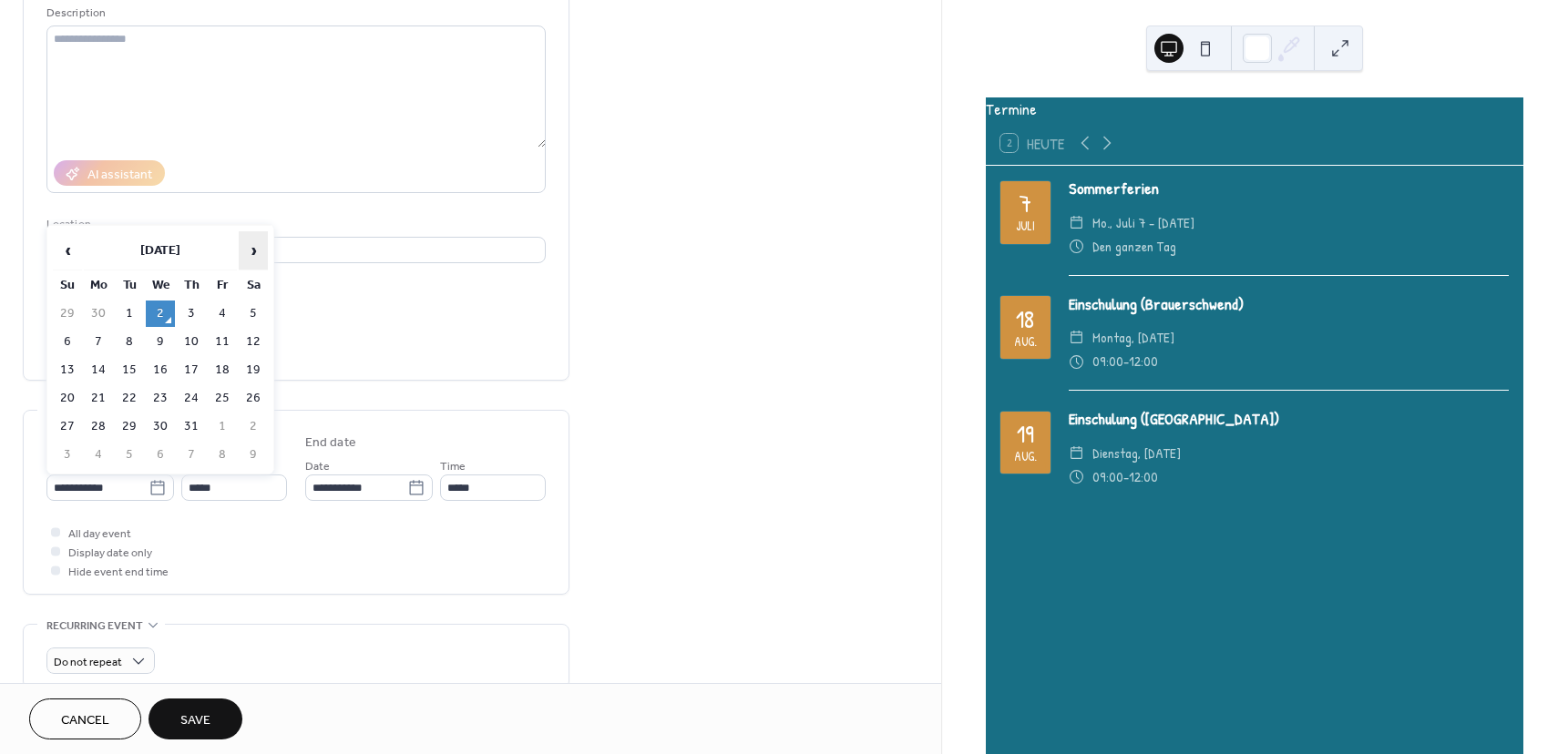 click on "›" at bounding box center (253, 250) 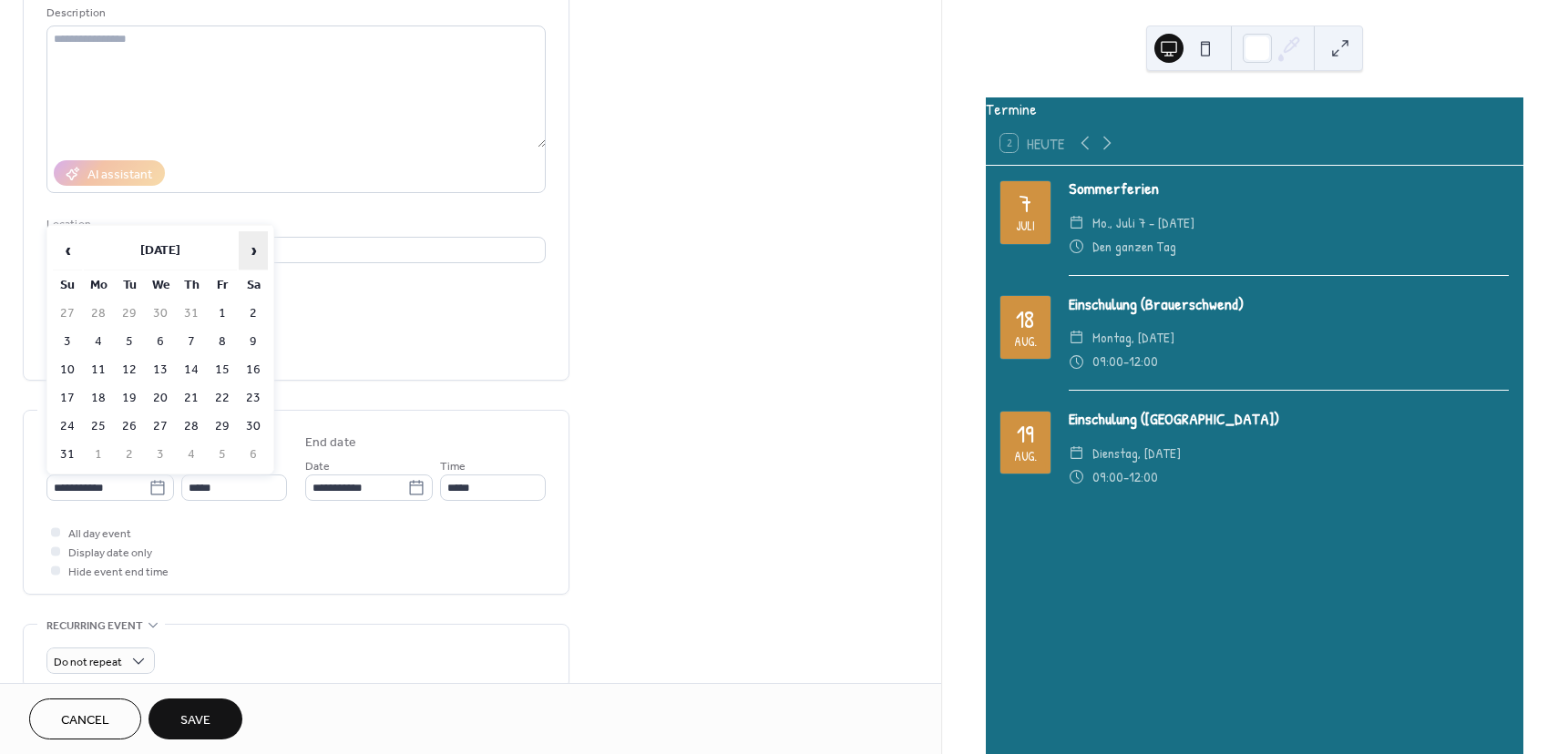 click on "›" at bounding box center [253, 250] 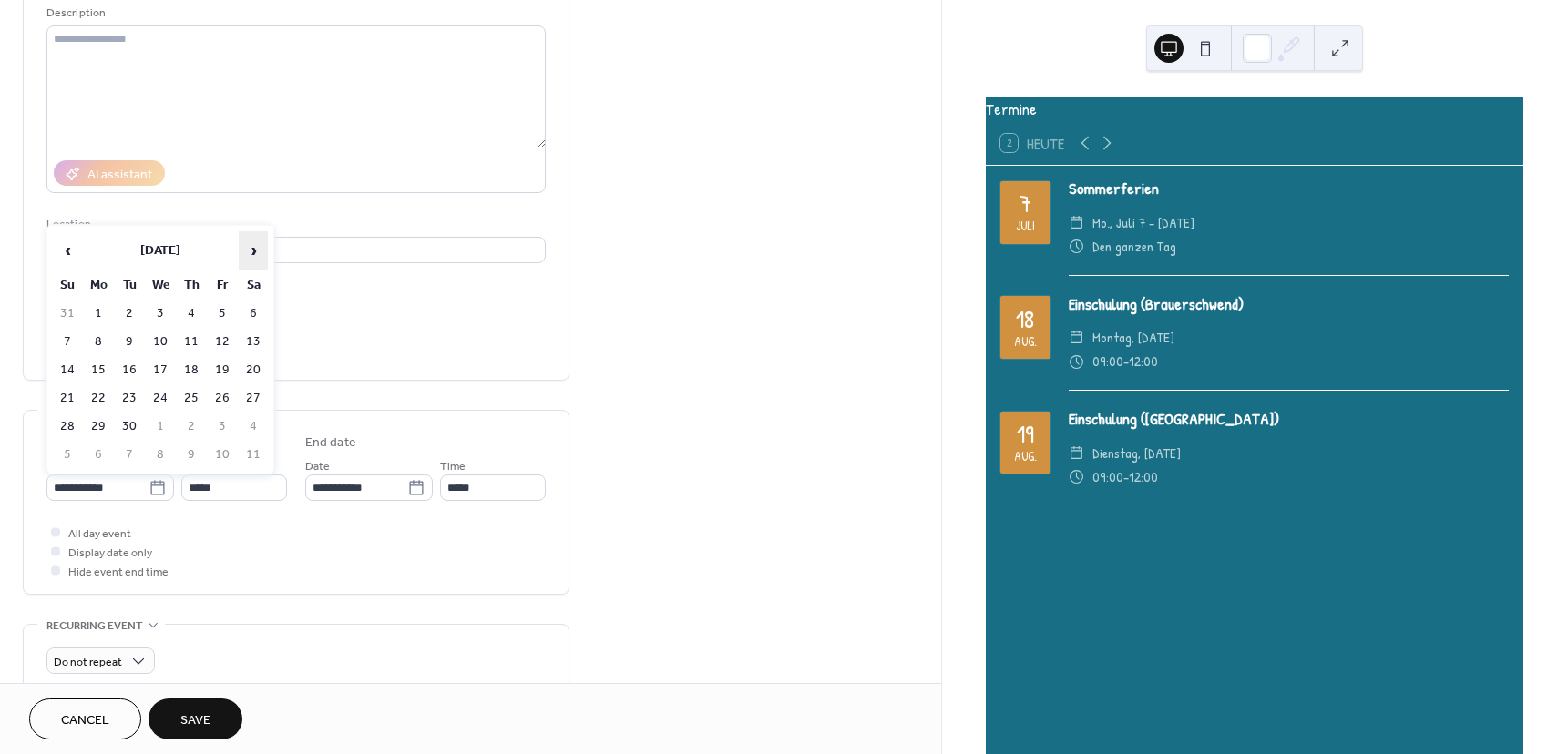click on "›" at bounding box center [253, 250] 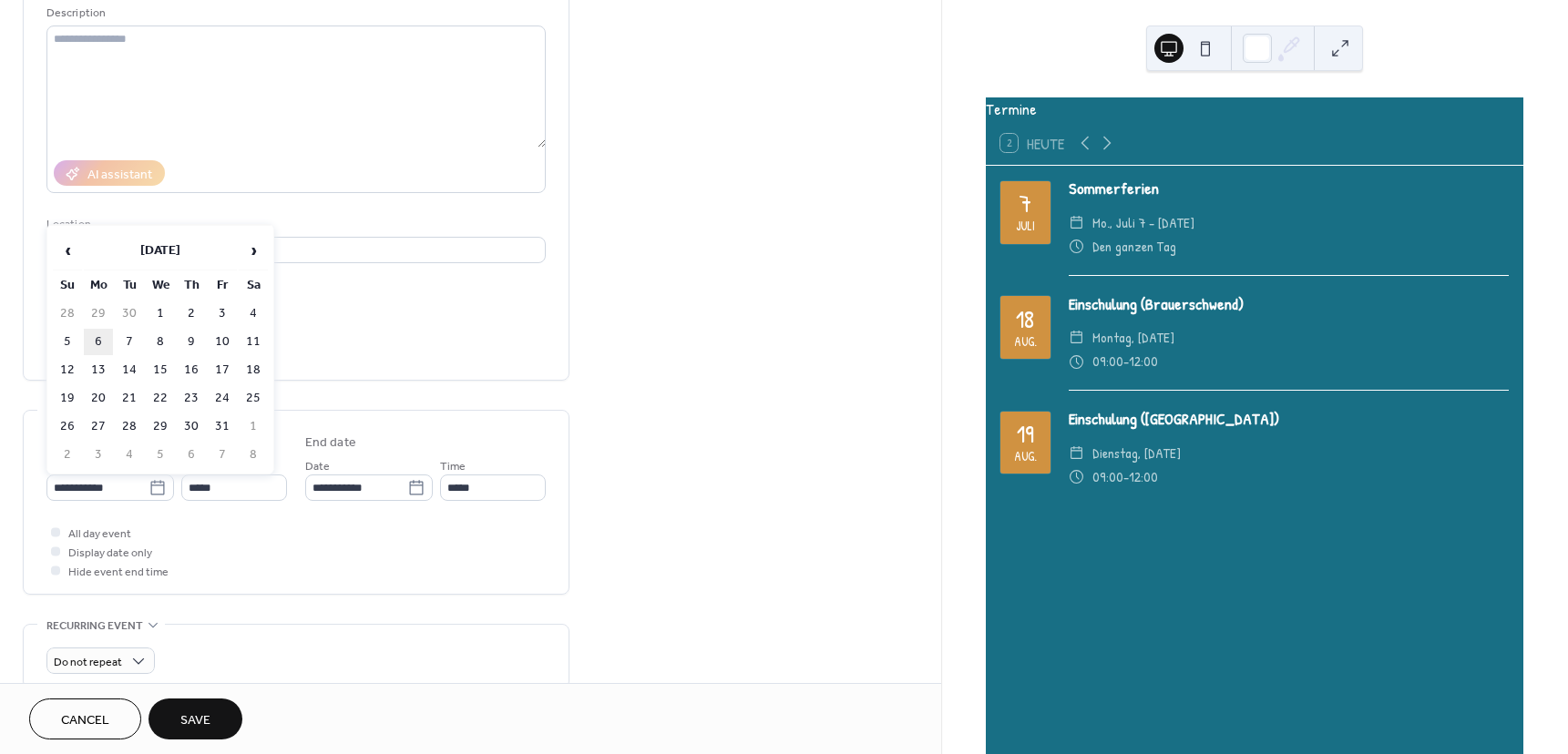 click on "6" at bounding box center (98, 341) 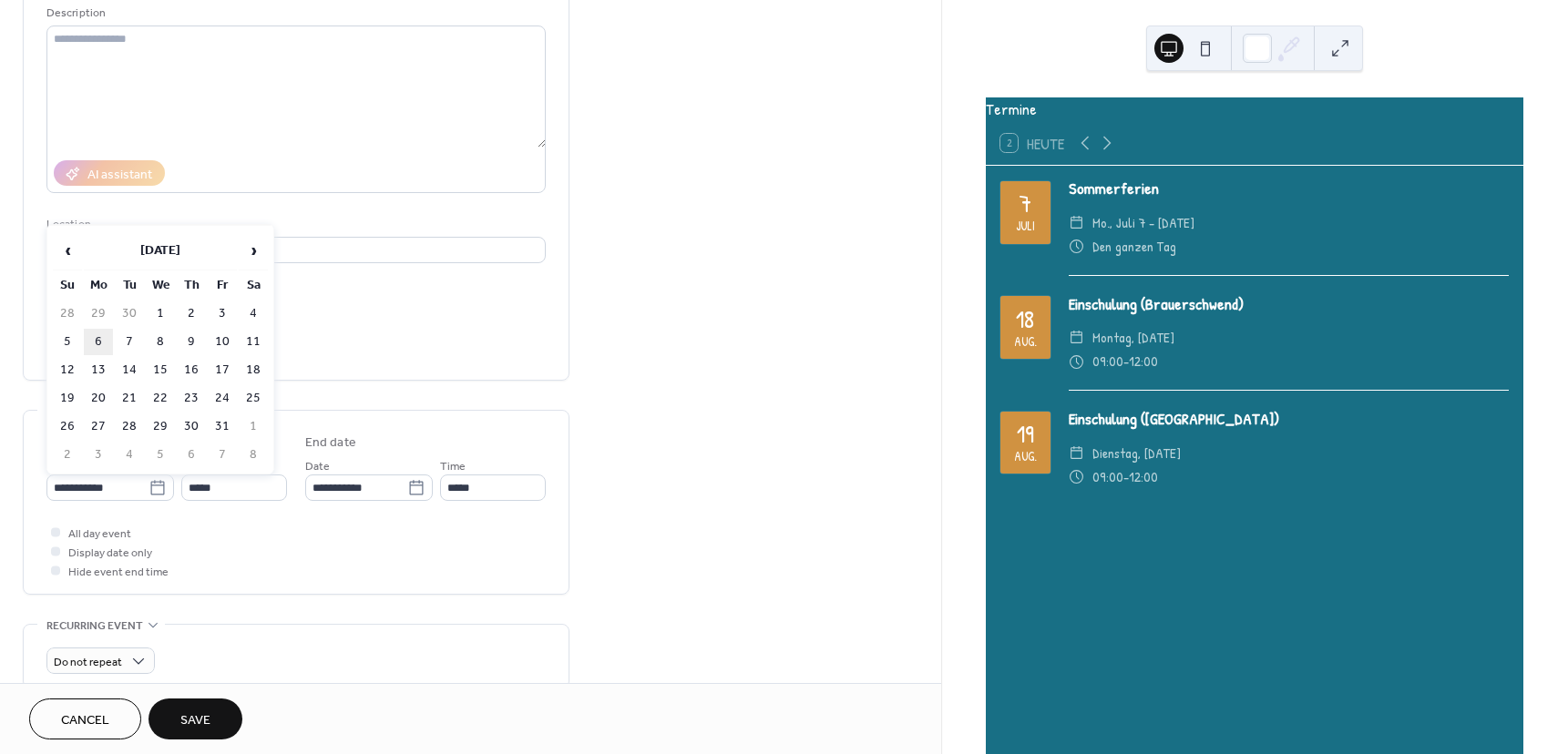 type on "**********" 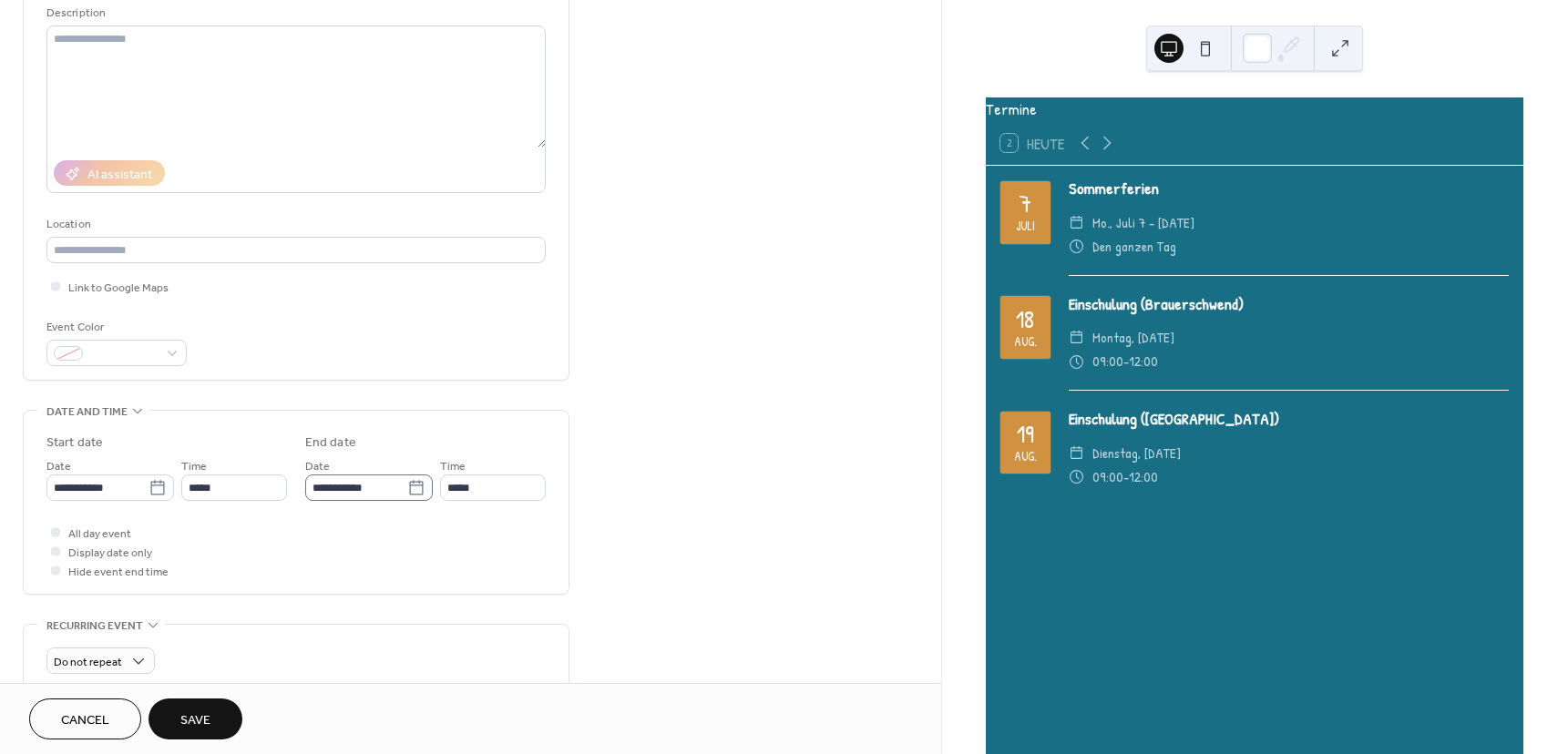 click 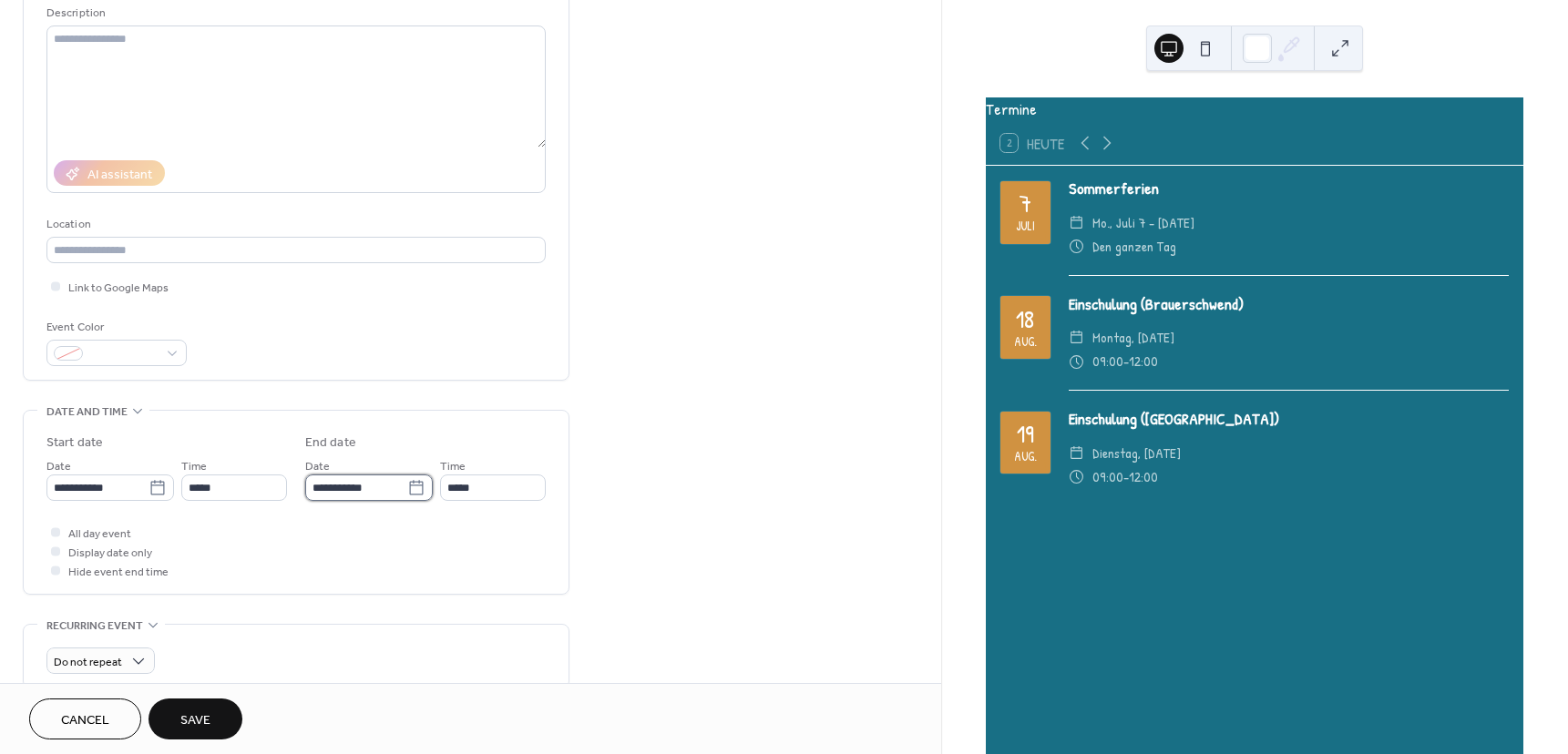 click on "**********" at bounding box center (356, 487) 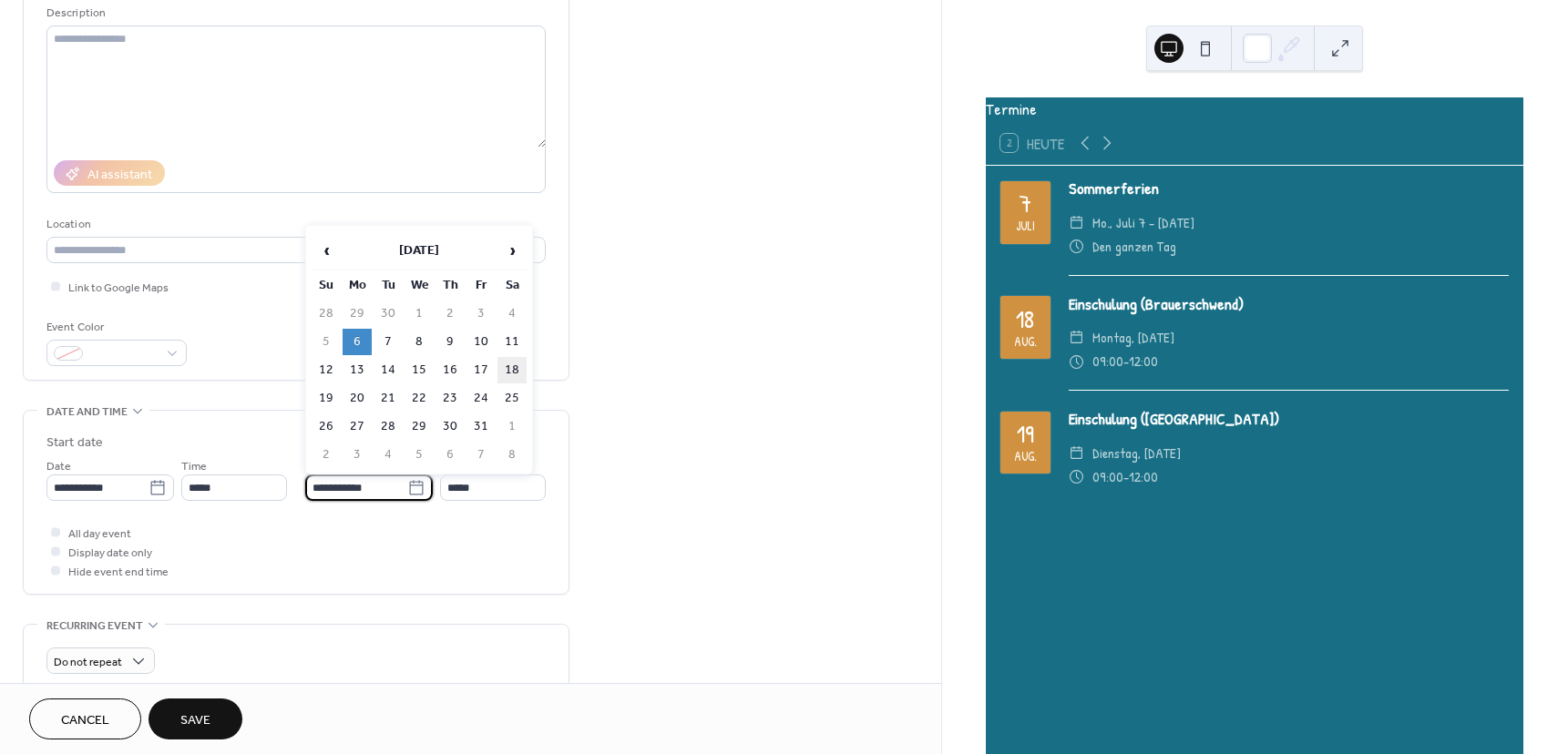click on "18" at bounding box center (512, 370) 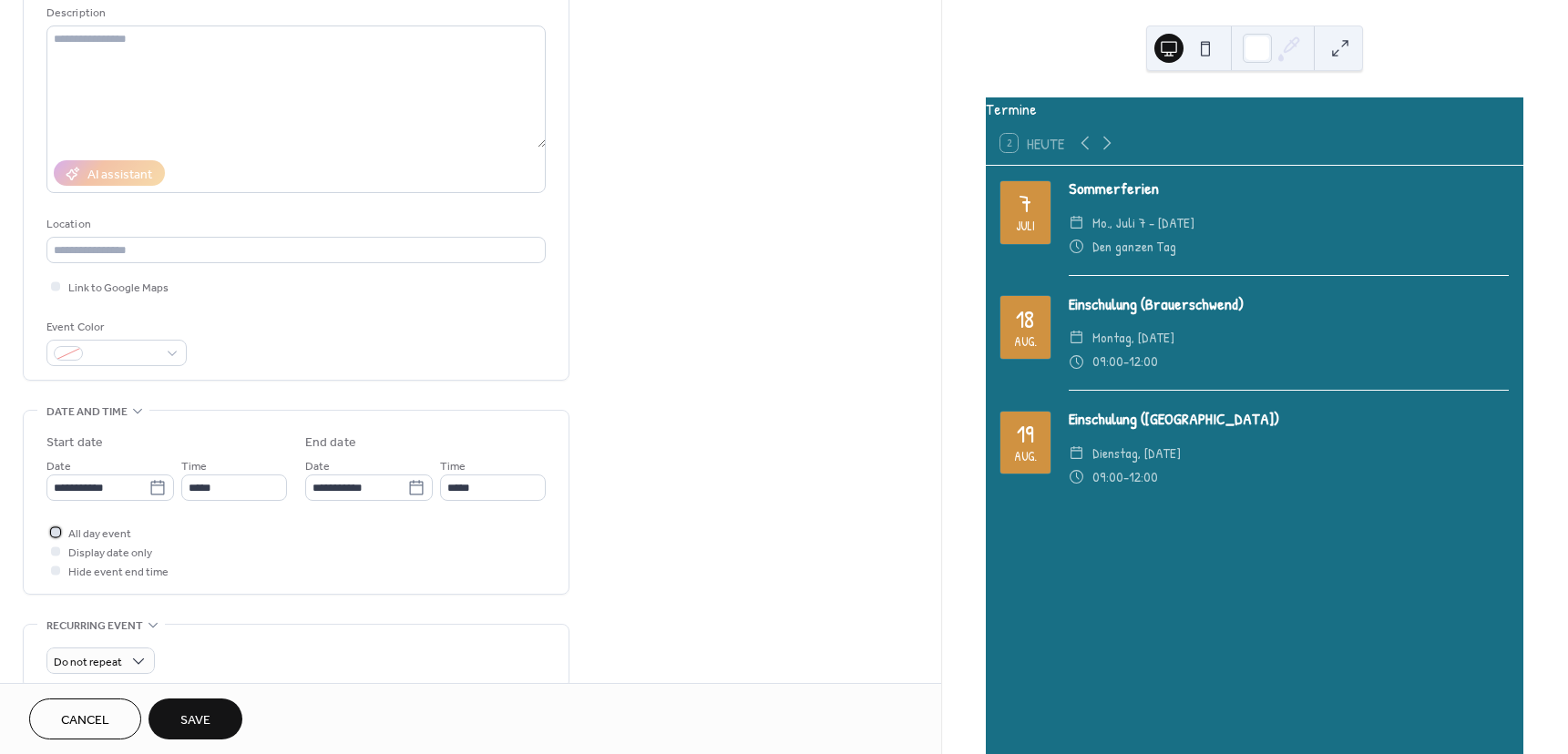 click on "All day event" at bounding box center [99, 534] 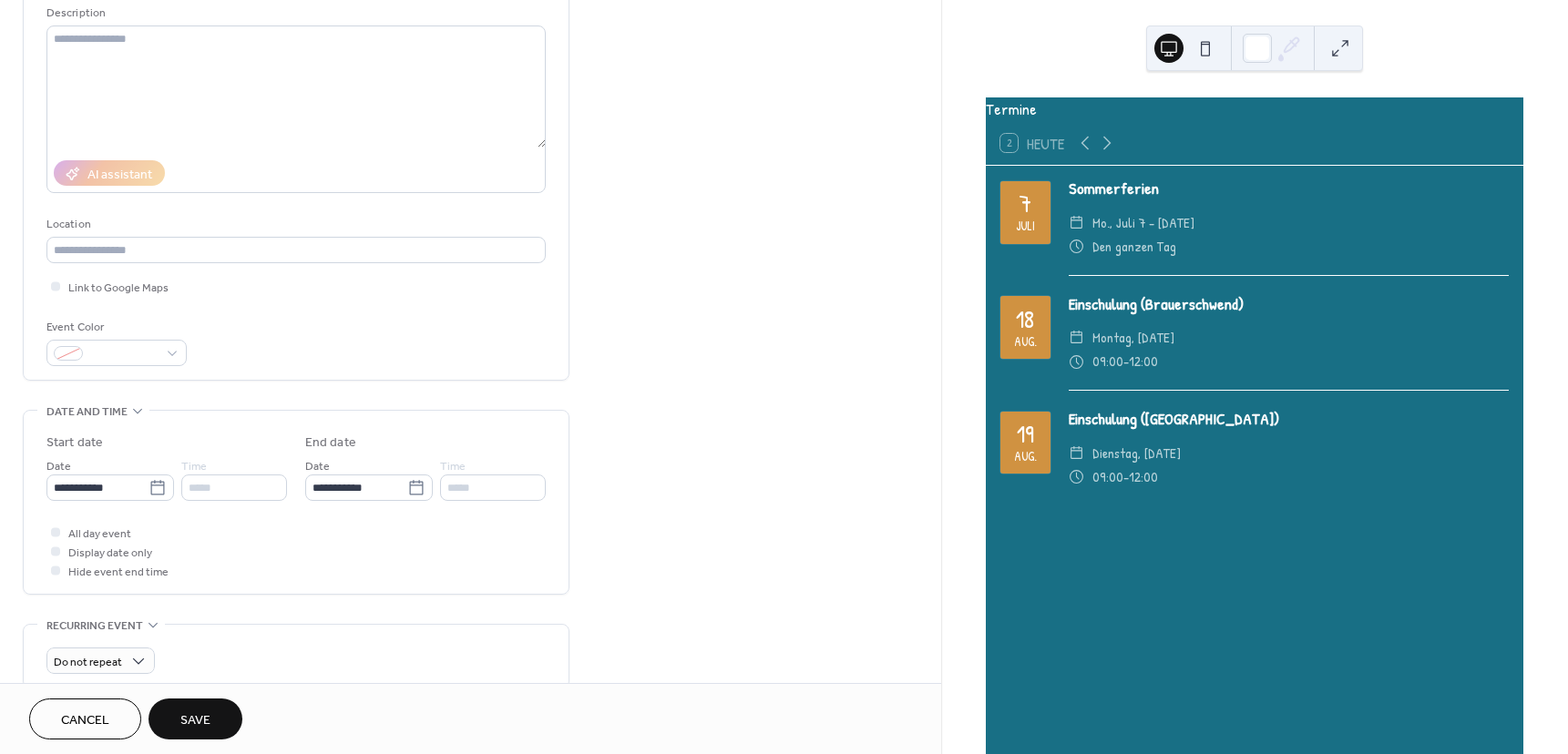 click on "Save" at bounding box center (195, 718) 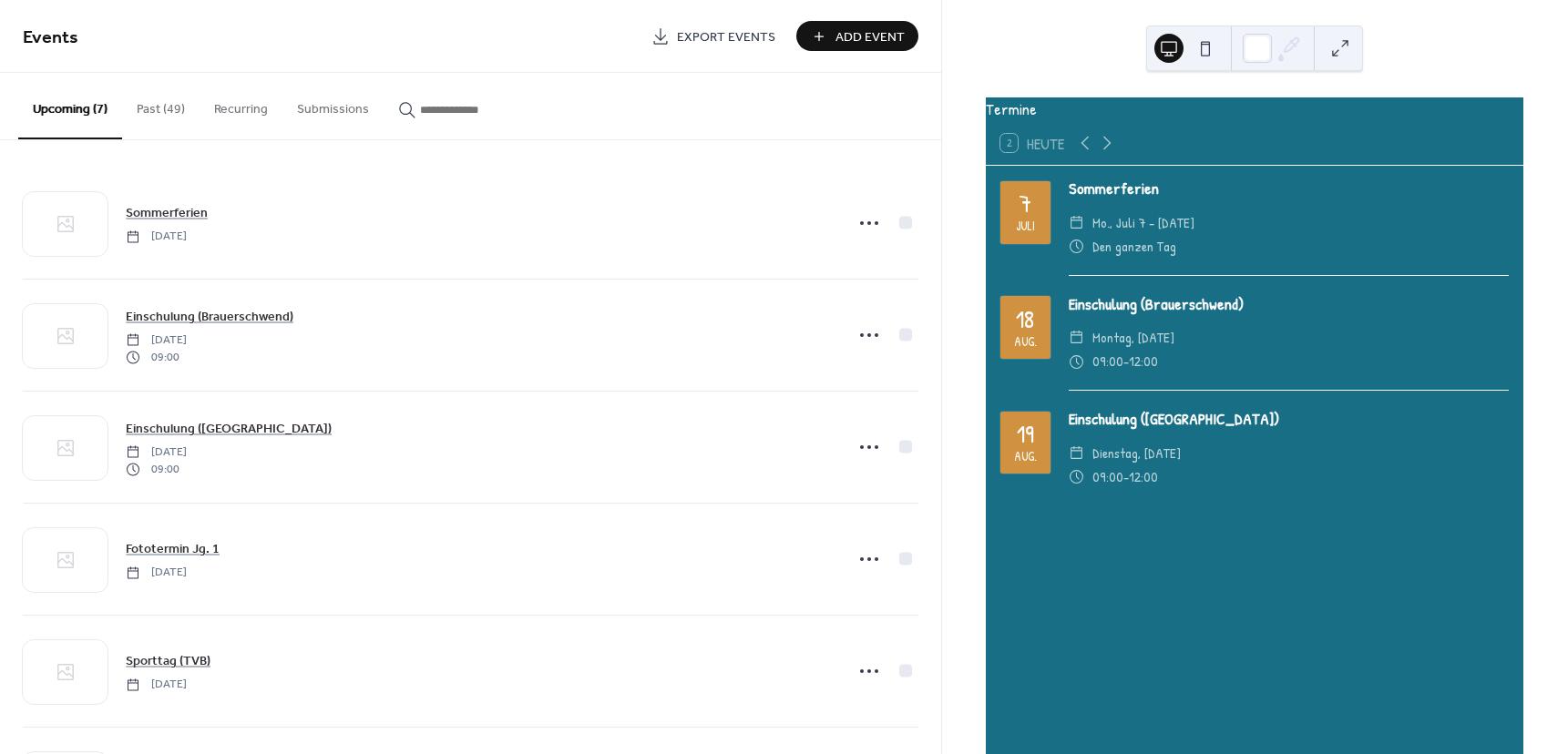 click on "Add Event" at bounding box center [870, 37] 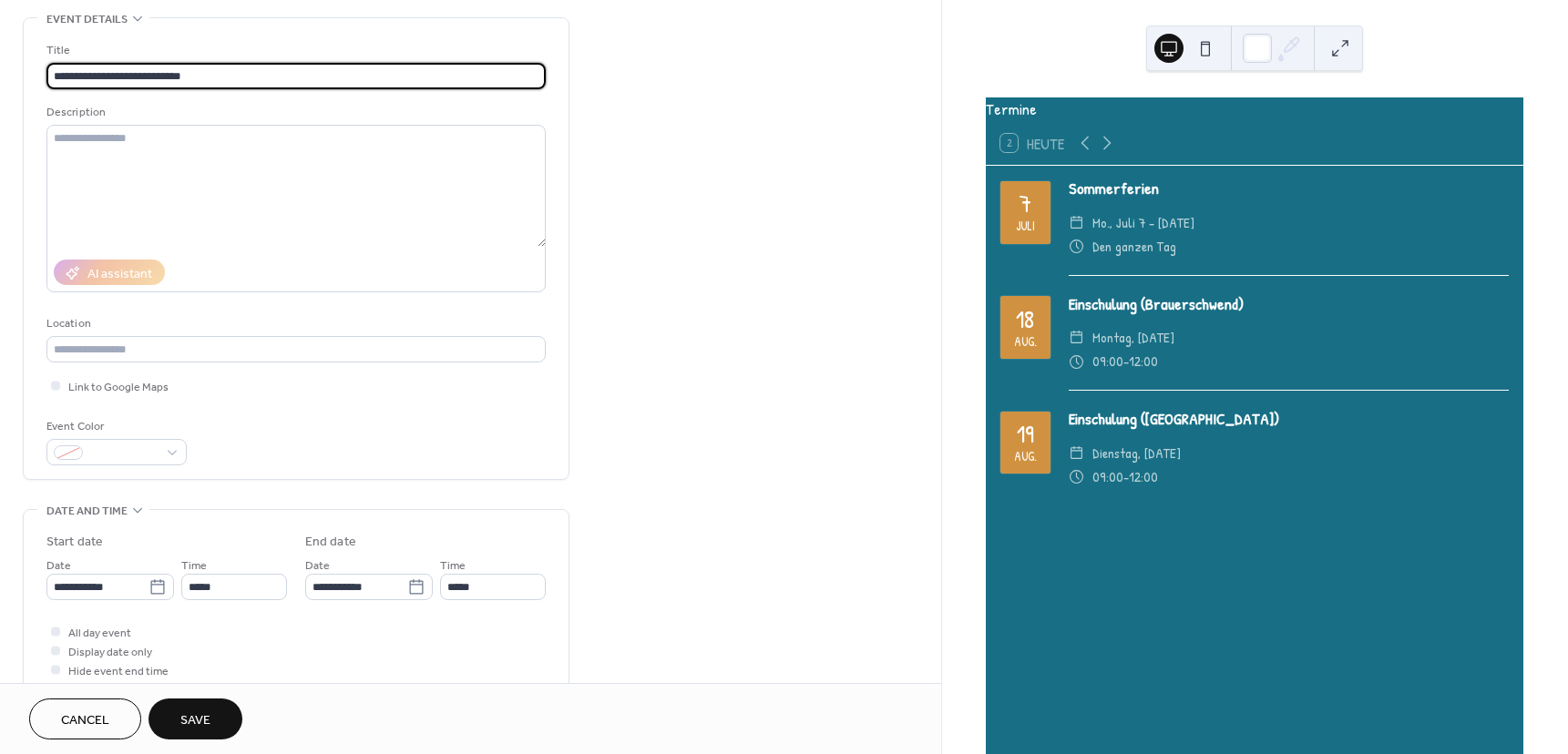 scroll, scrollTop: 91, scrollLeft: 0, axis: vertical 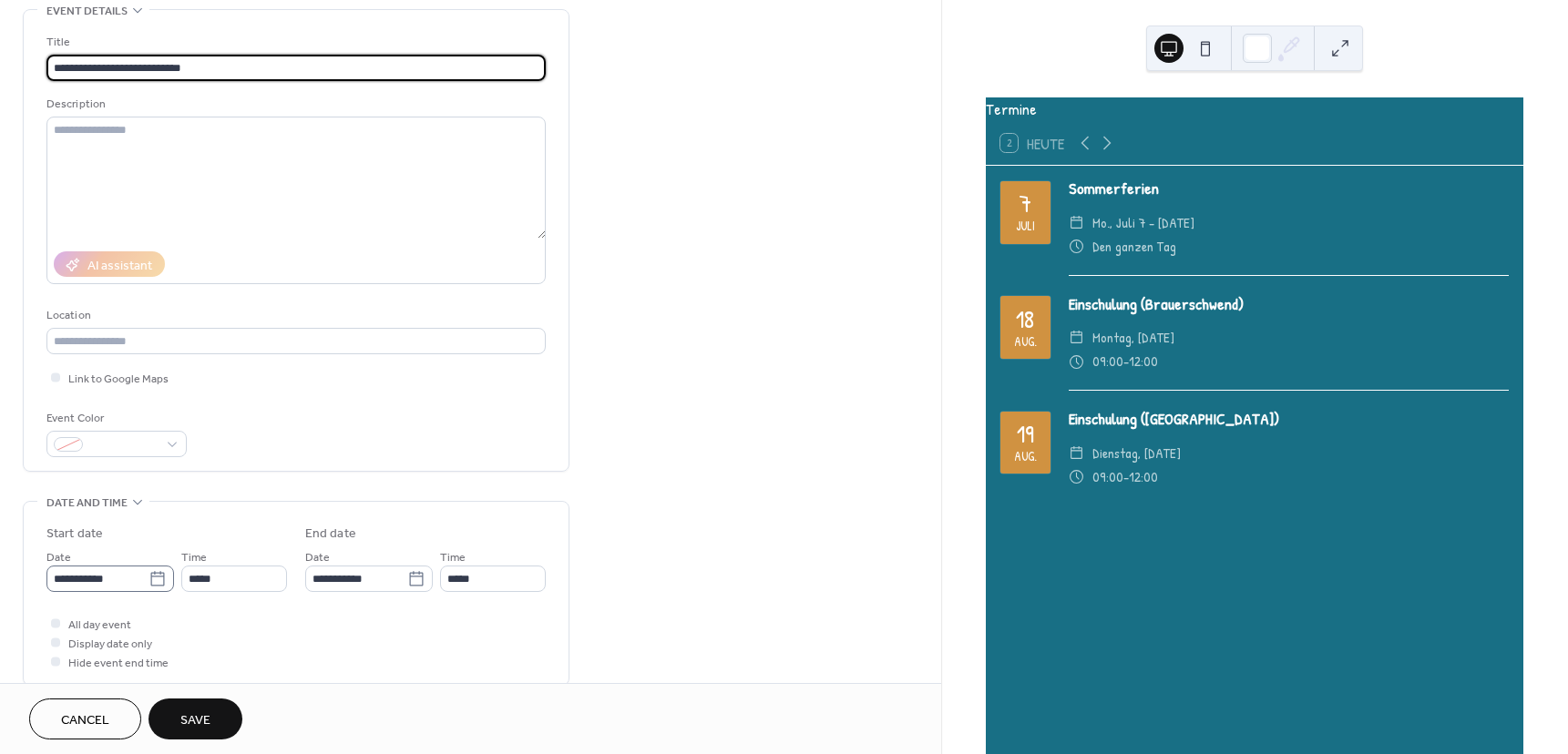 type on "**********" 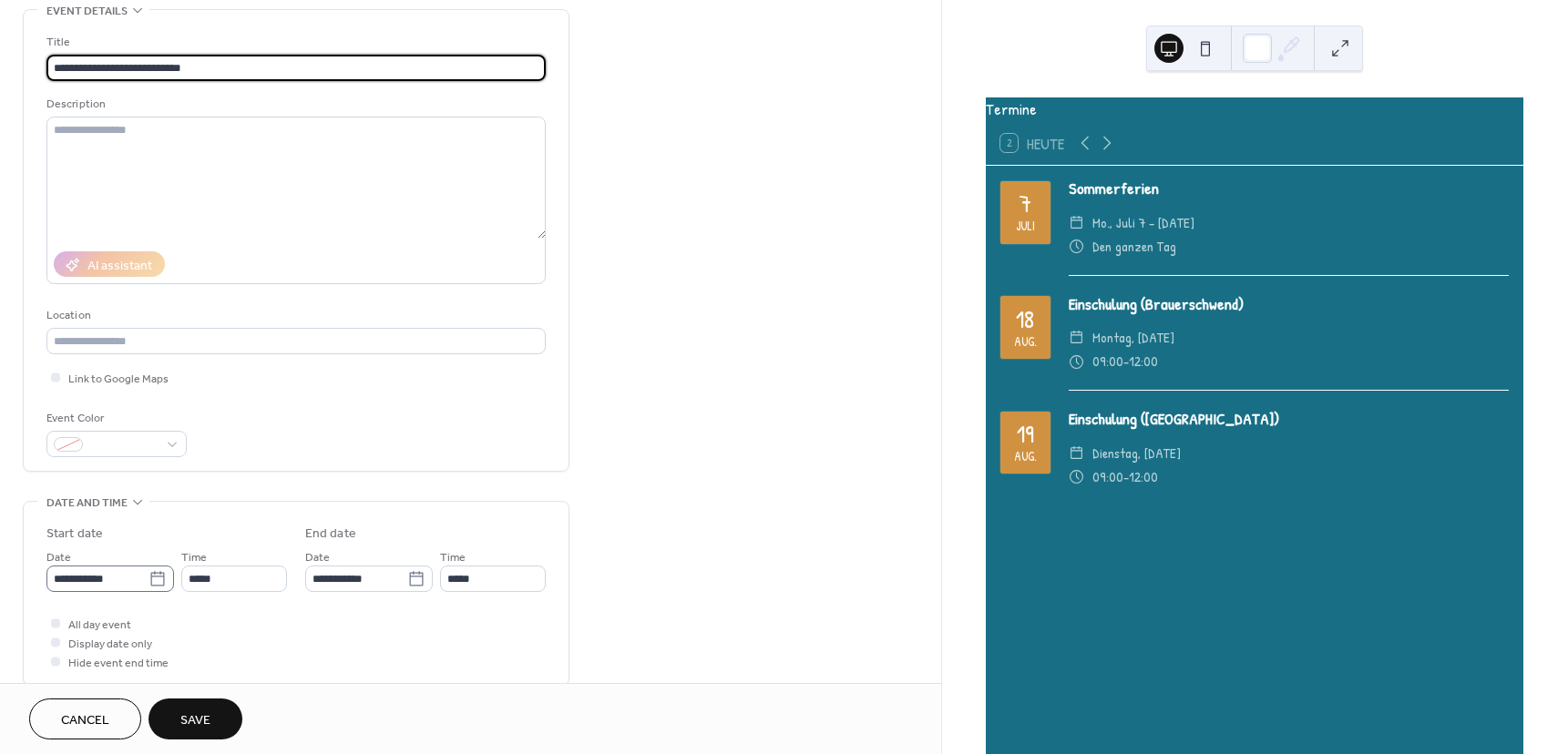 click 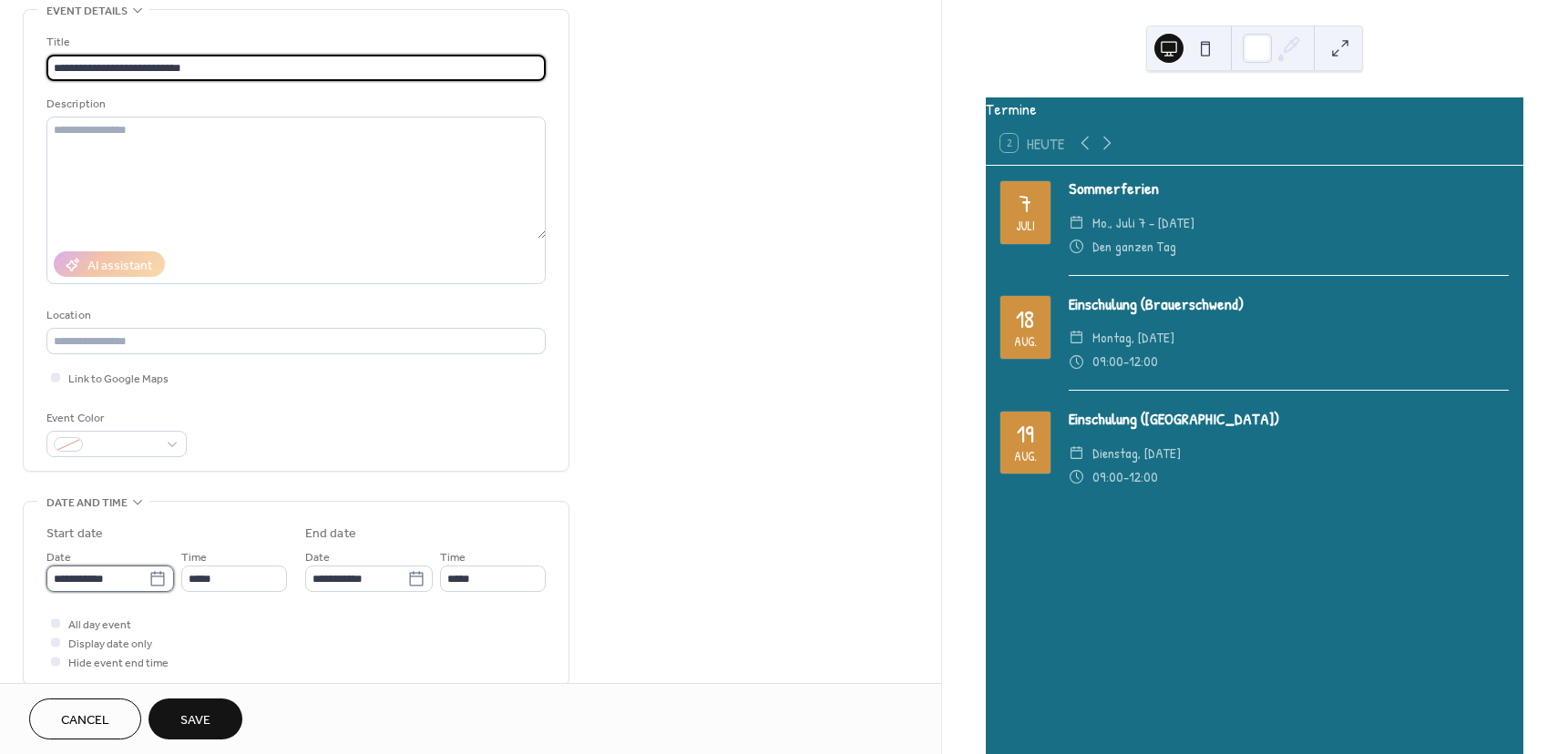 click on "**********" at bounding box center [97, 578] 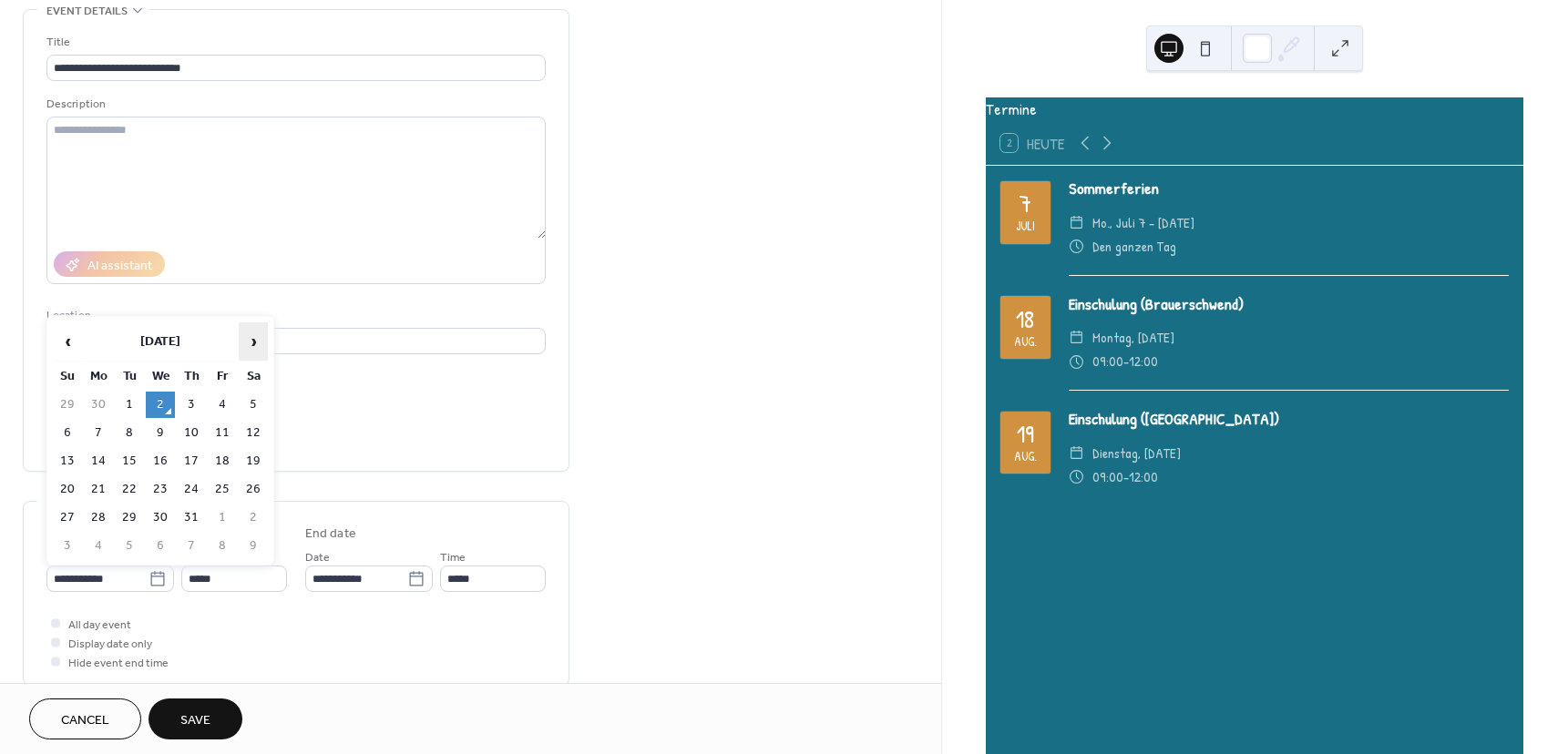 click on "›" at bounding box center [253, 341] 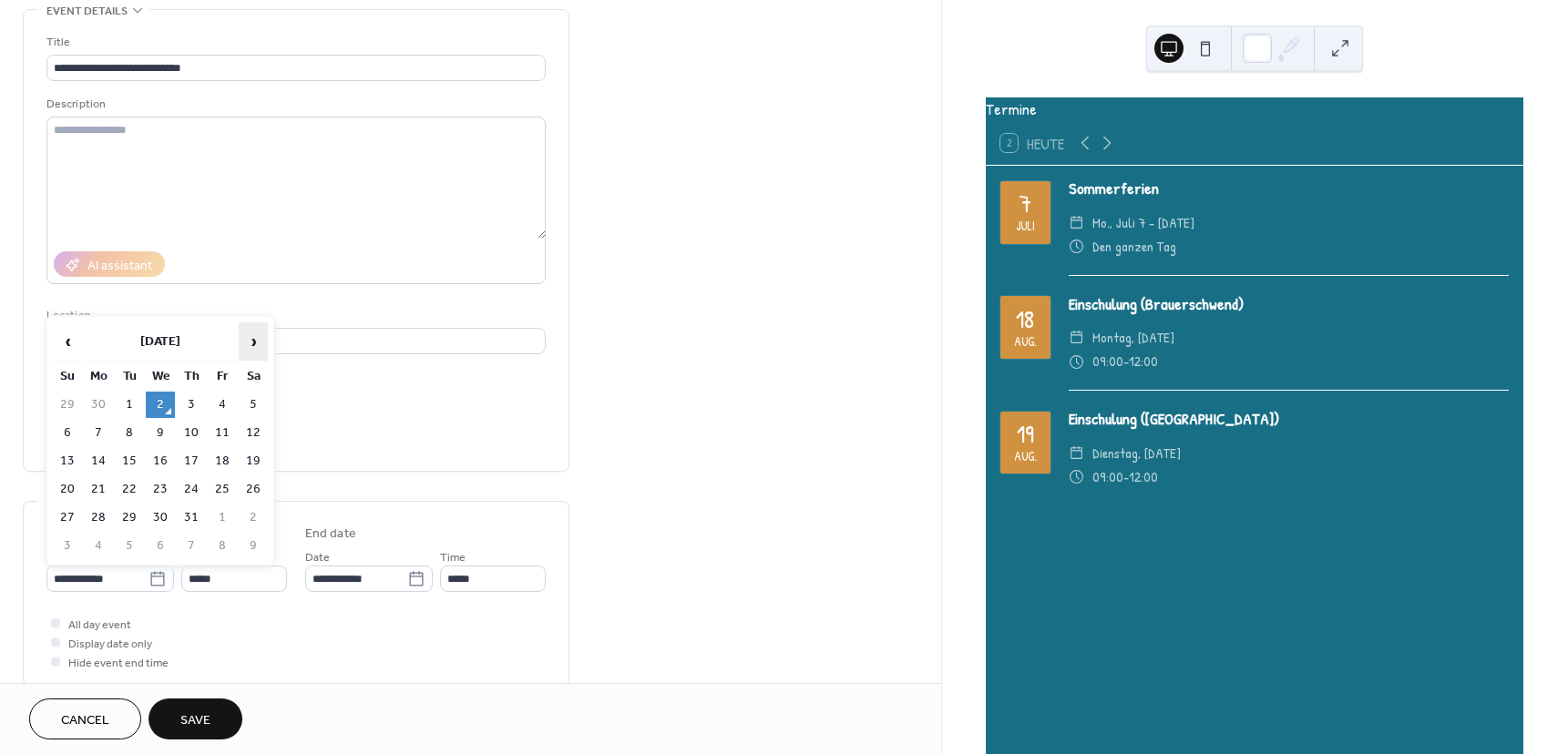 click on "›" at bounding box center (253, 341) 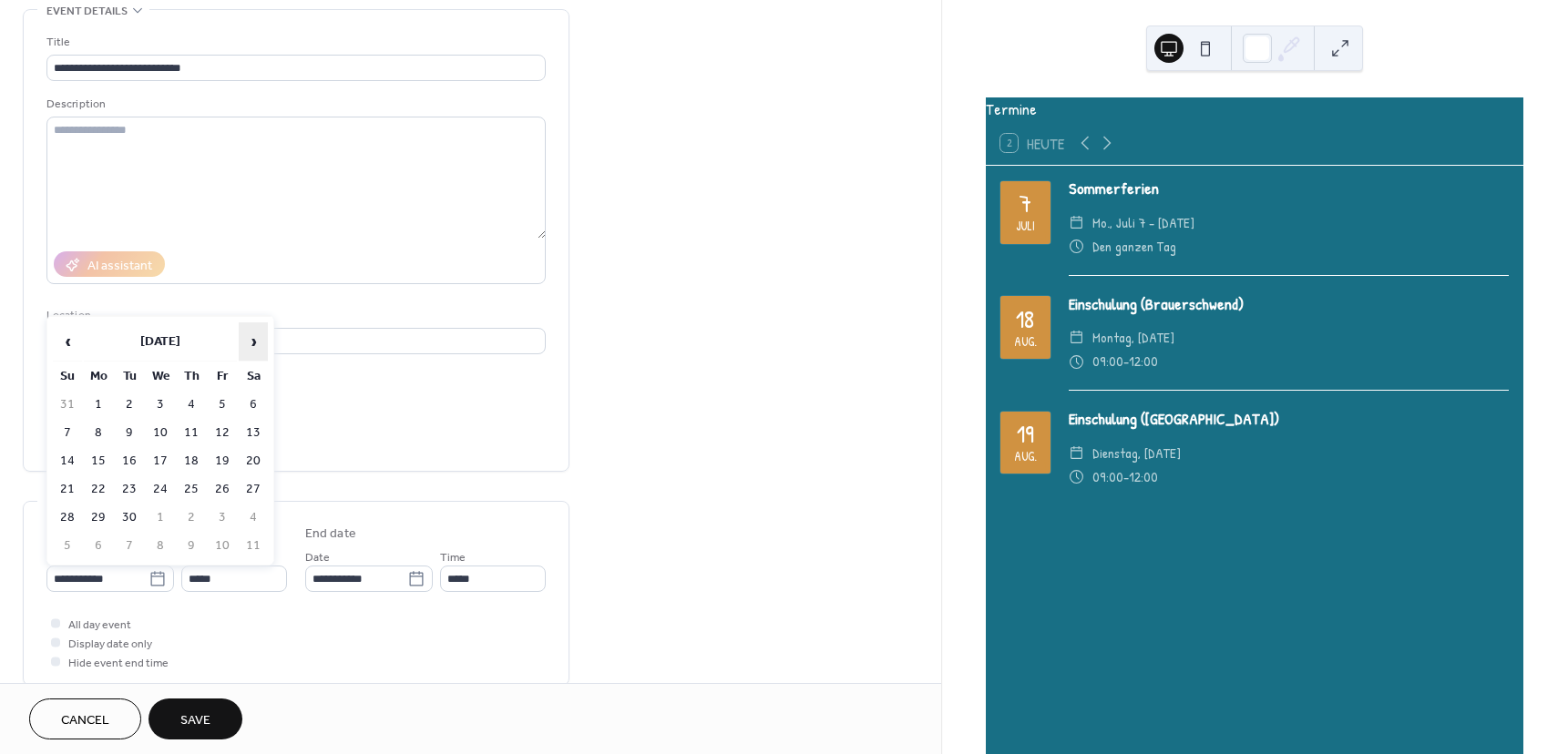 click on "›" at bounding box center [253, 341] 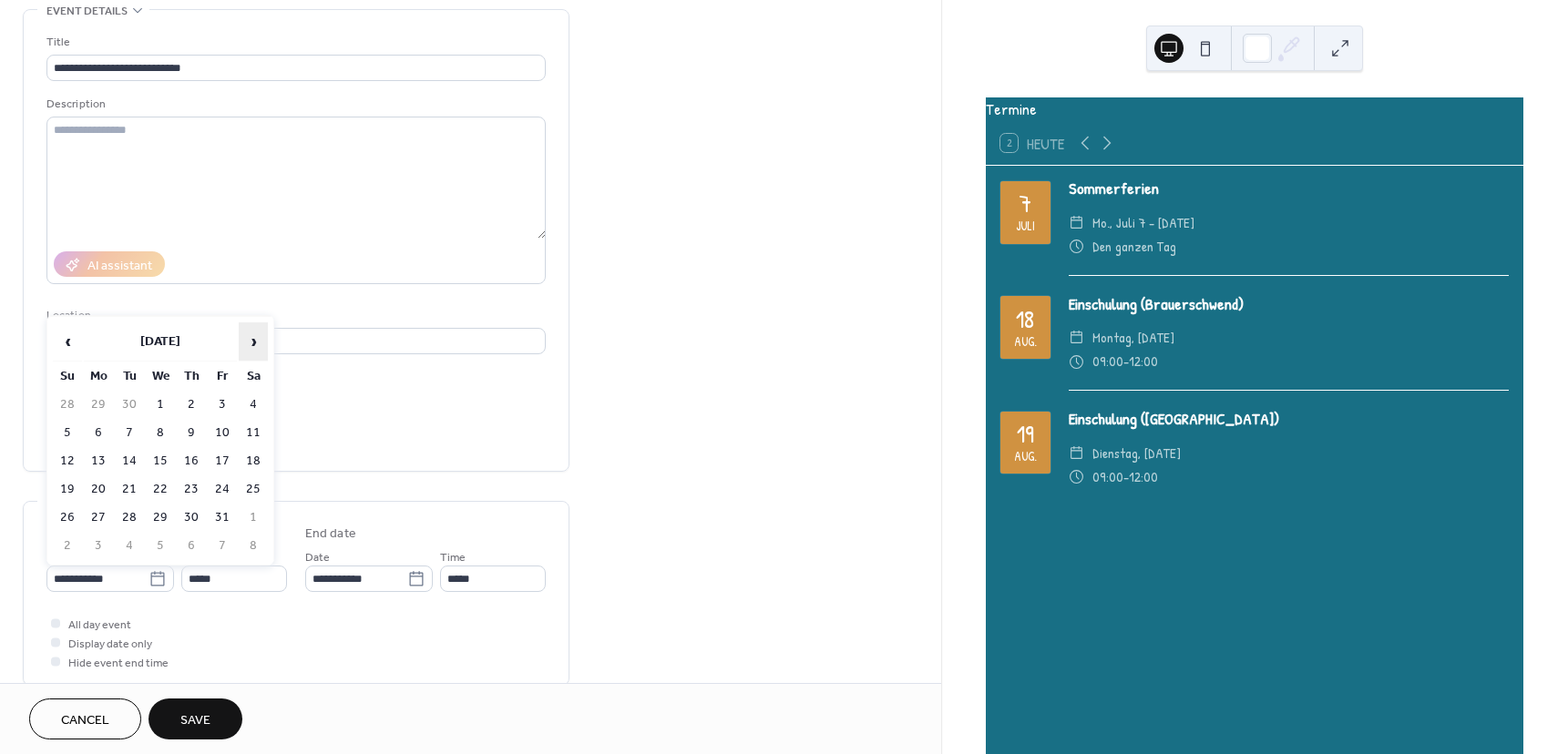 click on "›" at bounding box center [253, 341] 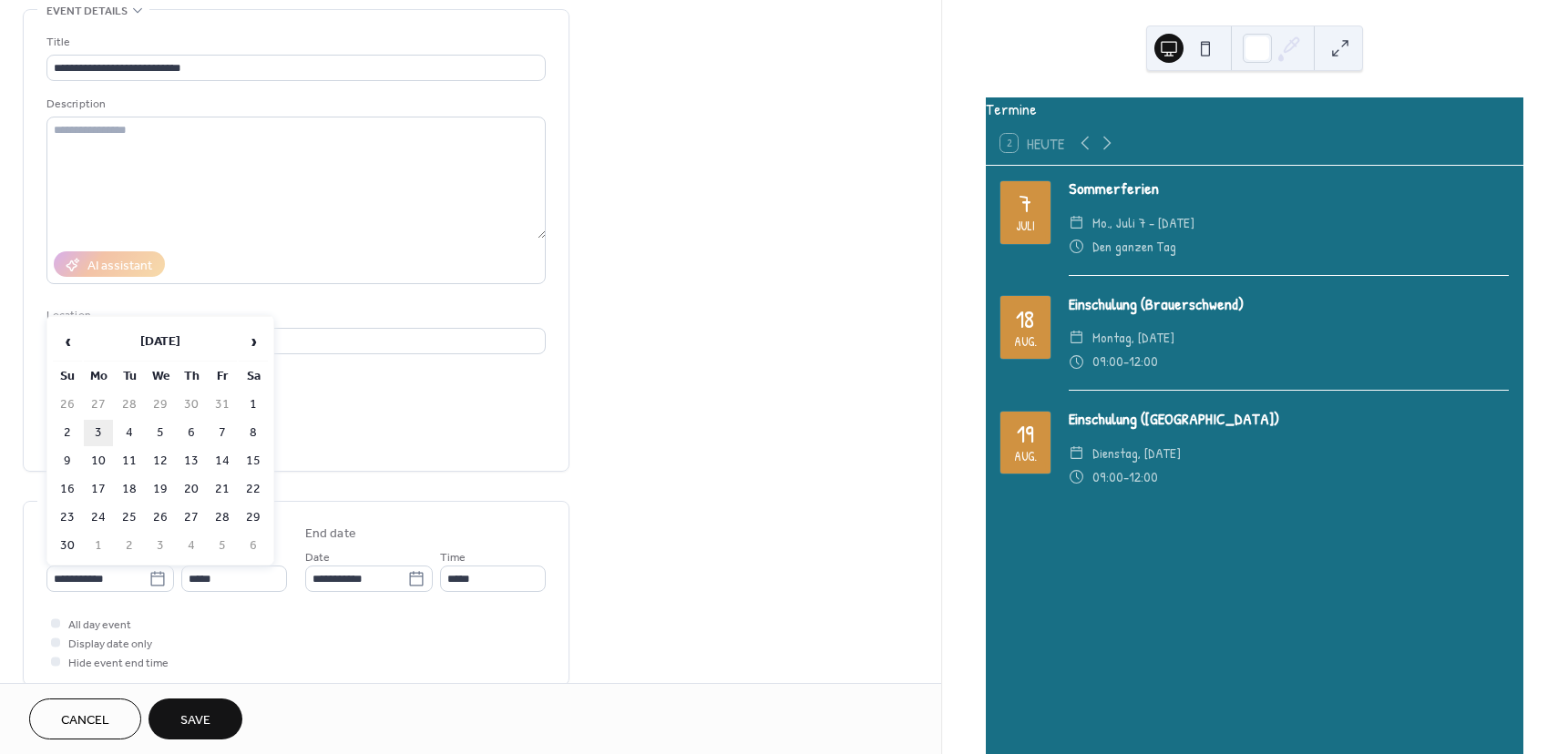 click on "3" at bounding box center [98, 433] 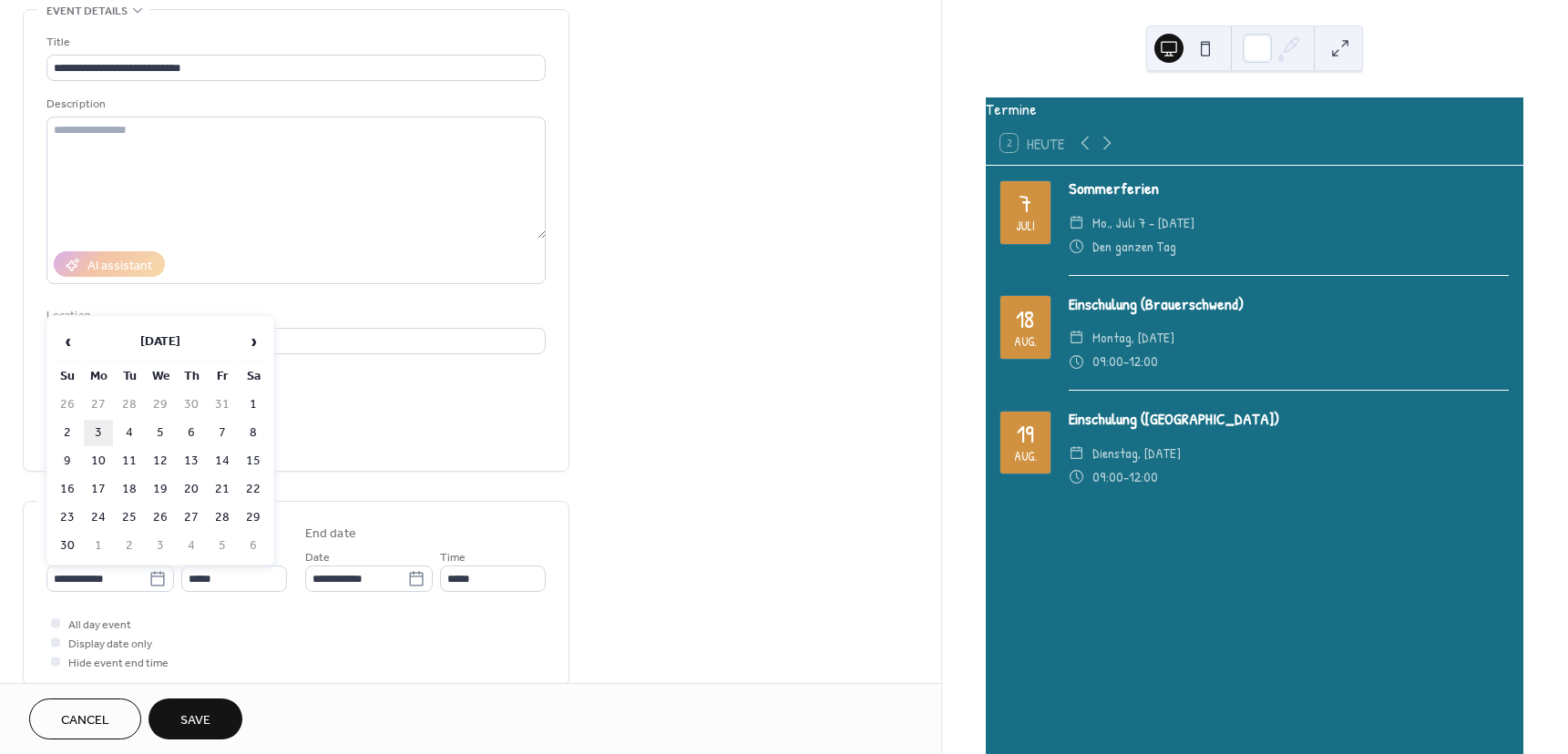 type on "**********" 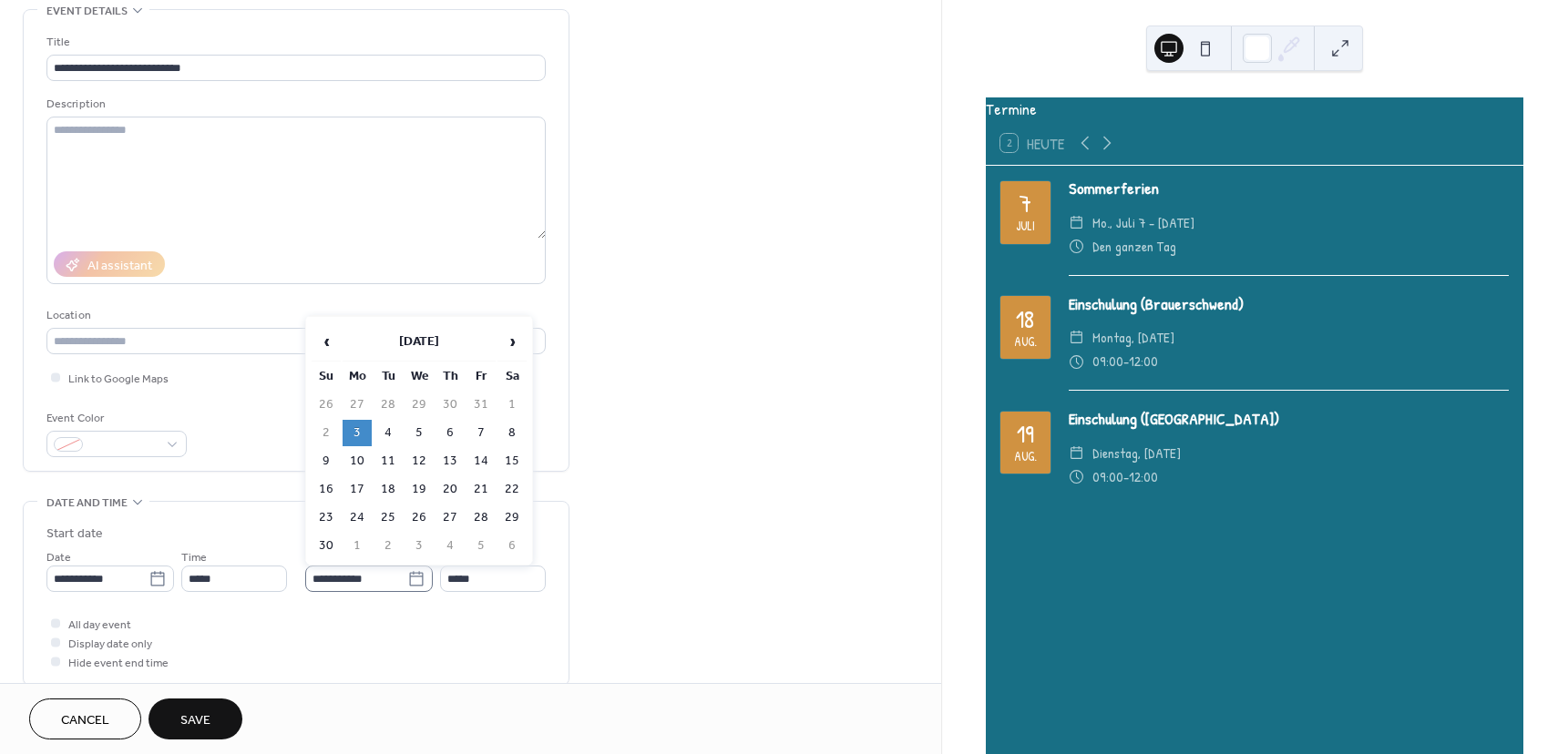 click 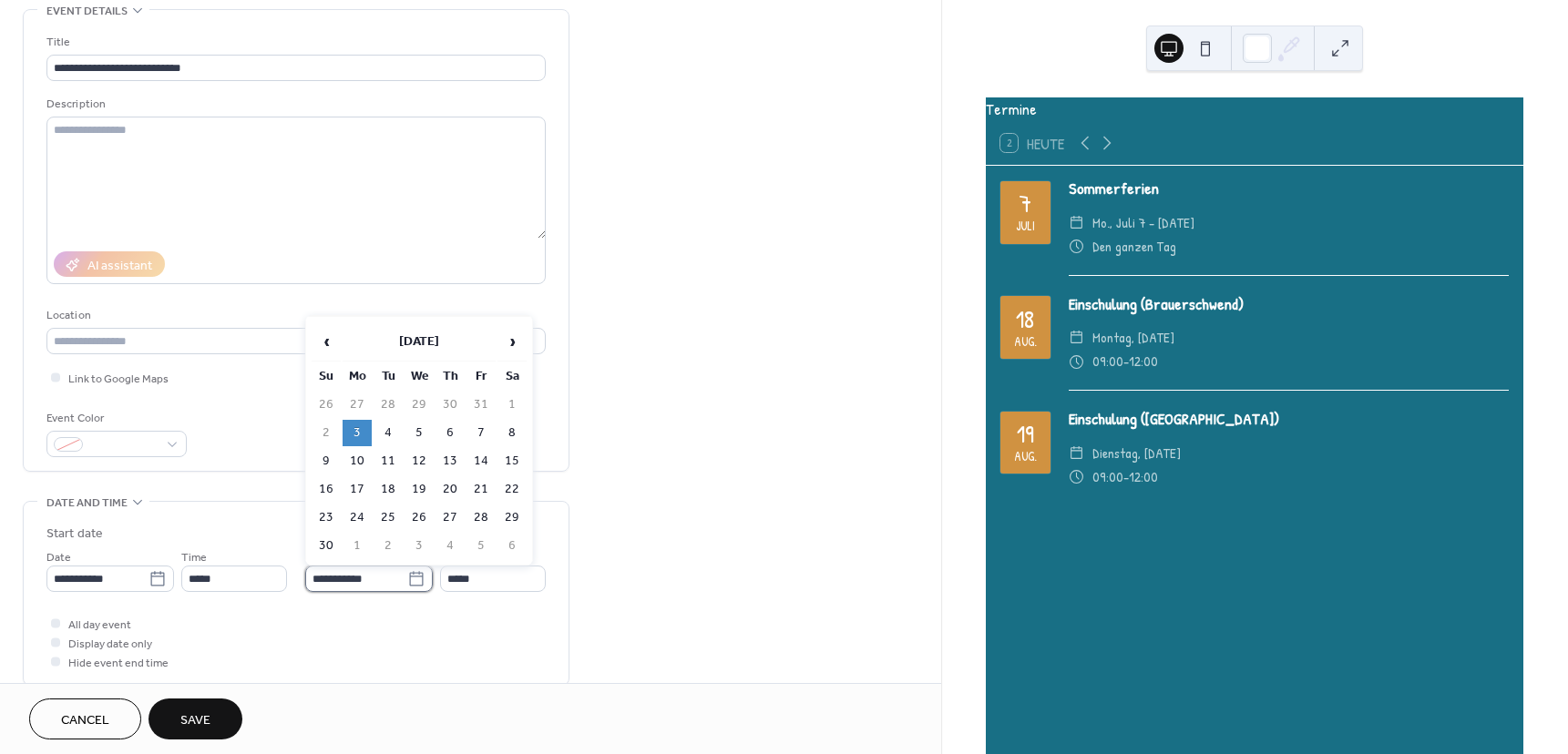 click on "**********" at bounding box center [356, 578] 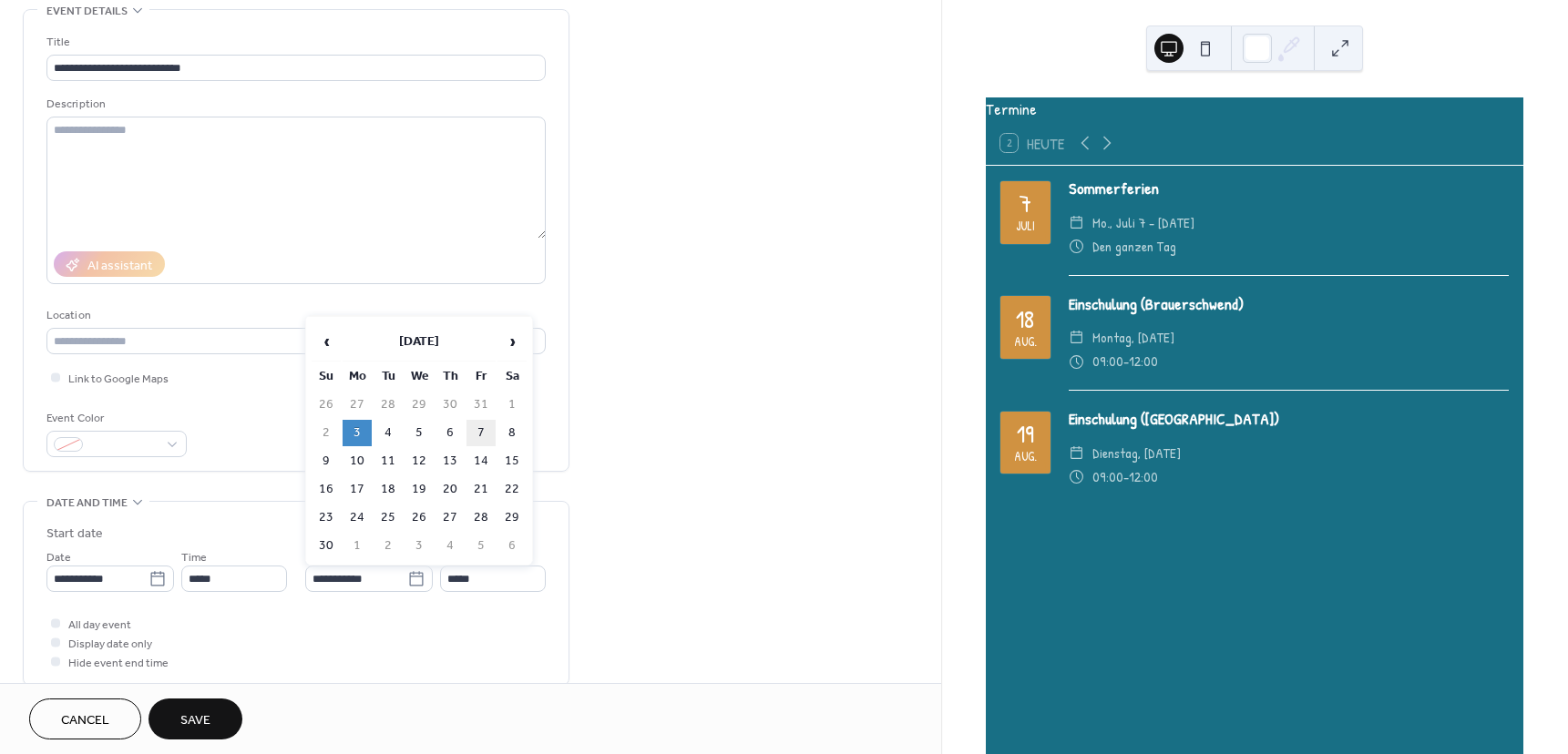 click on "7" at bounding box center (481, 433) 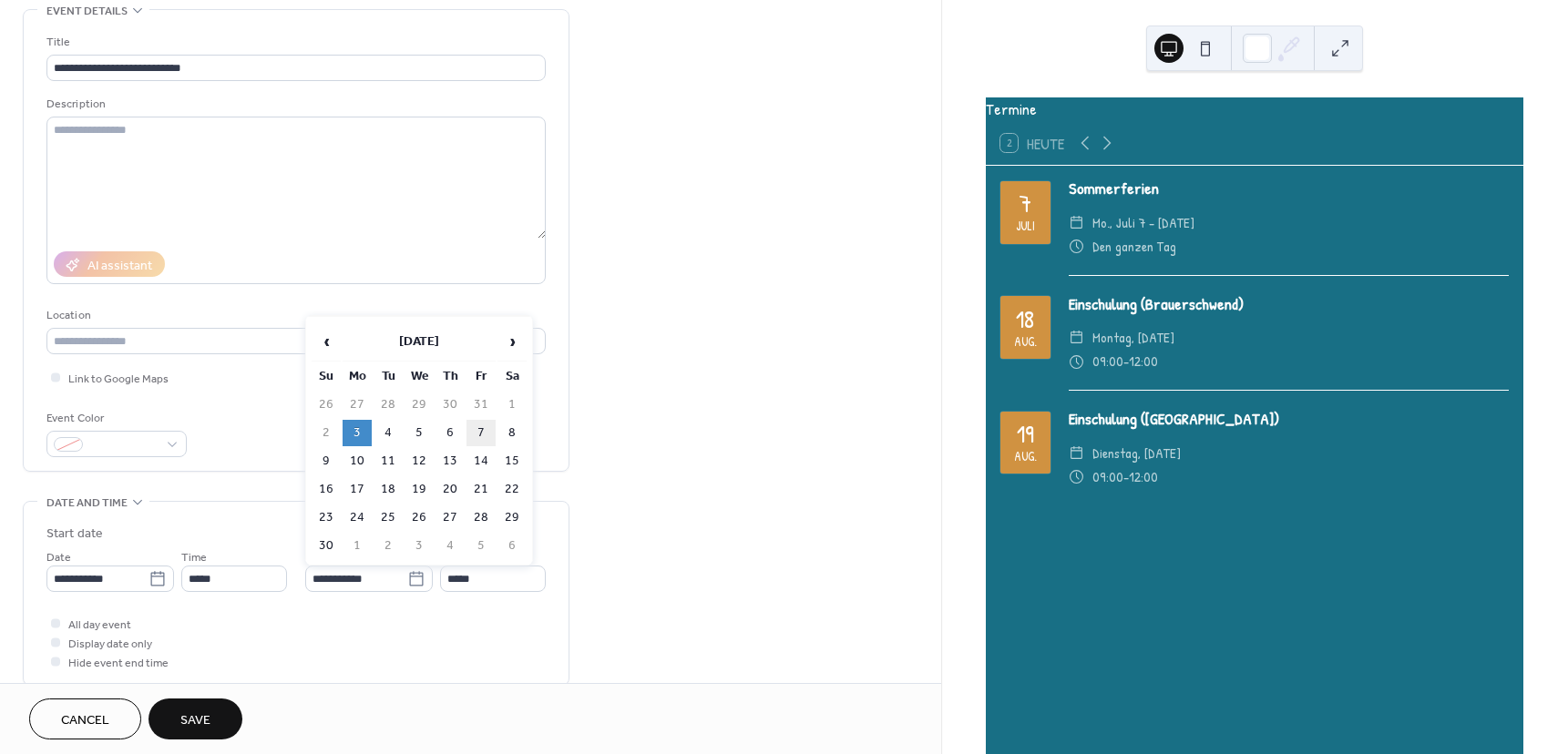 type on "**********" 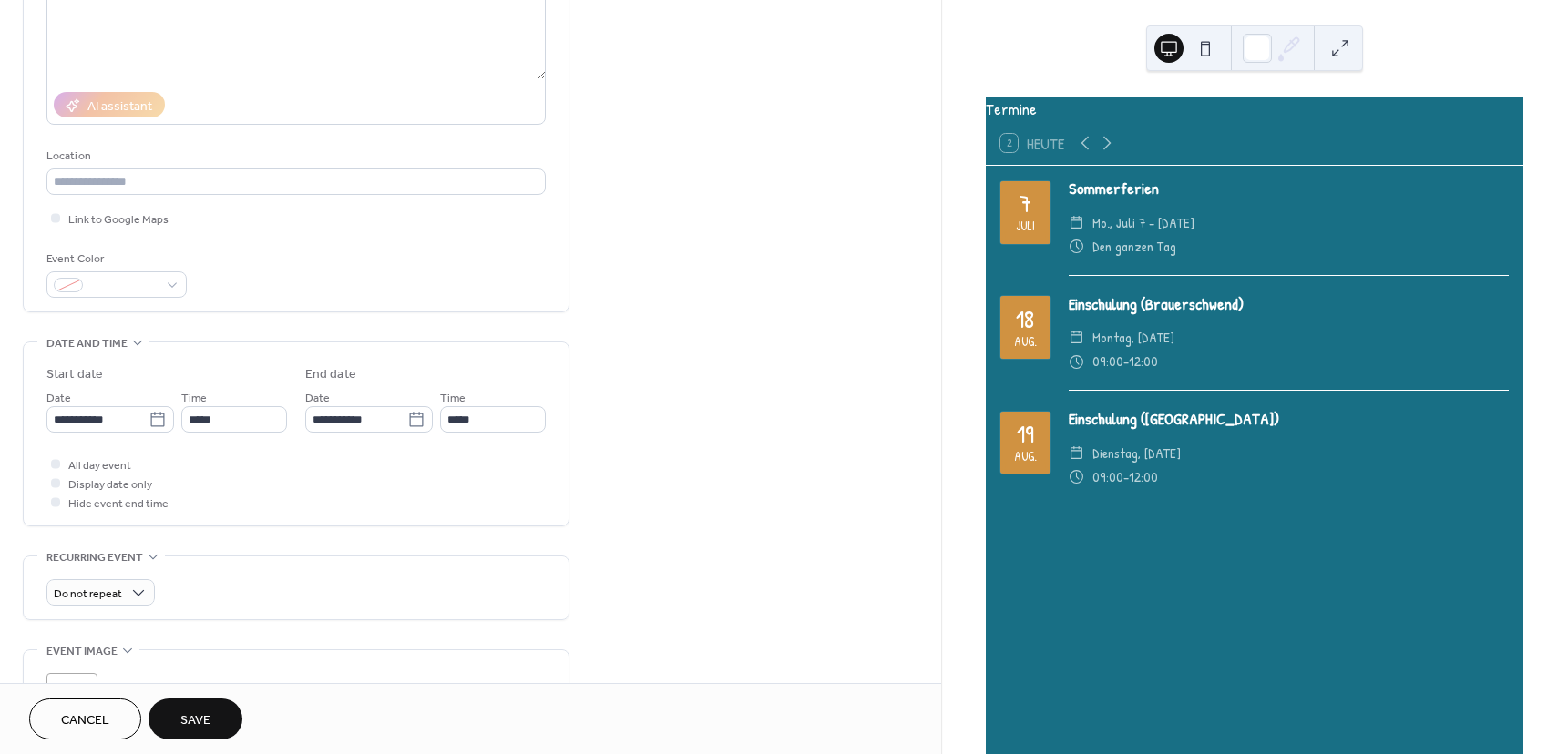 scroll, scrollTop: 273, scrollLeft: 0, axis: vertical 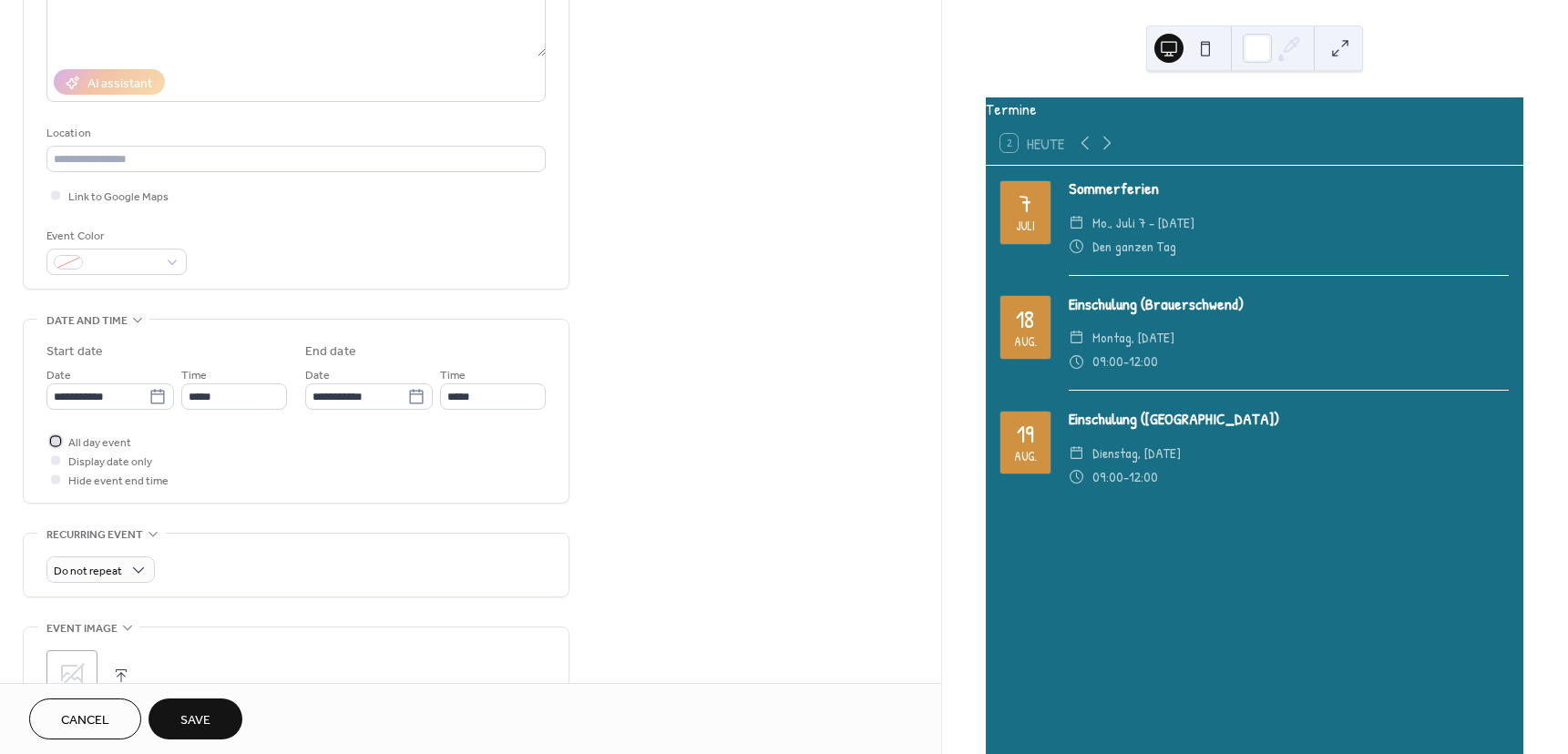 click on "All day event" at bounding box center [99, 443] 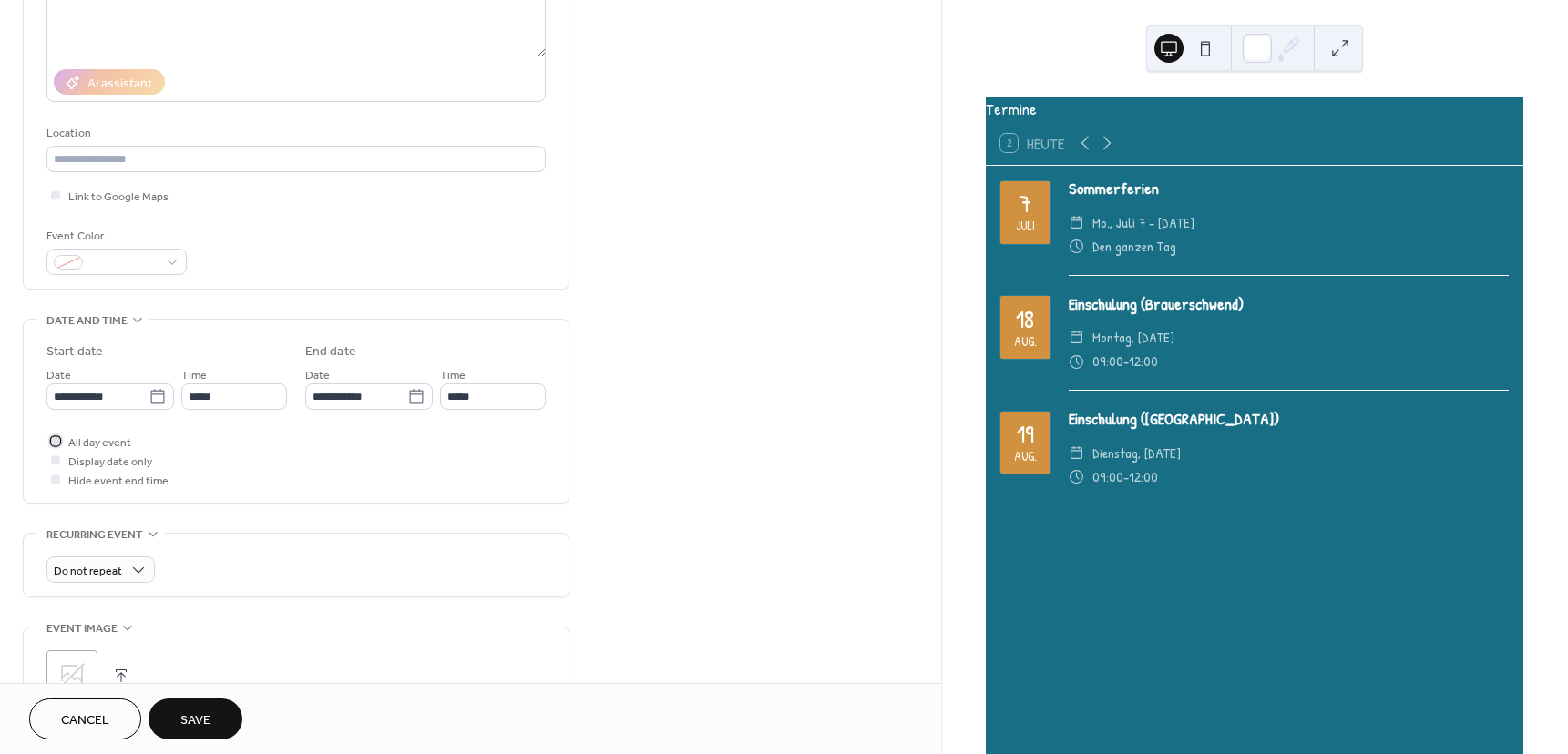 click on "All day event" at bounding box center (99, 443) 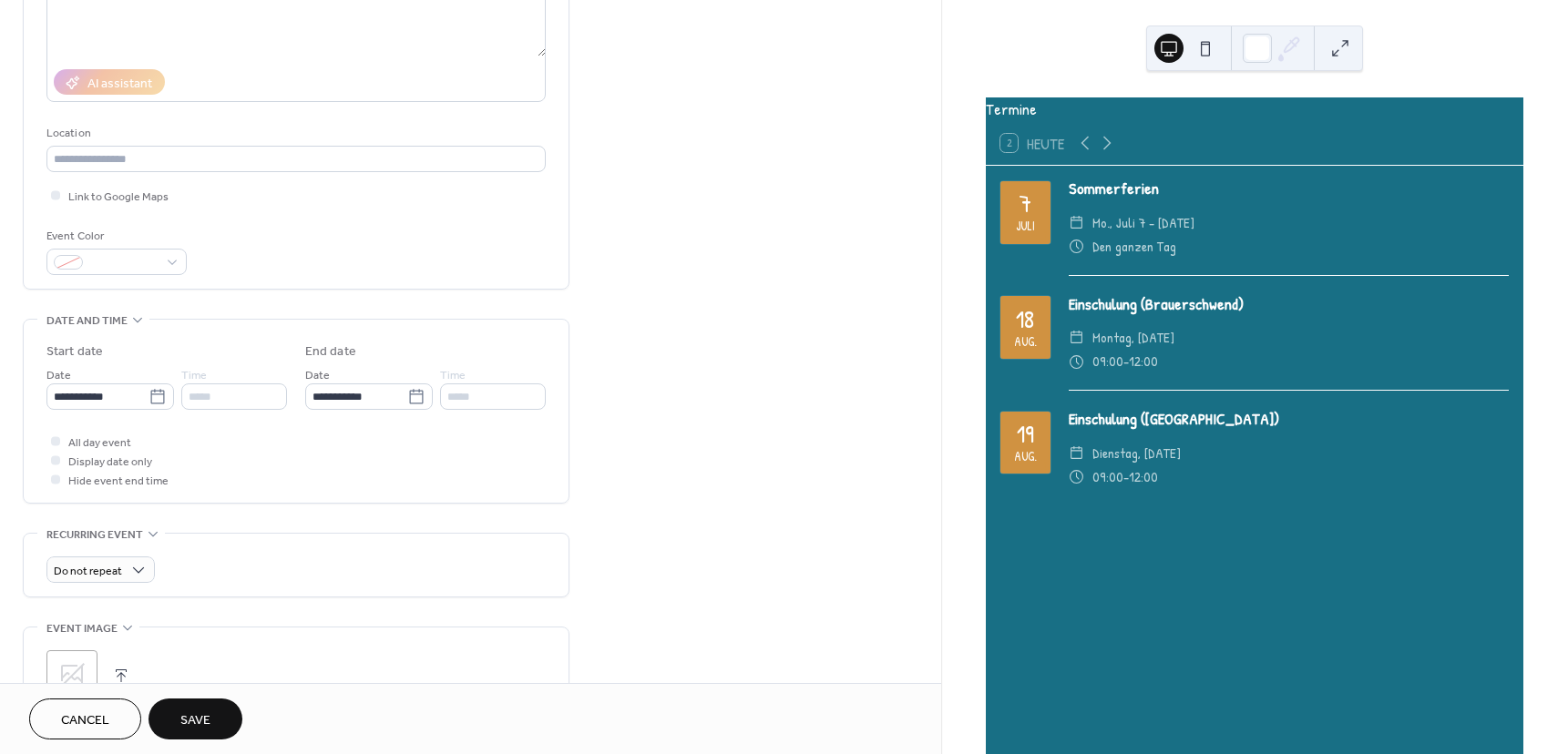 click on "Save" at bounding box center (195, 718) 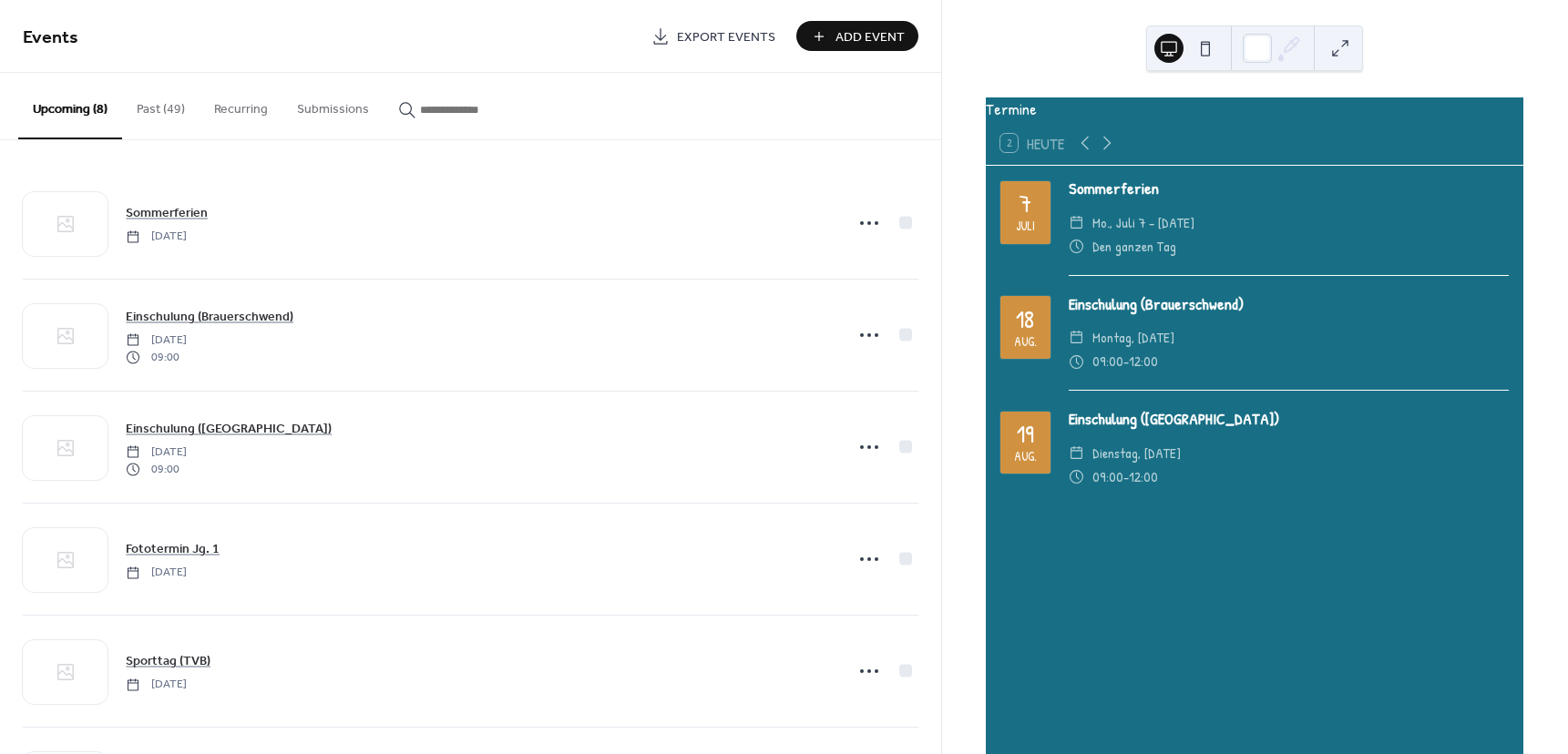 click on "Add Event" at bounding box center [870, 37] 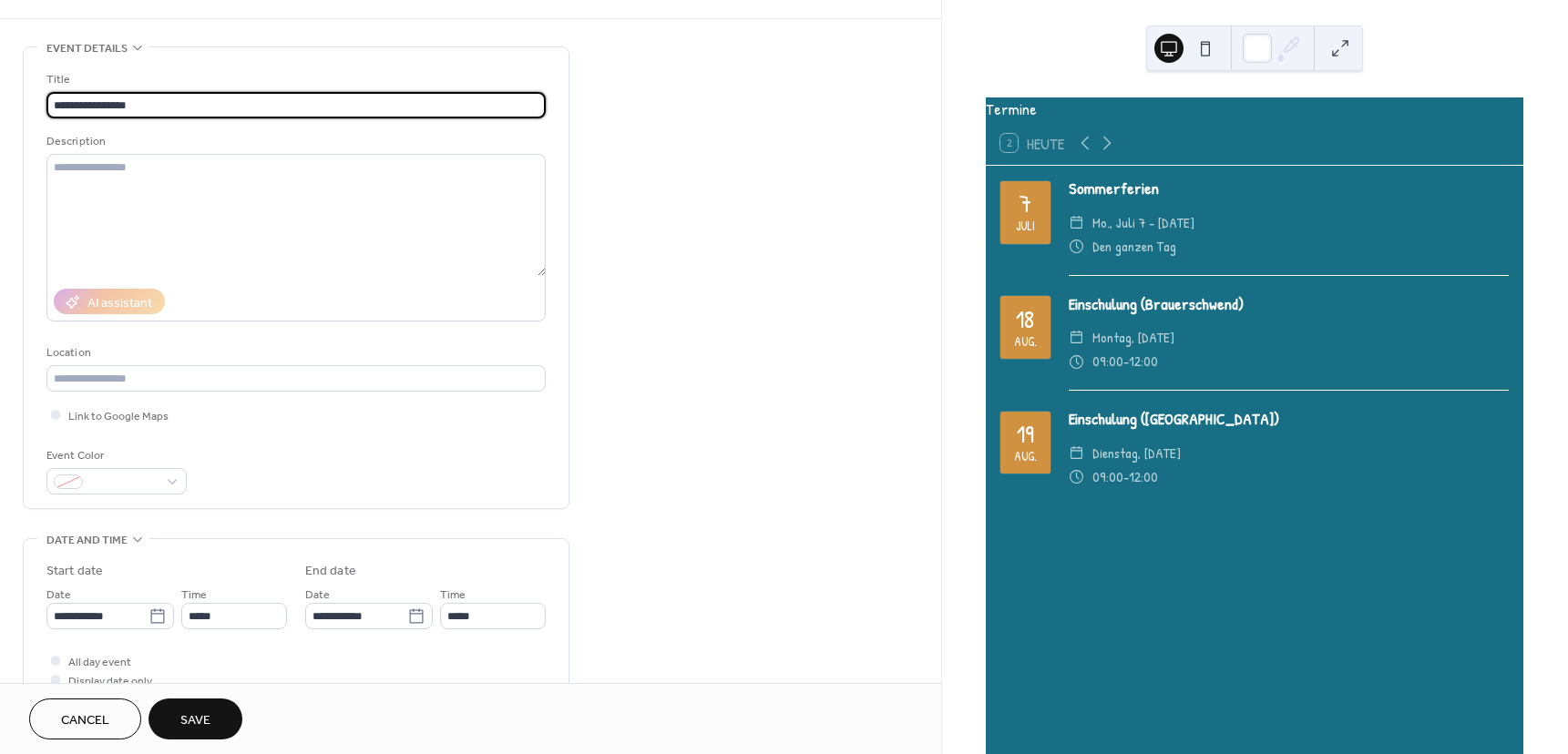 scroll, scrollTop: 182, scrollLeft: 0, axis: vertical 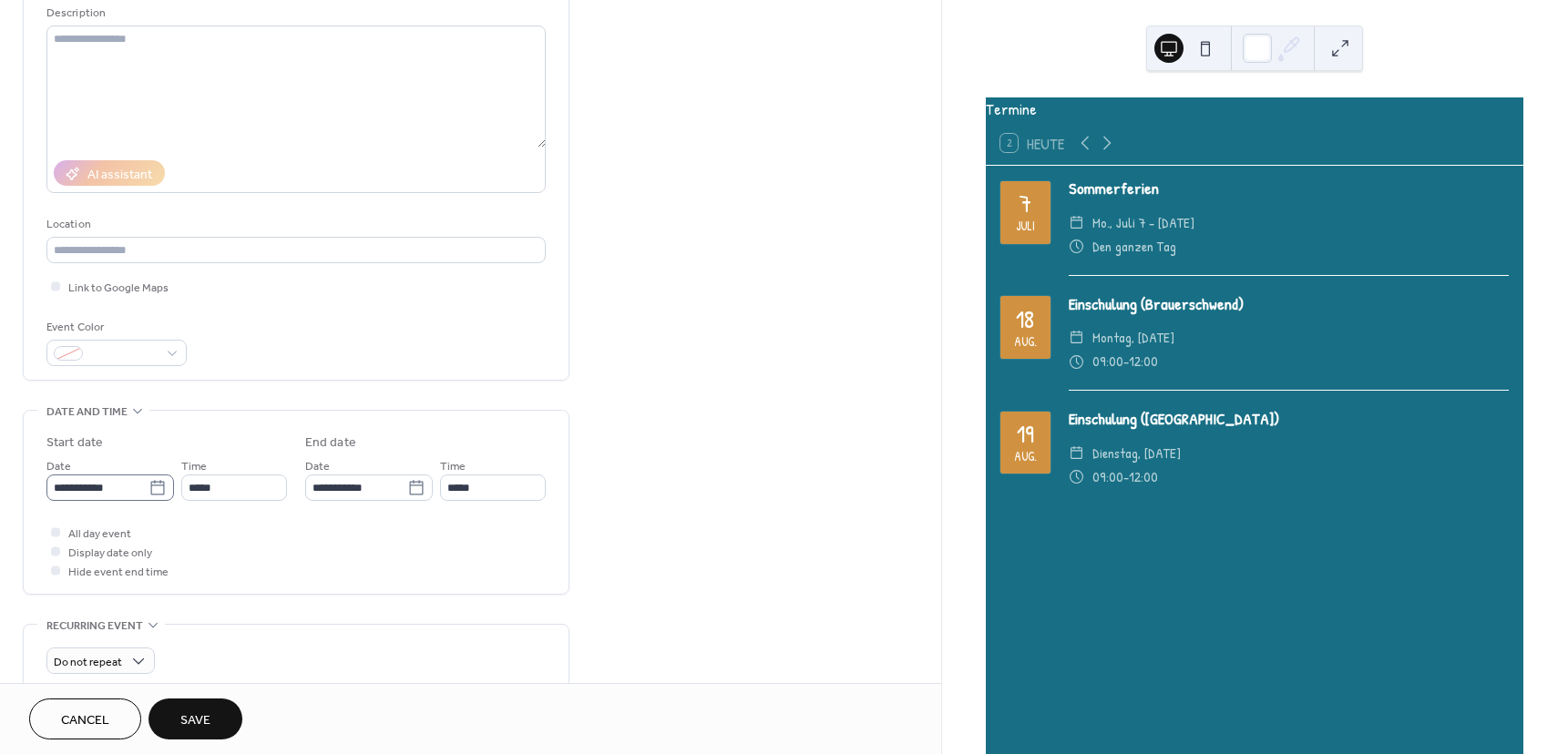 type on "**********" 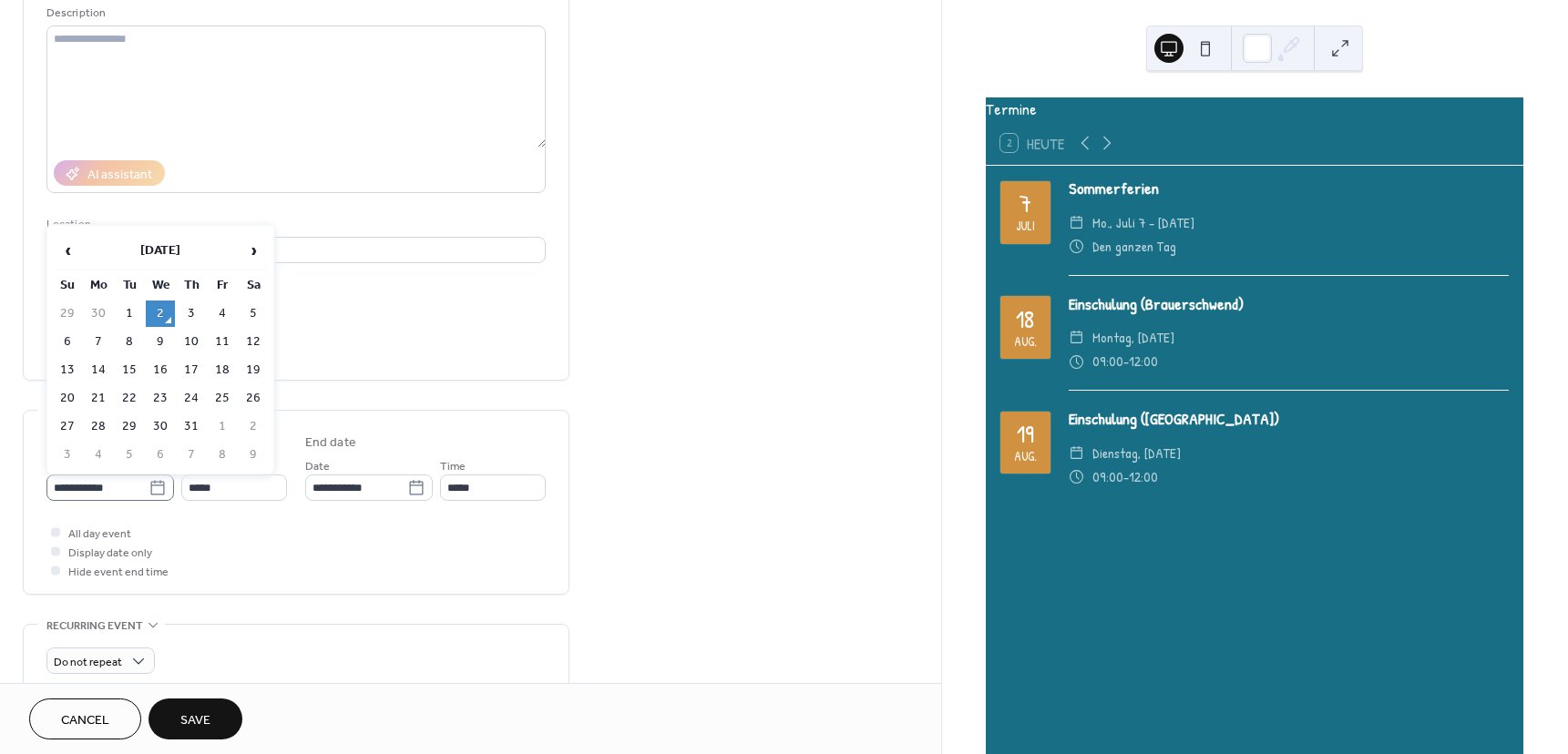 click 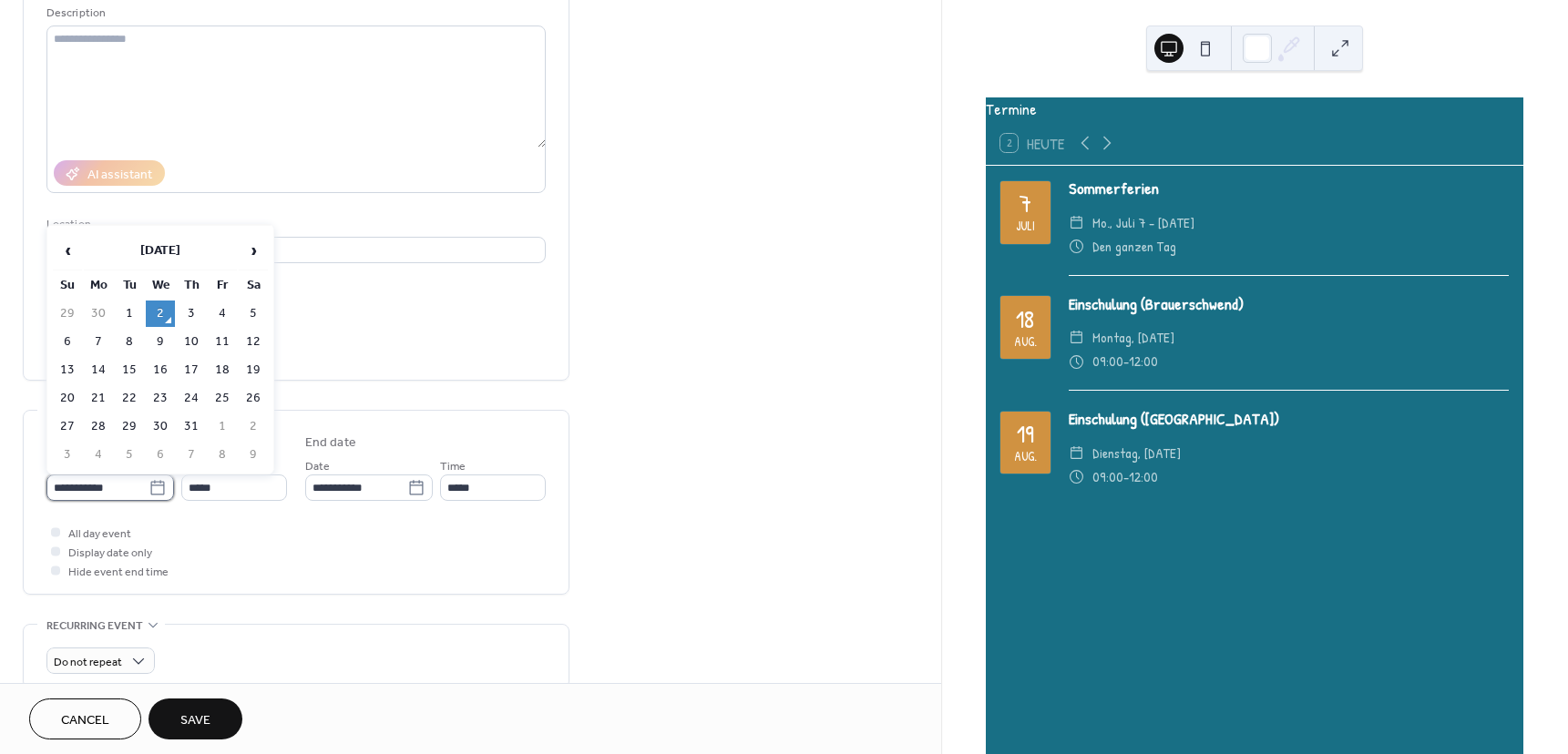 click on "**********" at bounding box center (97, 487) 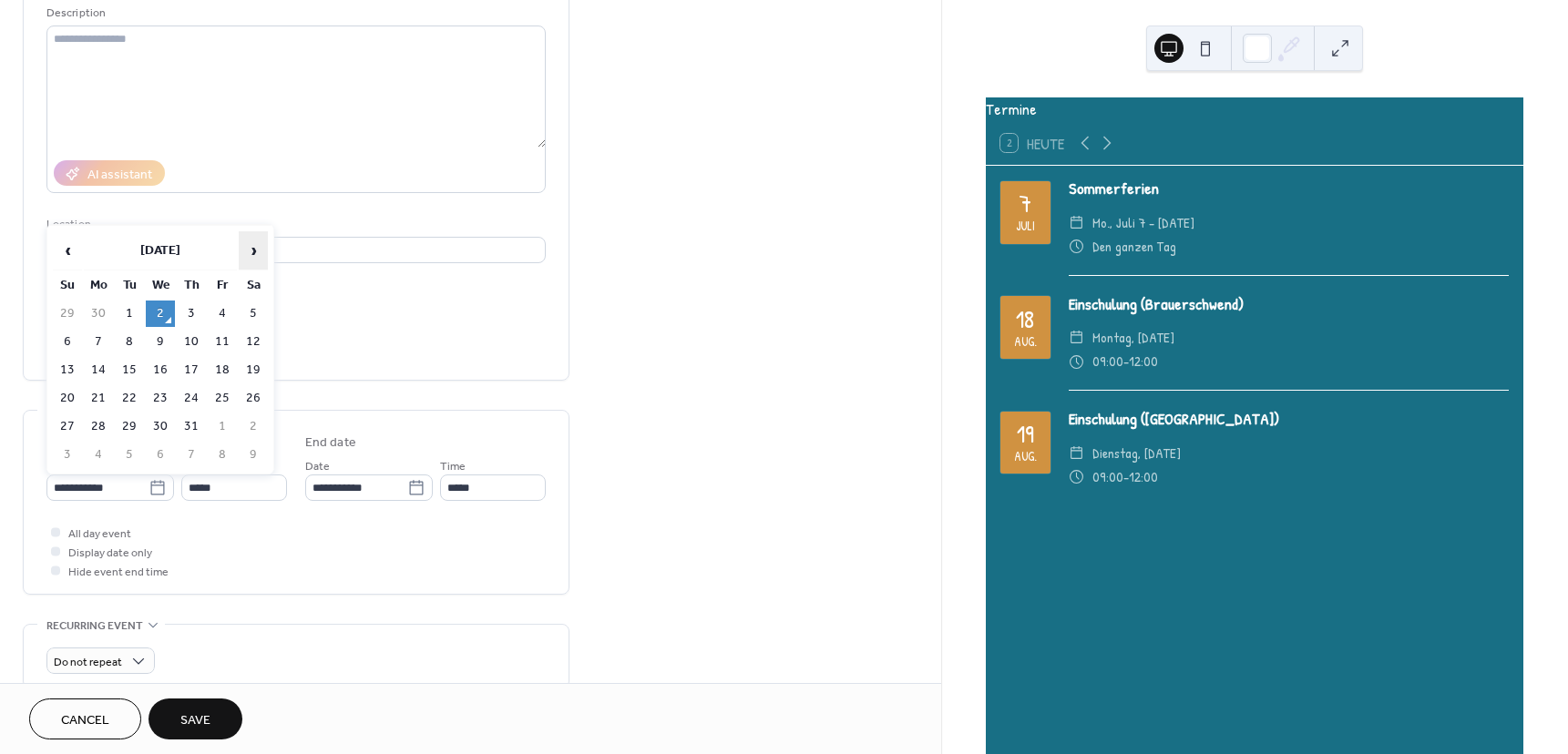 click on "›" at bounding box center [253, 250] 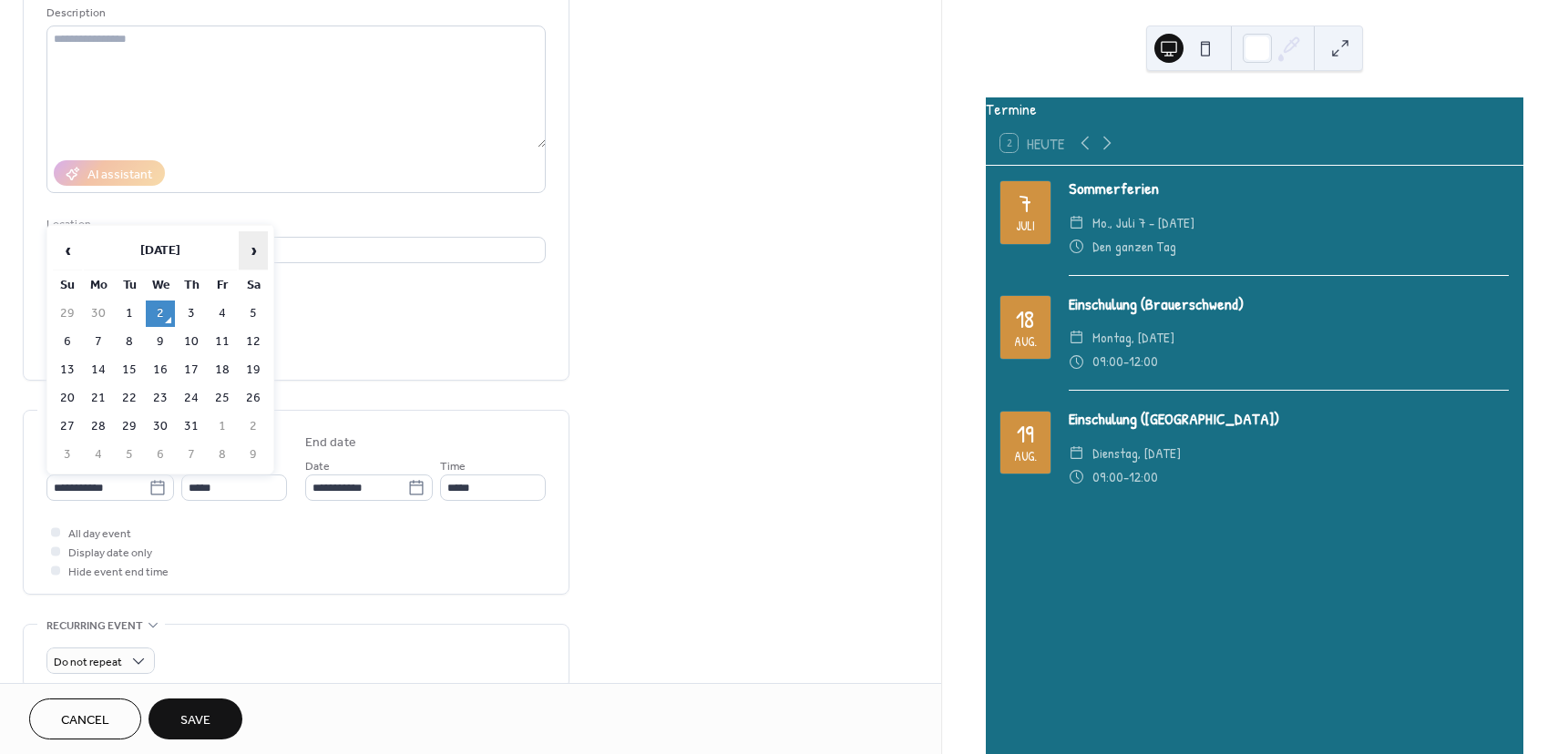 click on "›" at bounding box center [253, 250] 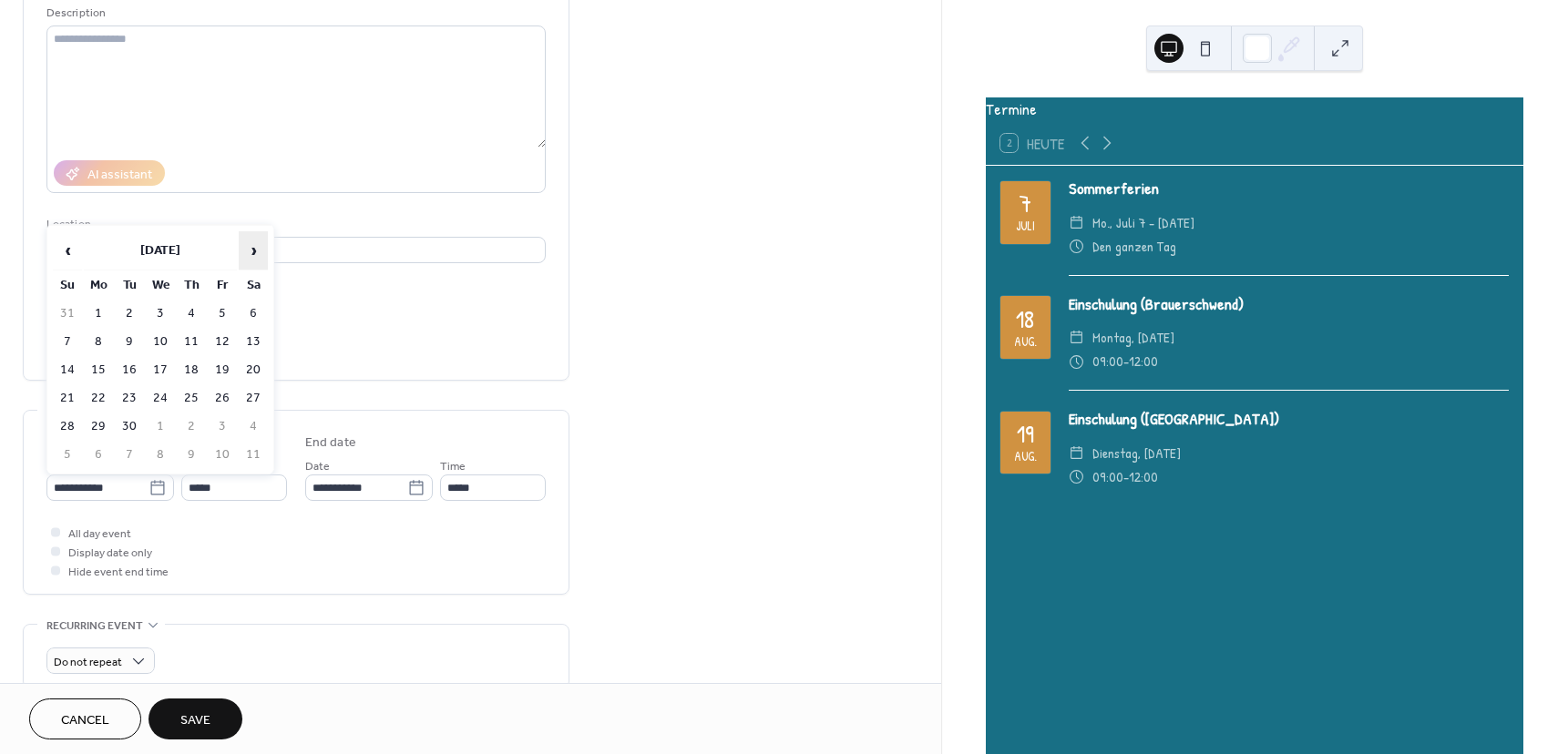 click on "›" at bounding box center (253, 250) 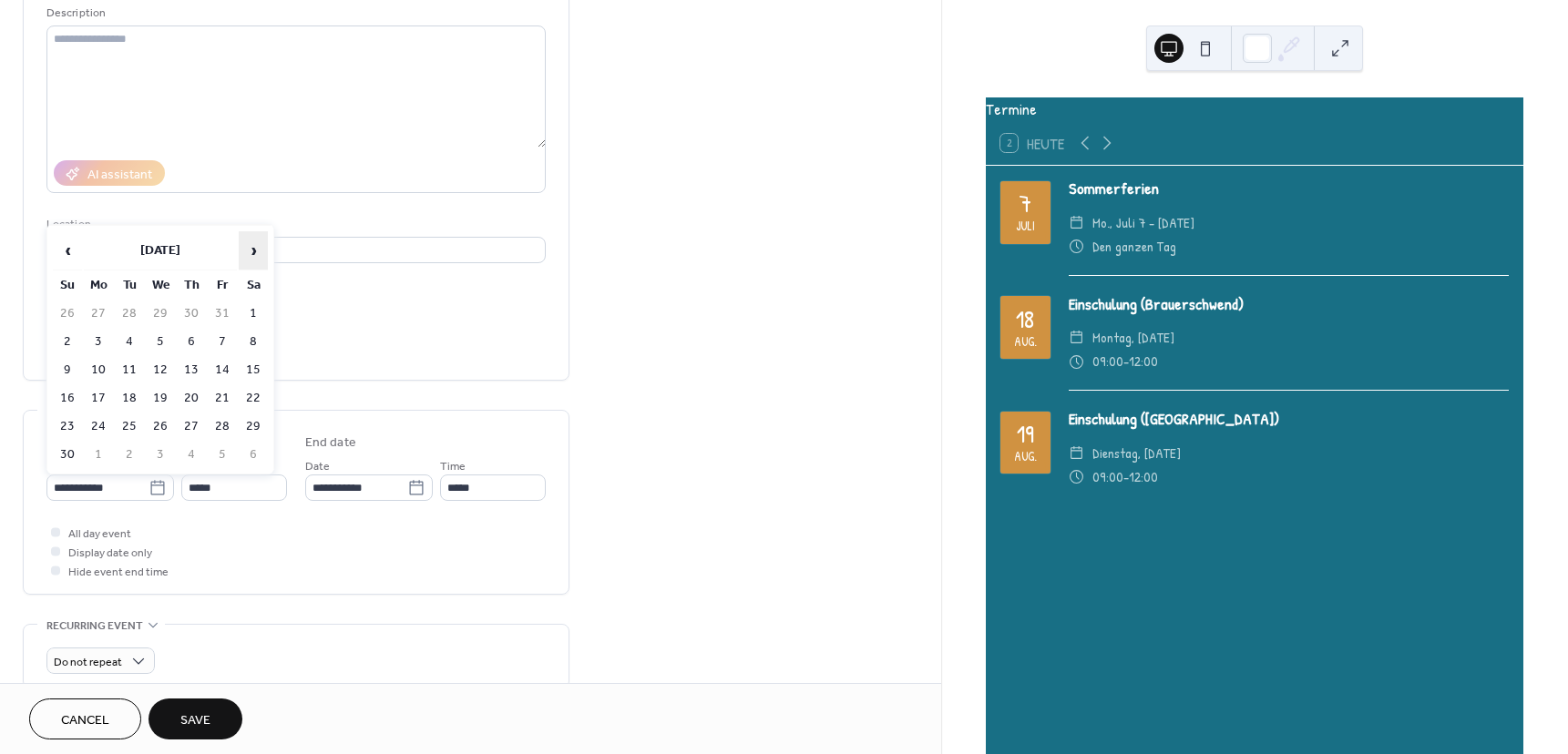click on "›" at bounding box center [253, 250] 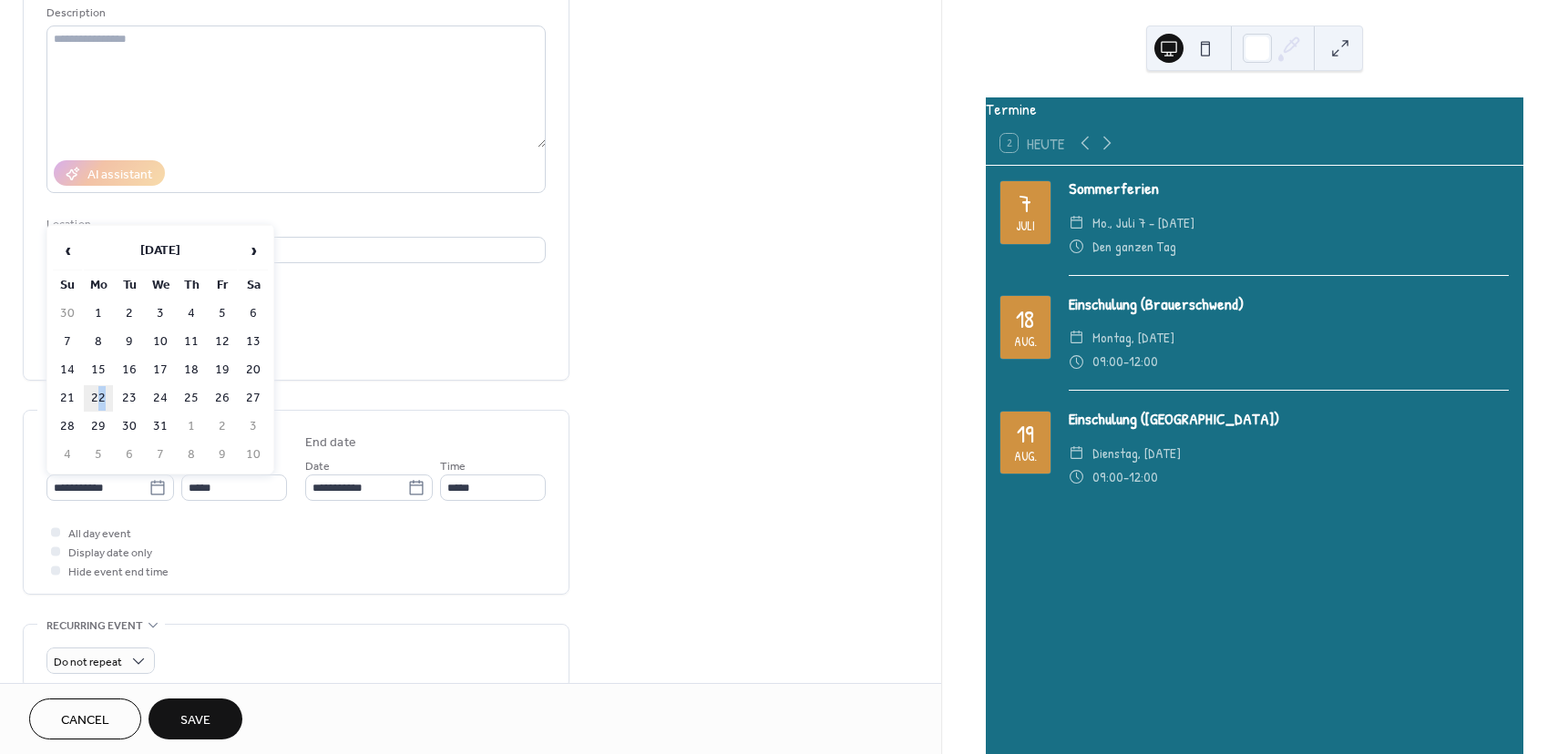 click on "22" at bounding box center (98, 398) 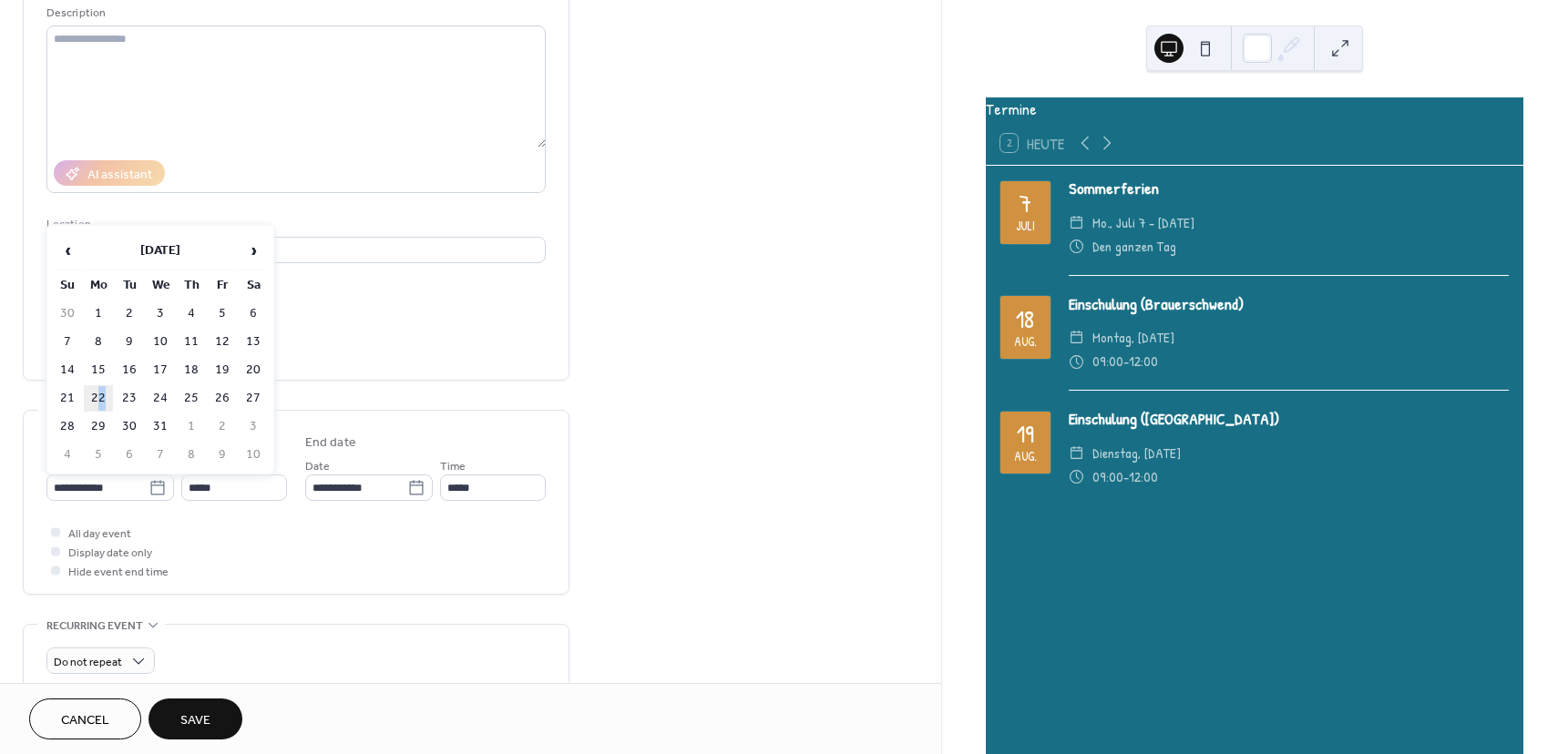 type on "**********" 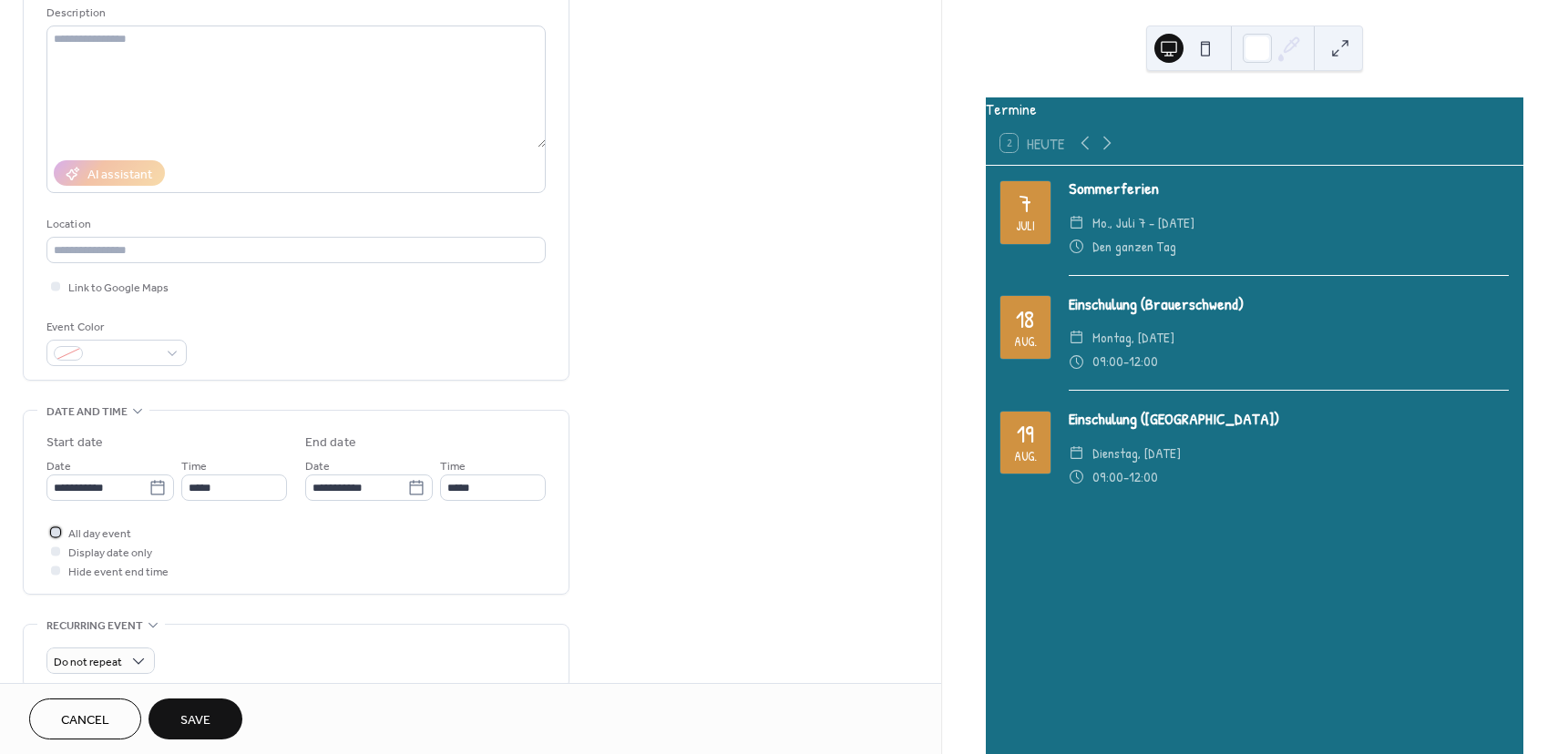 click on "All day event" at bounding box center [99, 534] 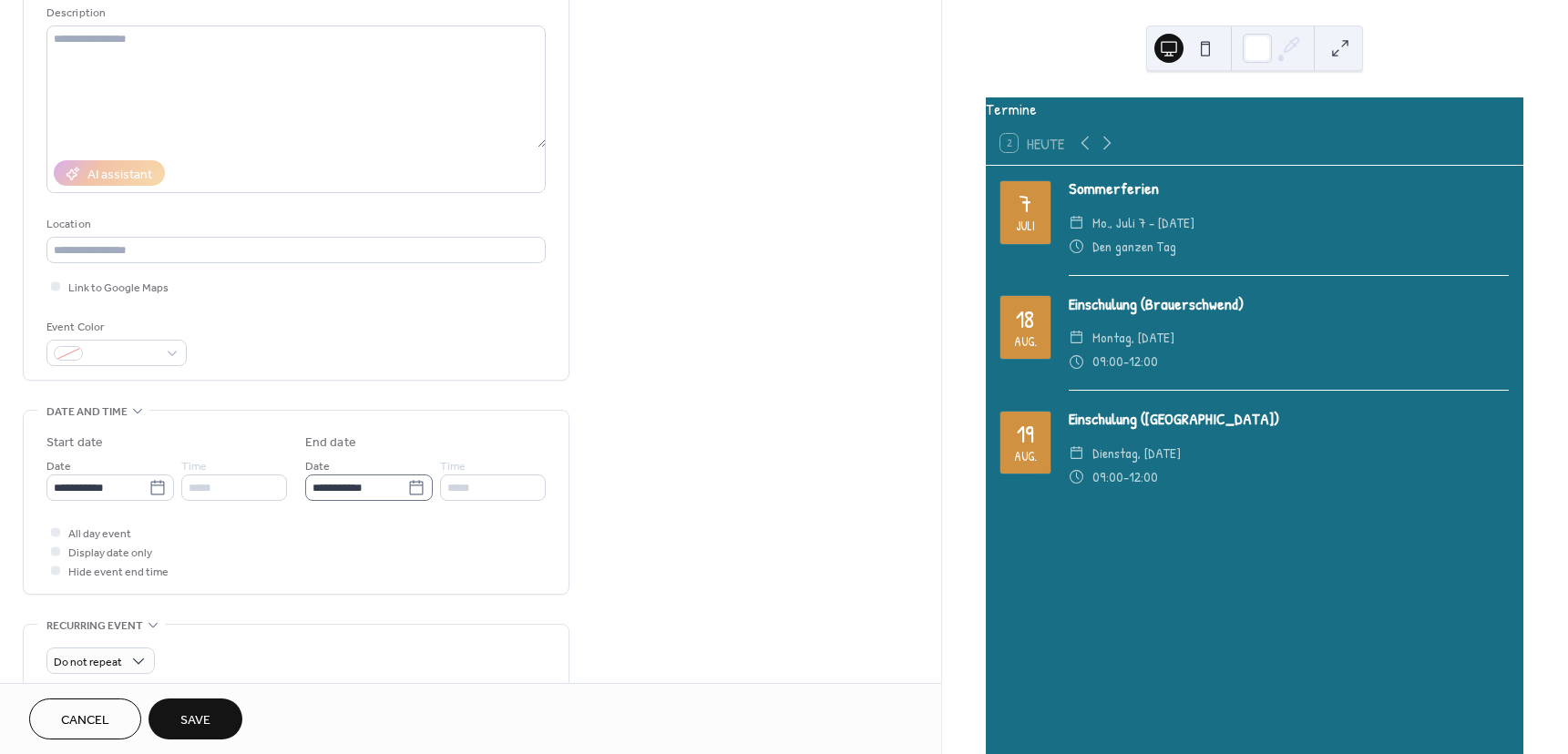 click 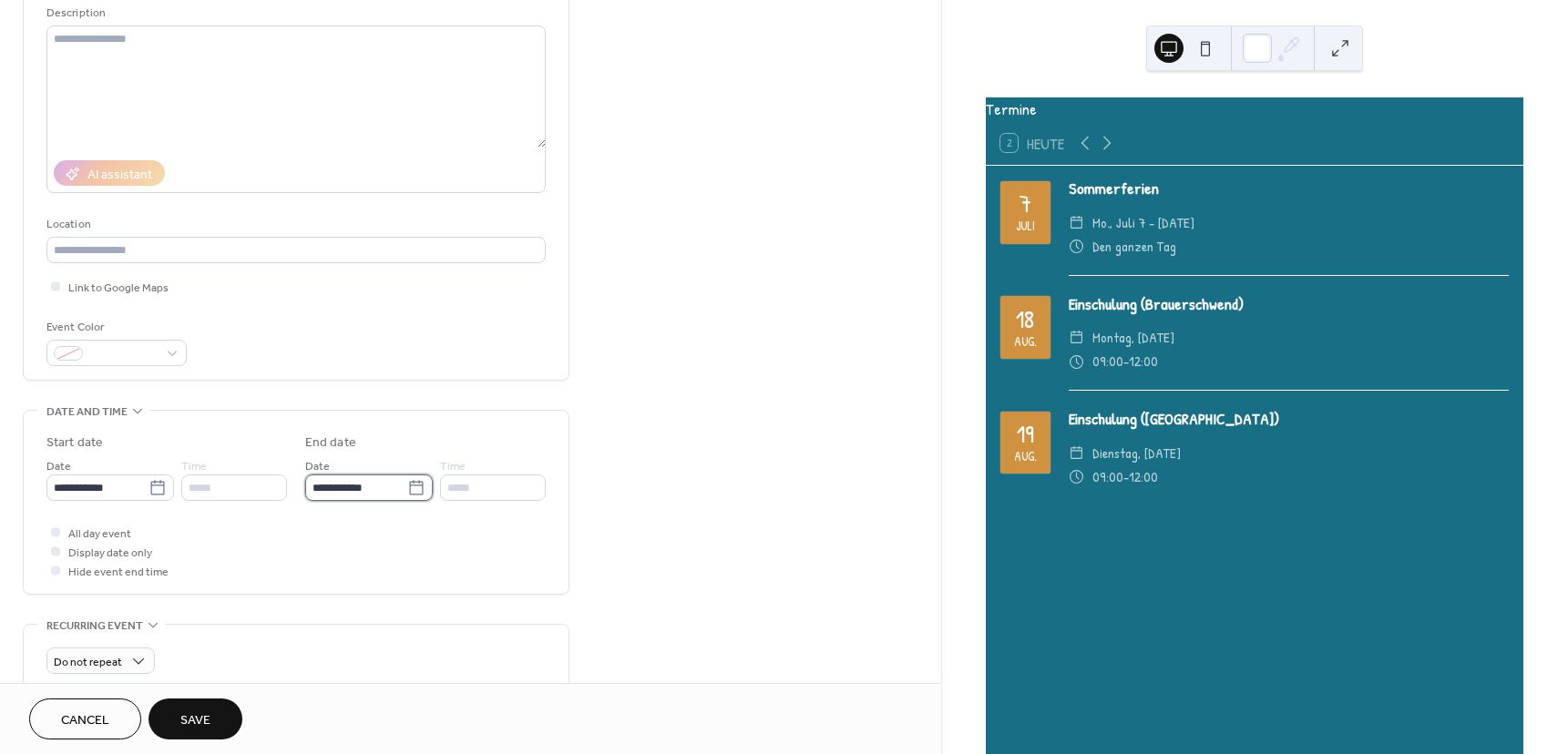 click on "**********" at bounding box center (356, 487) 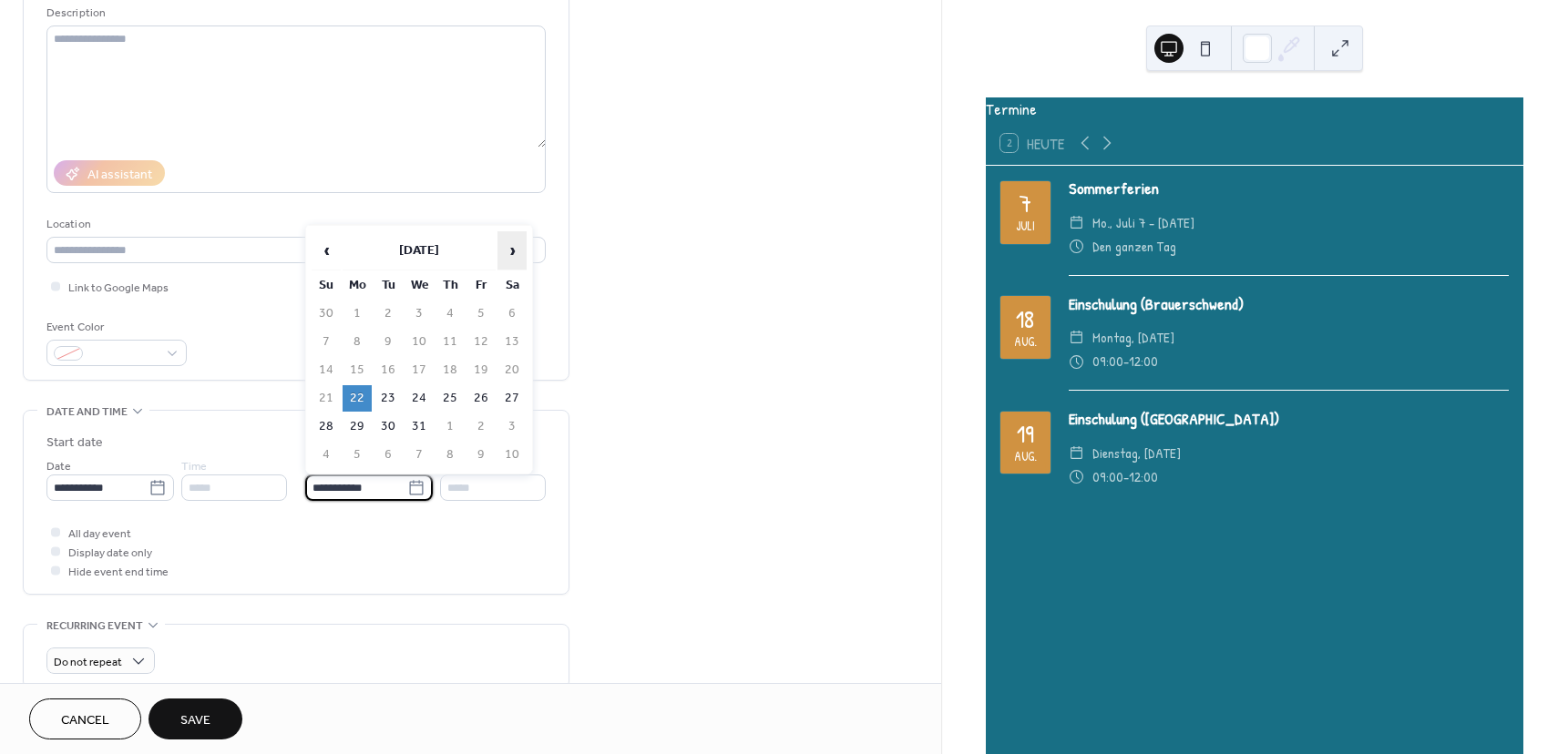 click on "›" at bounding box center [512, 250] 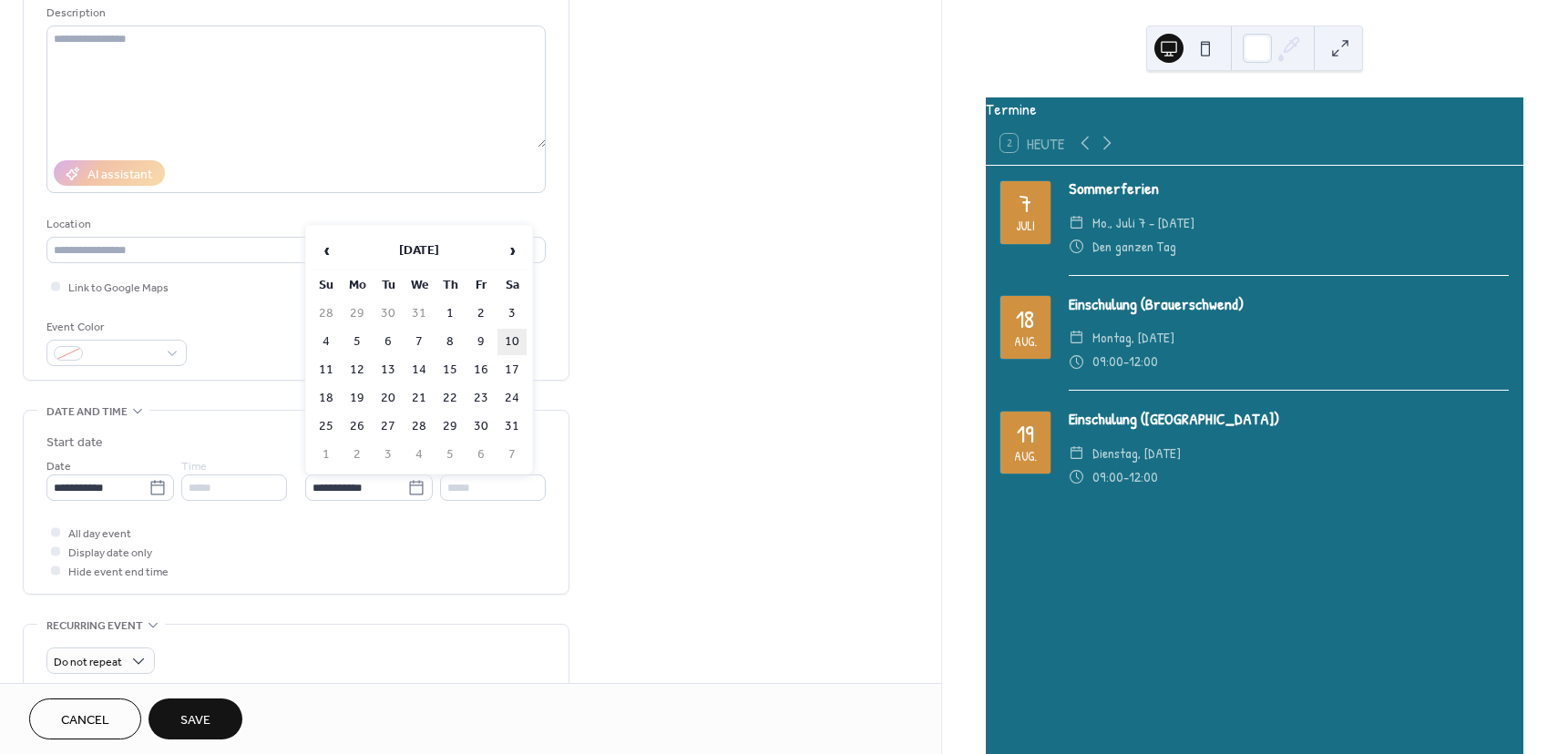 click on "10" at bounding box center (512, 341) 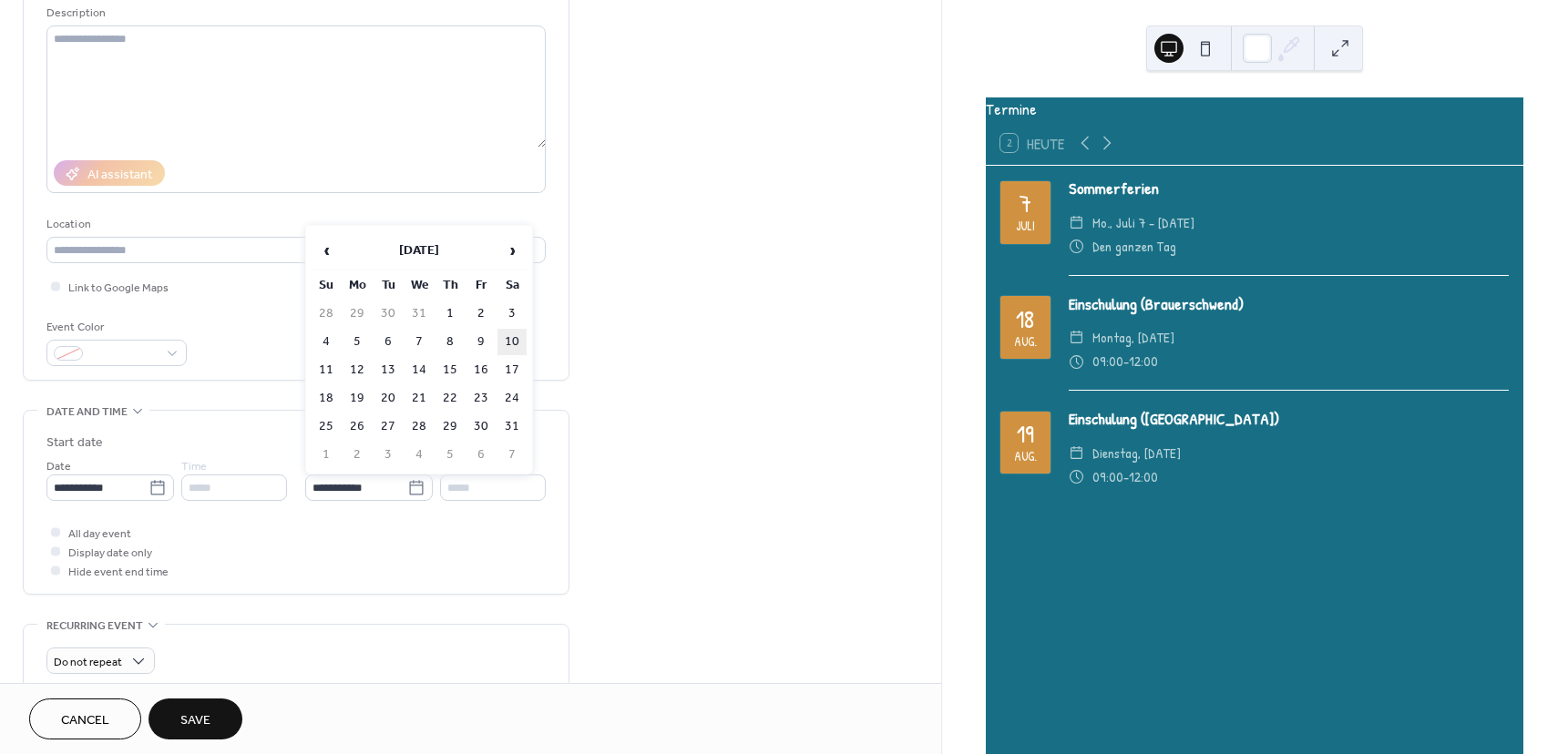 type on "**********" 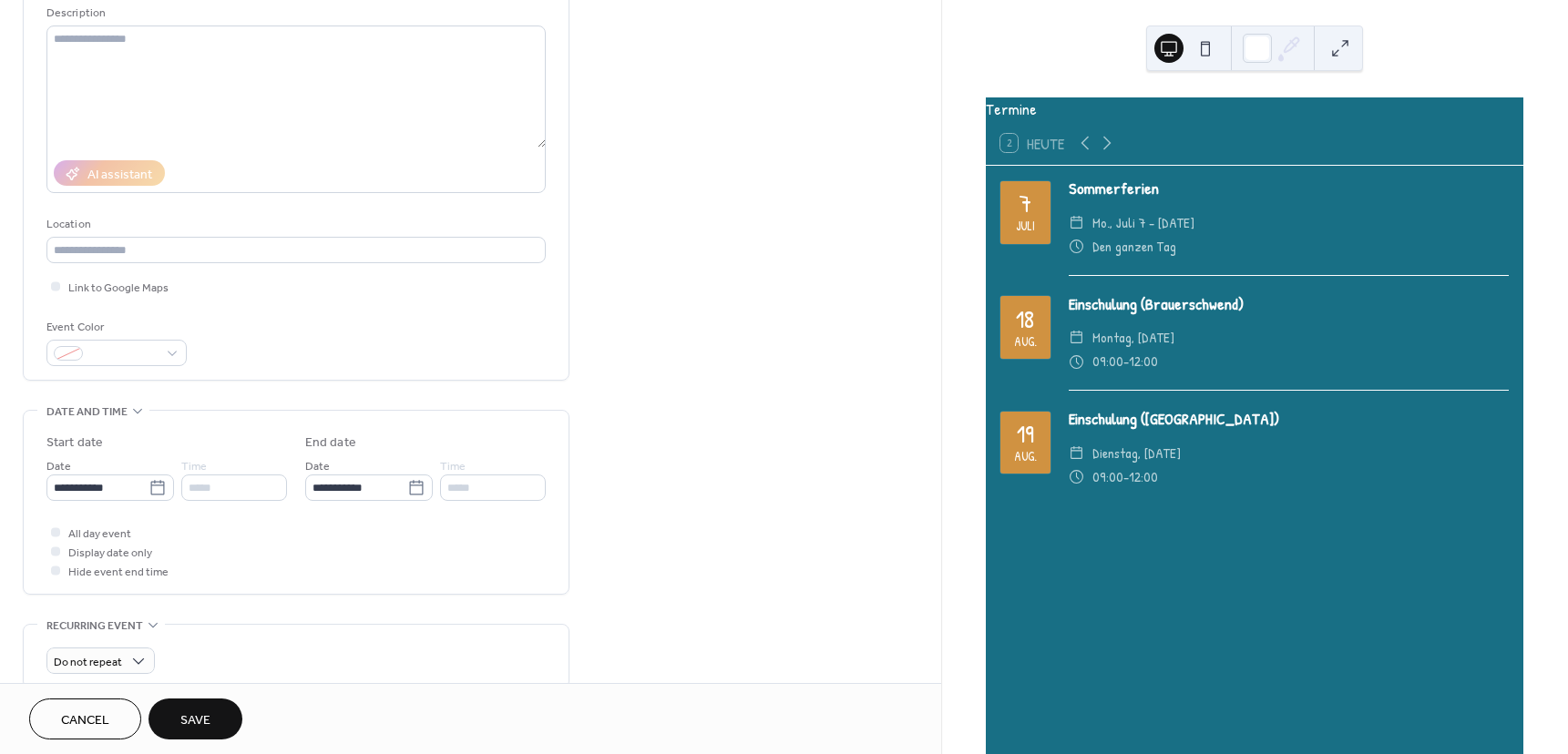 click on "Save" at bounding box center [195, 720] 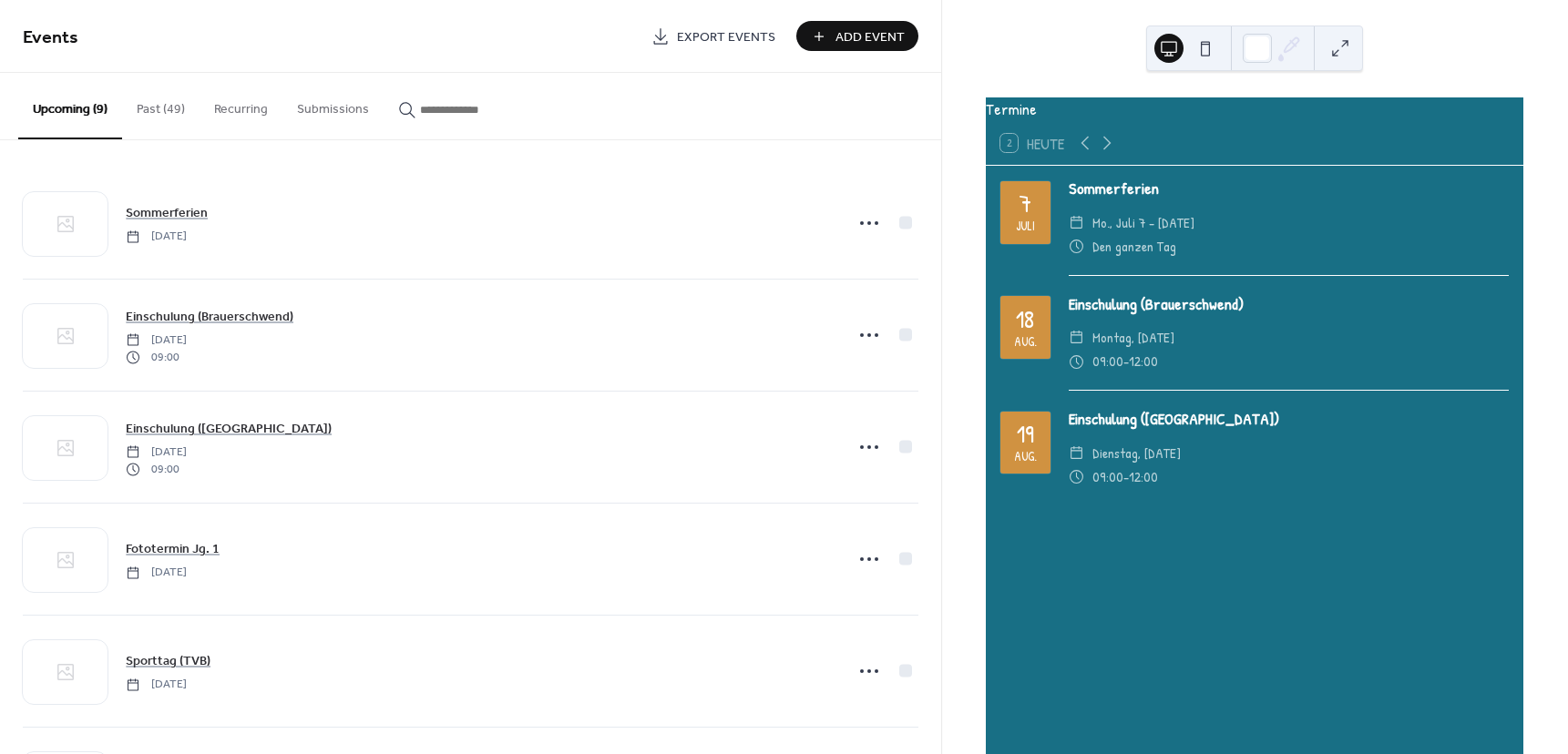 click on "Add Event" at bounding box center (870, 37) 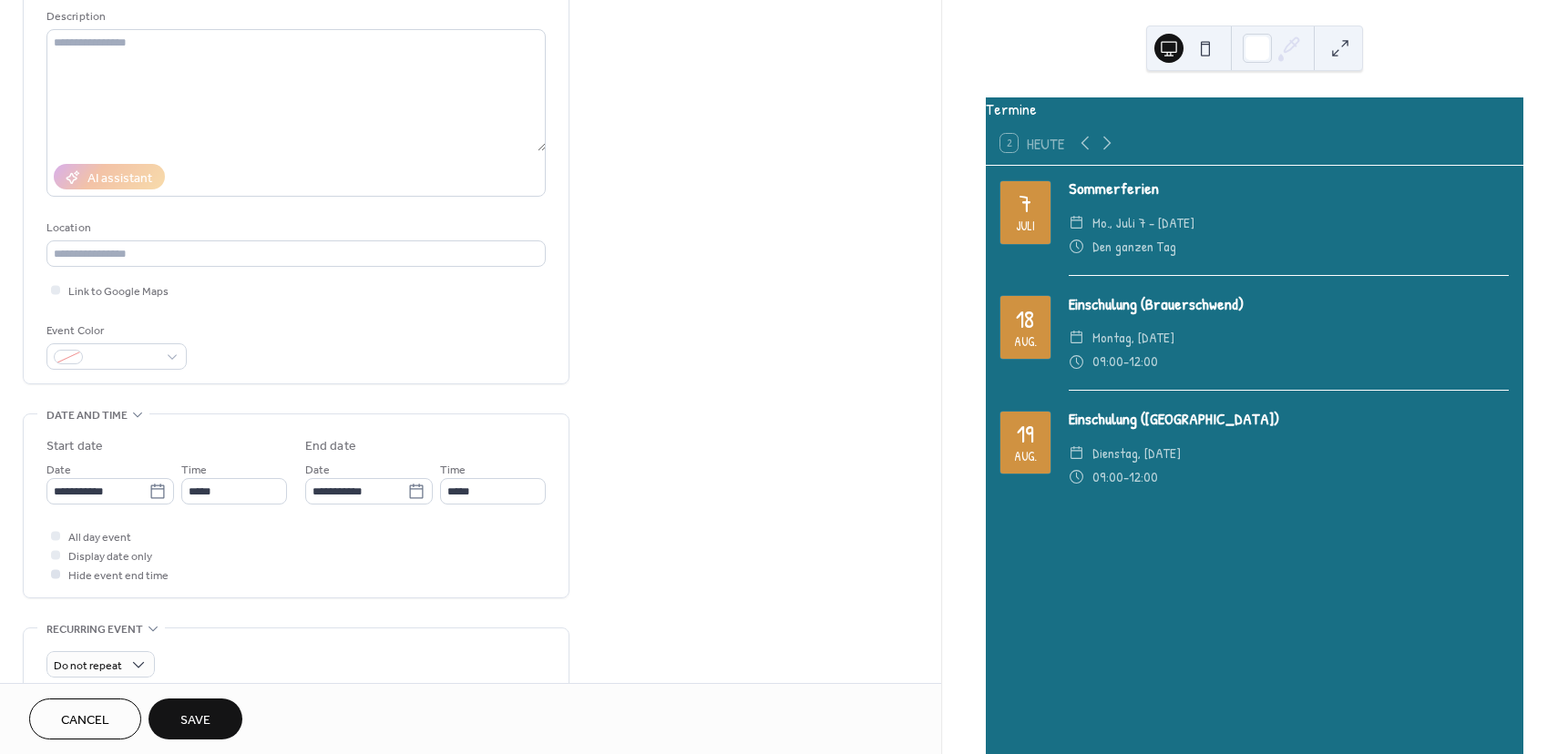 scroll, scrollTop: 182, scrollLeft: 0, axis: vertical 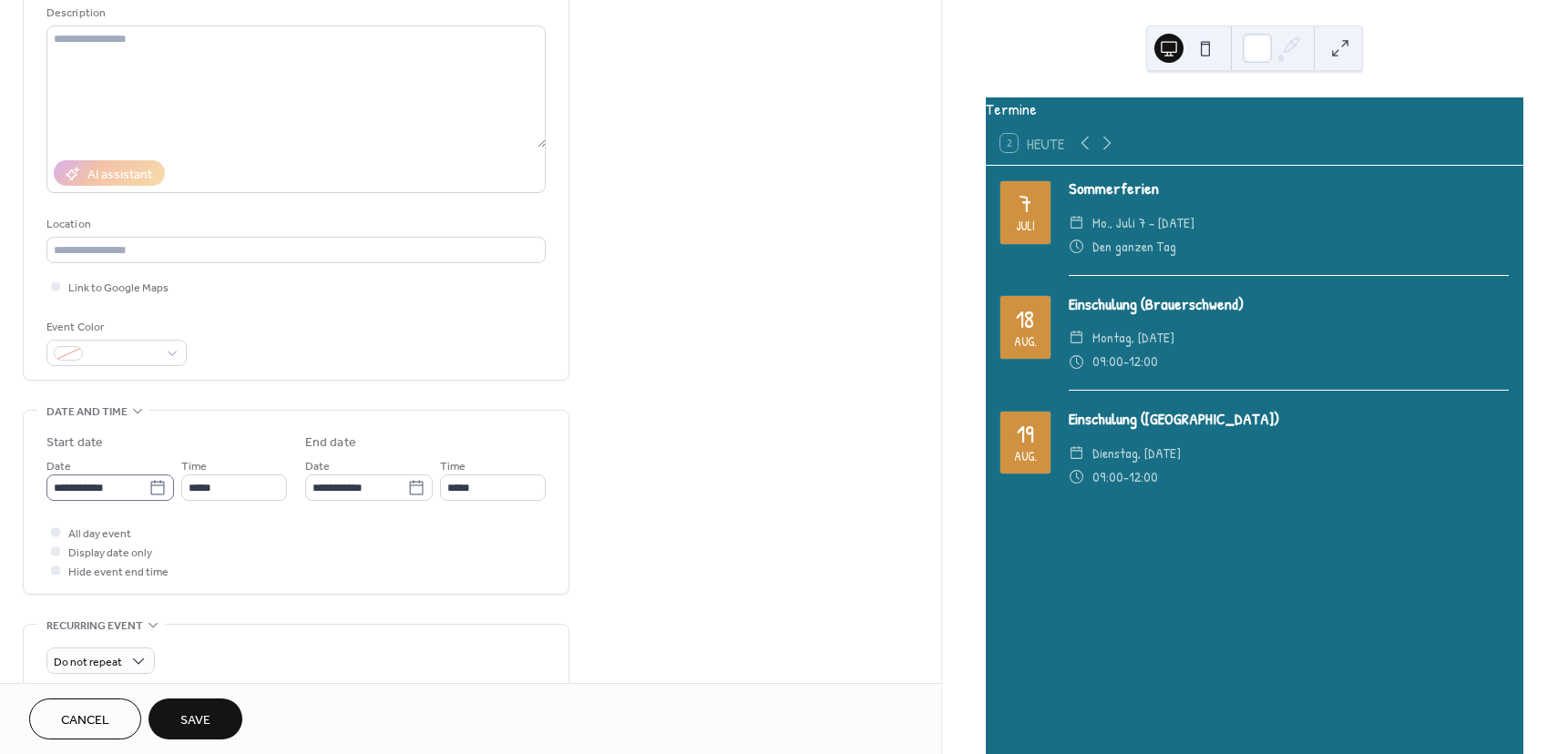 type on "**********" 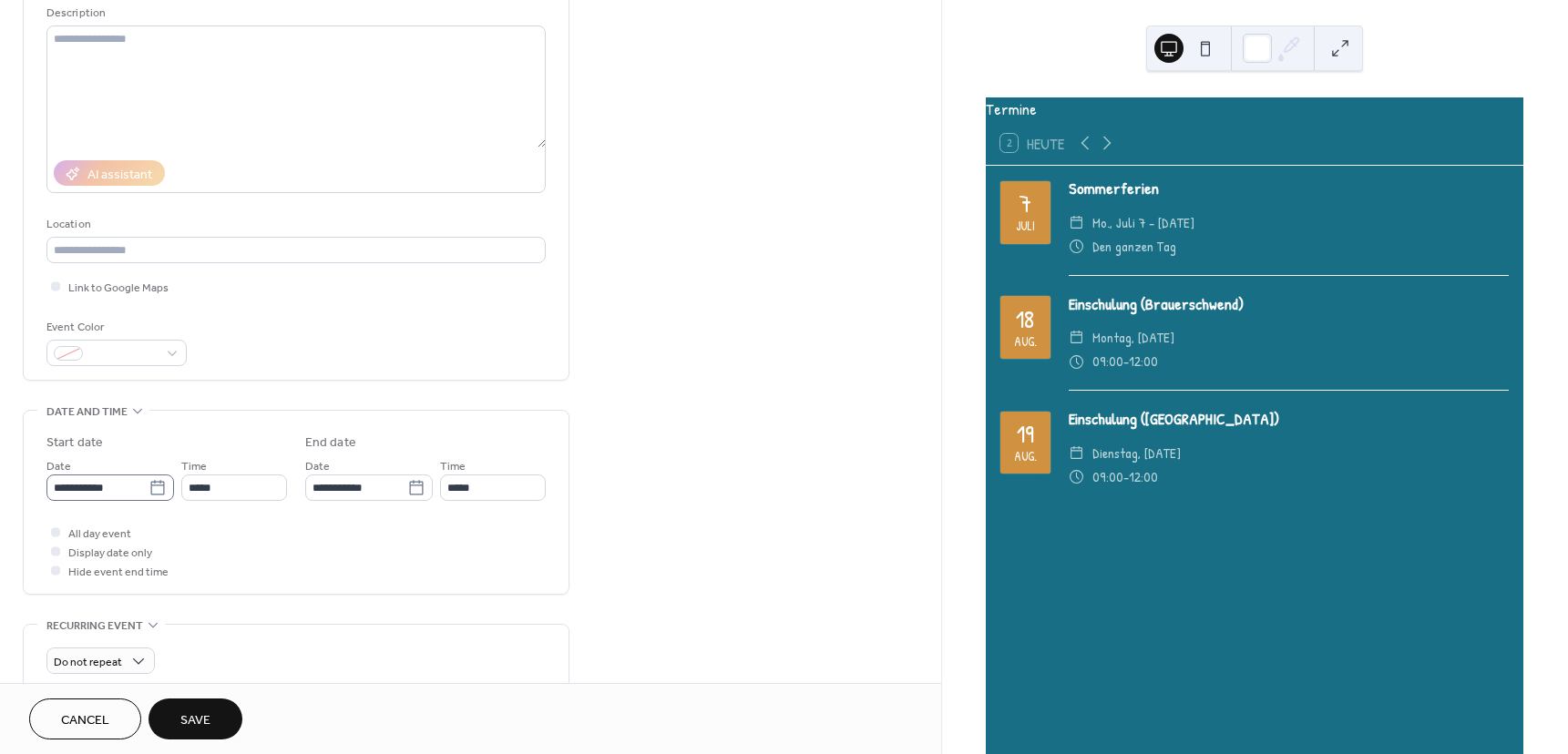 click 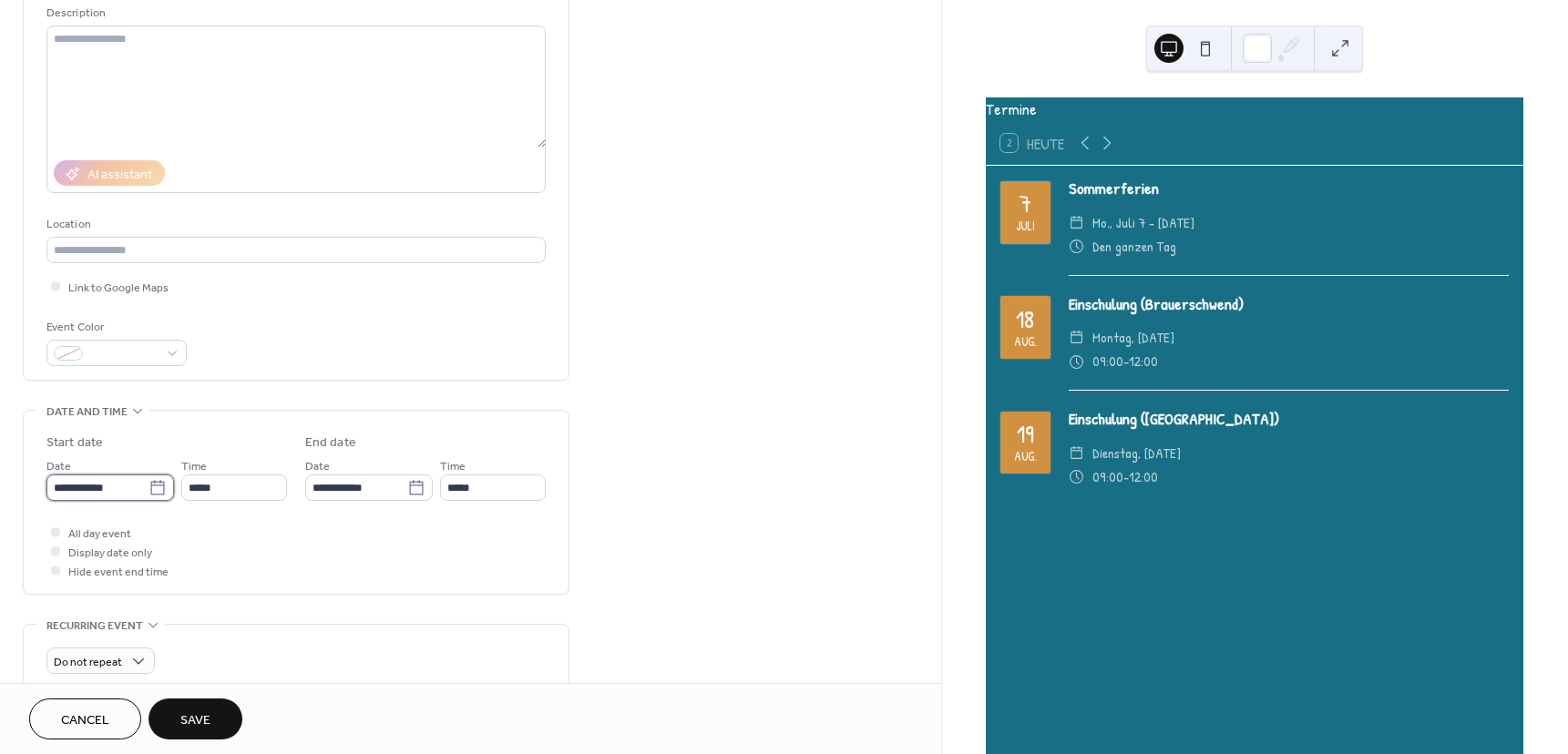 click on "**********" at bounding box center [97, 487] 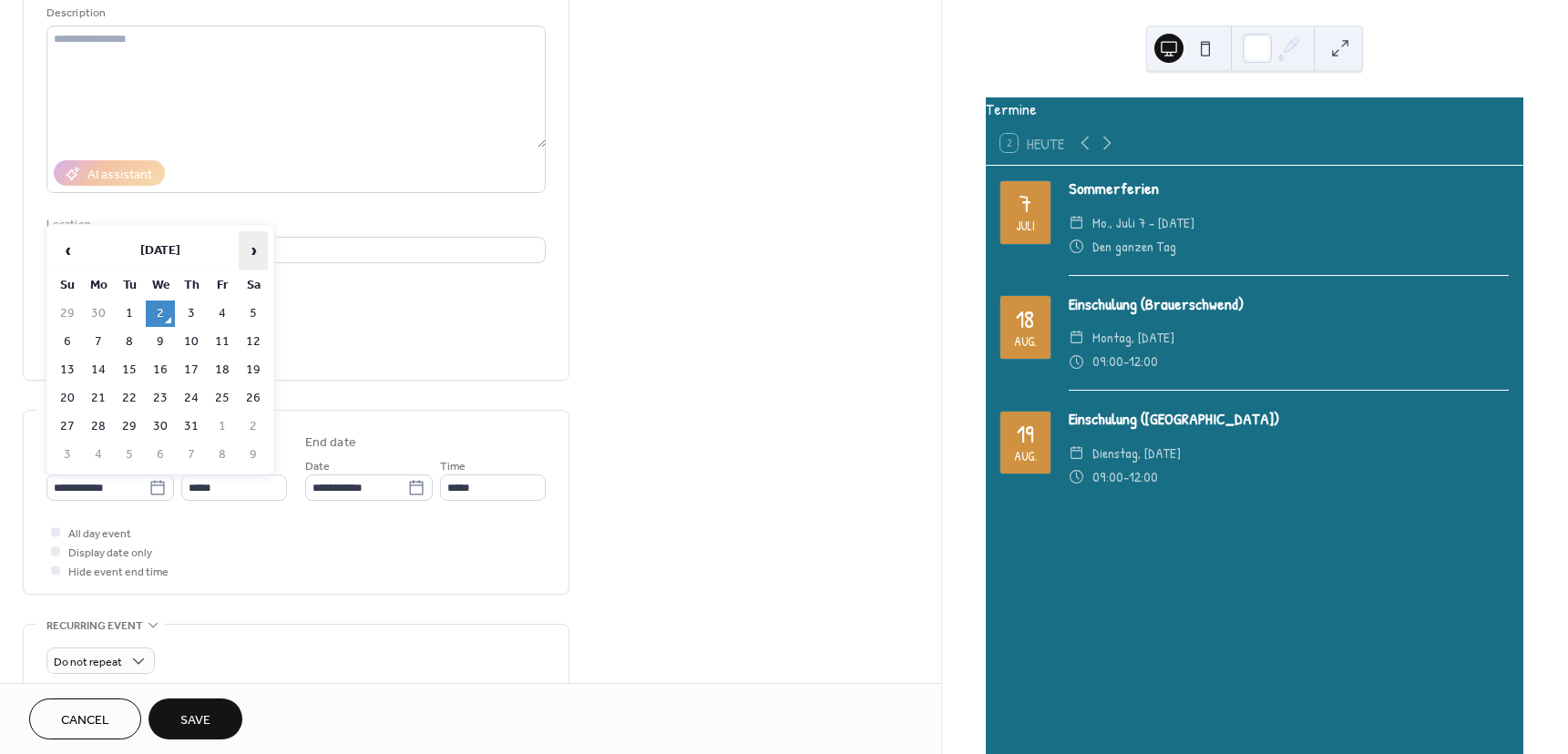 click on "›" at bounding box center [253, 250] 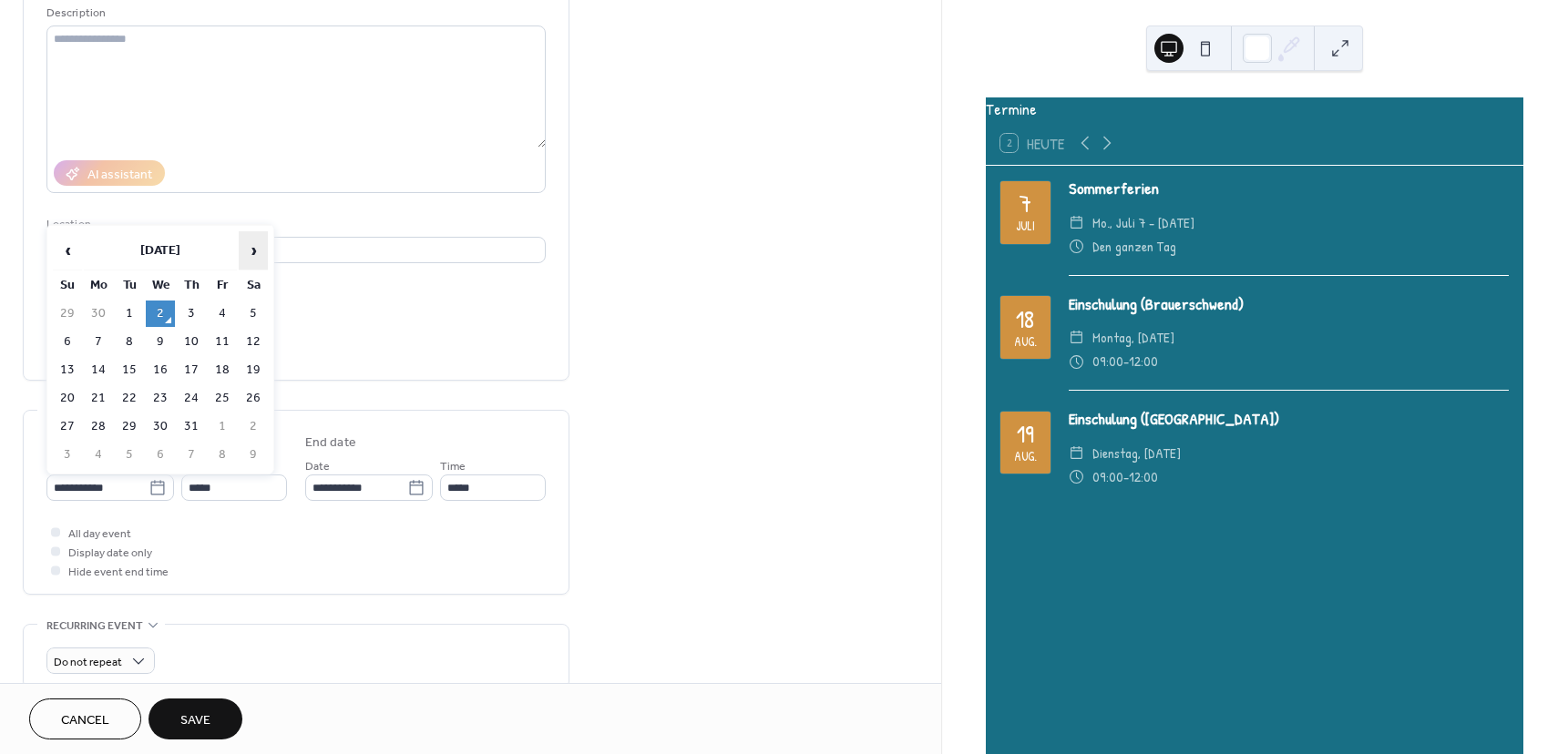 click on "›" at bounding box center [253, 250] 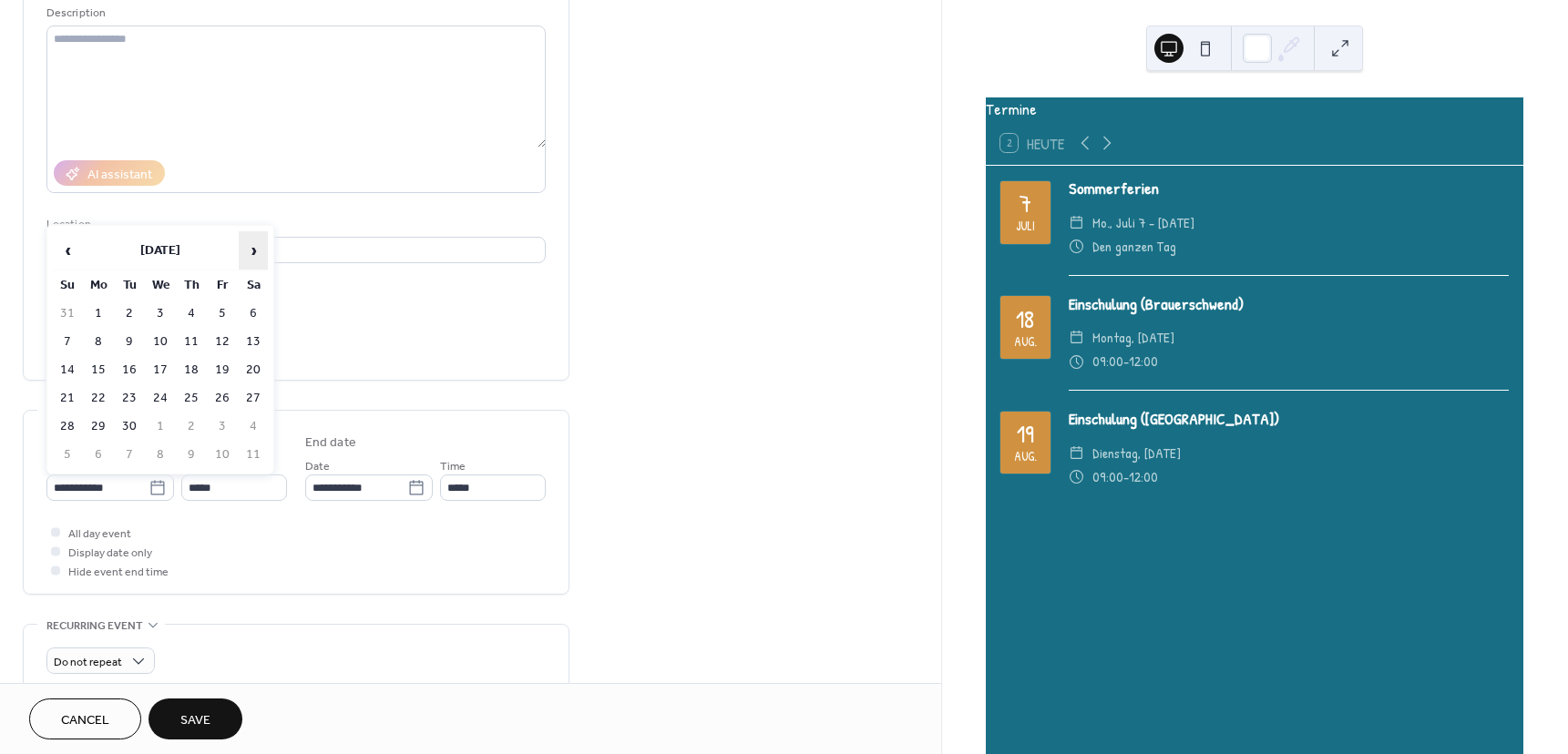 click on "›" at bounding box center (253, 250) 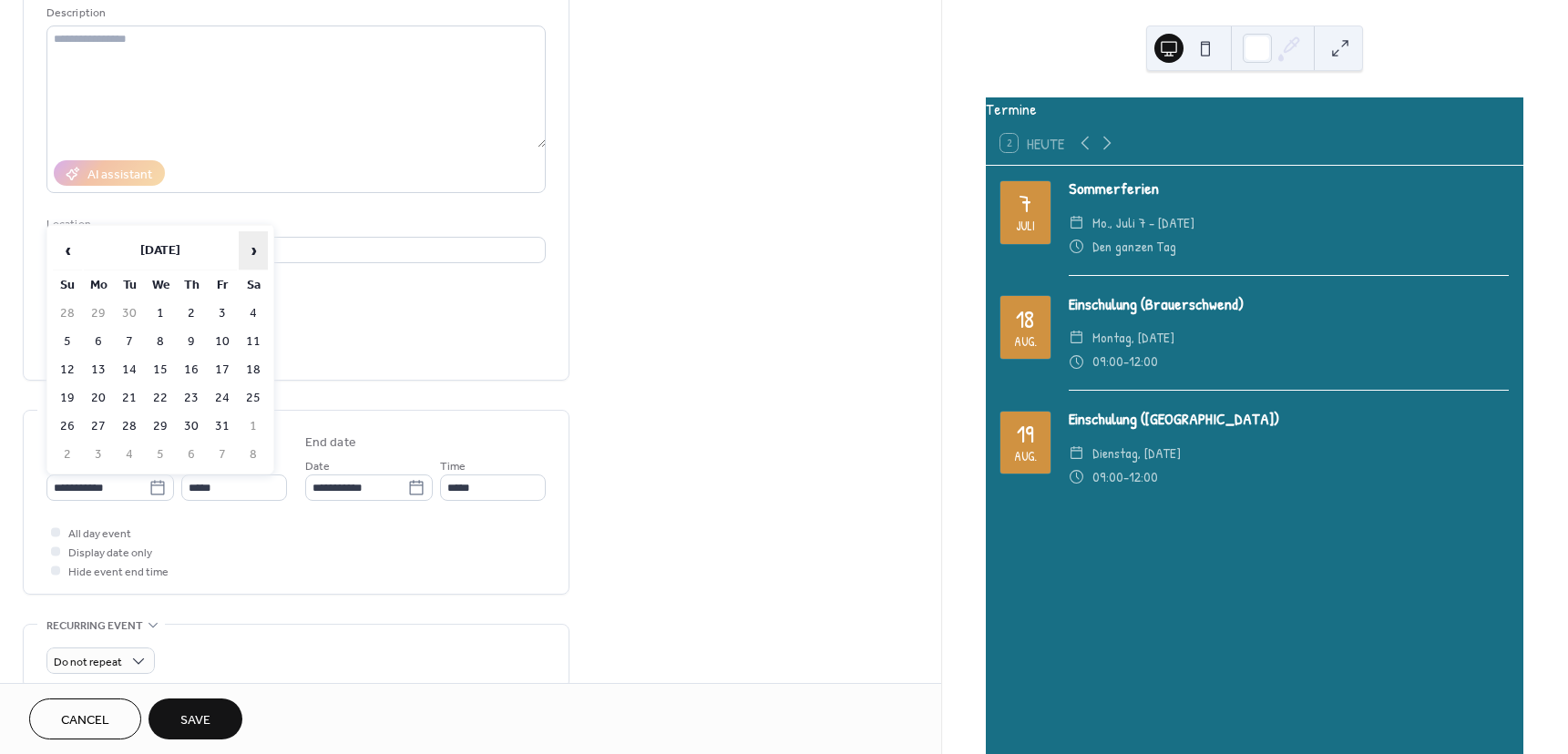 click on "›" at bounding box center (253, 250) 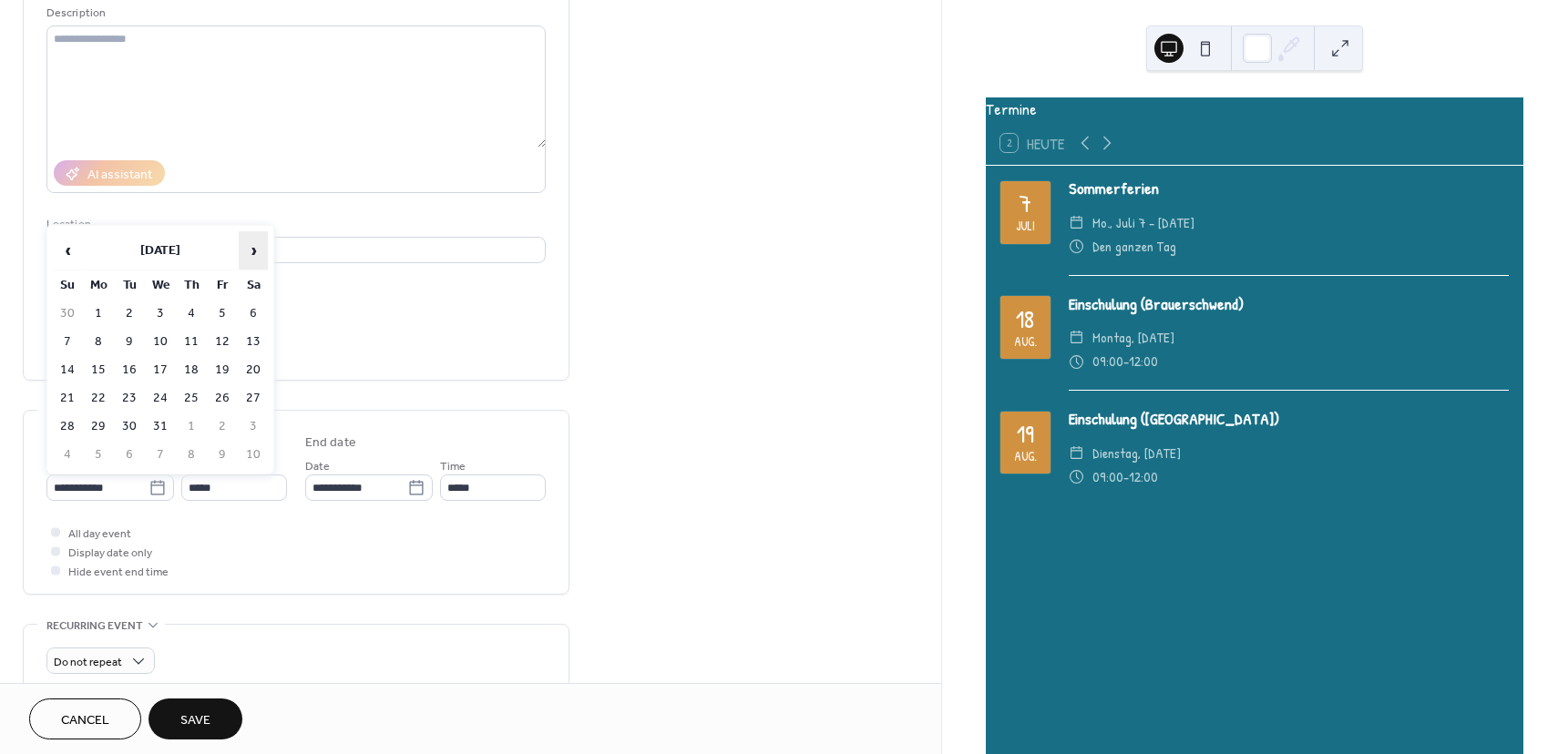 click on "›" at bounding box center [253, 250] 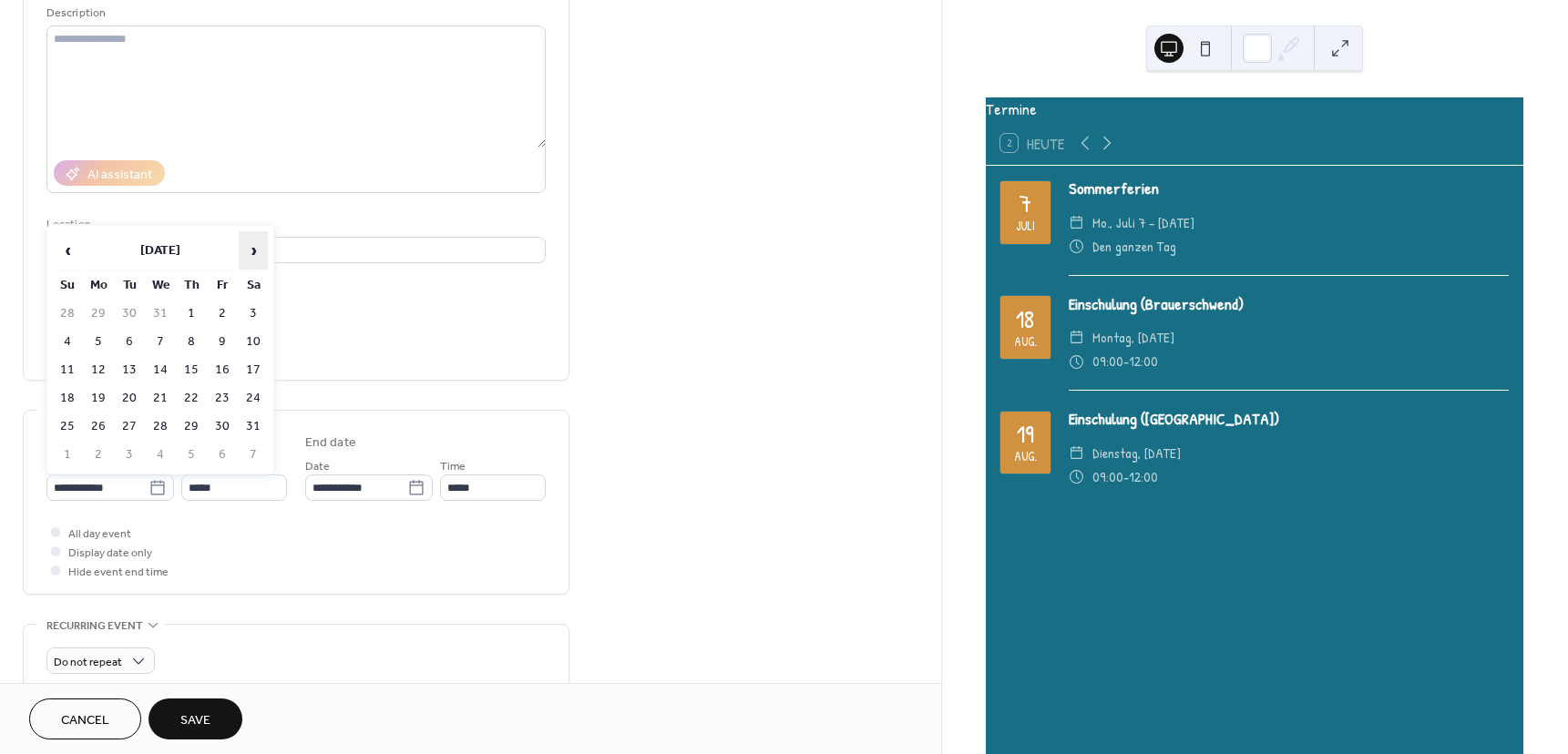 click on "›" at bounding box center [253, 250] 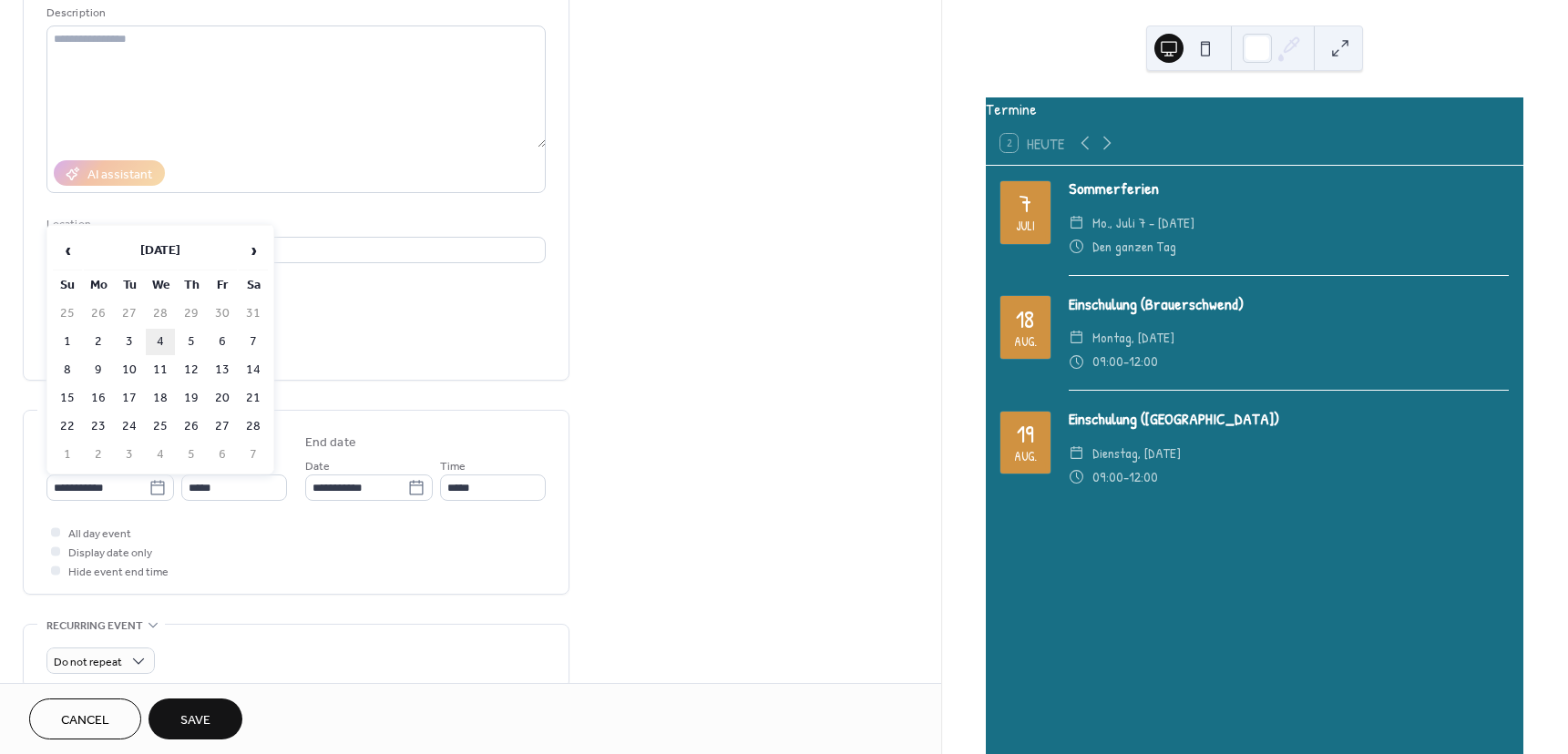 click on "4" at bounding box center (160, 341) 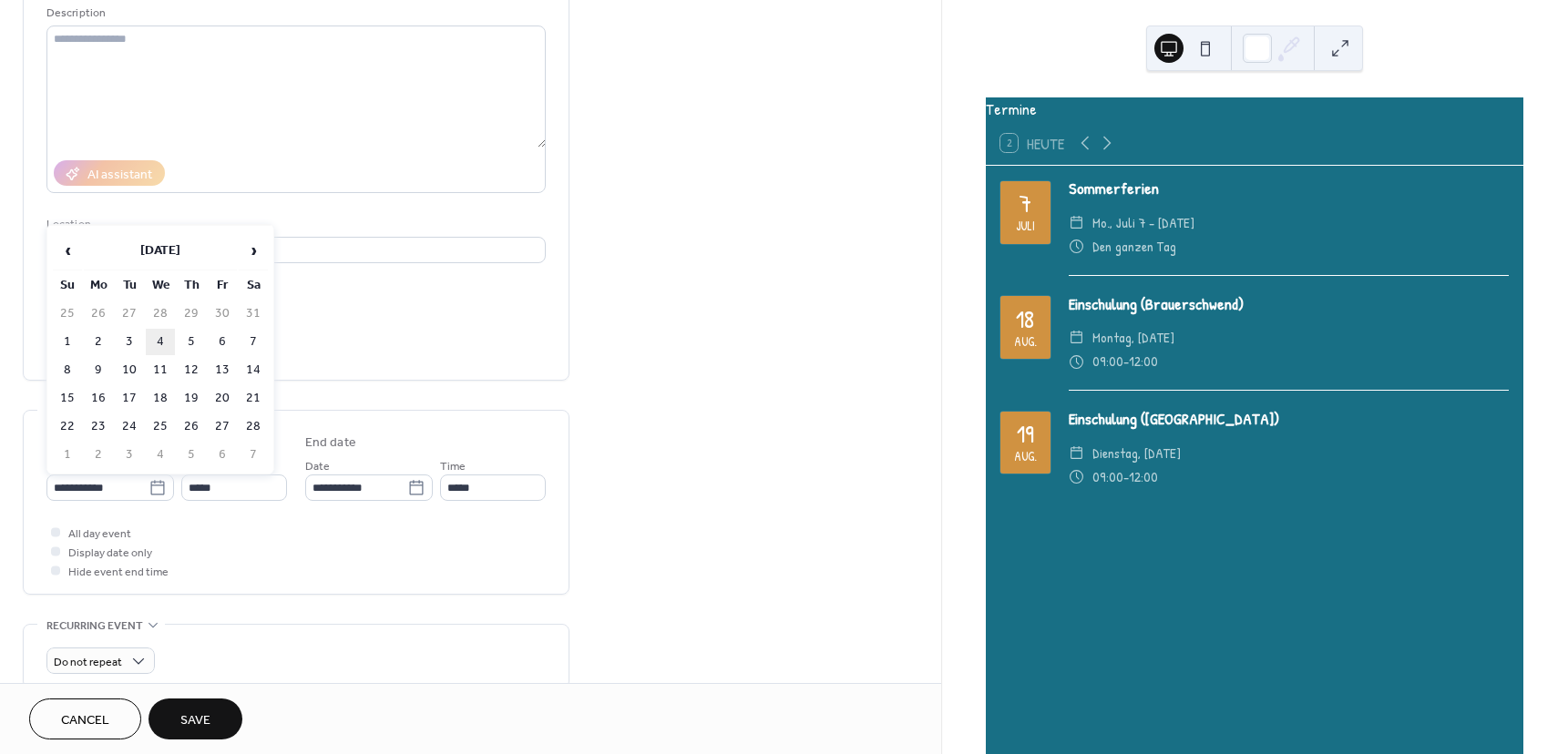 type on "**********" 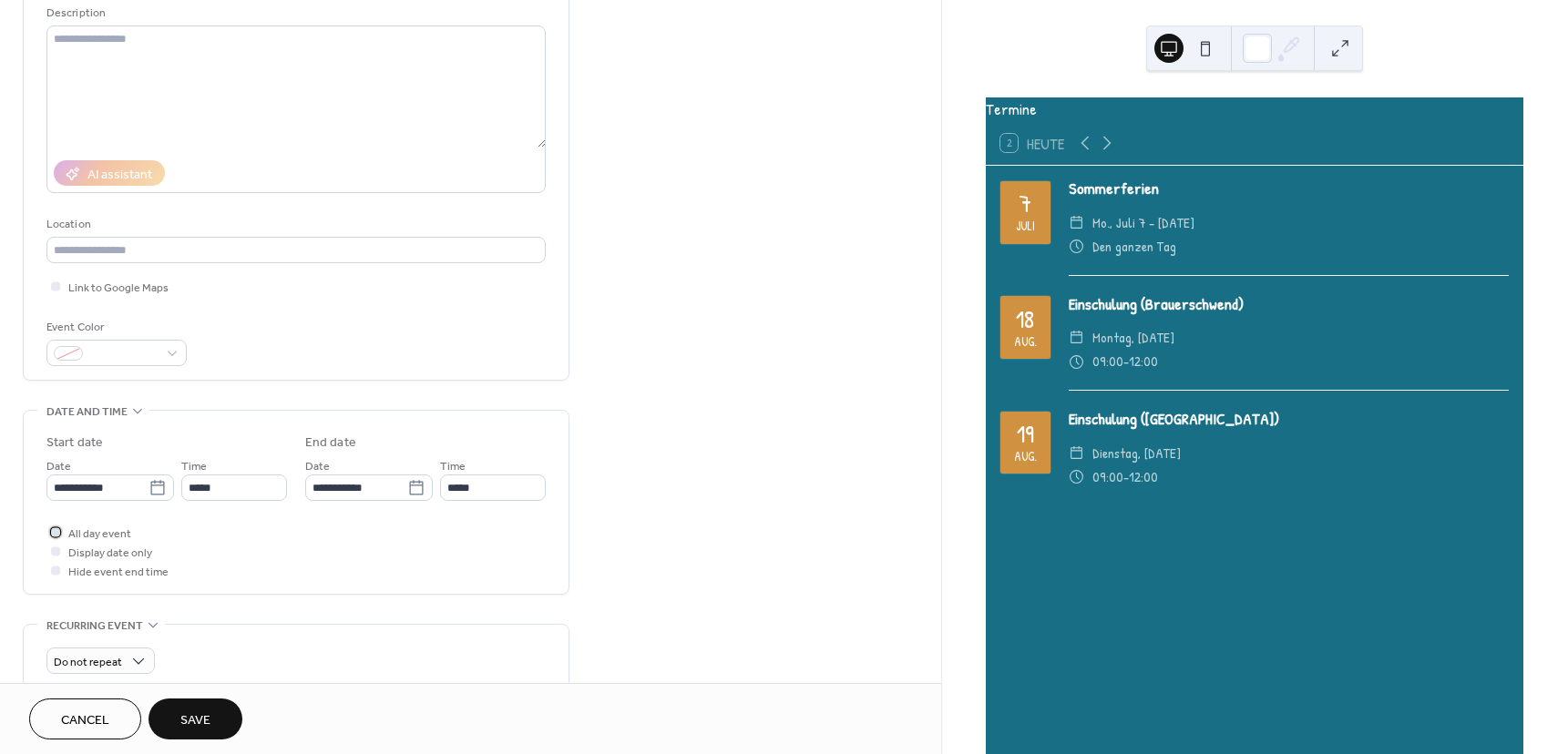click on "All day event" at bounding box center (99, 534) 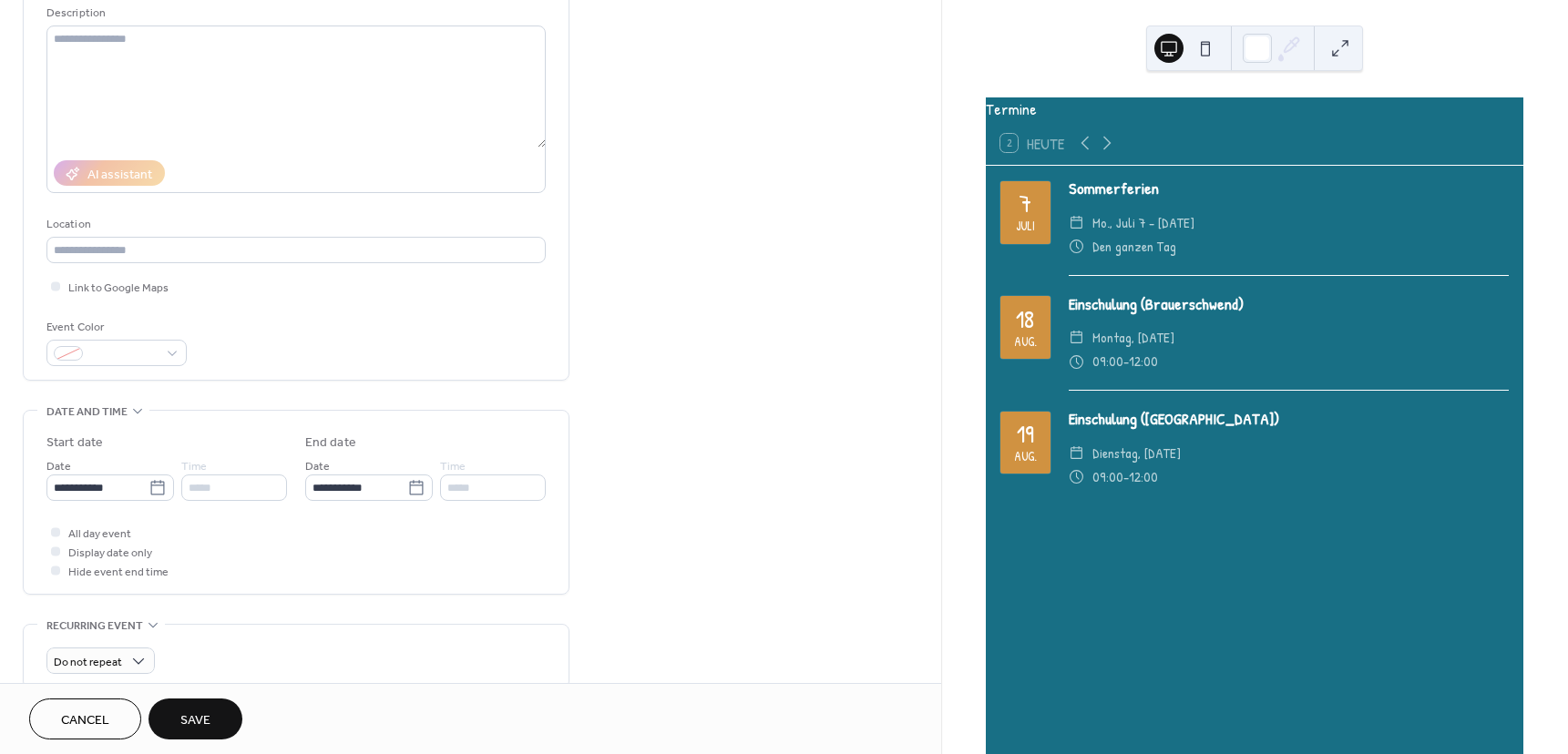 click on "Save" at bounding box center (195, 718) 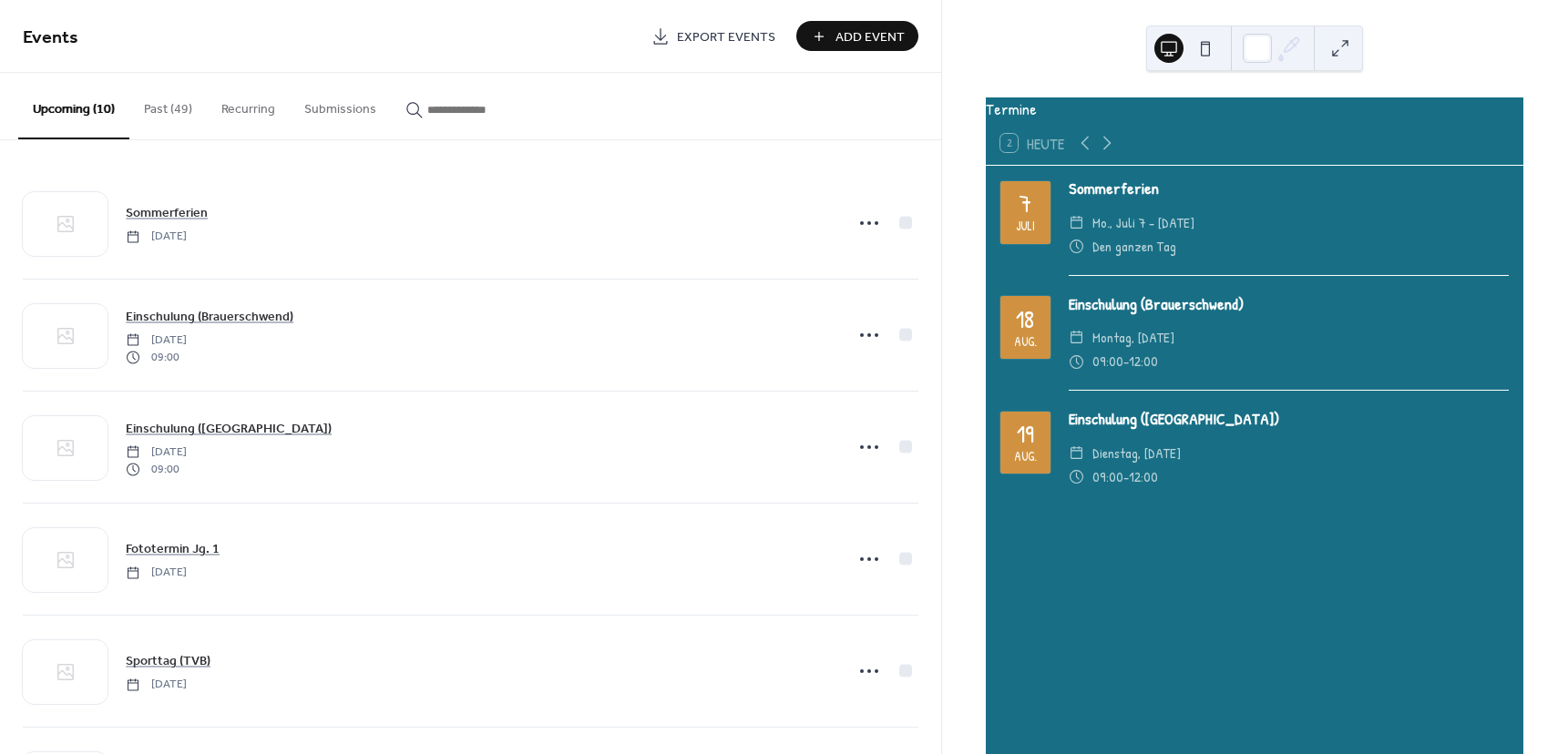 click on "Add Event" at bounding box center (857, 36) 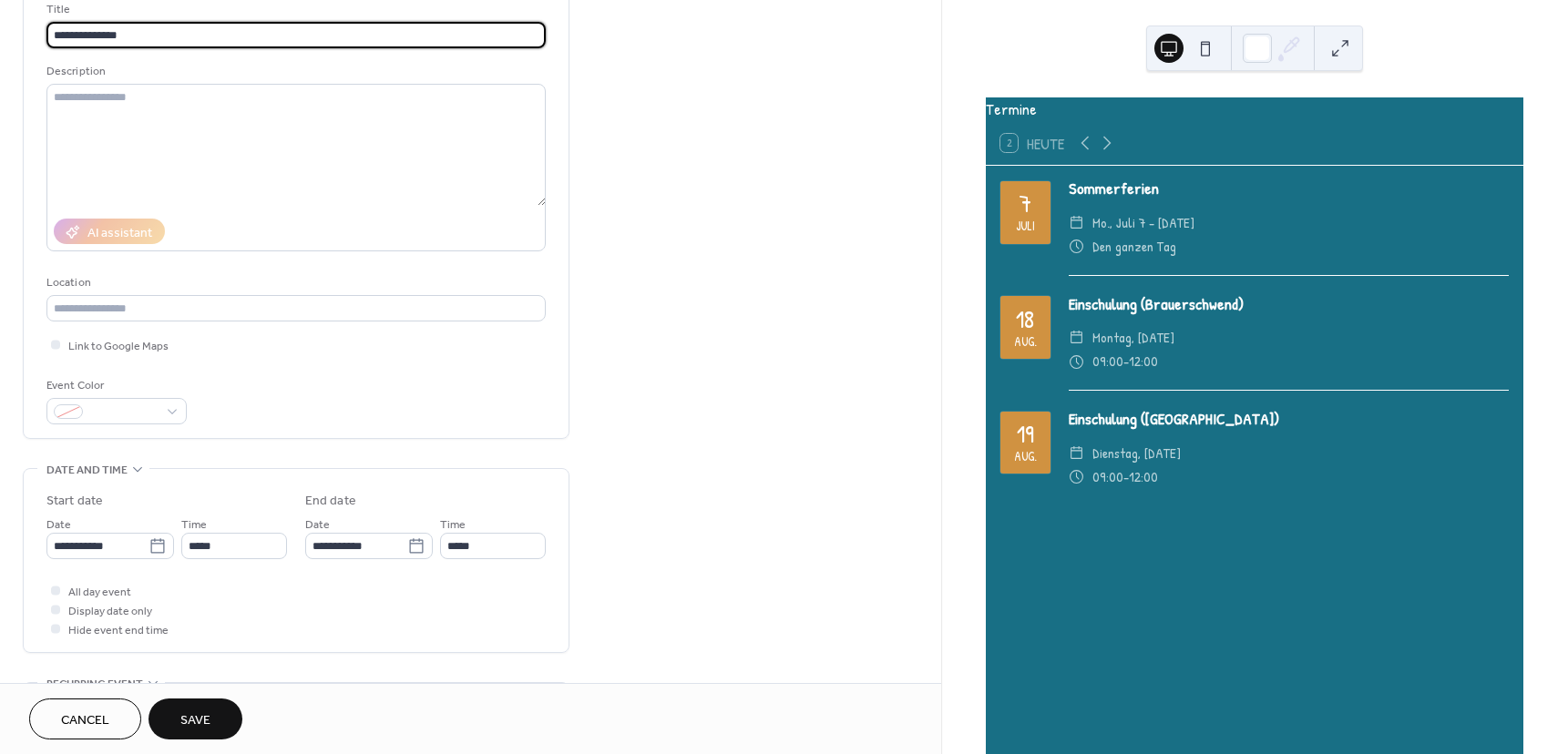 scroll, scrollTop: 182, scrollLeft: 0, axis: vertical 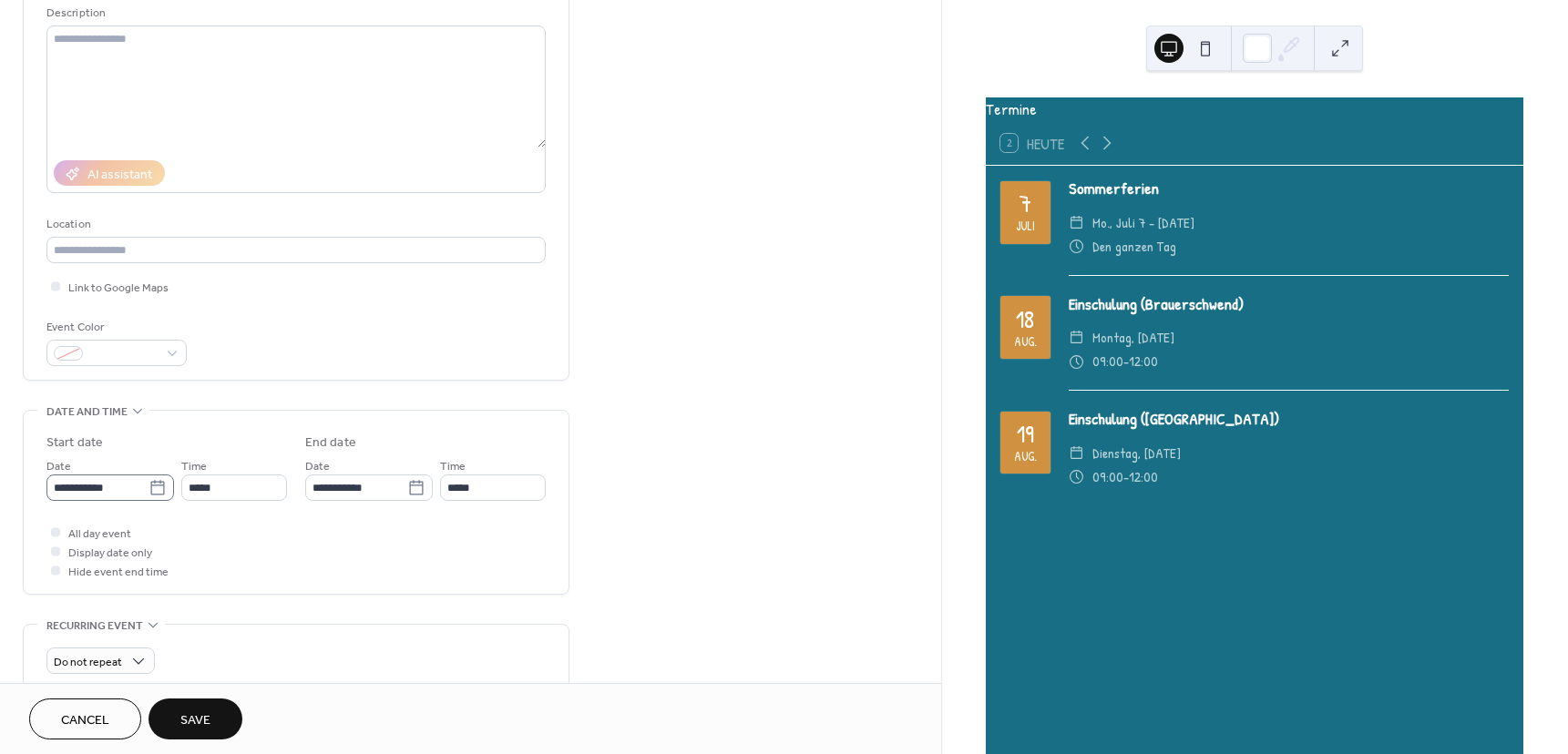 type on "**********" 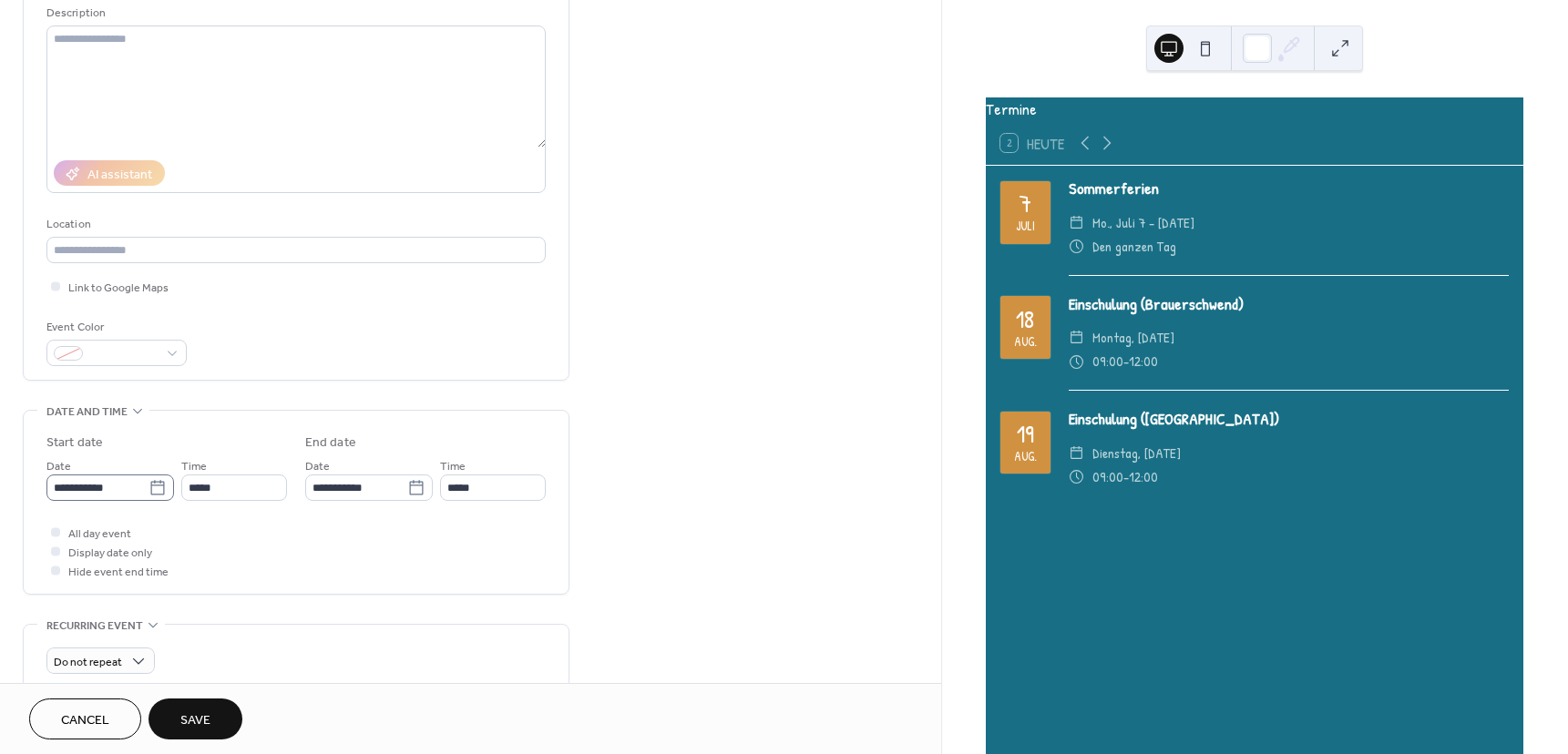 click 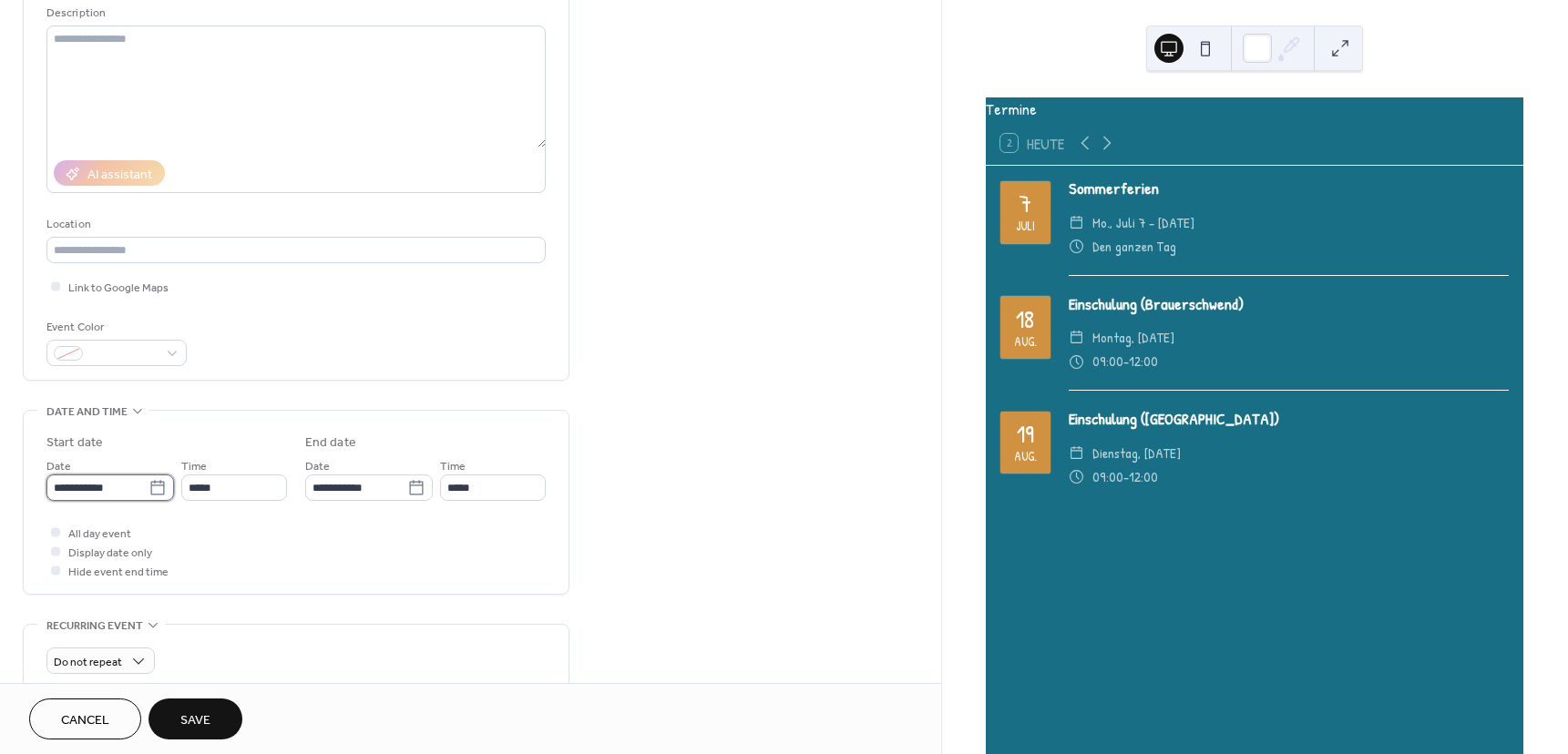 click on "**********" at bounding box center [97, 487] 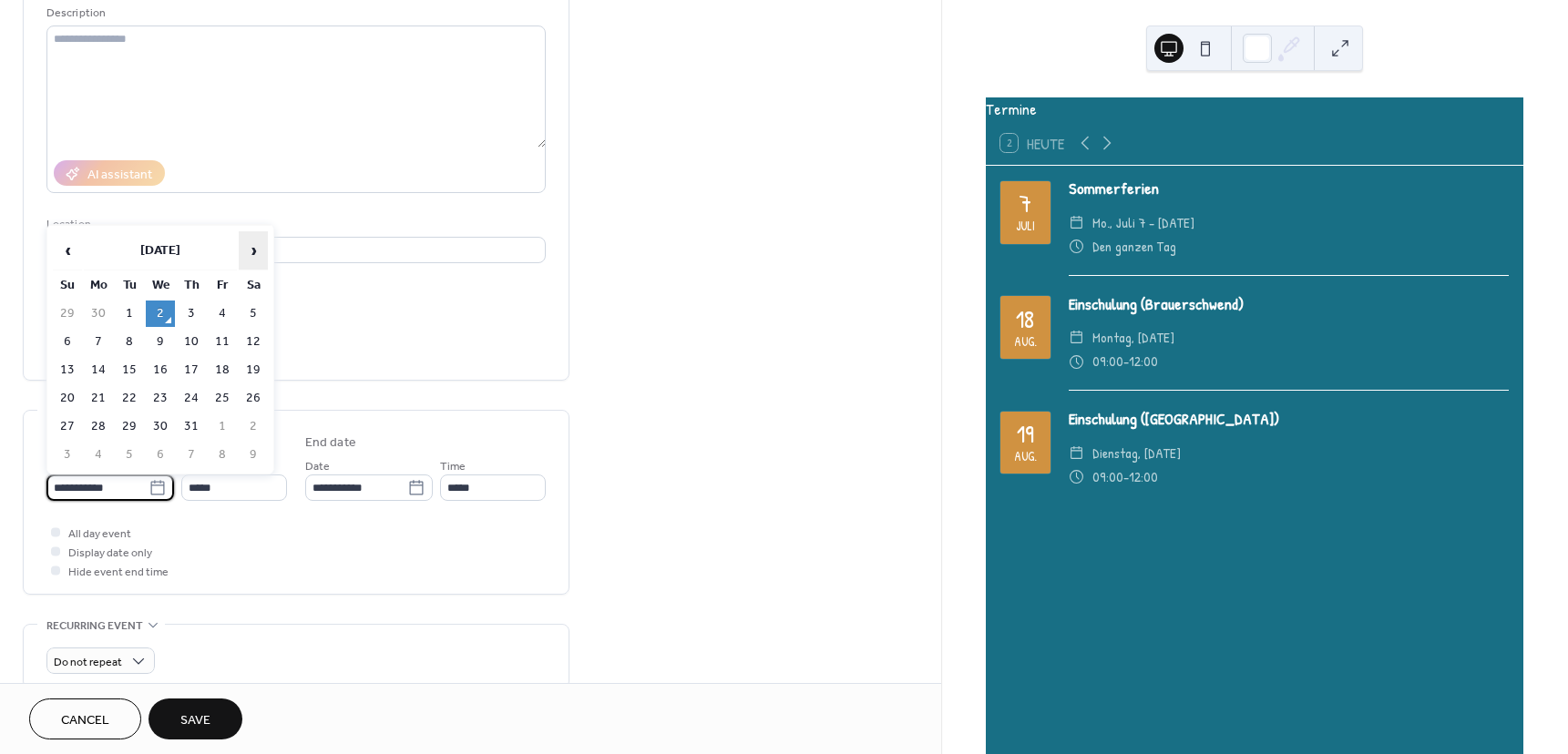 click on "›" at bounding box center (253, 250) 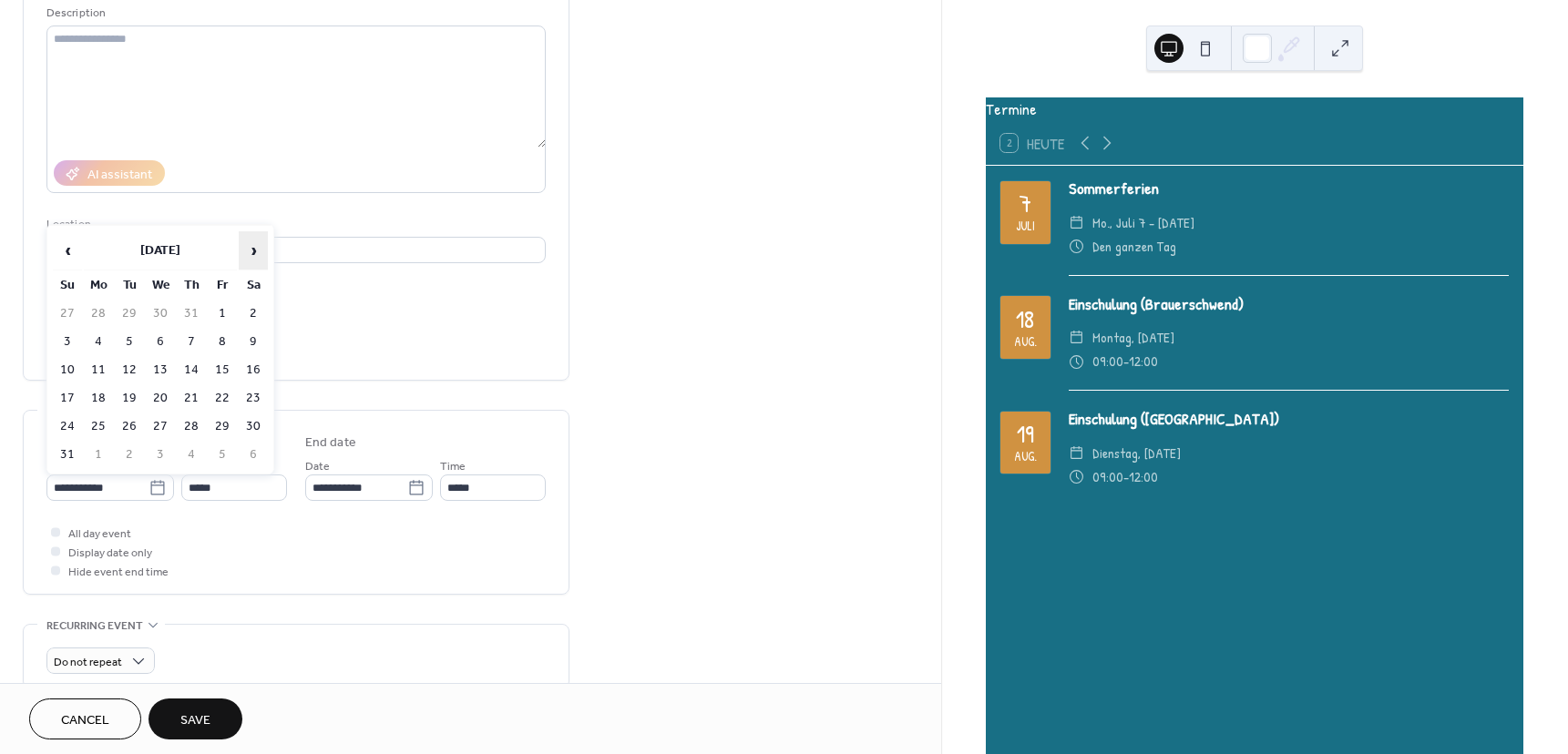 click on "›" at bounding box center [253, 250] 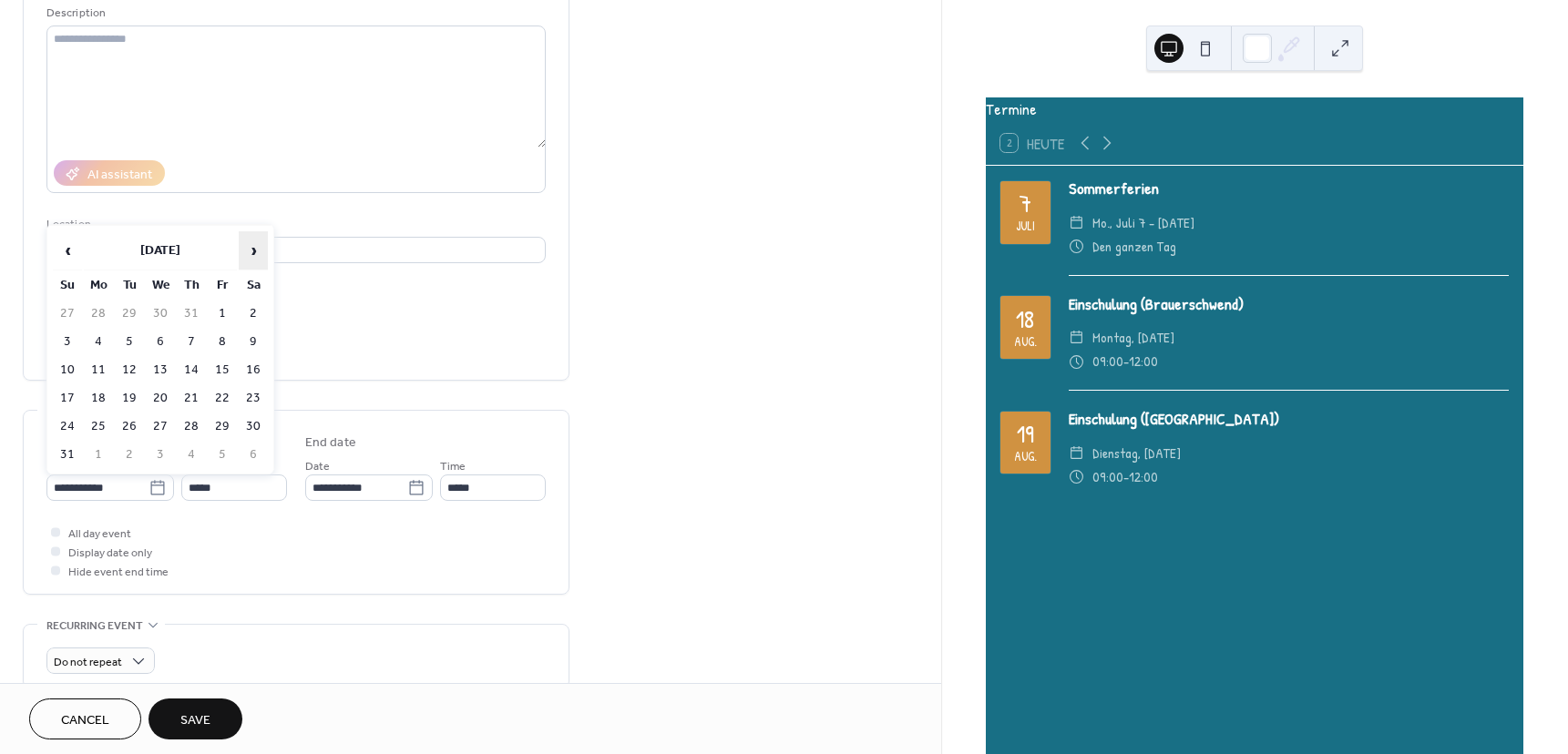 click on "›" at bounding box center [253, 250] 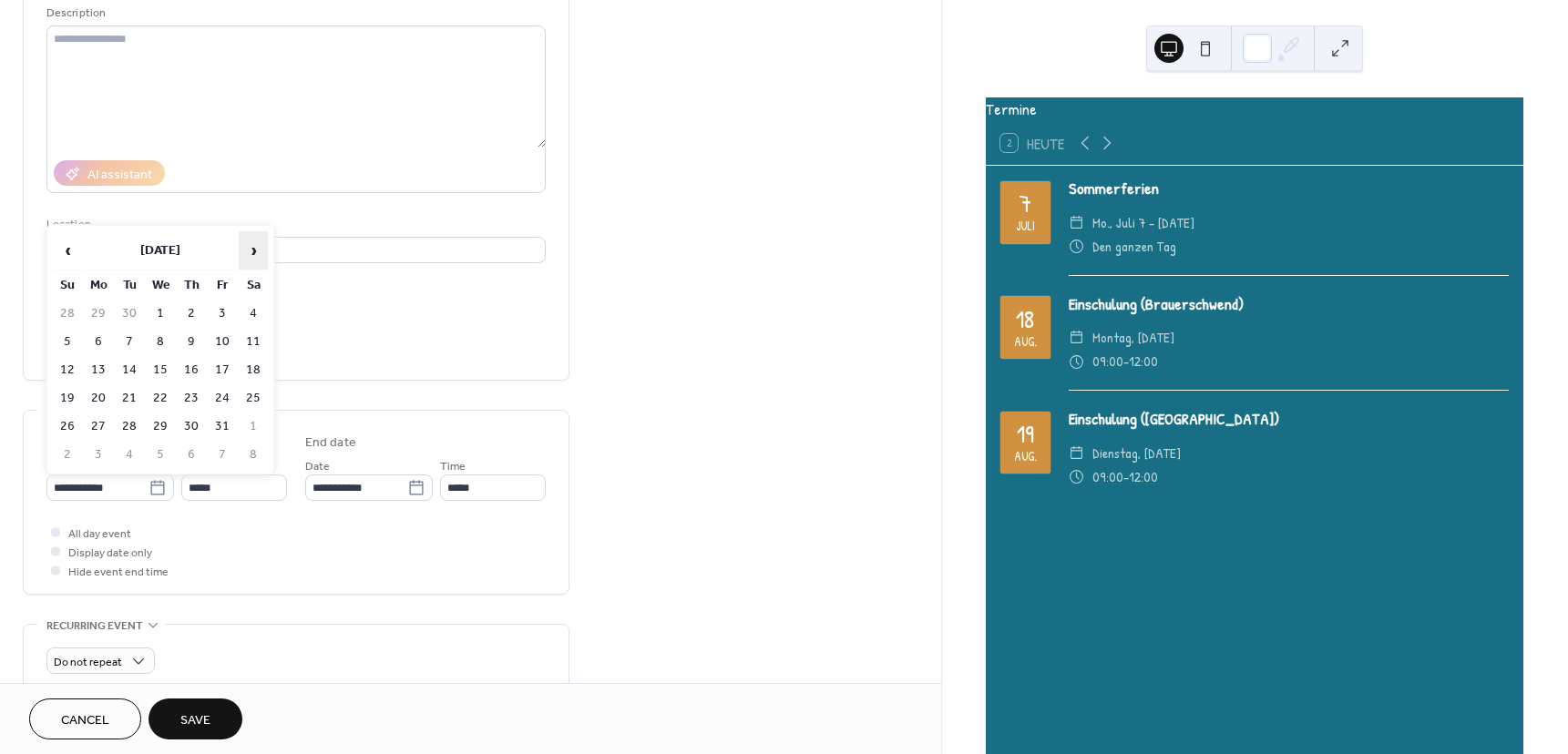 click on "›" at bounding box center (253, 250) 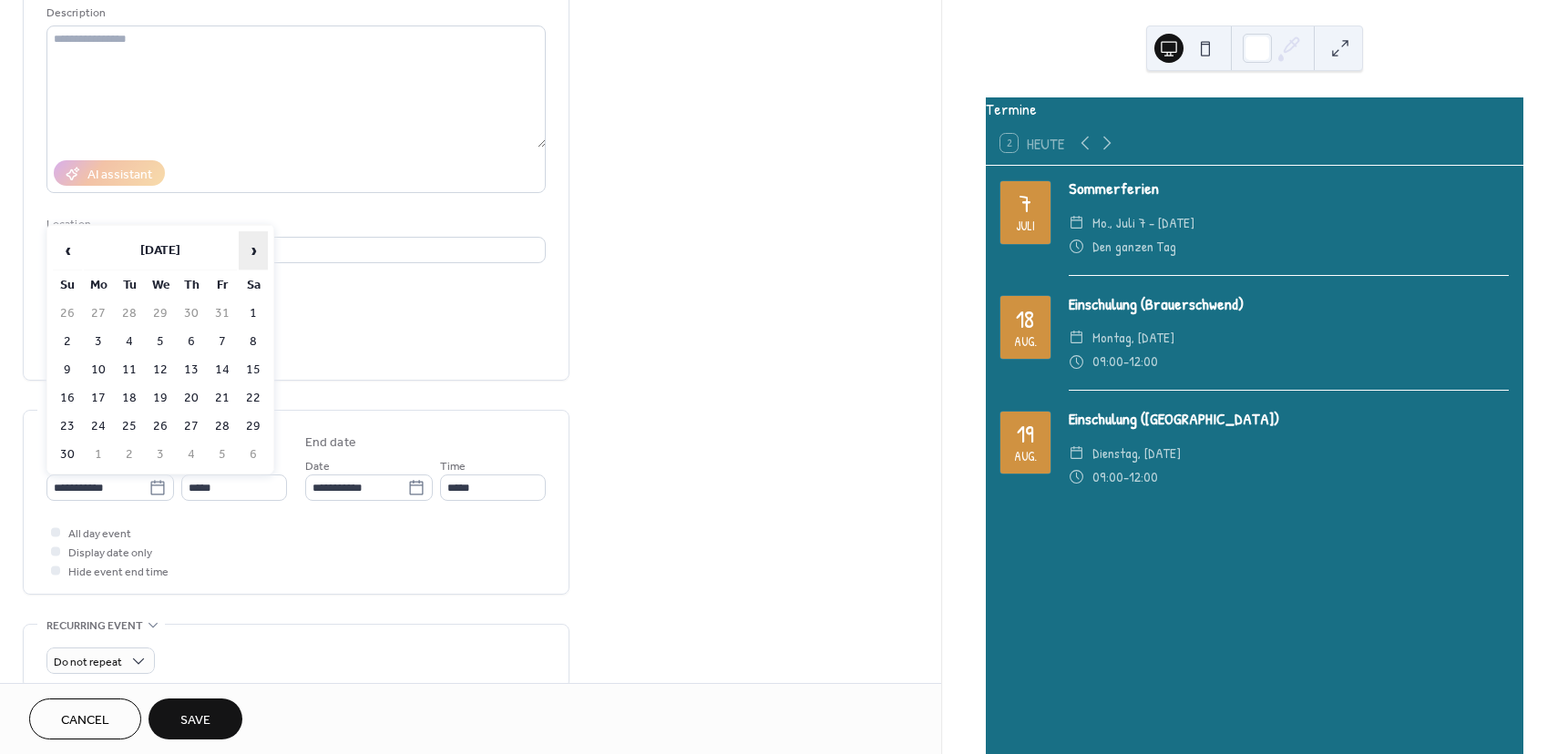 click on "›" at bounding box center [253, 250] 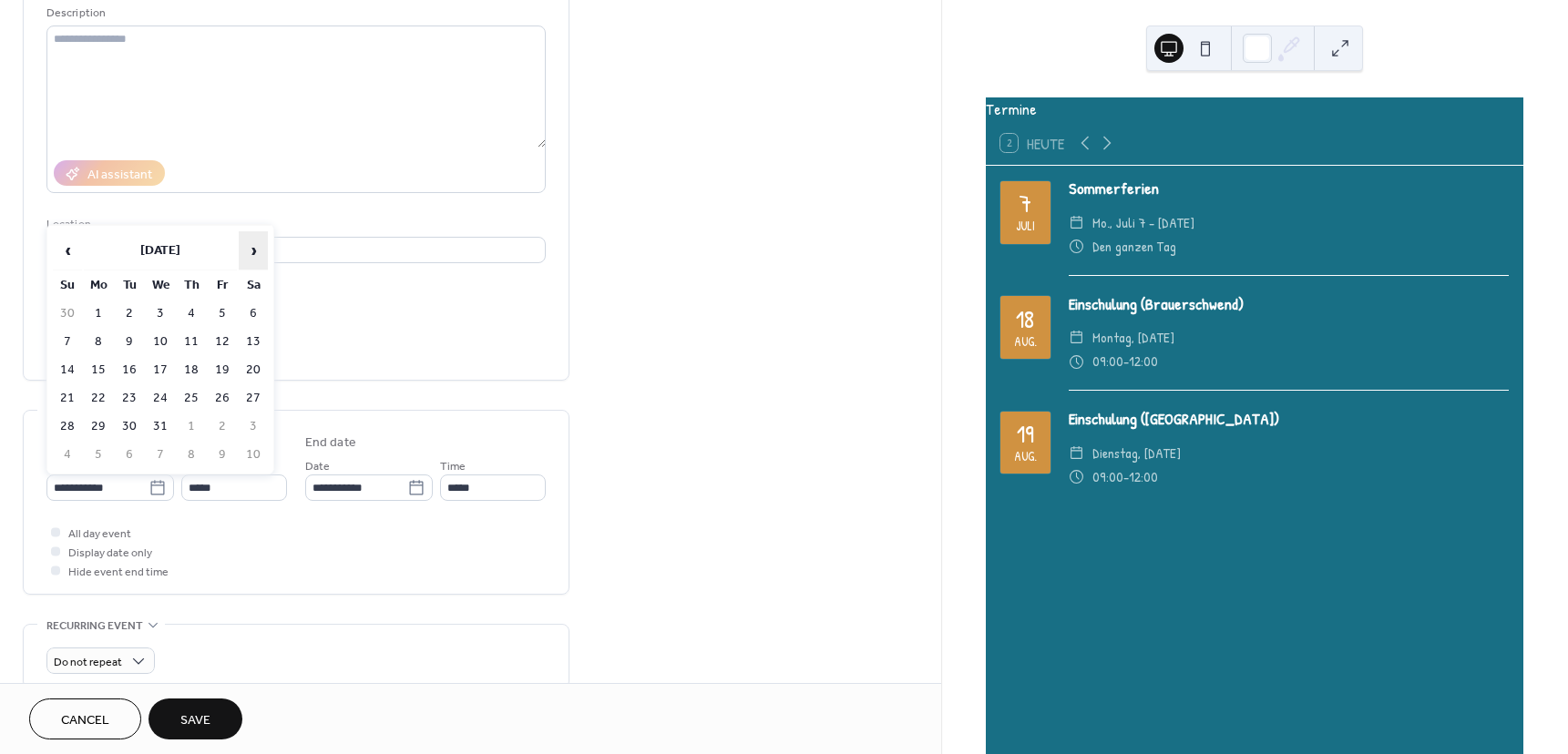 click on "›" at bounding box center (253, 250) 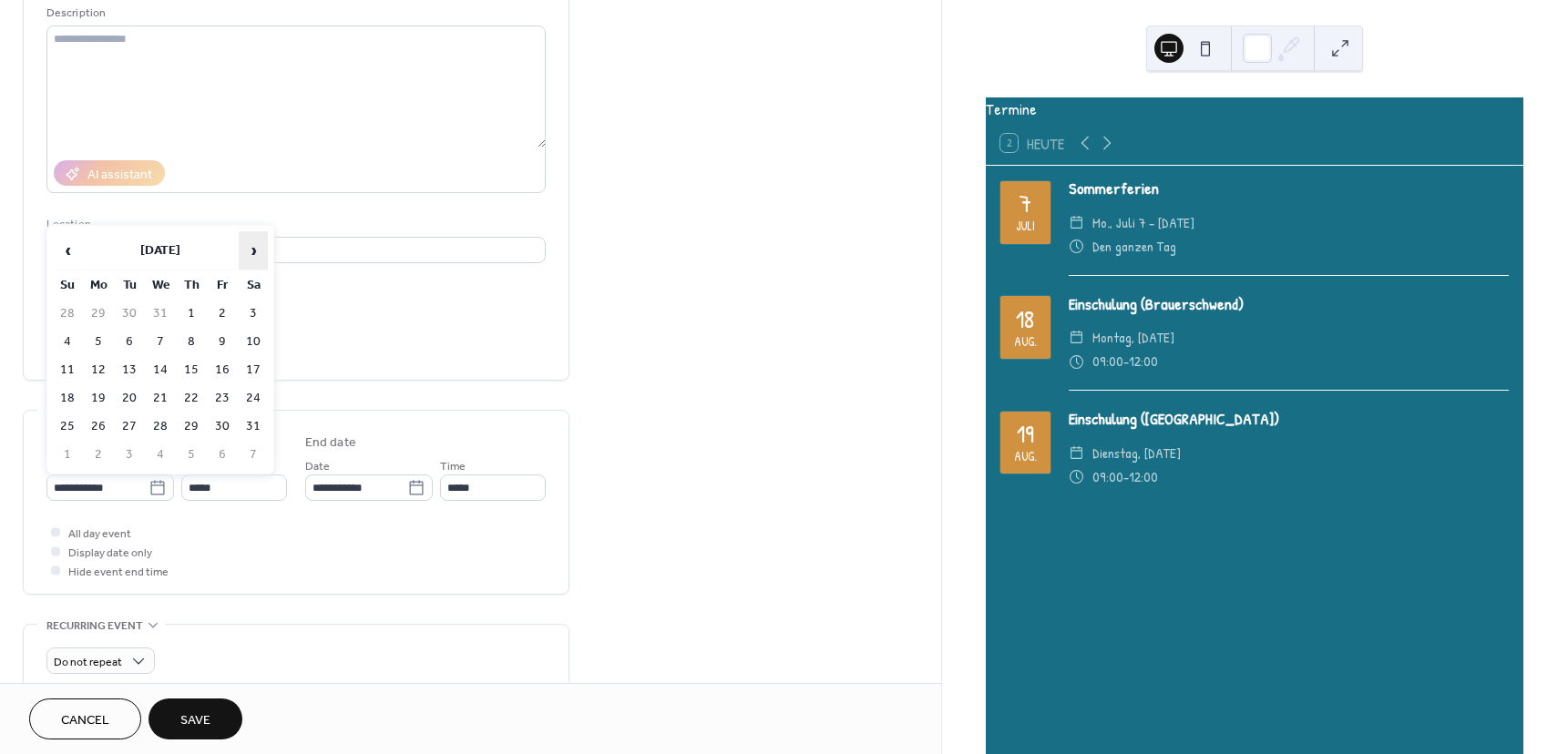 click on "›" at bounding box center [253, 250] 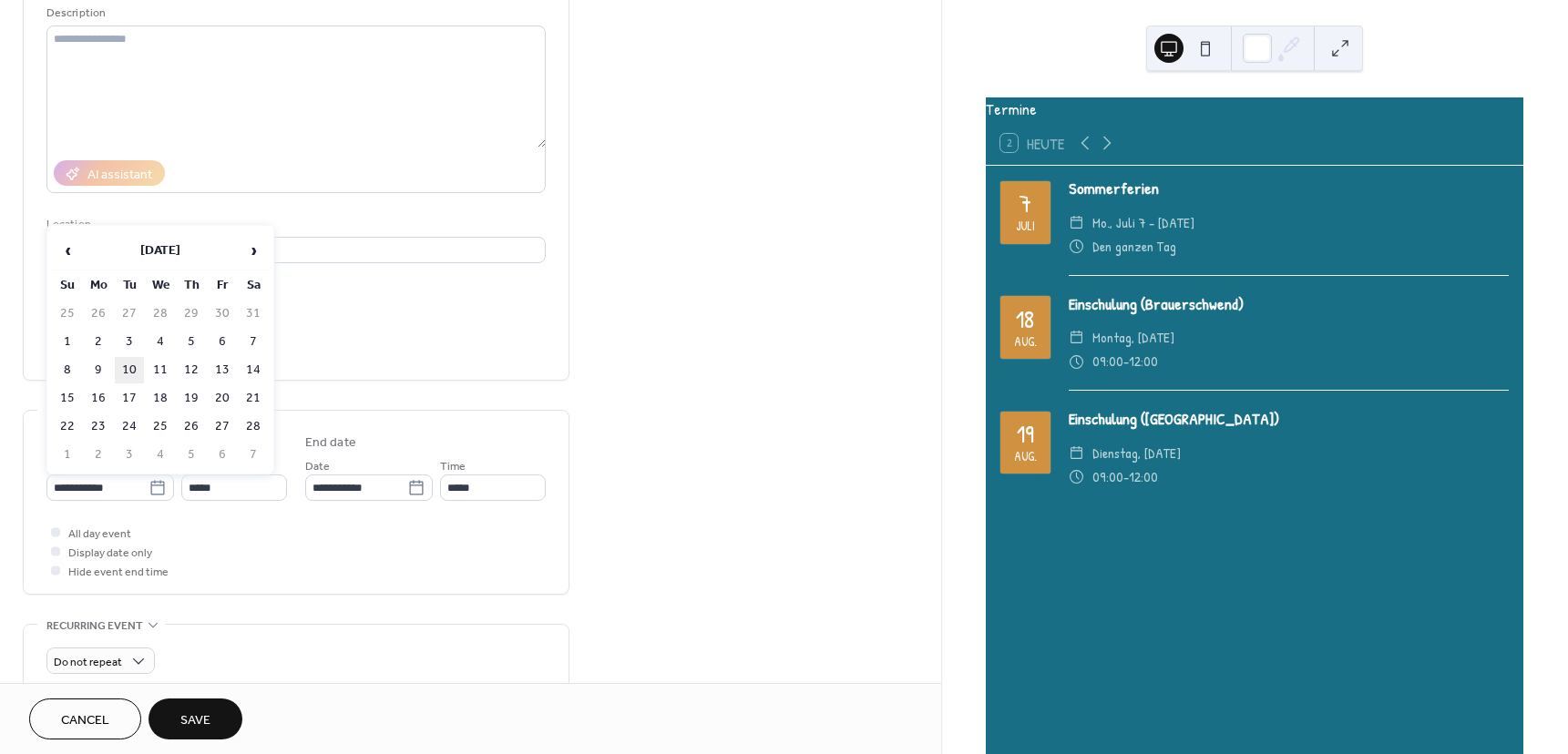 click on "10" at bounding box center [129, 370] 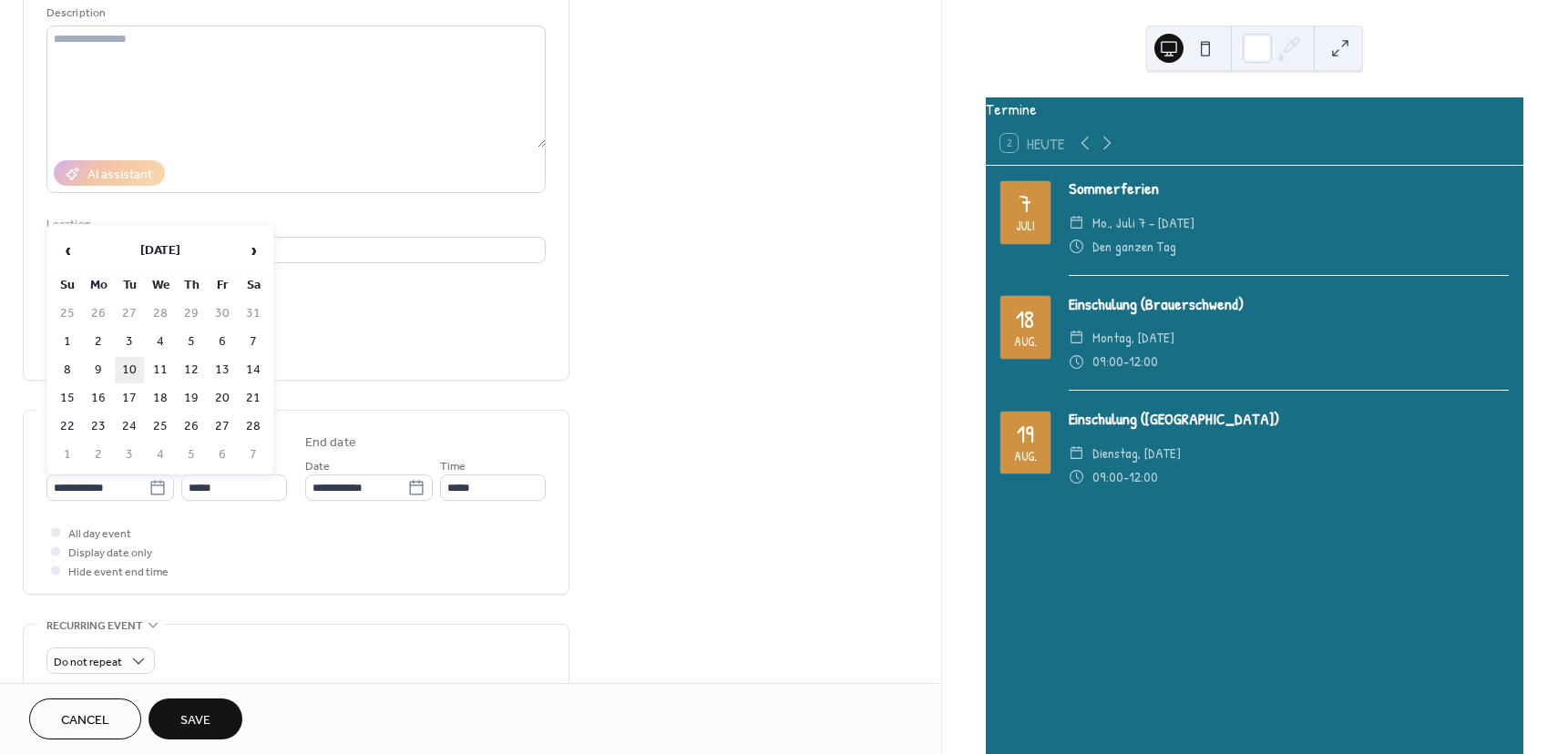 type on "**********" 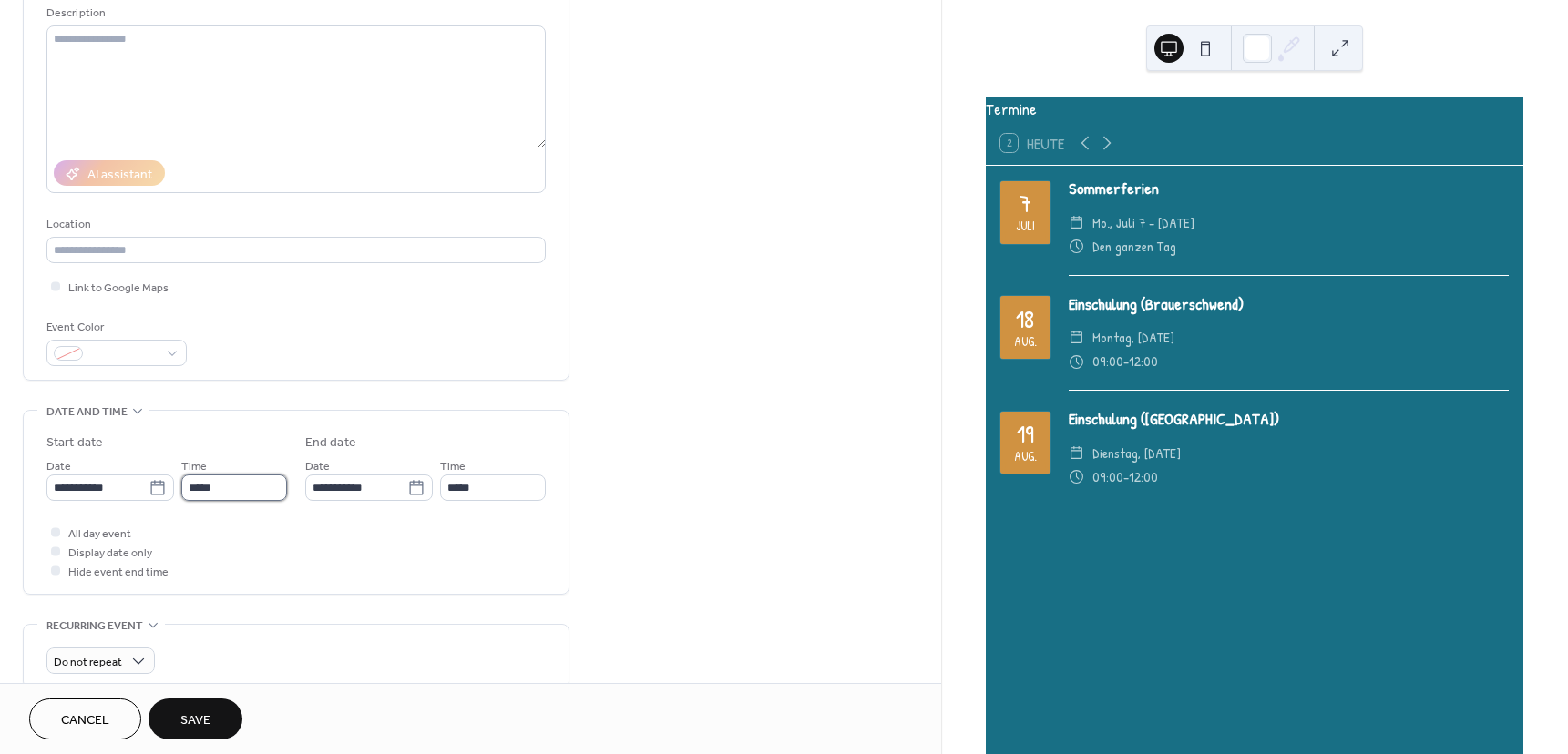 click on "*****" at bounding box center [234, 487] 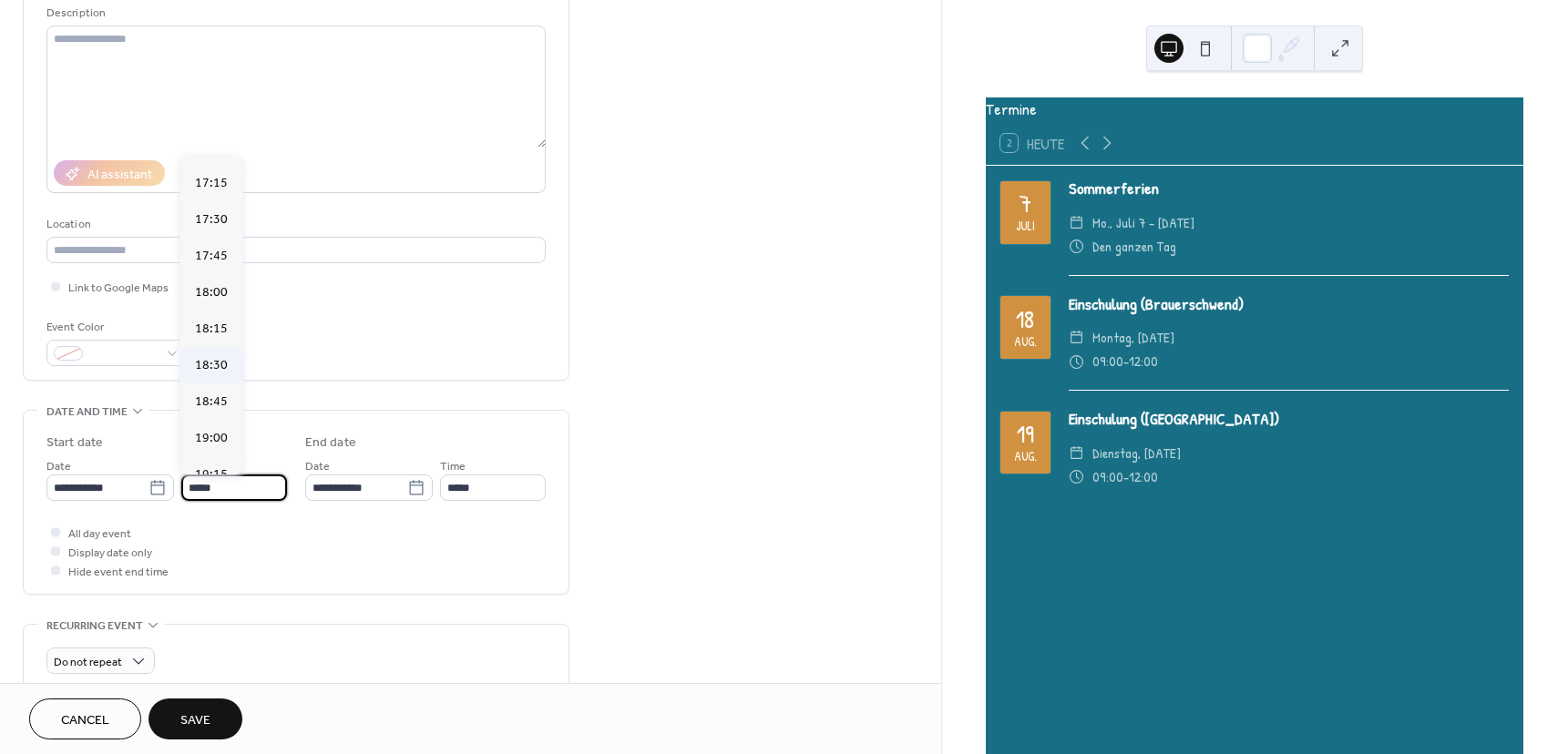 scroll, scrollTop: 2521, scrollLeft: 0, axis: vertical 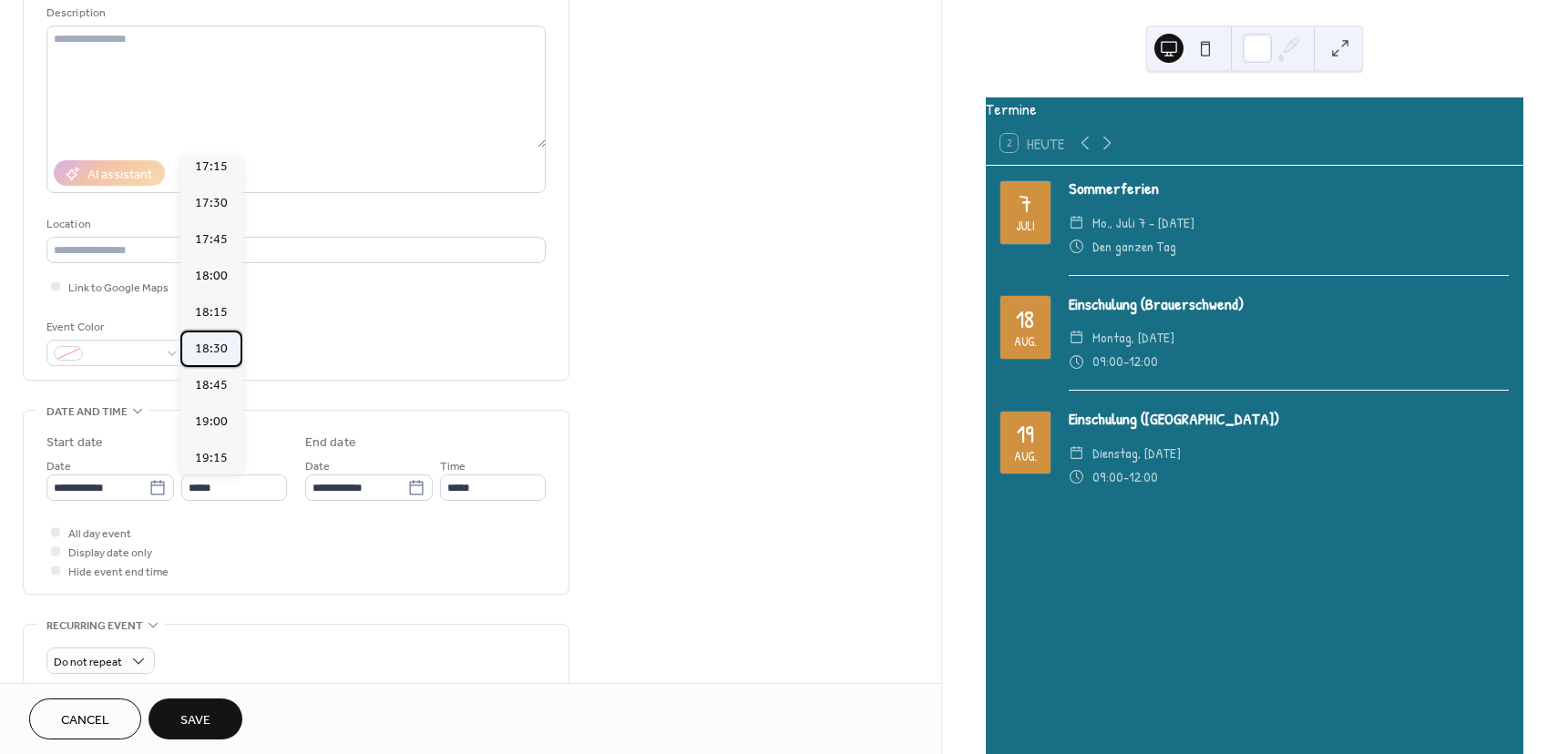 click on "18:30" at bounding box center [211, 349] 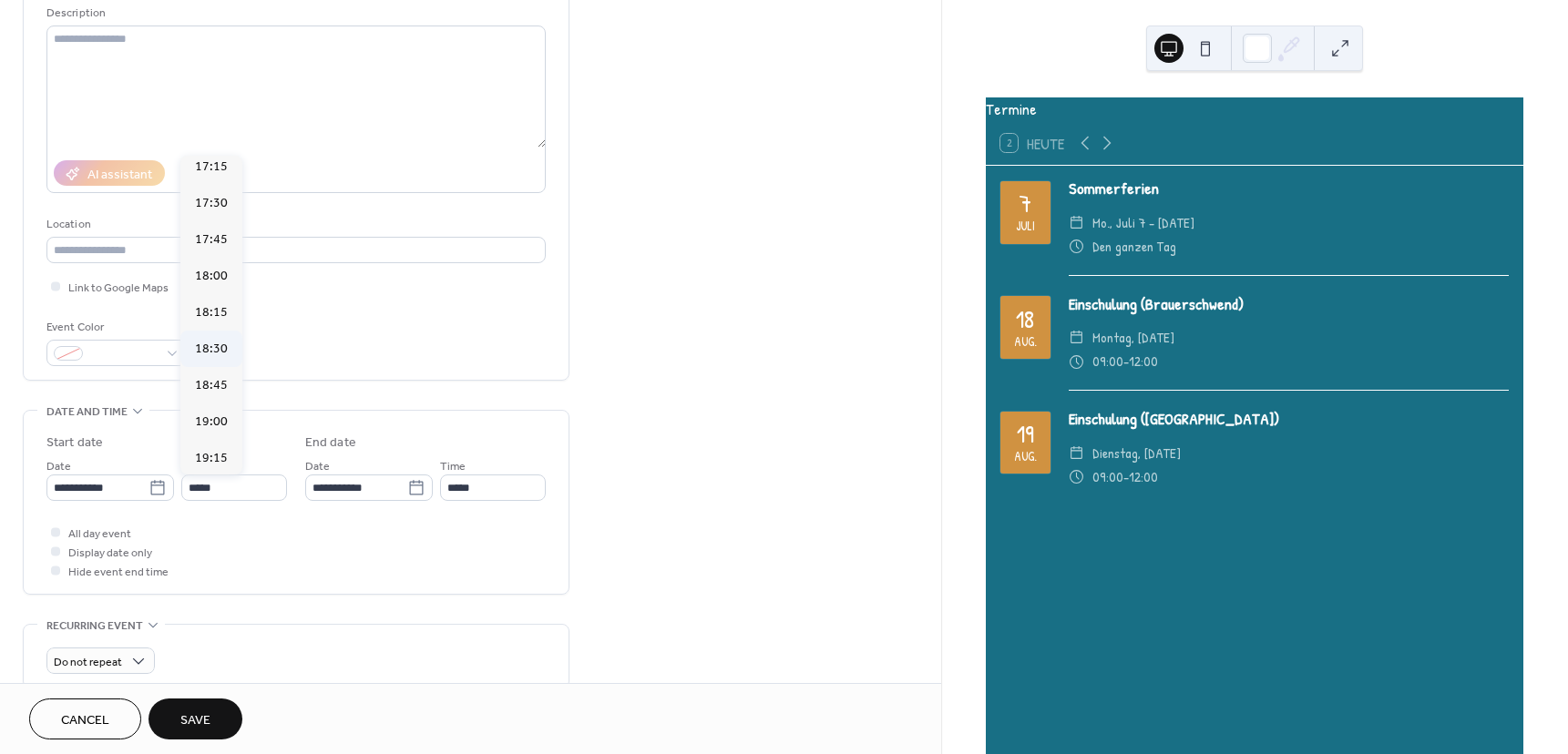 type on "*****" 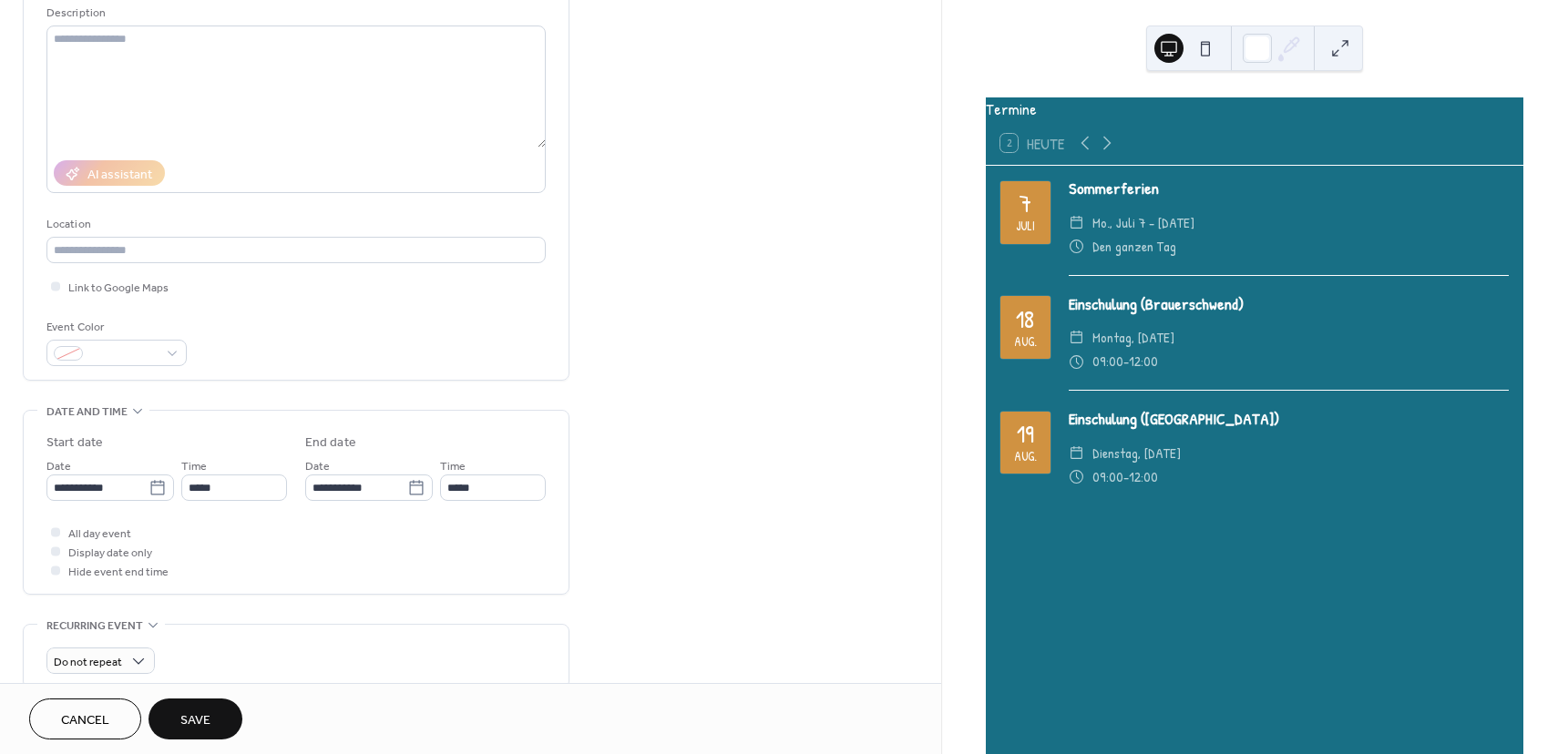 click on "Save" at bounding box center [195, 720] 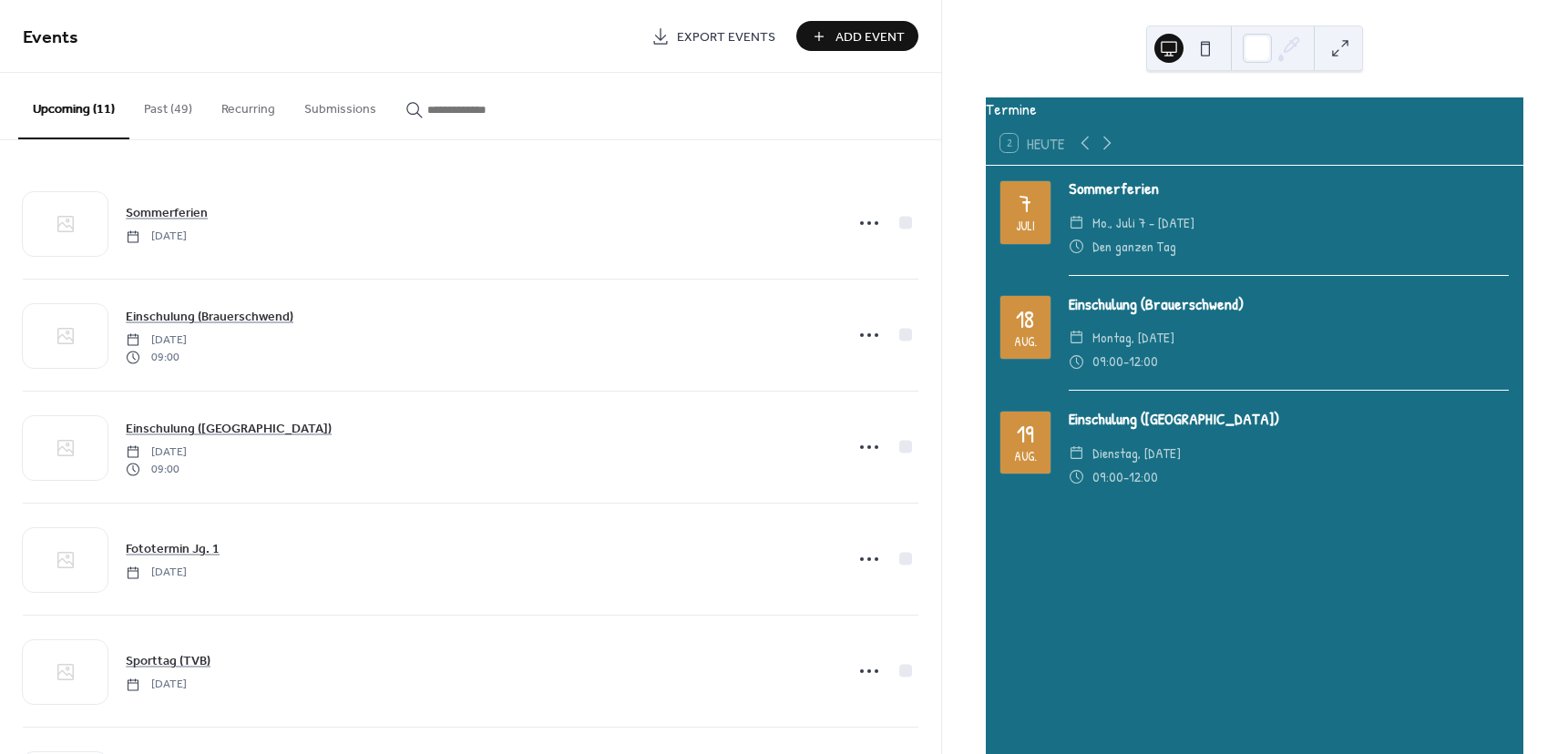 click on "Add Event" at bounding box center [870, 37] 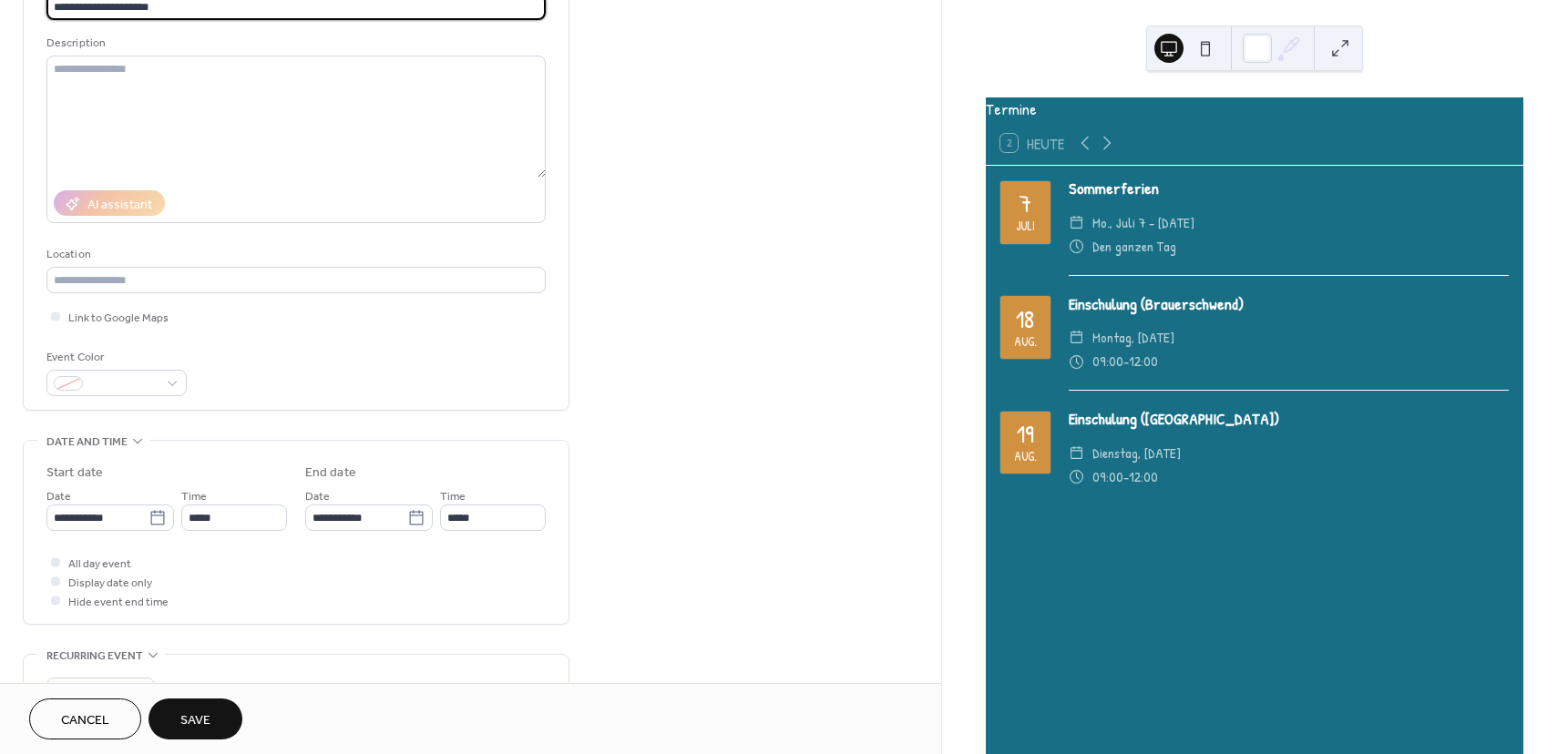scroll, scrollTop: 182, scrollLeft: 0, axis: vertical 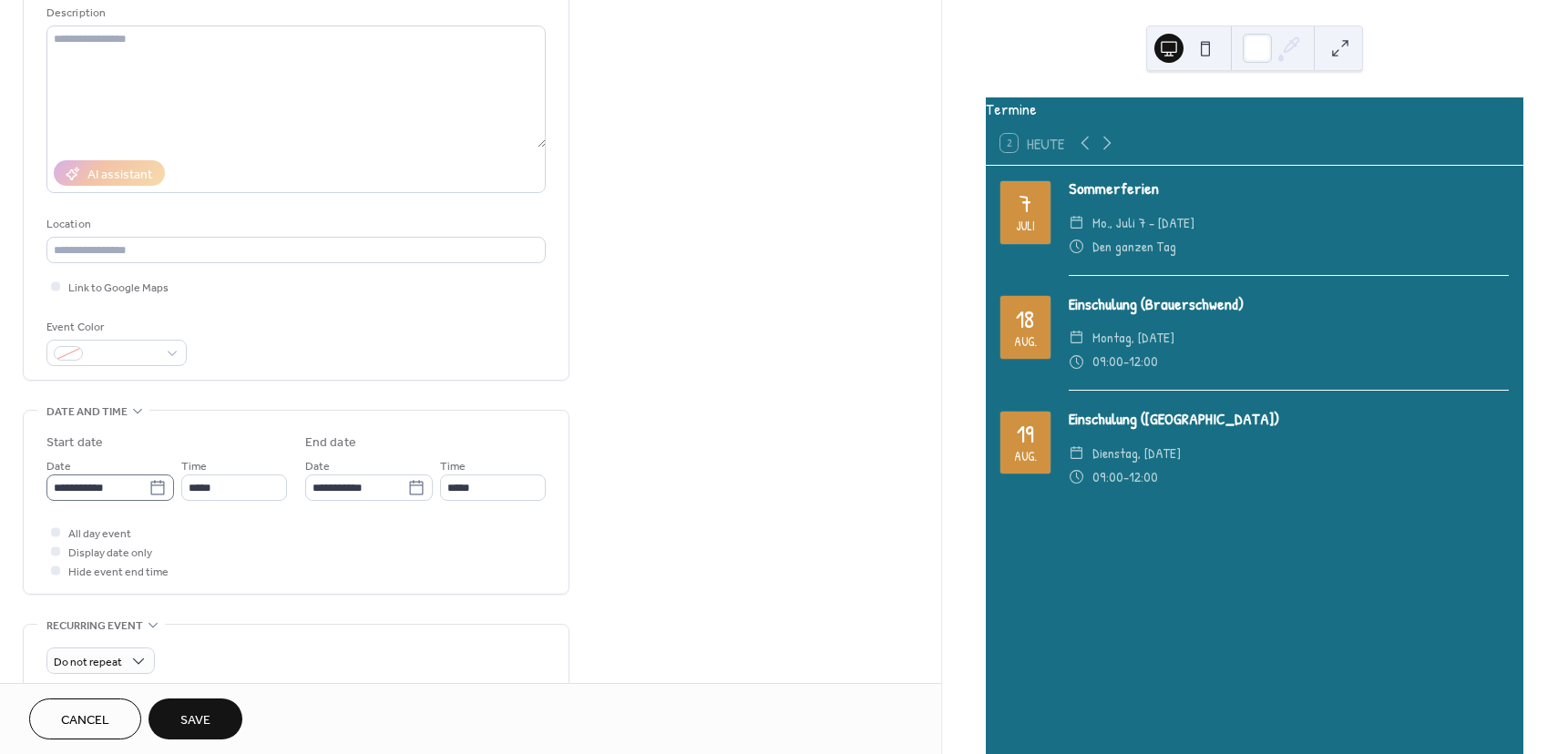 type on "**********" 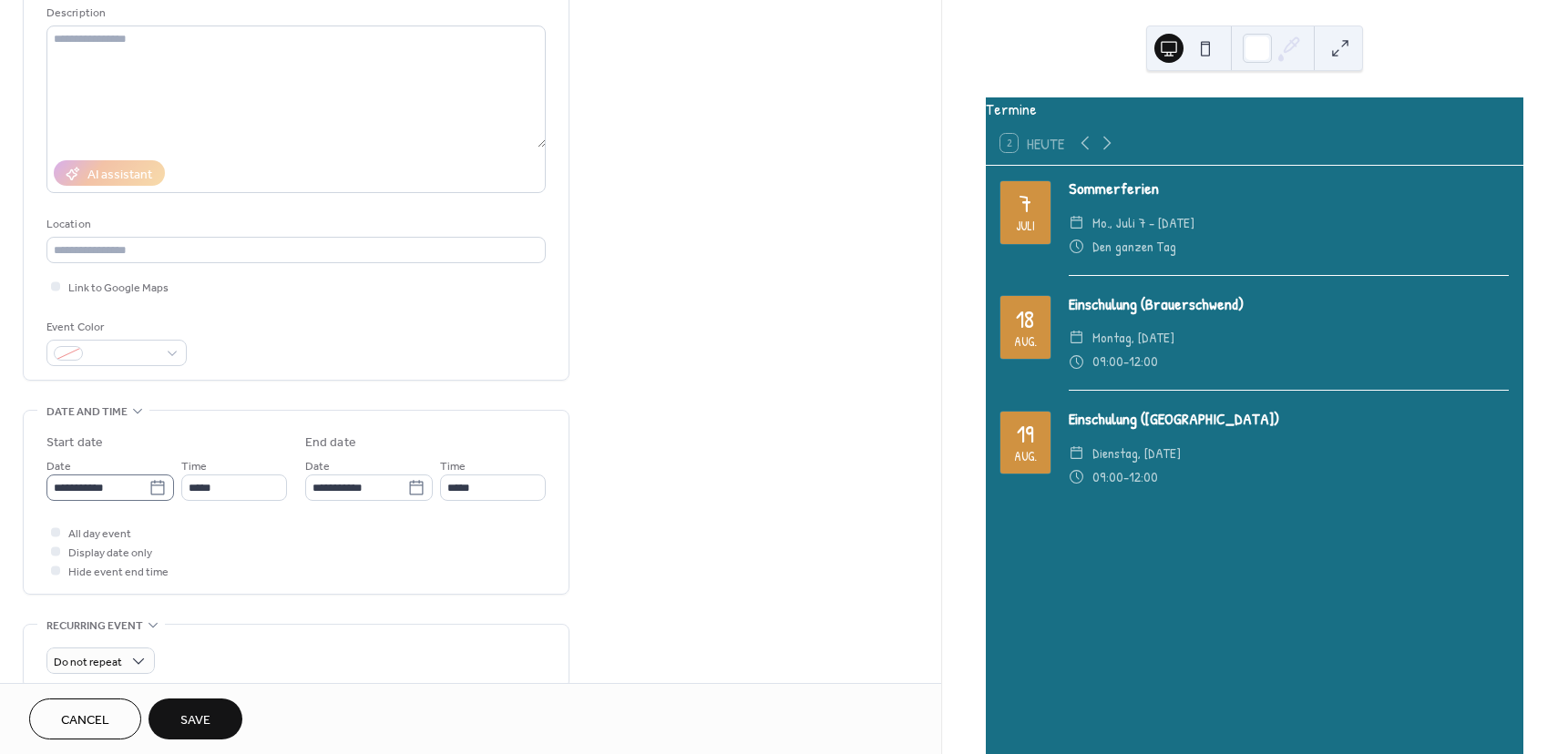 click 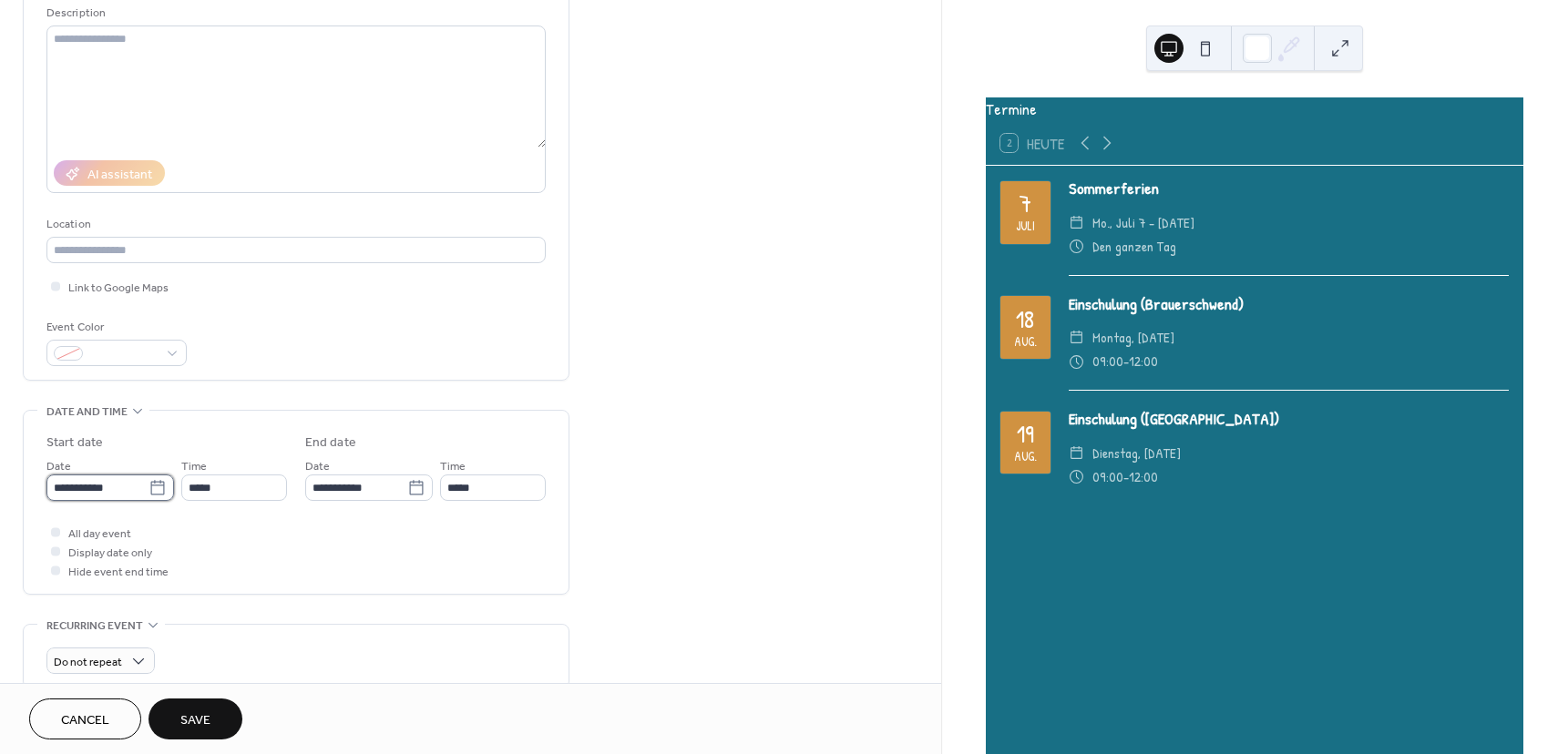 click on "**********" at bounding box center [97, 487] 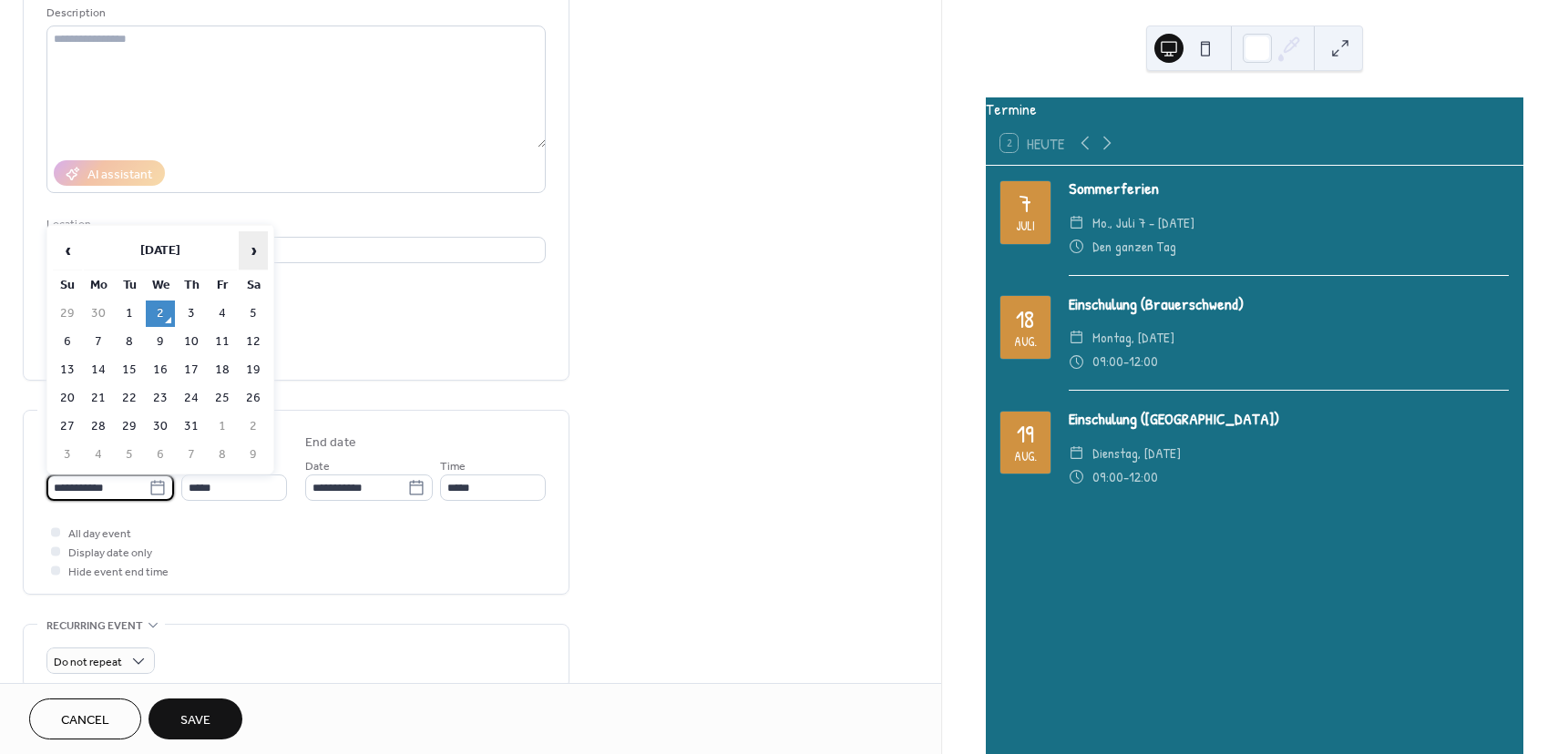 click on "›" at bounding box center (253, 250) 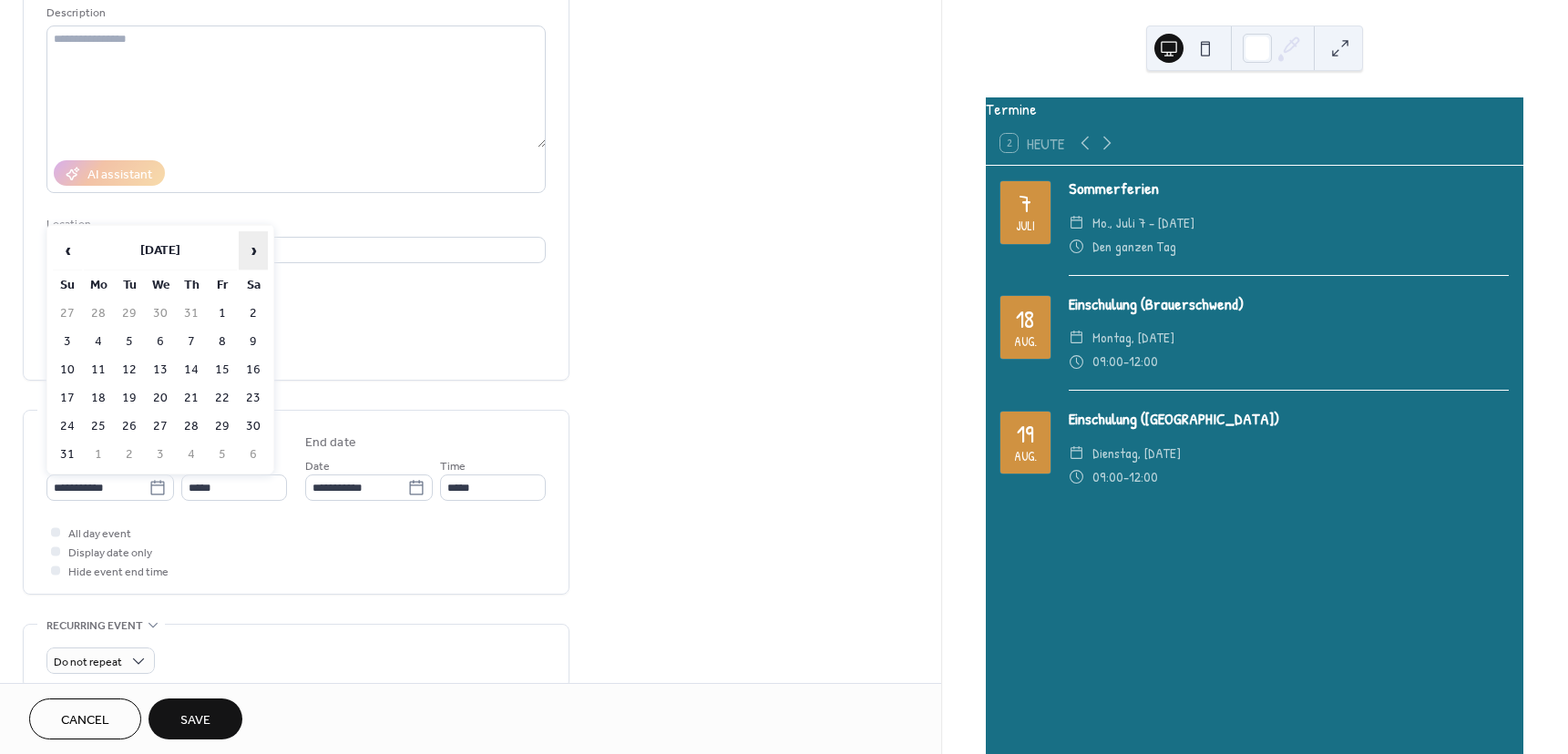 click on "›" at bounding box center (253, 250) 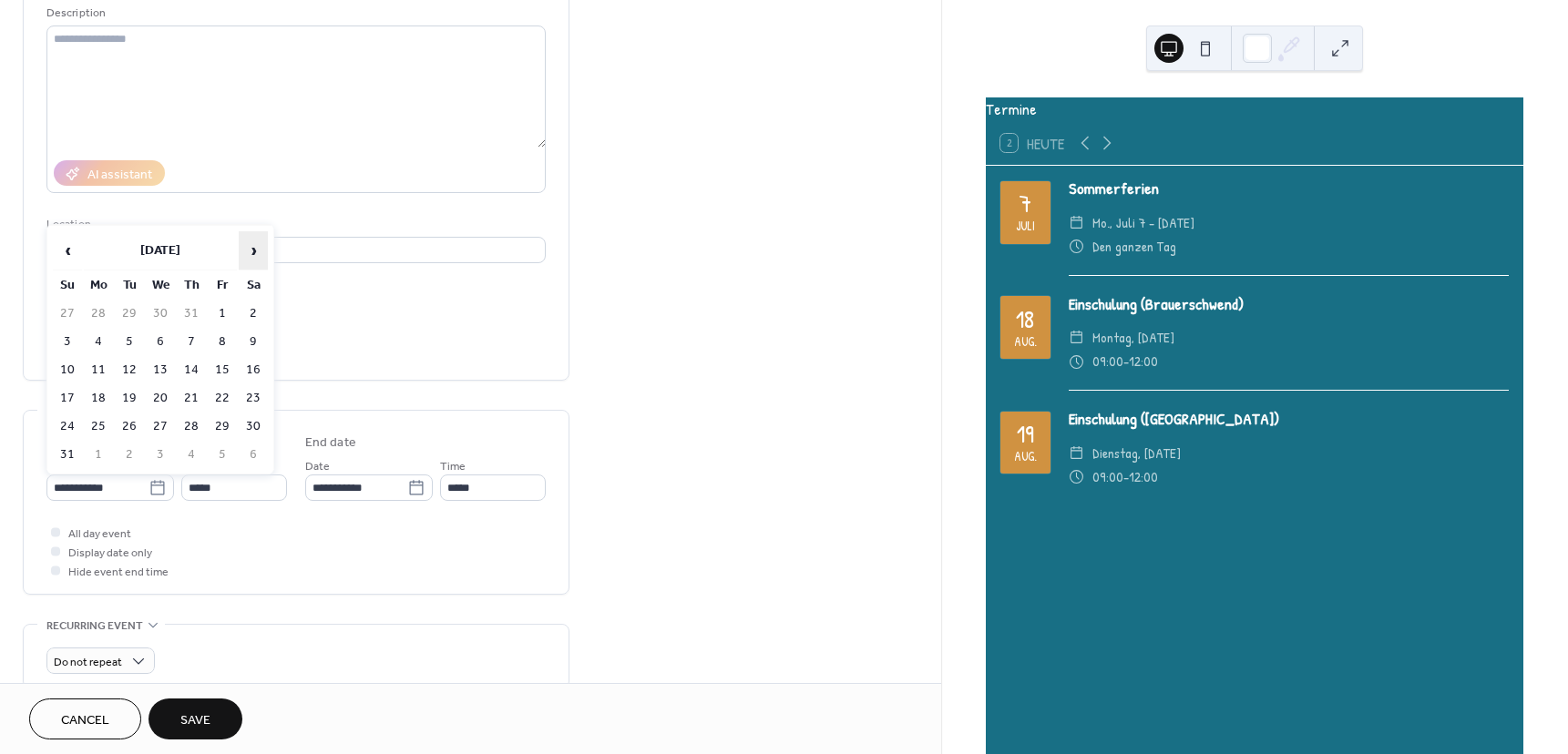 click on "›" at bounding box center [253, 250] 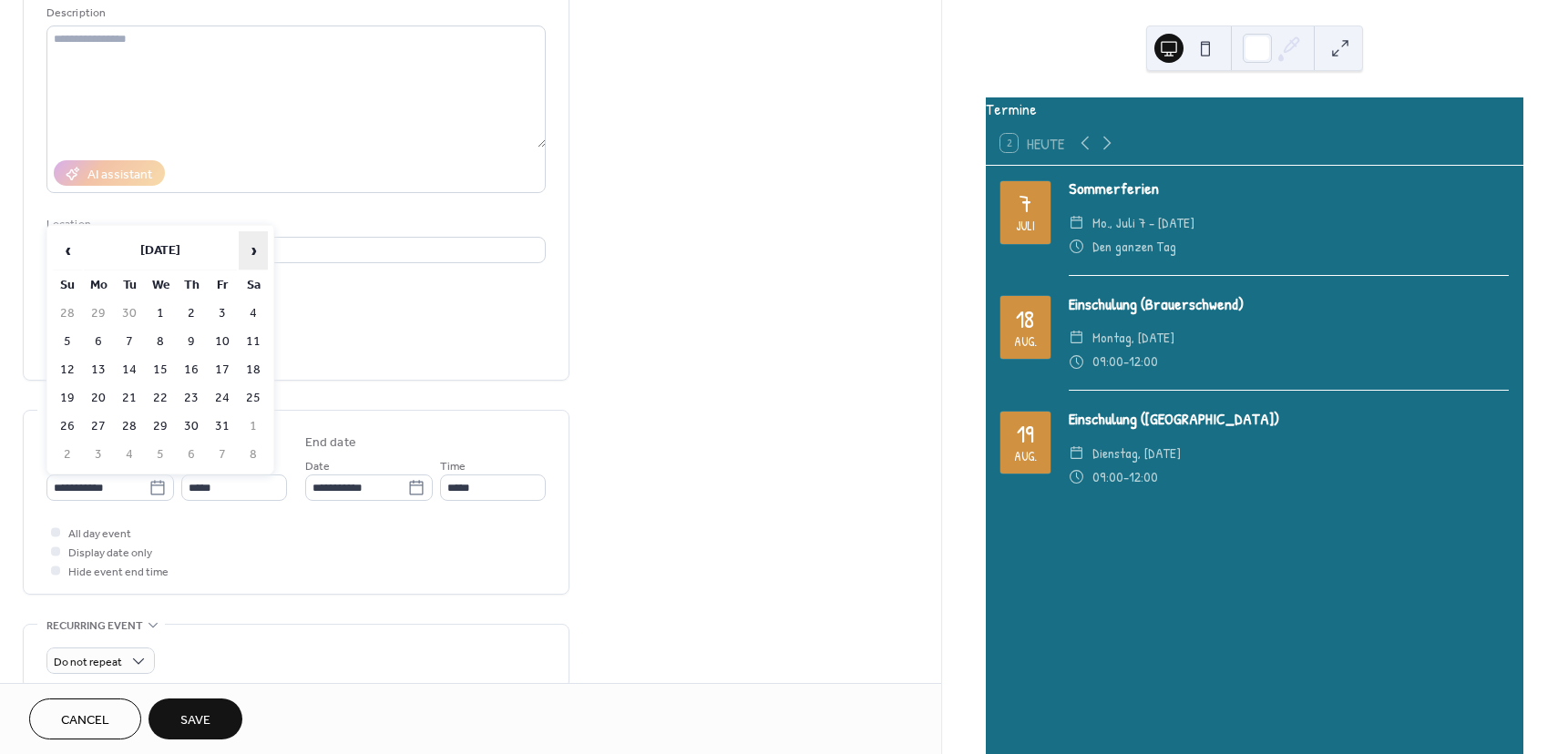 click on "›" at bounding box center [253, 250] 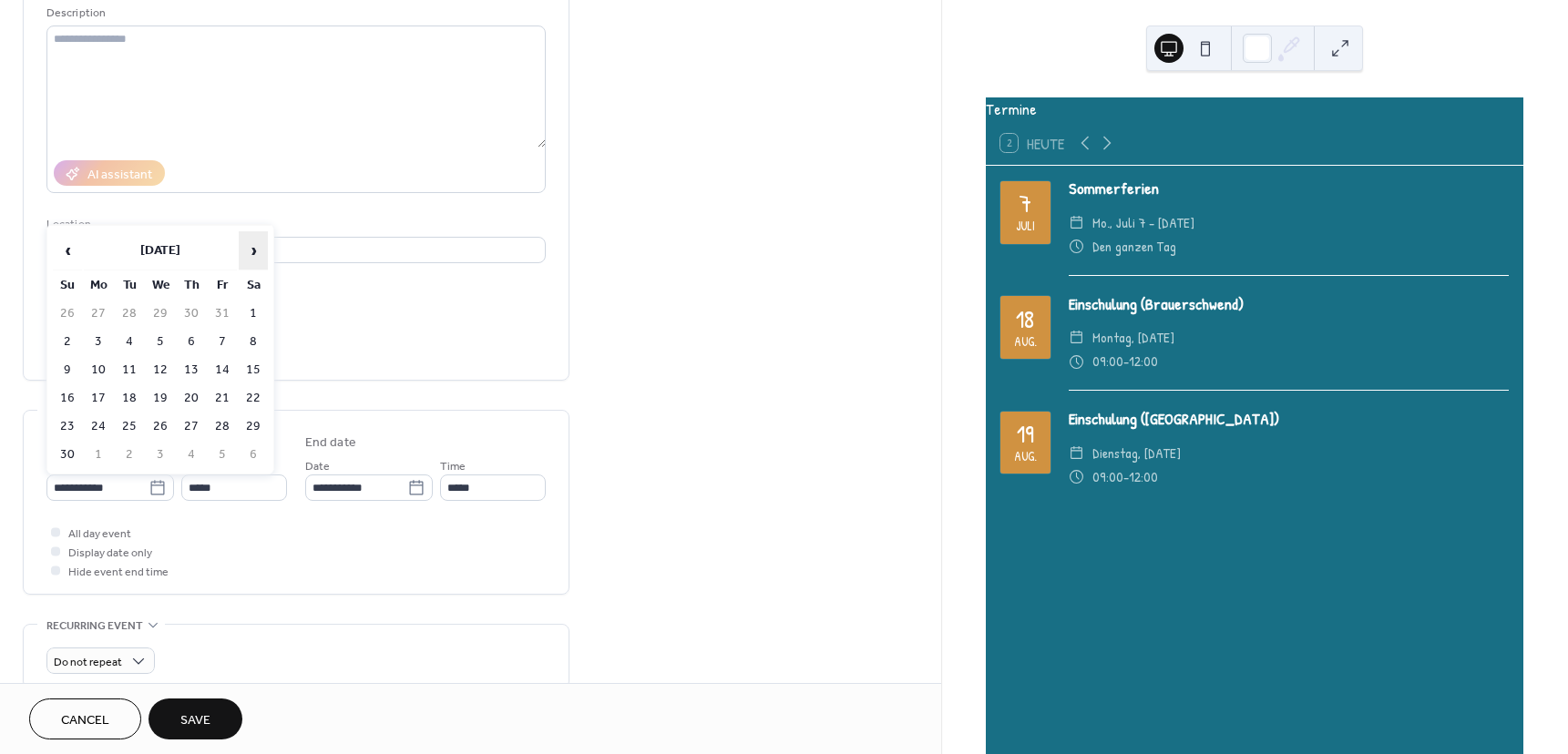 click on "›" at bounding box center [253, 250] 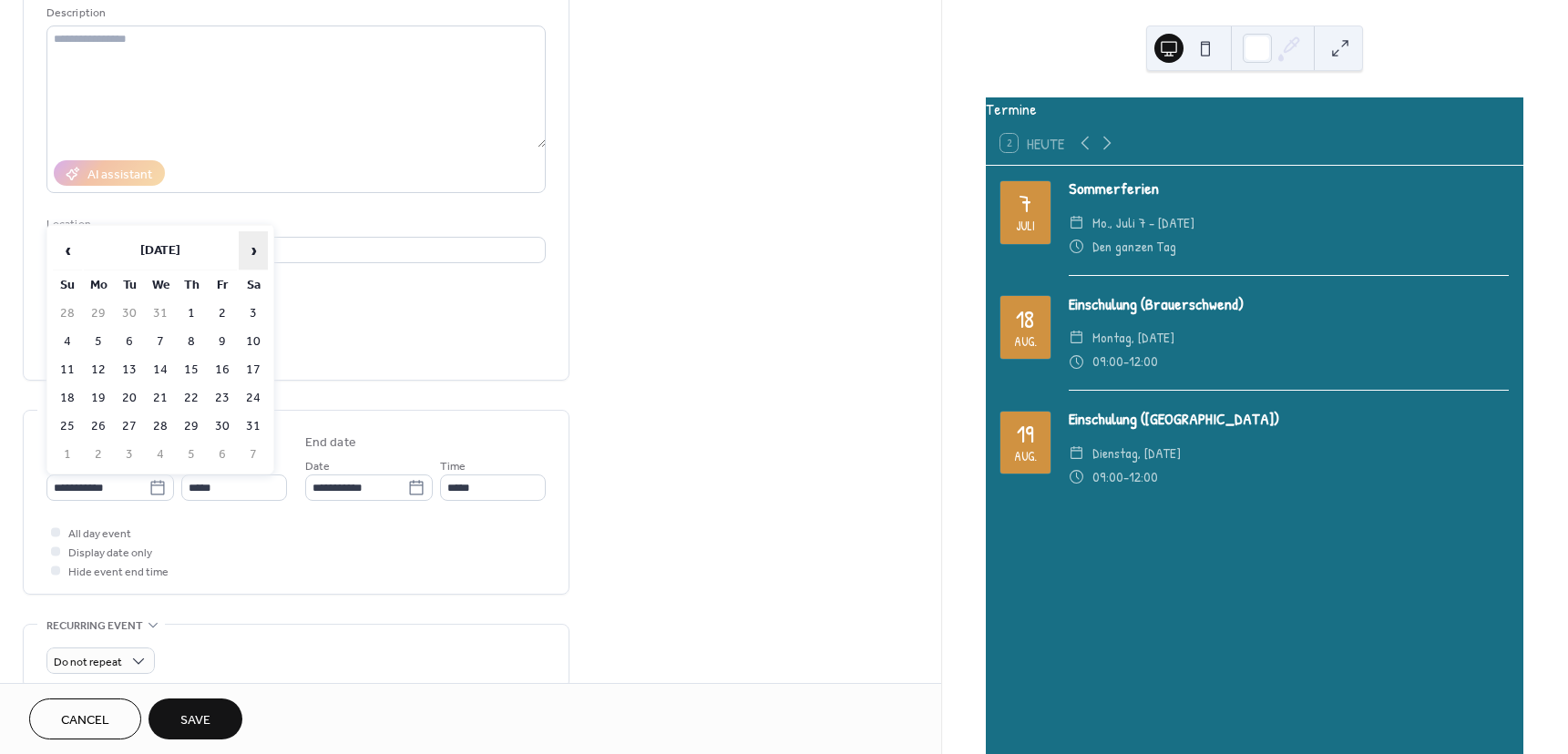 click on "›" at bounding box center (253, 250) 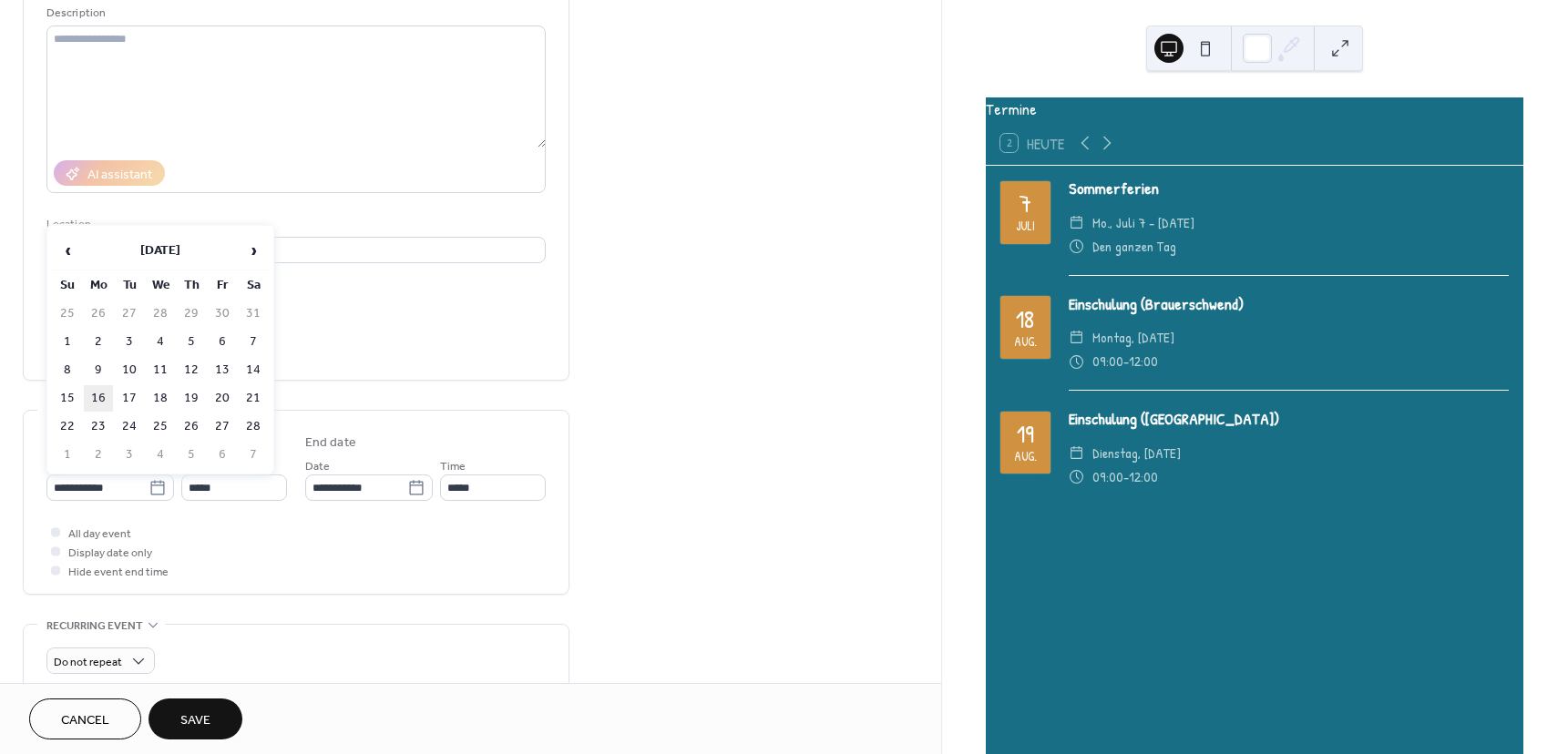 click on "16" at bounding box center [98, 398] 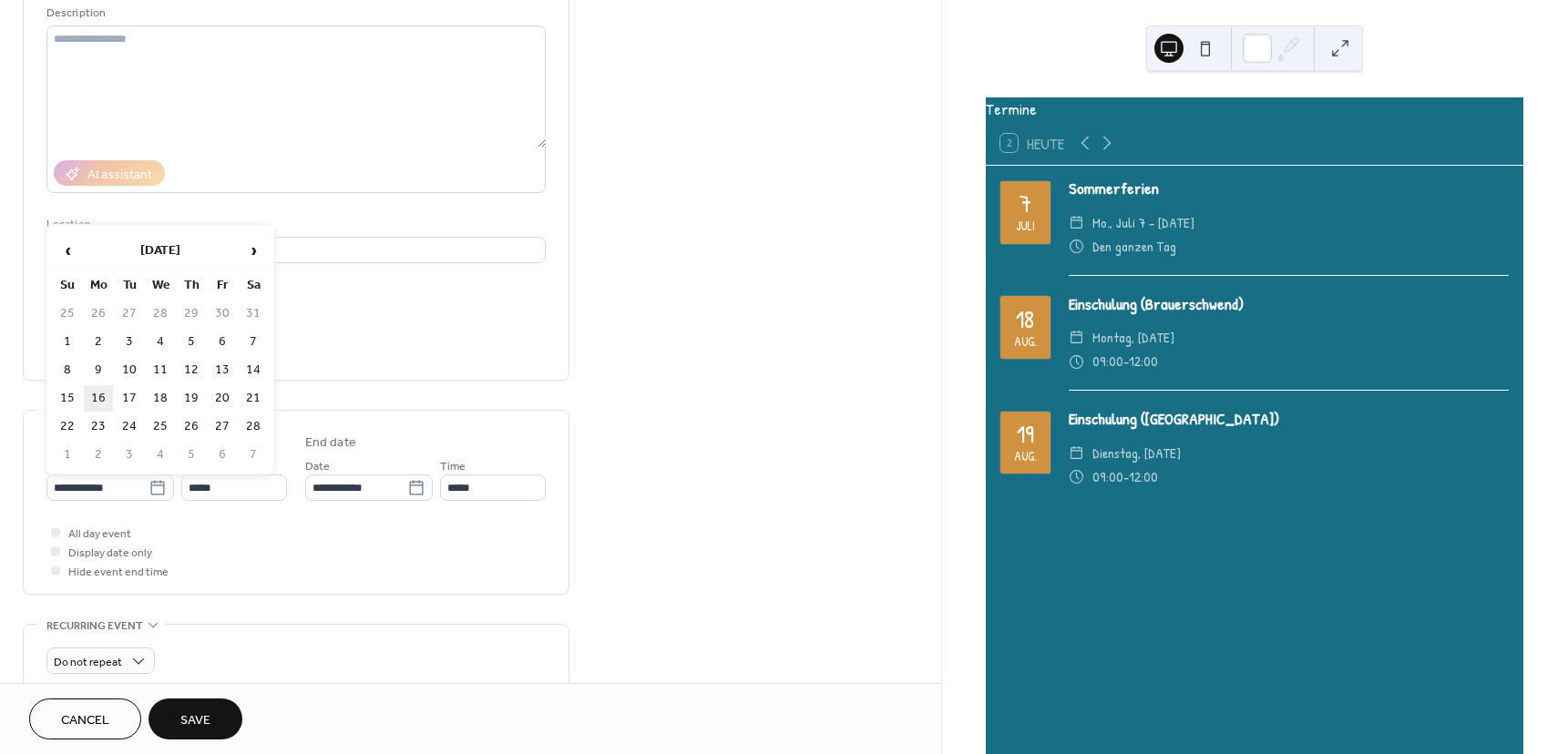 type on "**********" 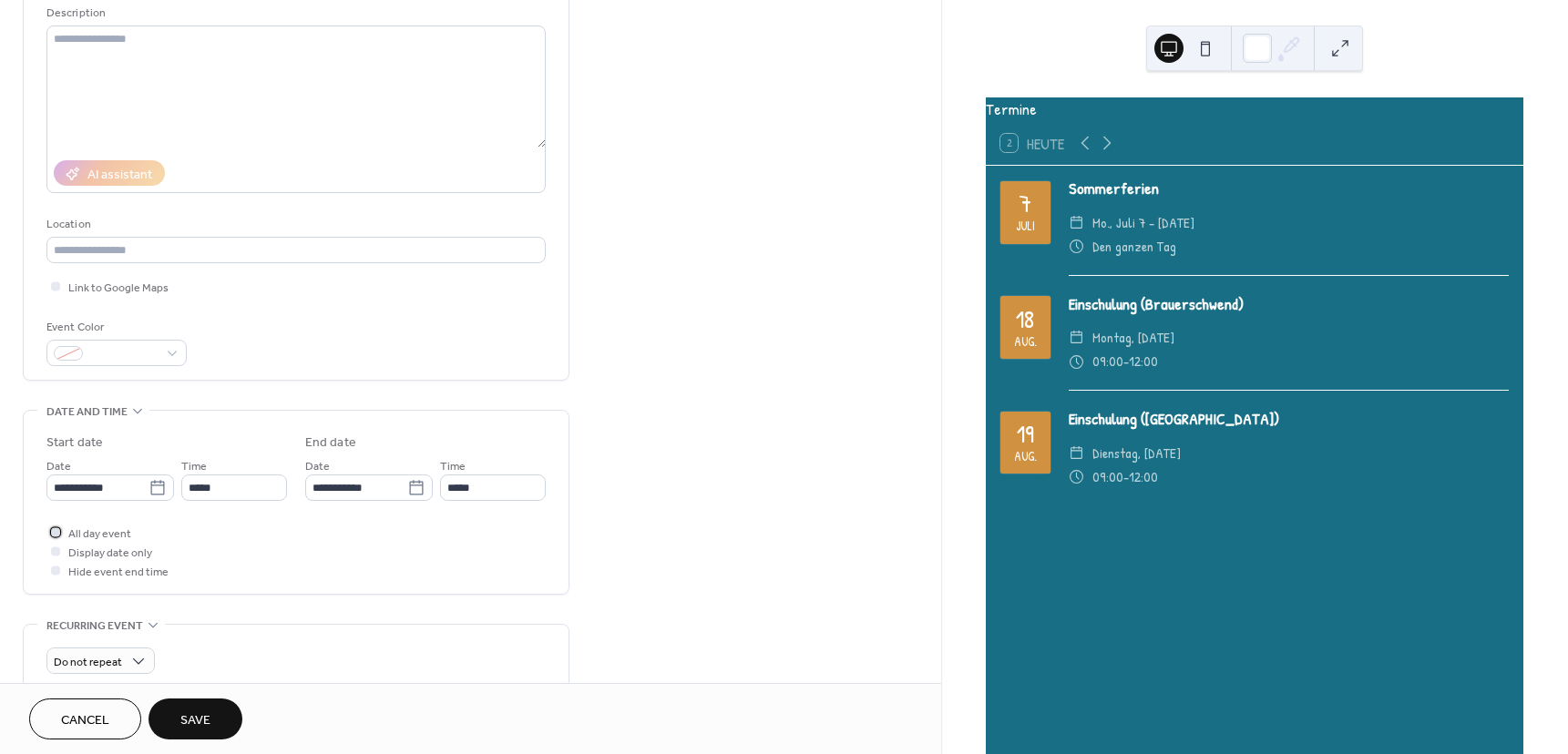 click on "All day event" at bounding box center [99, 534] 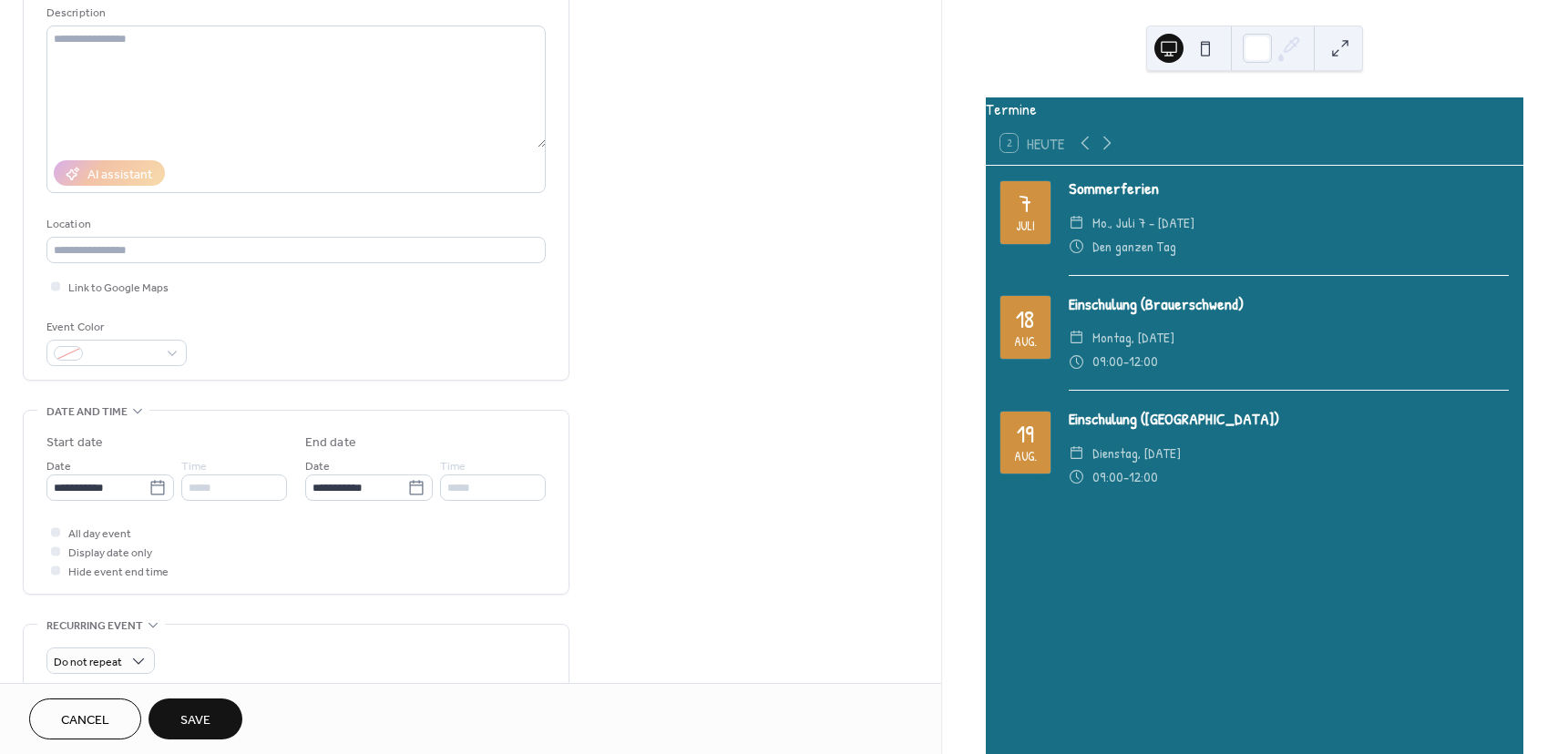 click on "Save" at bounding box center [195, 718] 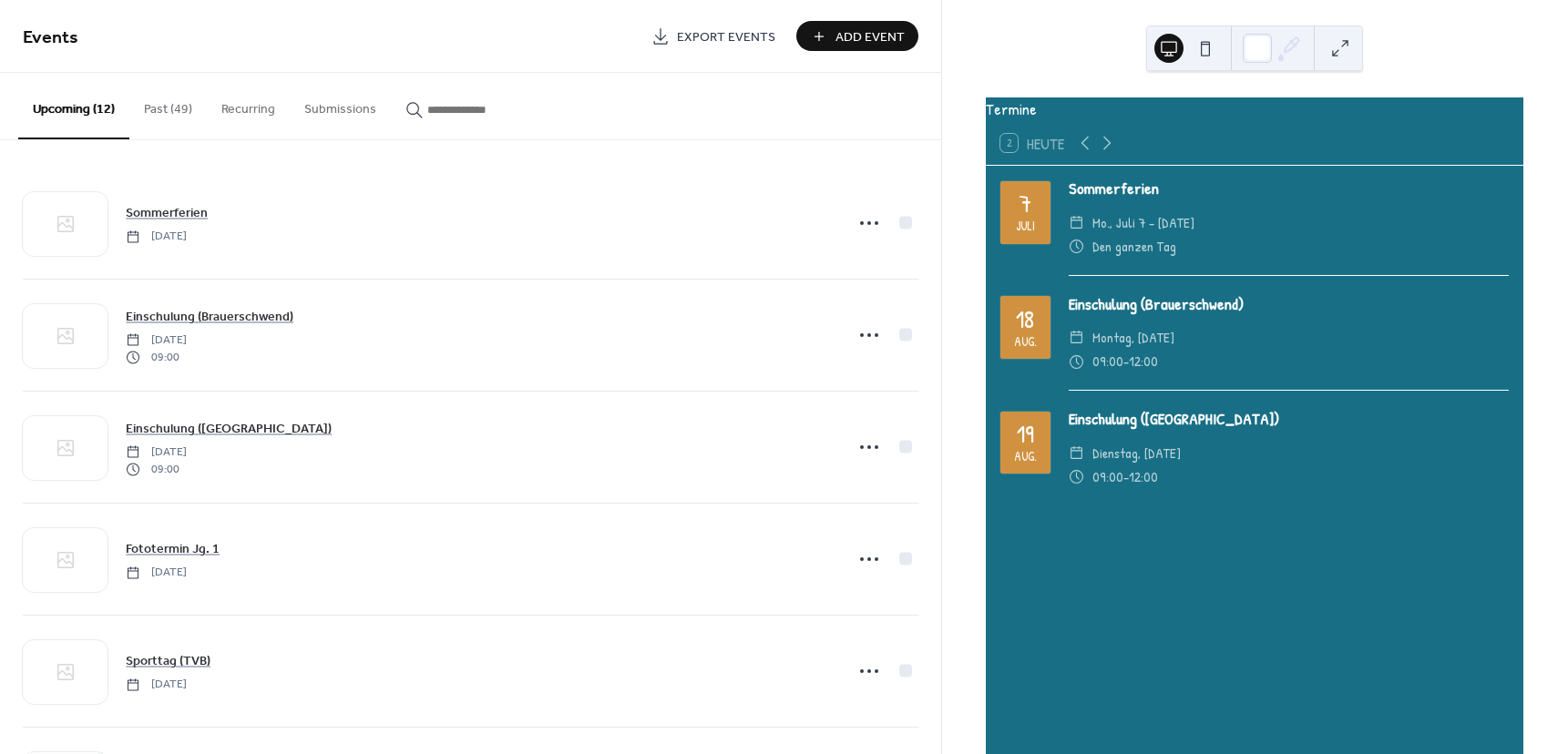 click on "Add Event" at bounding box center [870, 37] 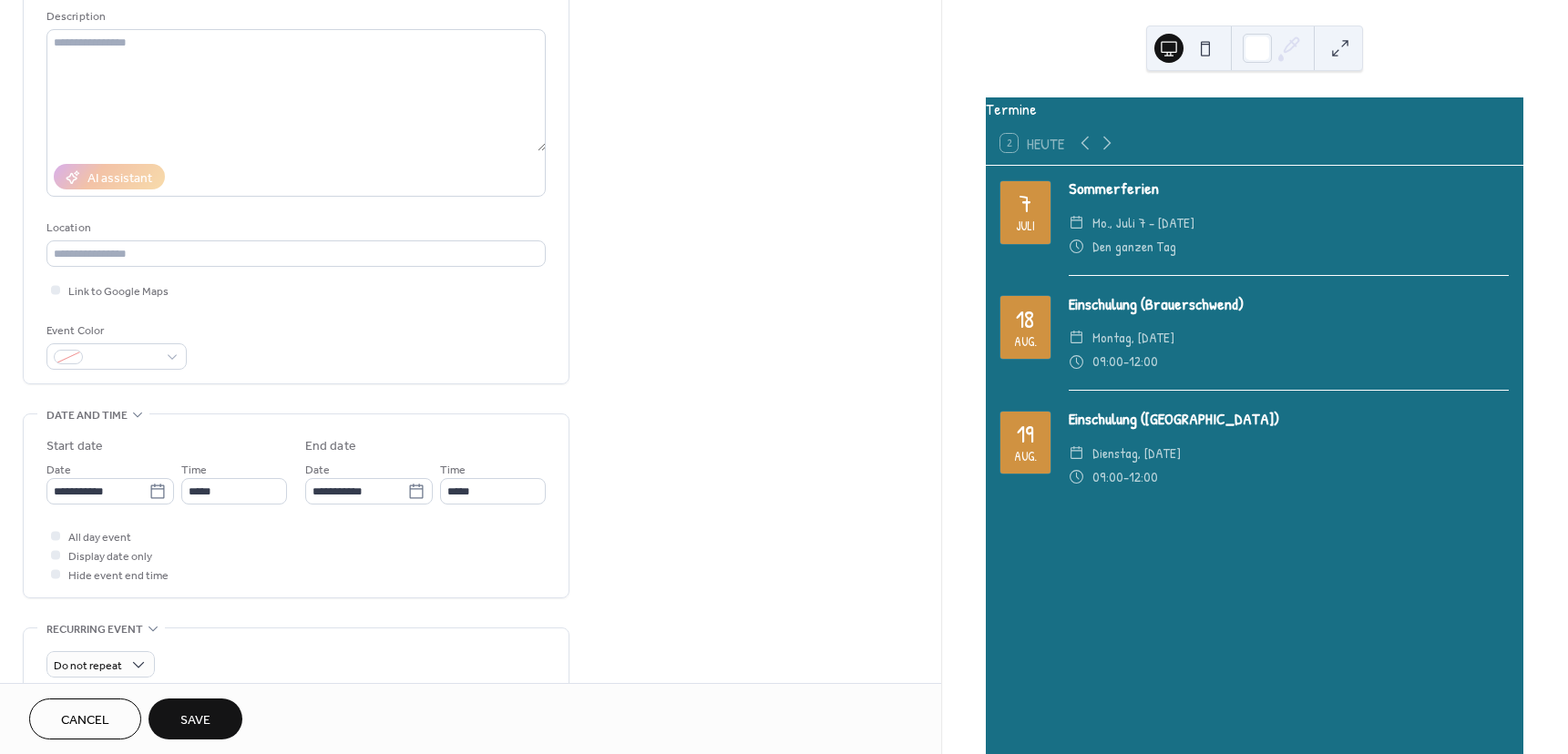 scroll, scrollTop: 182, scrollLeft: 0, axis: vertical 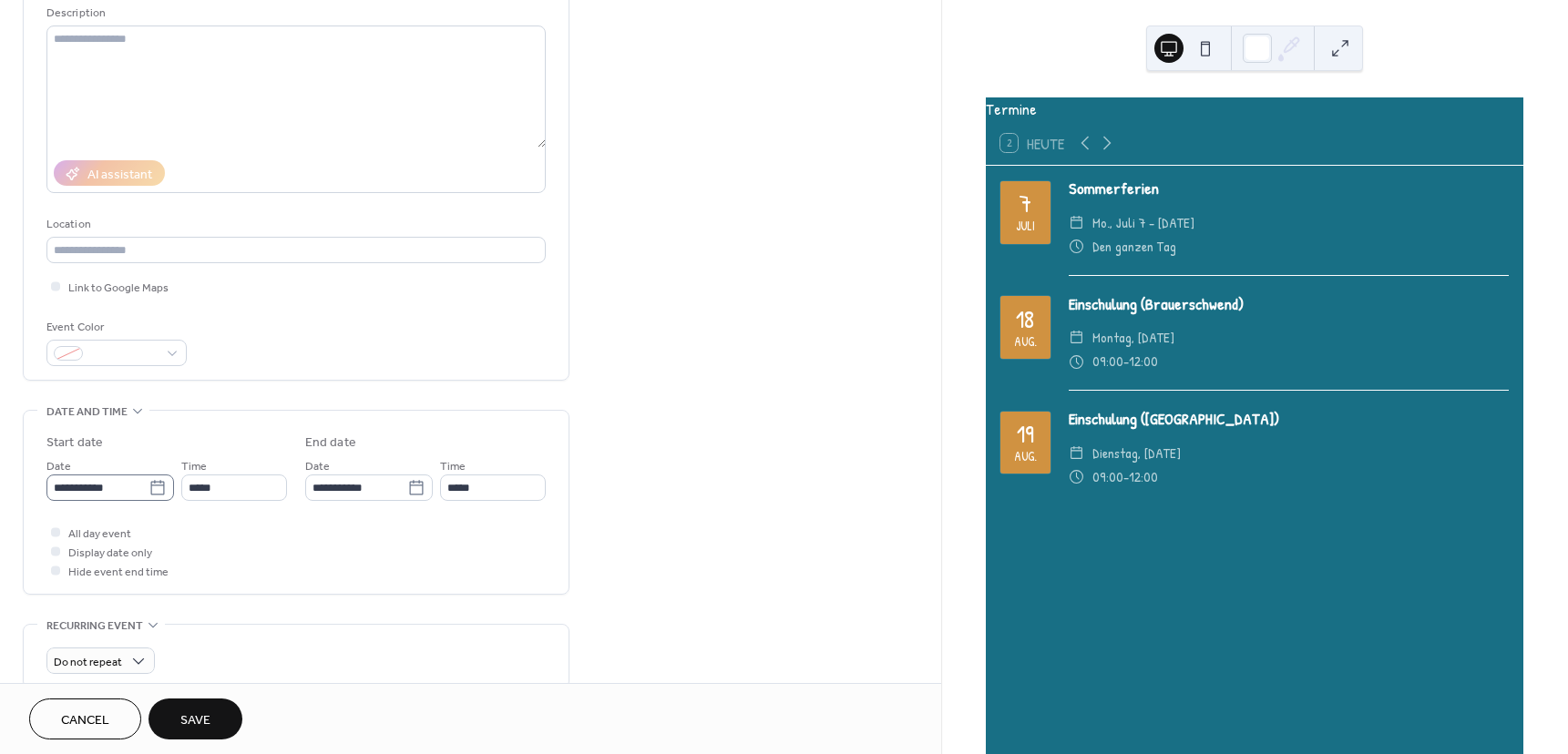 type on "**********" 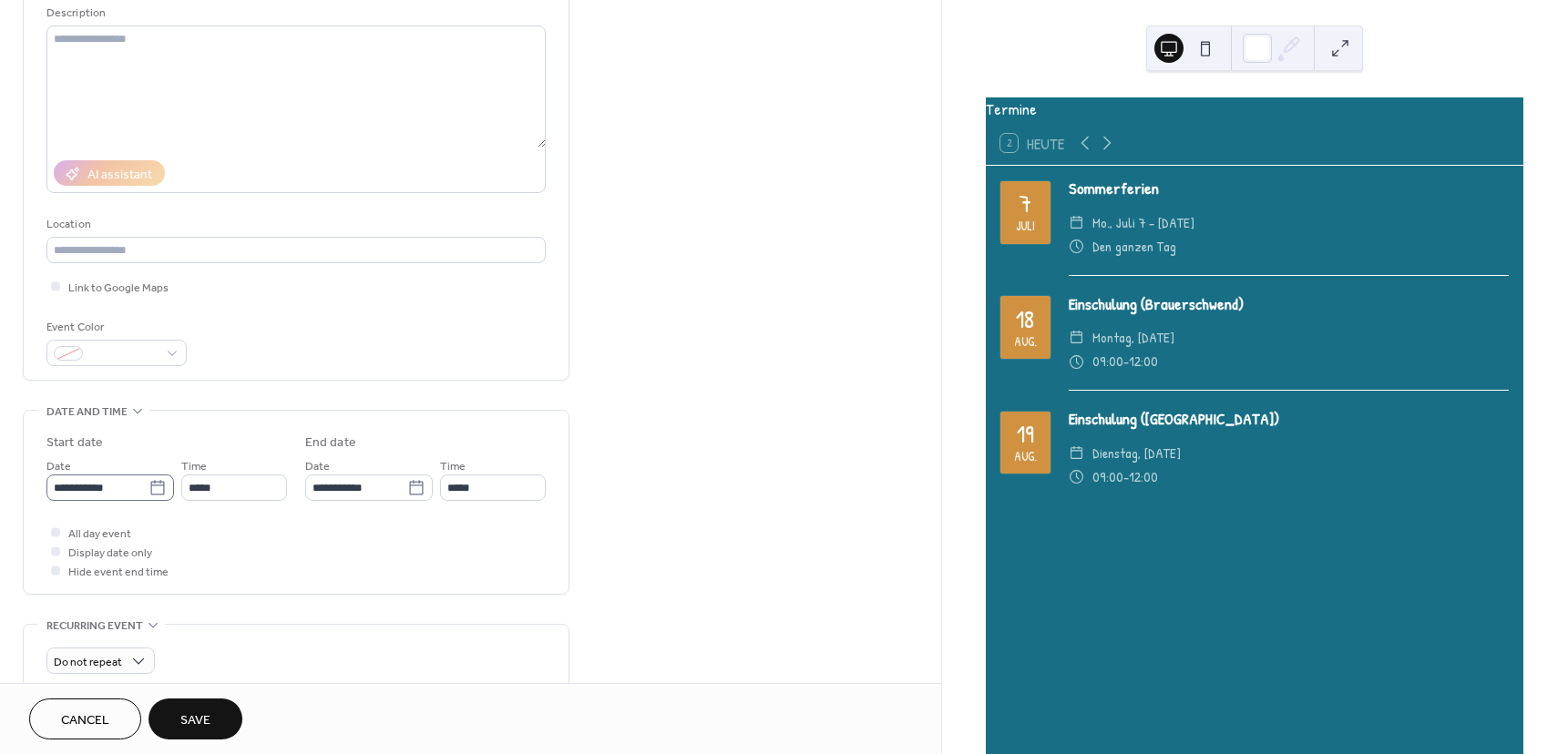 click 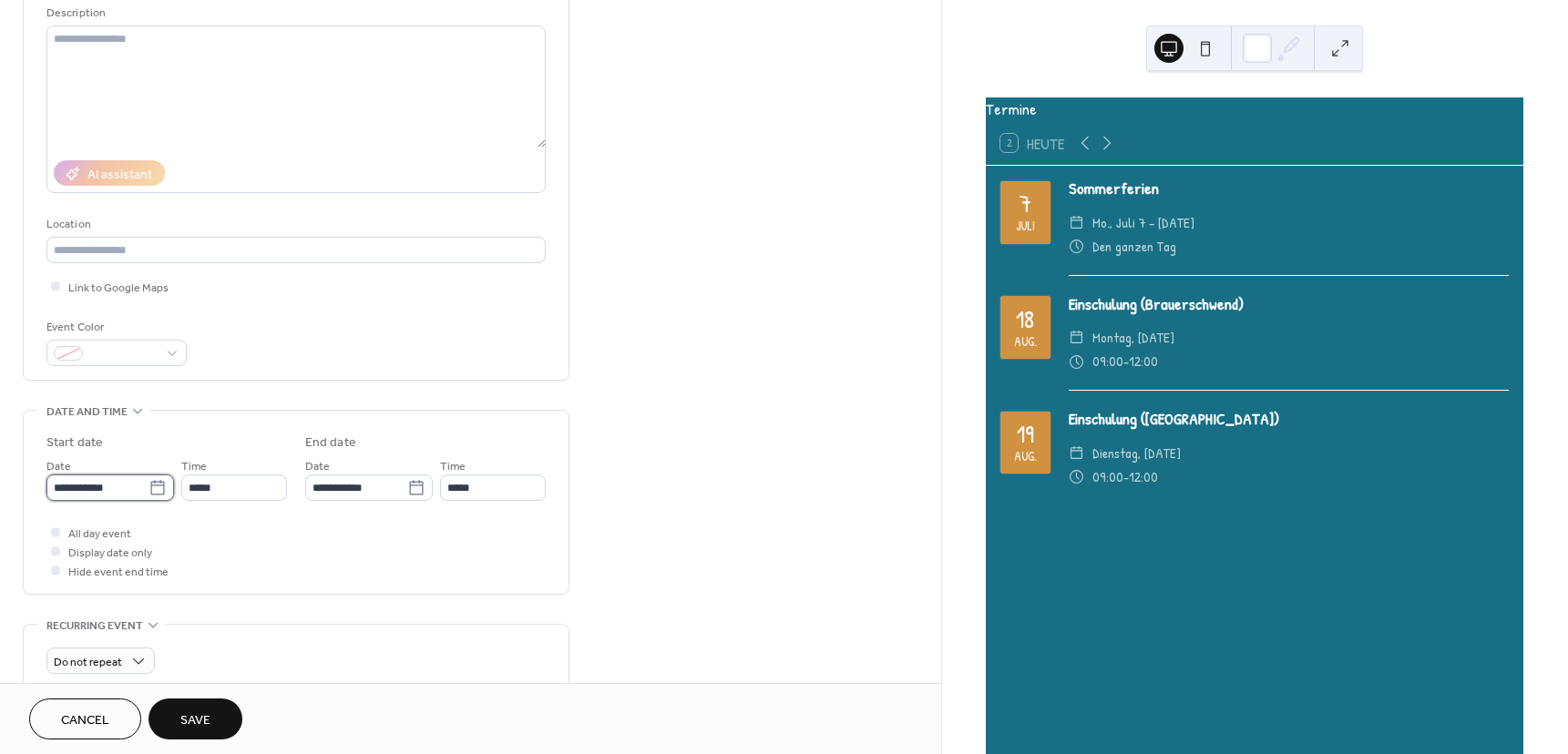 click on "**********" at bounding box center (97, 487) 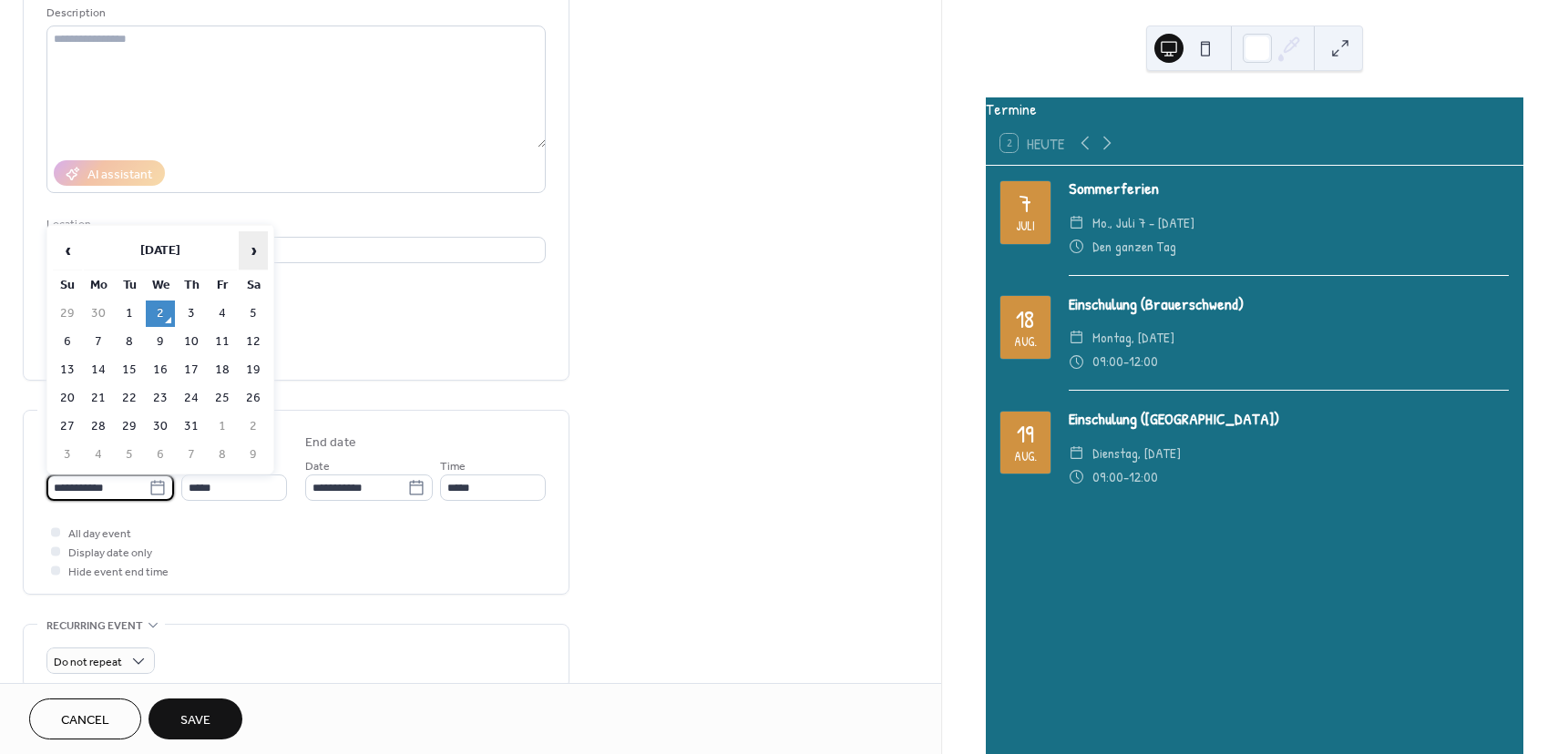 click on "›" at bounding box center (253, 250) 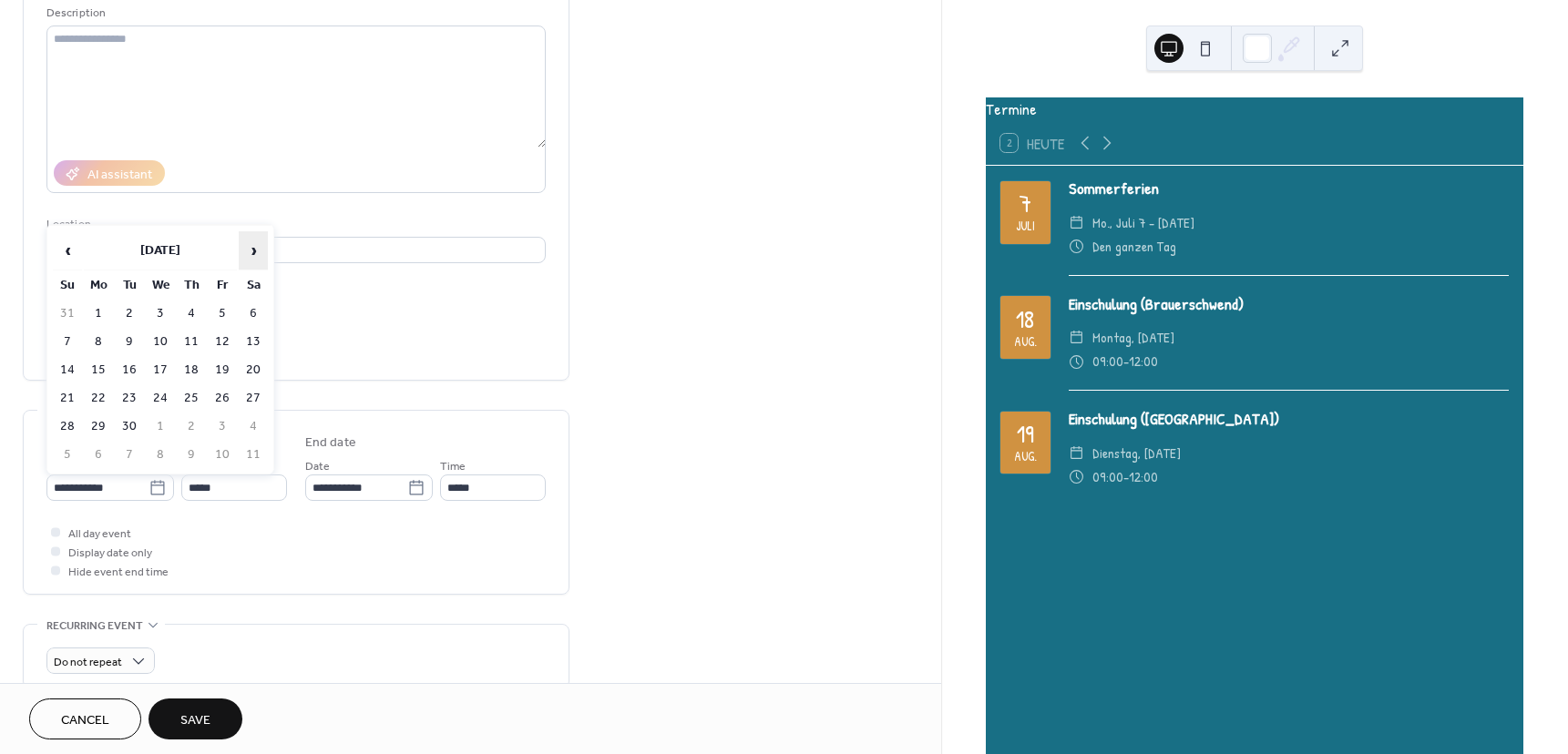 click on "›" at bounding box center [253, 250] 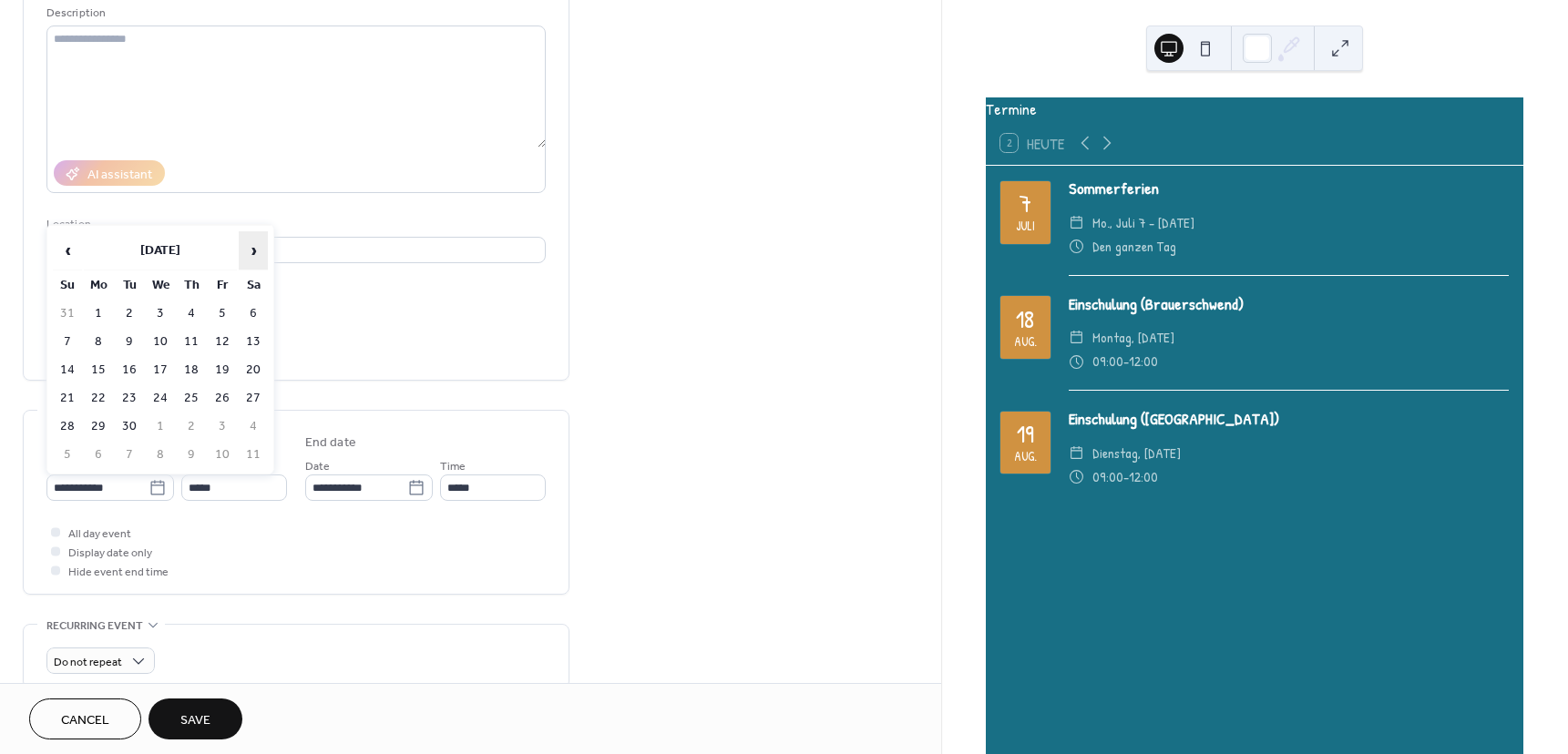 click on "›" at bounding box center [253, 250] 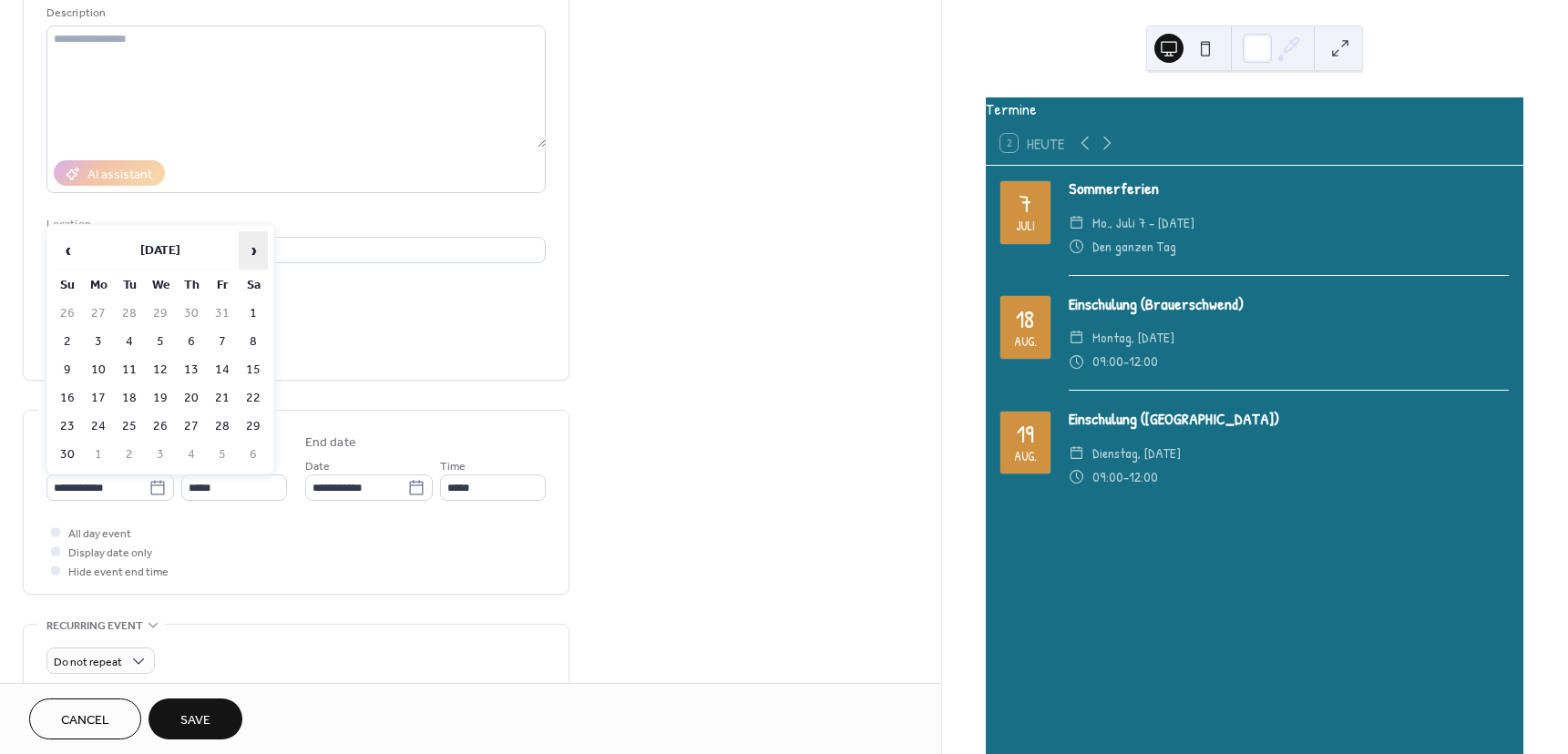 click on "›" at bounding box center [253, 250] 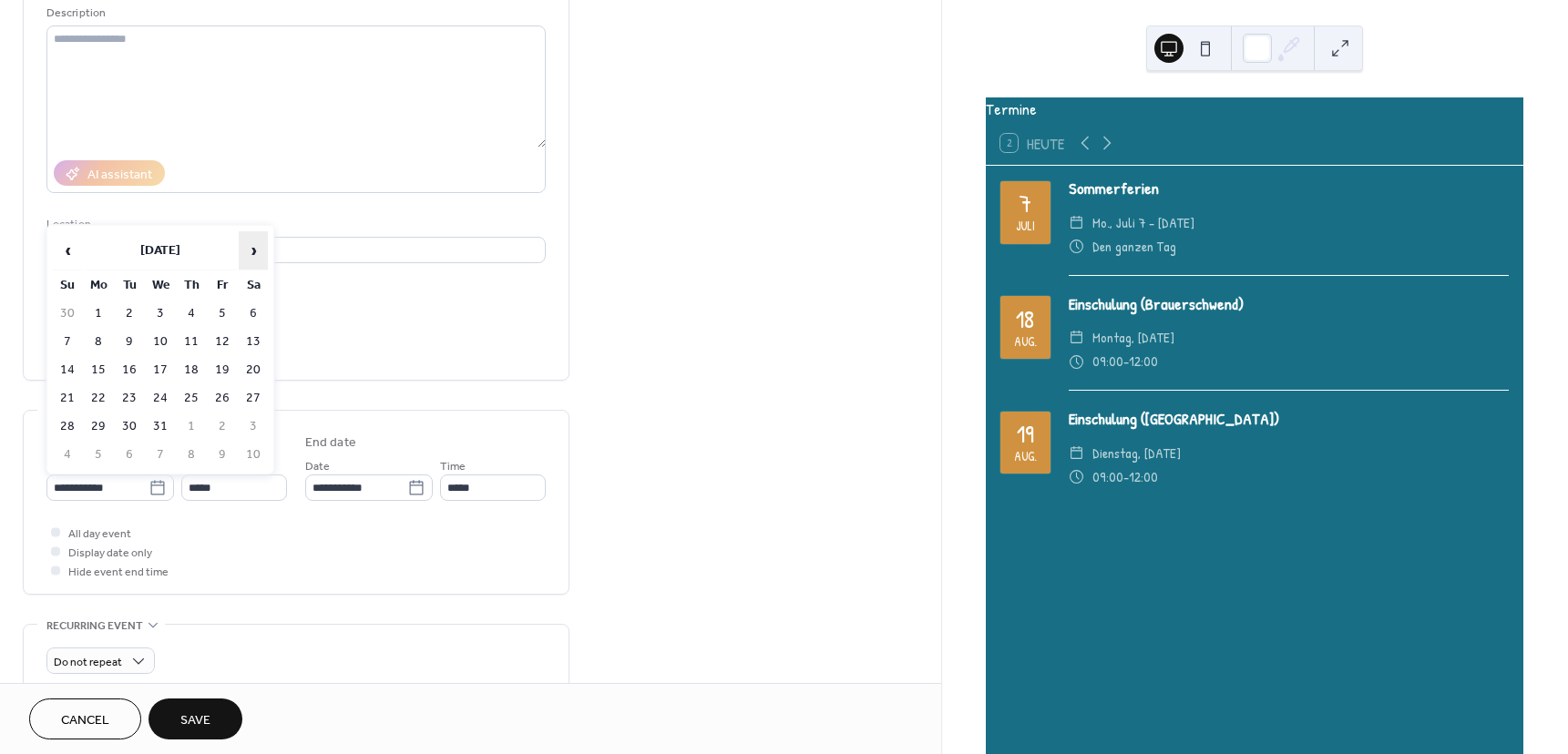 click on "›" at bounding box center (253, 250) 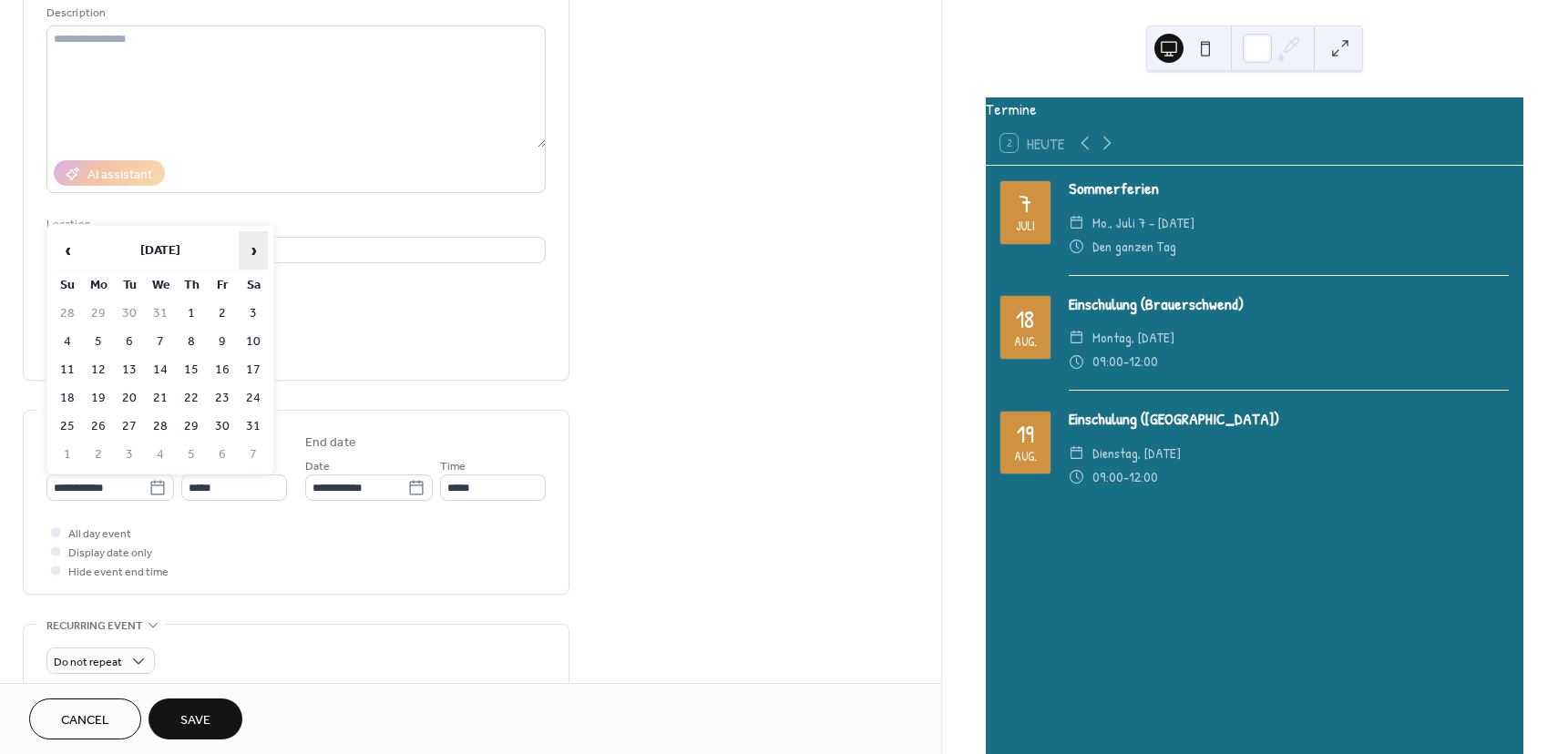 click on "›" at bounding box center [253, 250] 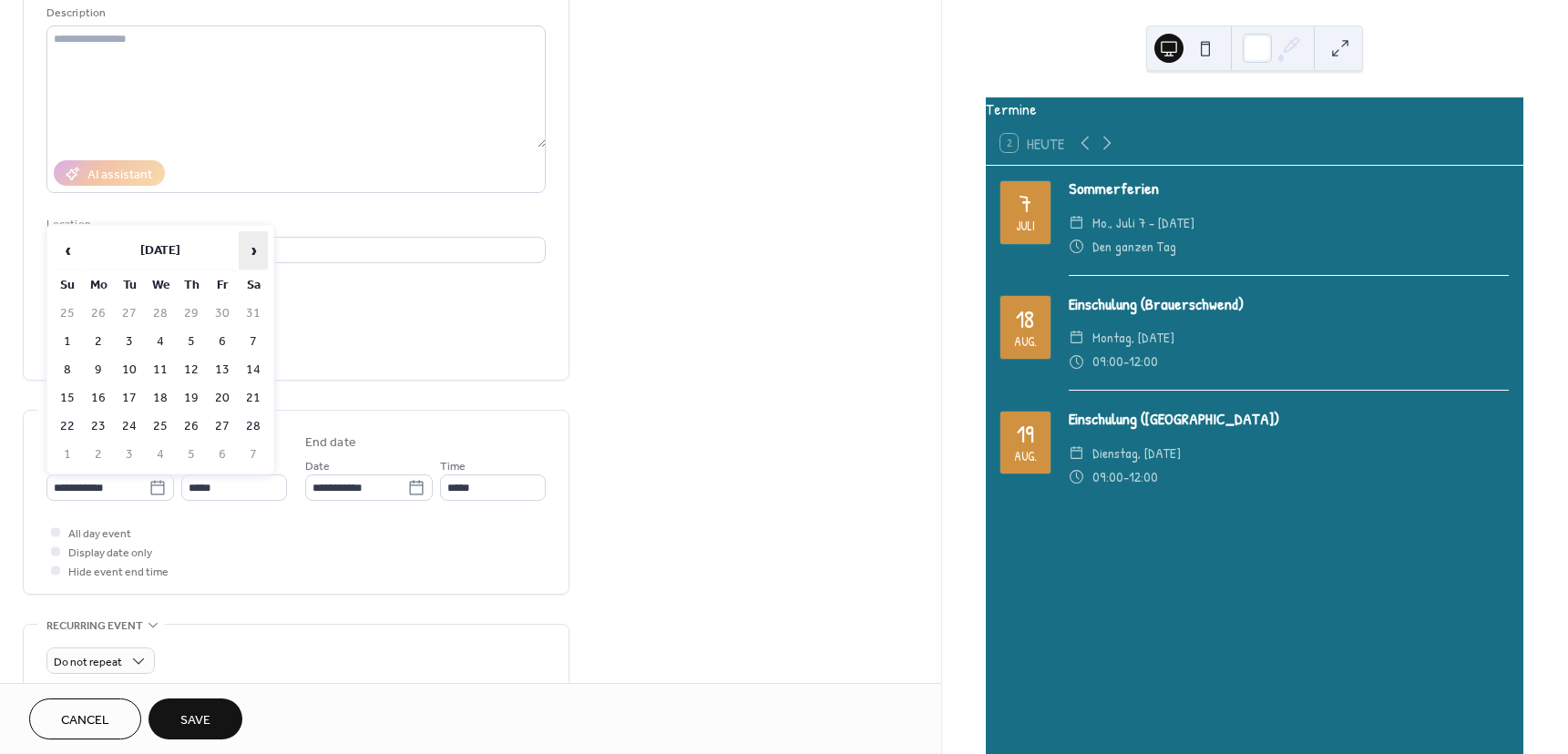 click on "›" at bounding box center (253, 250) 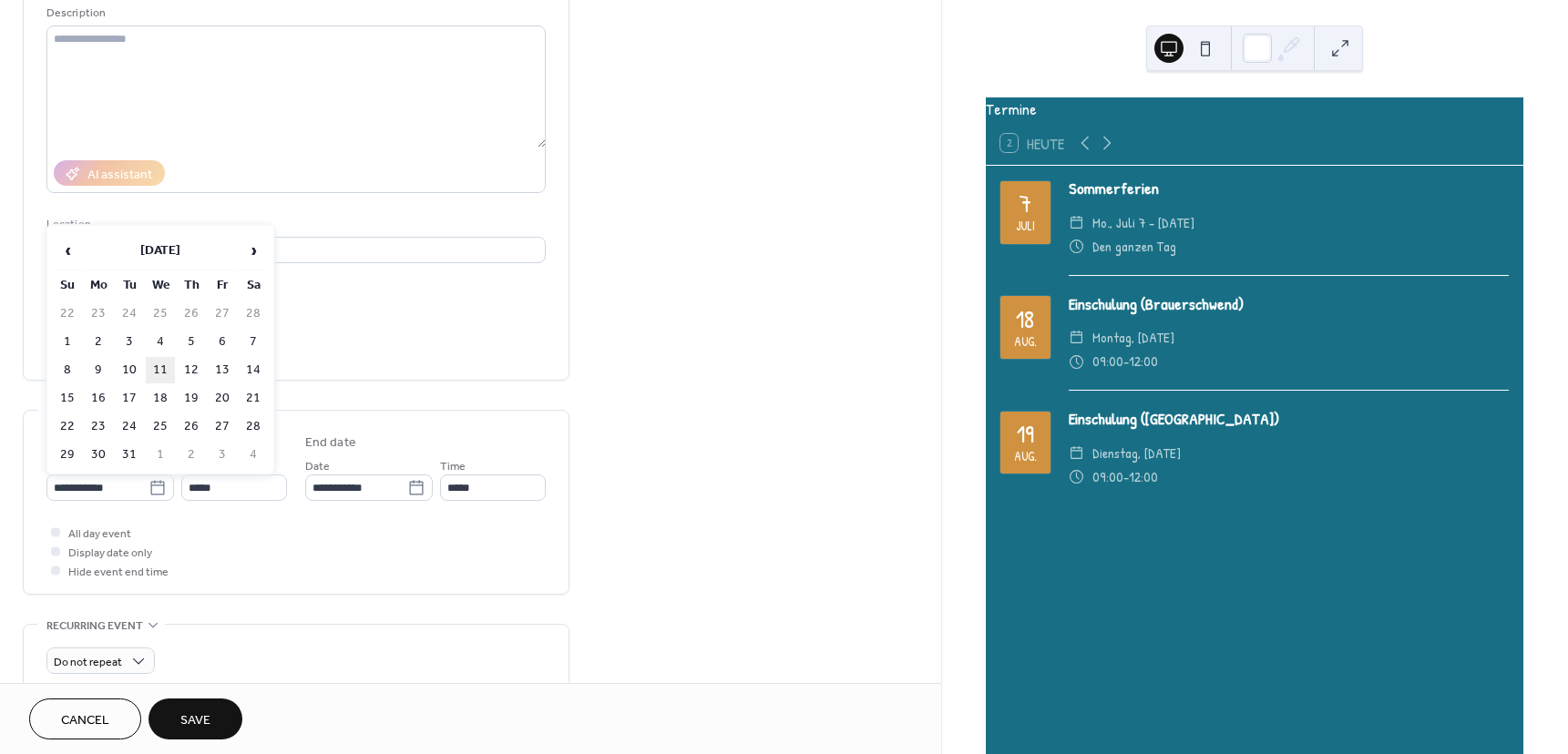 click on "11" at bounding box center [160, 370] 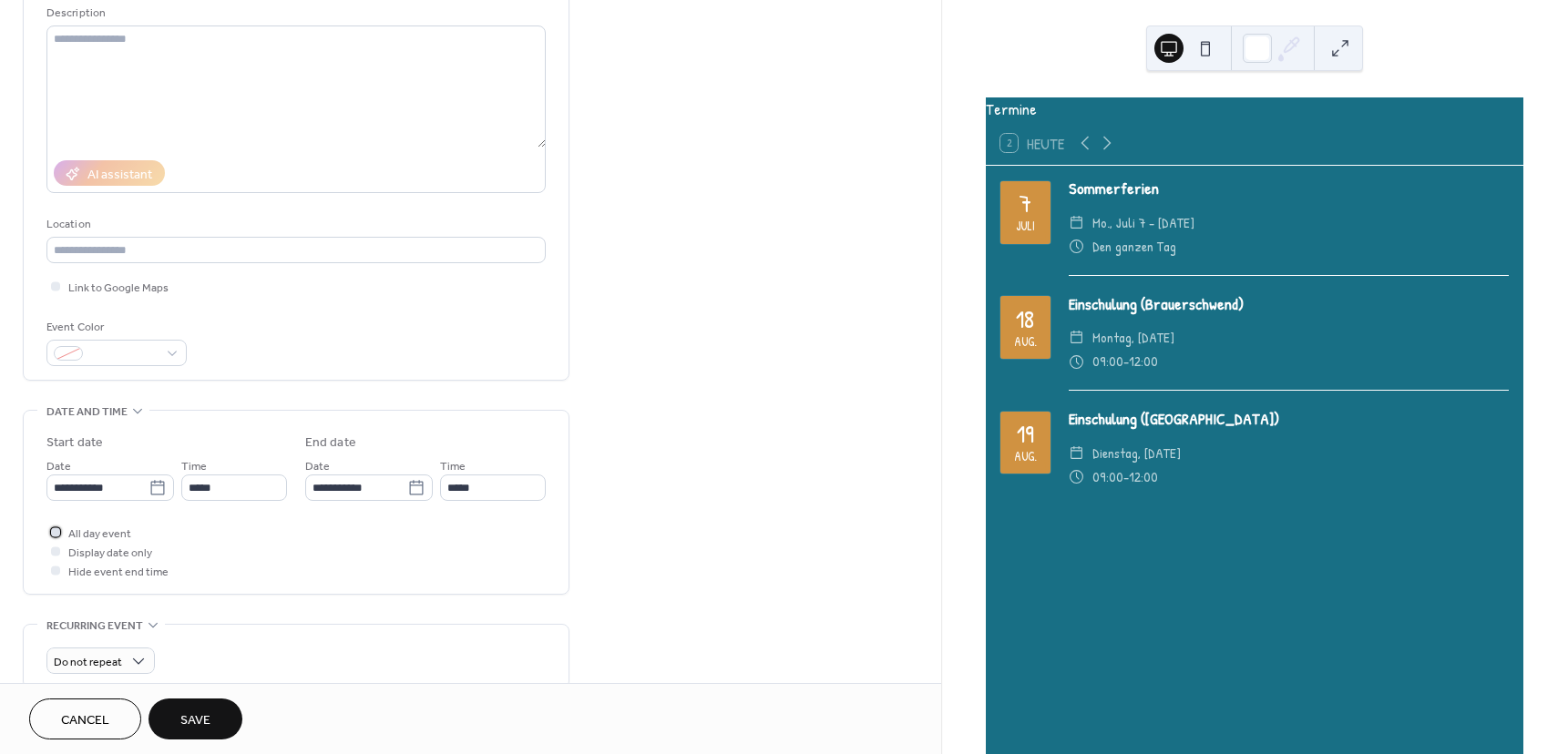 click on "All day event" at bounding box center [99, 534] 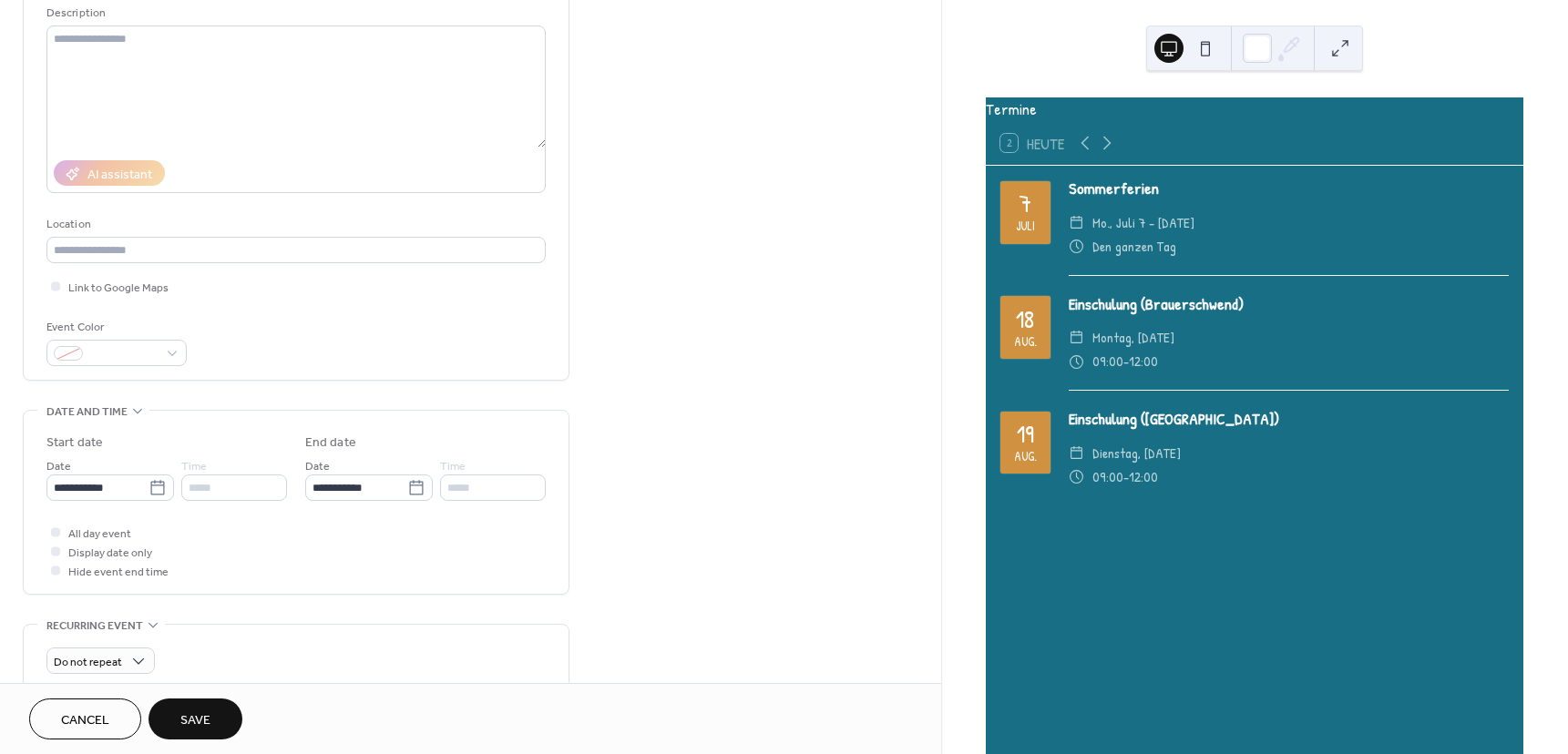 click on "Save" at bounding box center [195, 718] 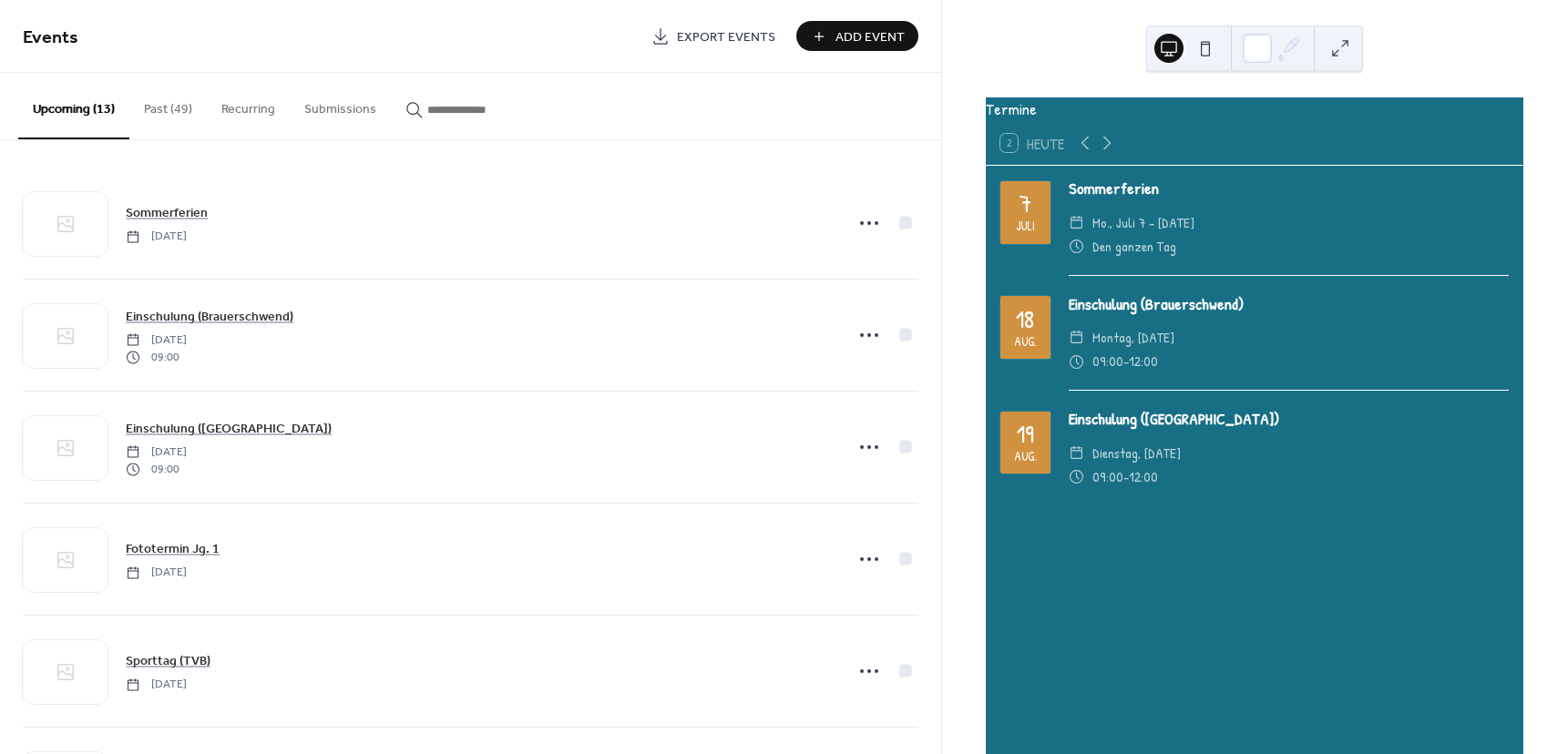 click on "Add Event" at bounding box center [870, 37] 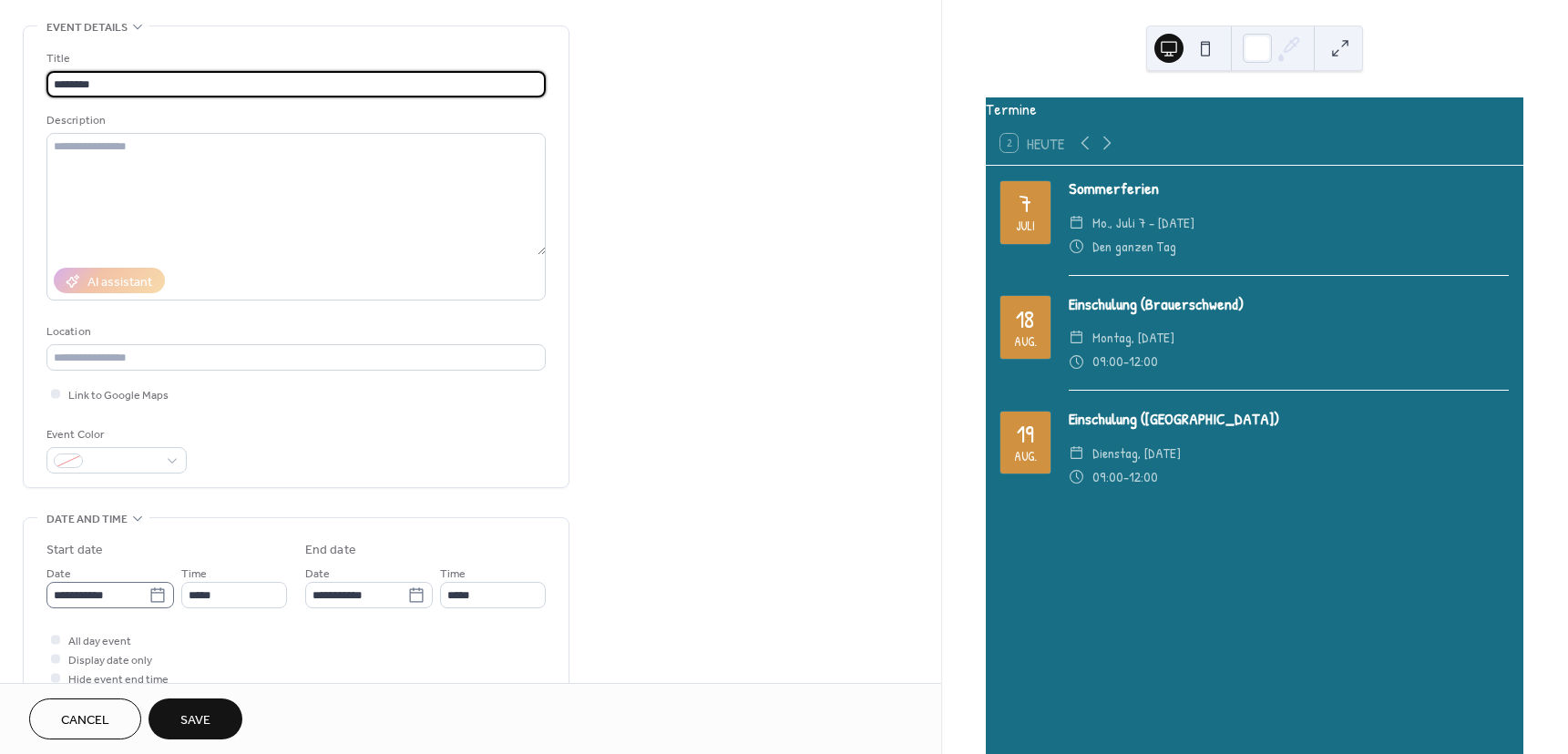 scroll, scrollTop: 182, scrollLeft: 0, axis: vertical 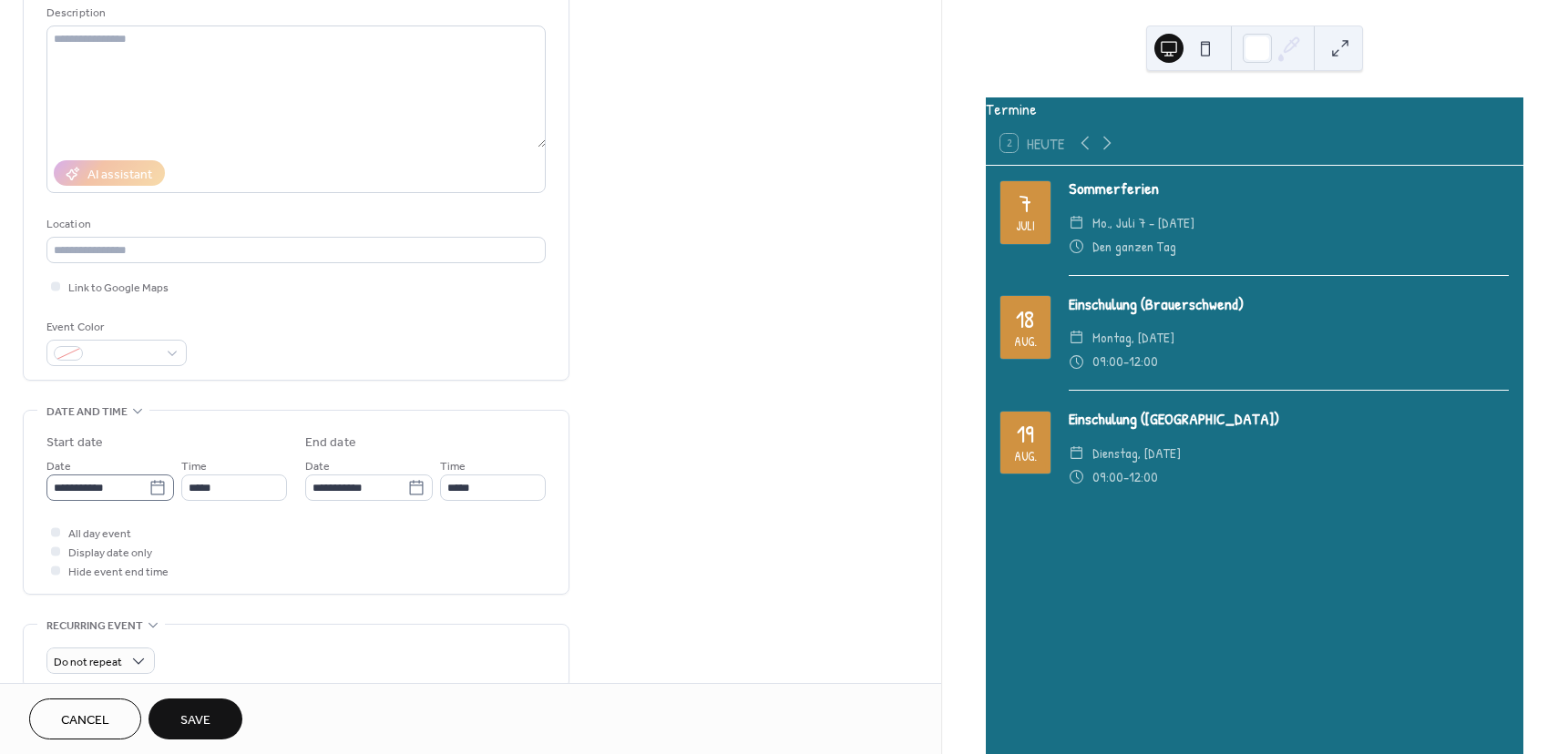 type on "********" 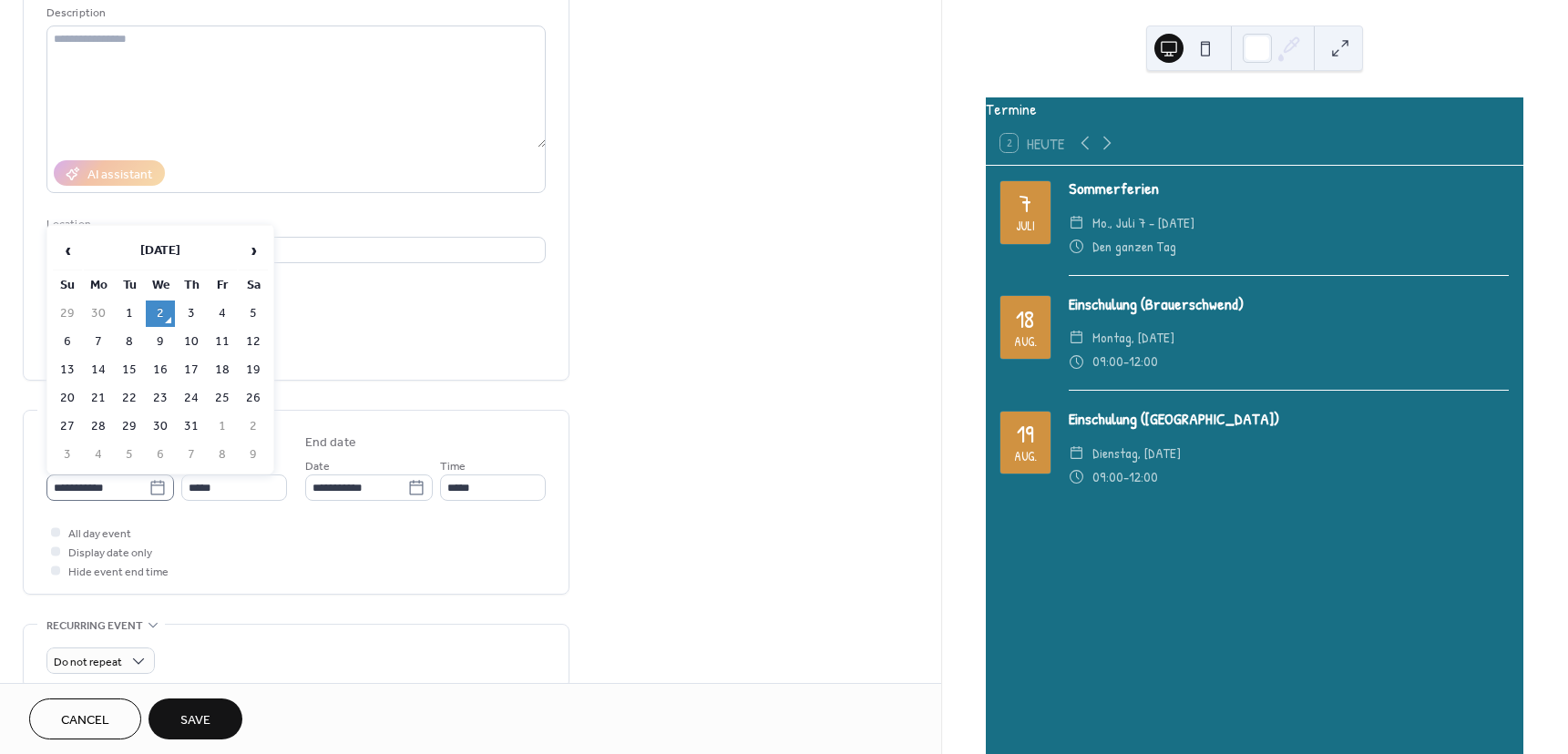 click 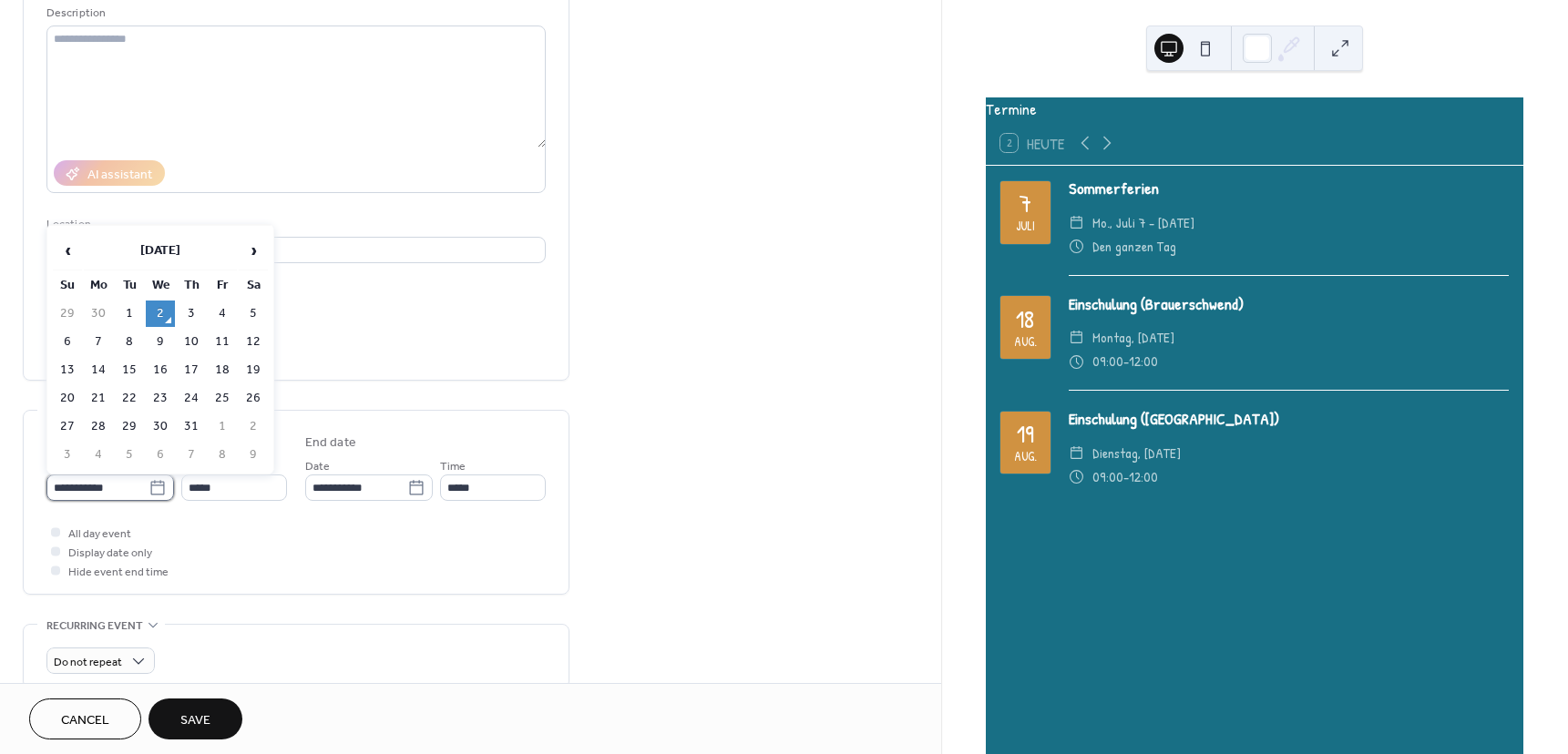 click on "**********" at bounding box center [97, 487] 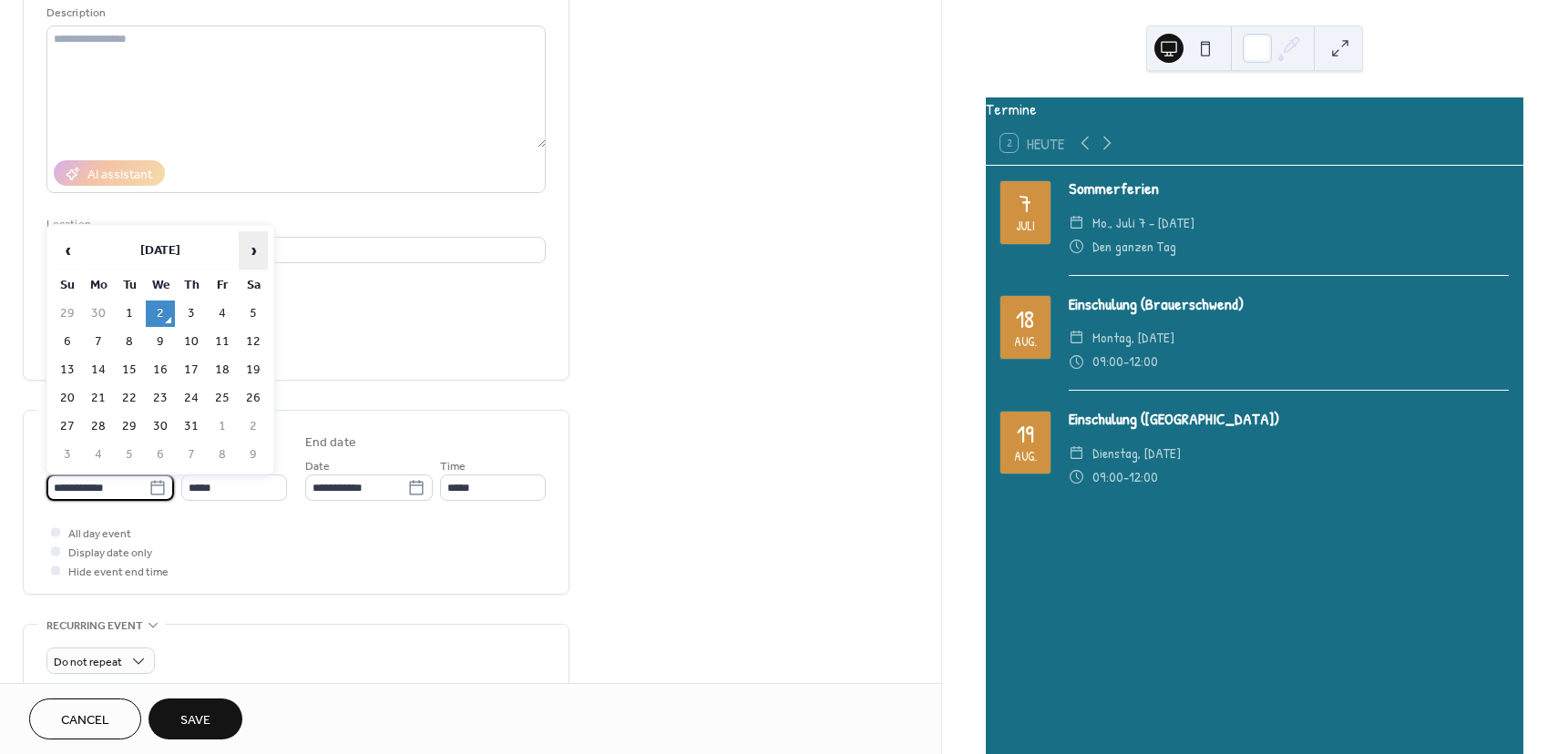 click on "›" at bounding box center (253, 250) 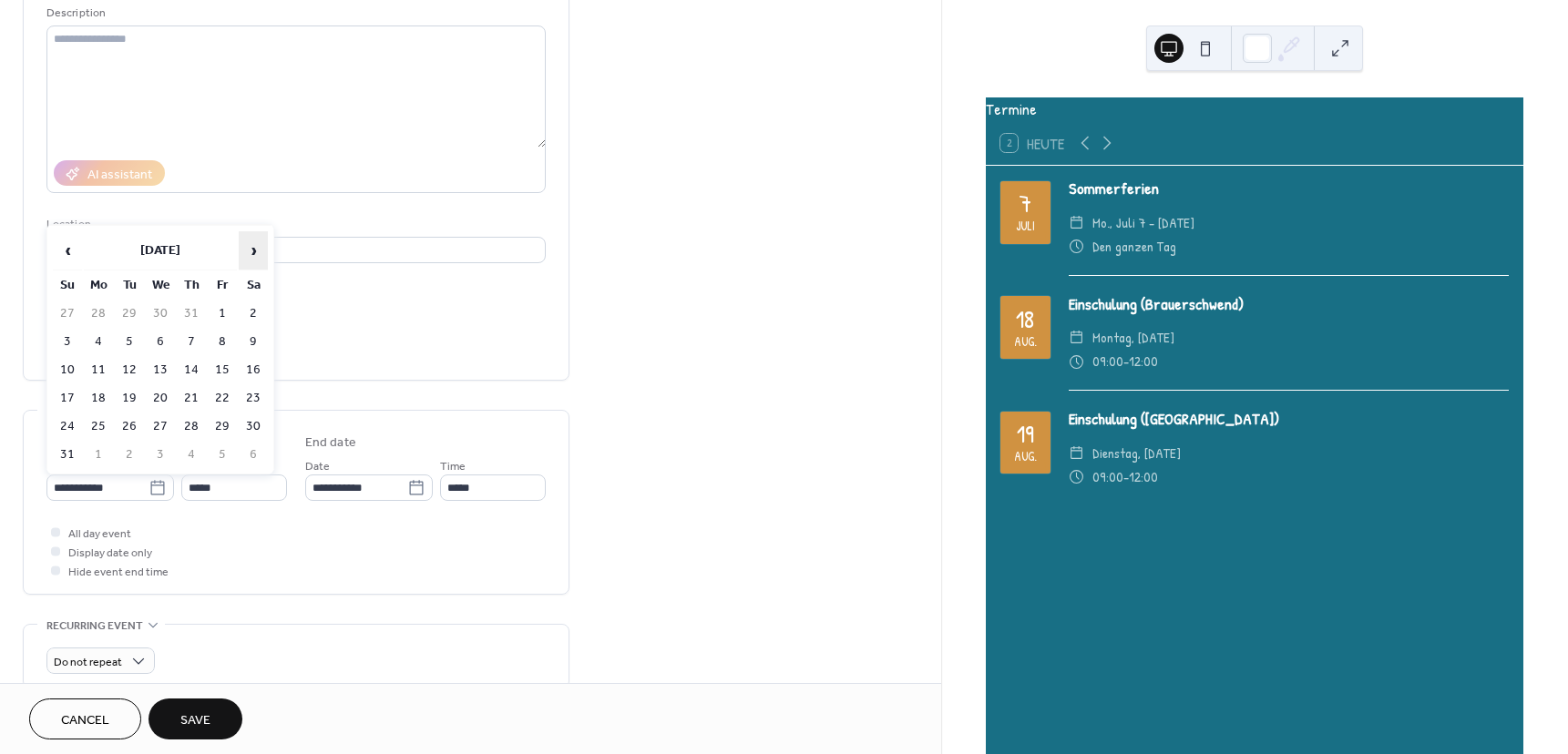click on "›" at bounding box center [253, 250] 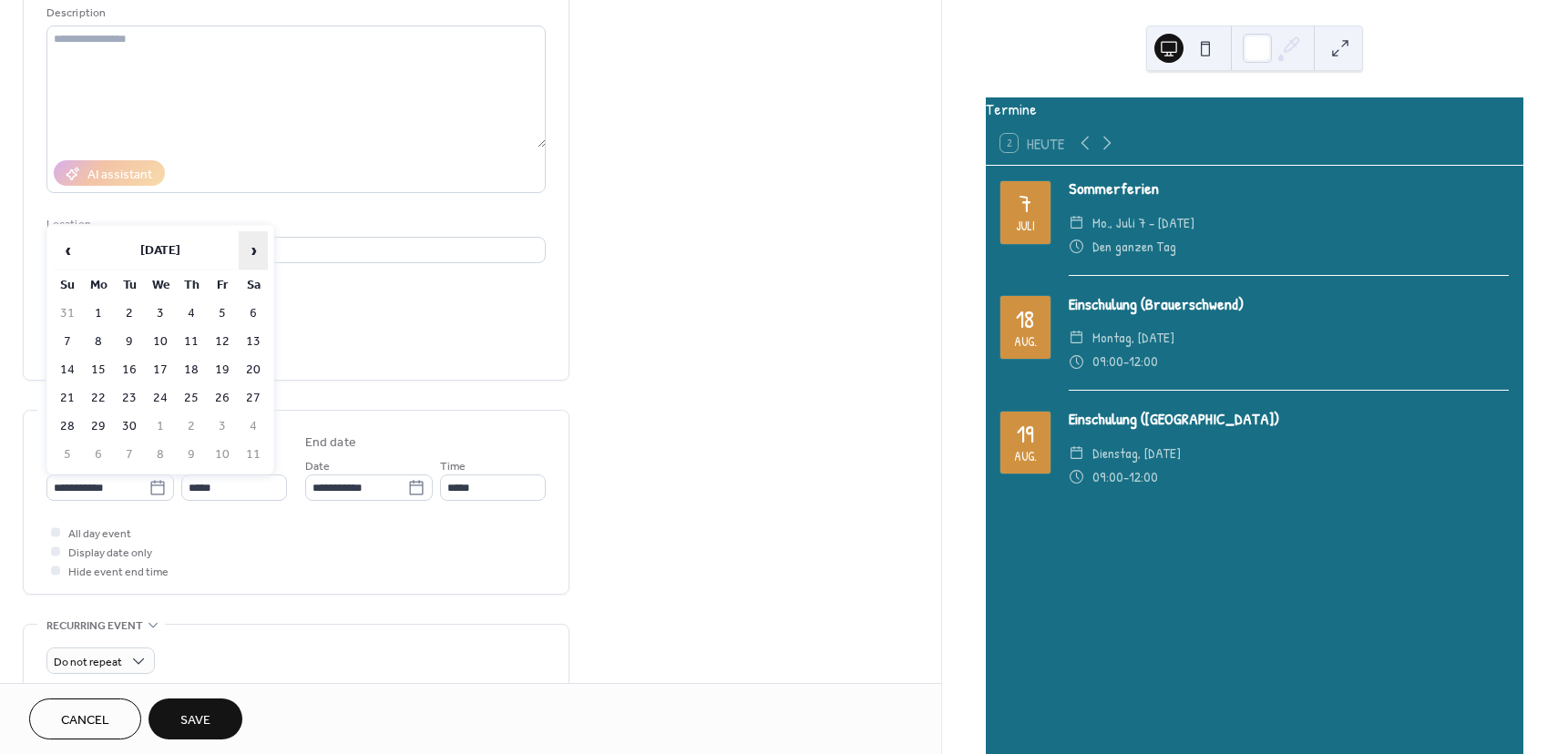 click on "›" at bounding box center [253, 250] 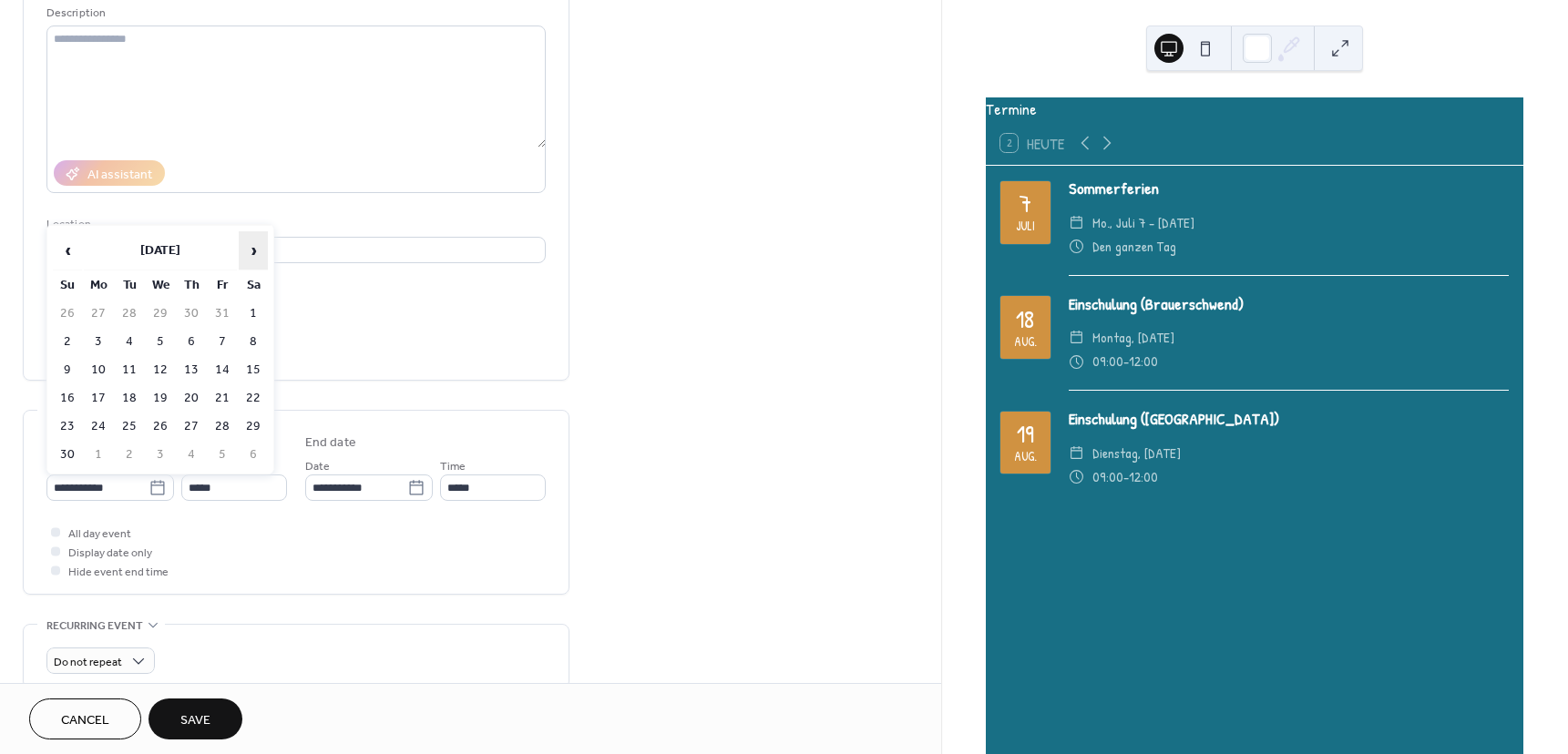 click on "›" at bounding box center [253, 250] 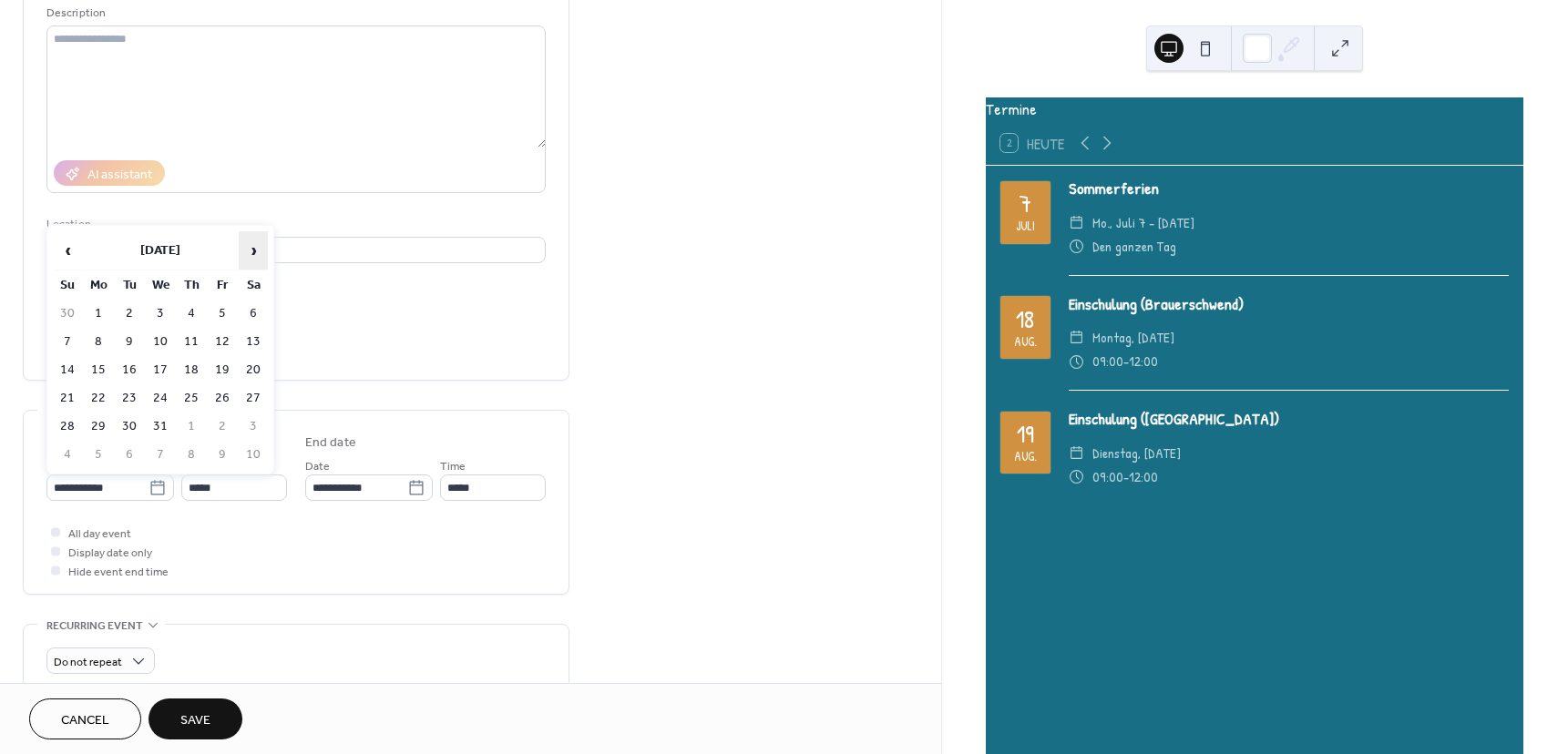 click on "›" at bounding box center (253, 250) 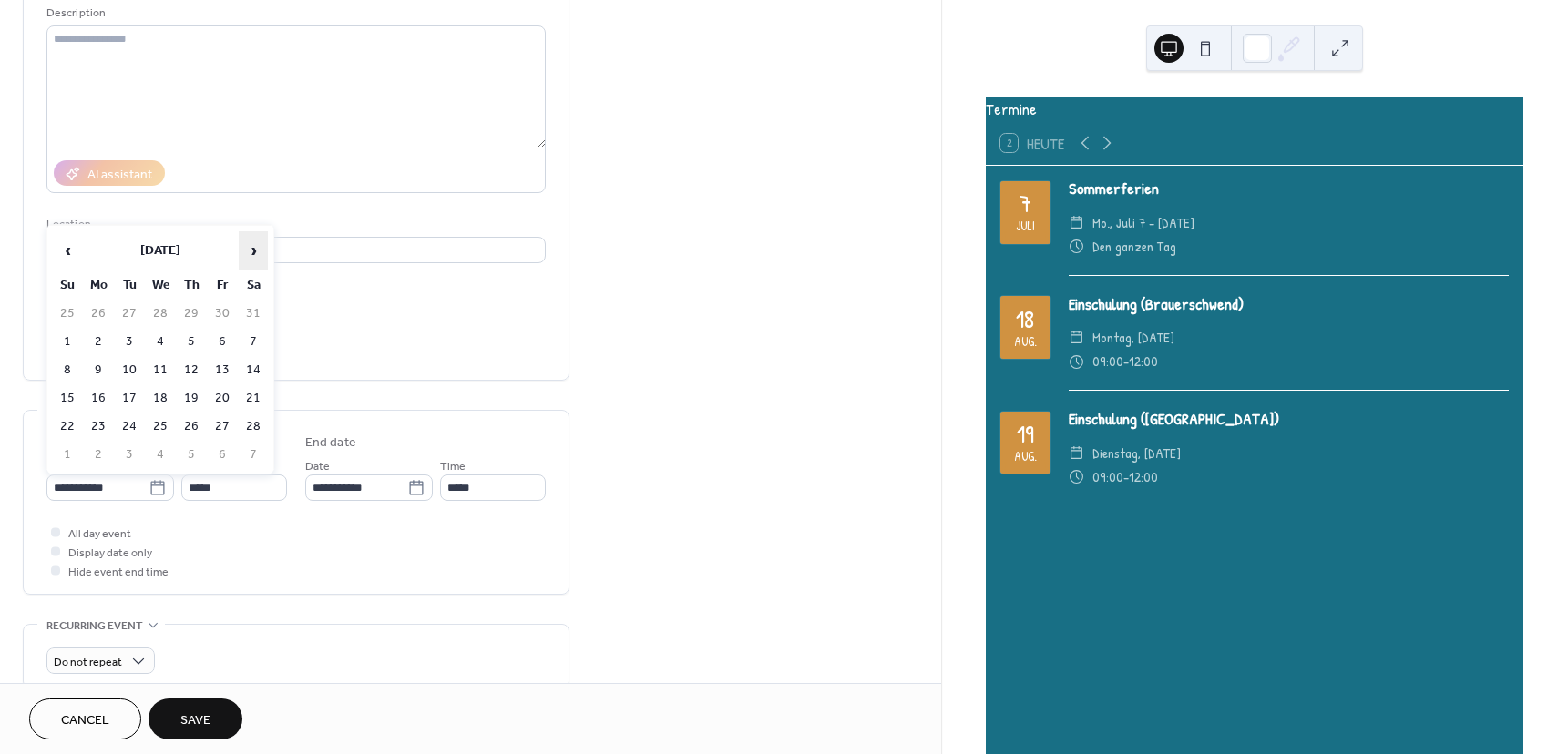 click on "›" at bounding box center [253, 250] 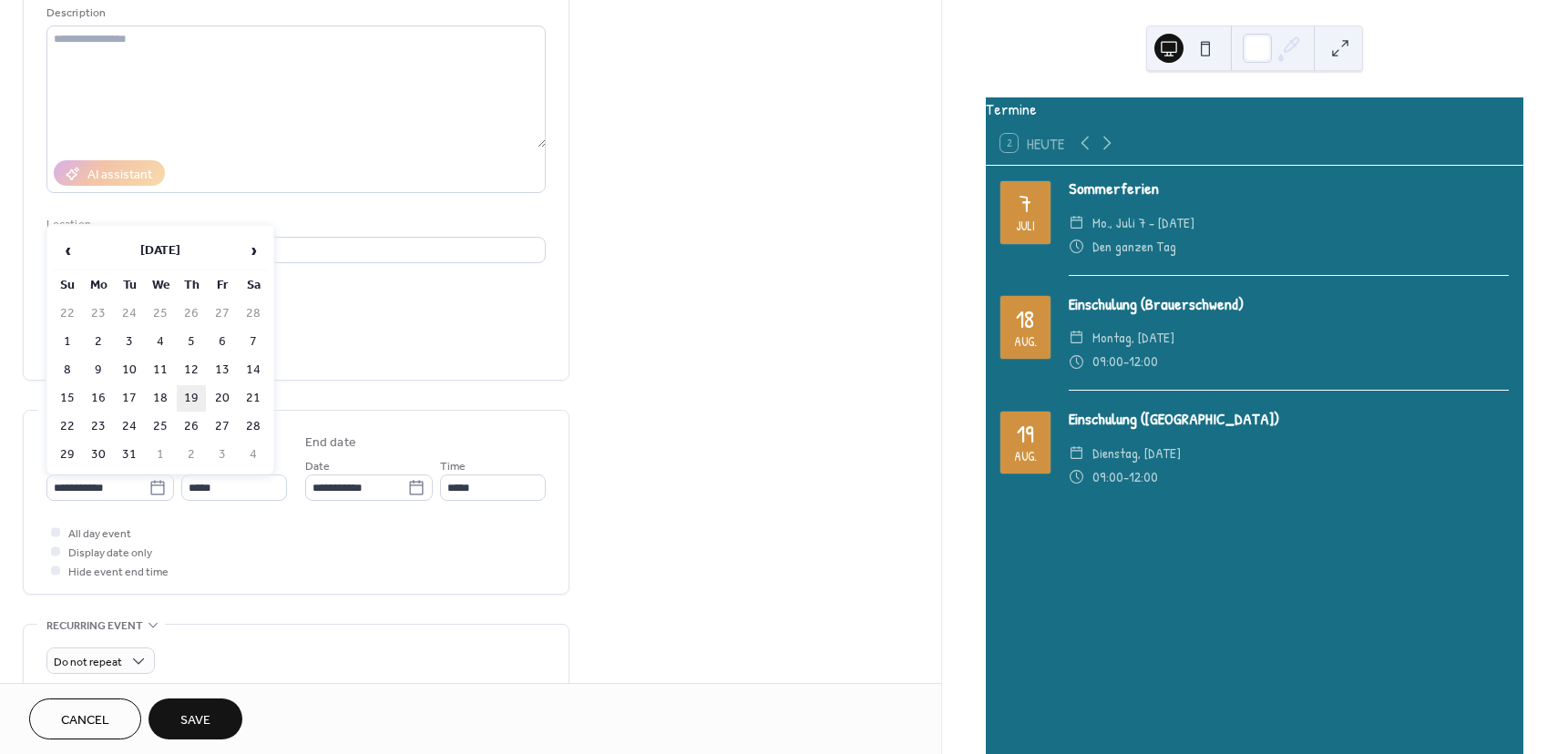 click on "19" at bounding box center (191, 398) 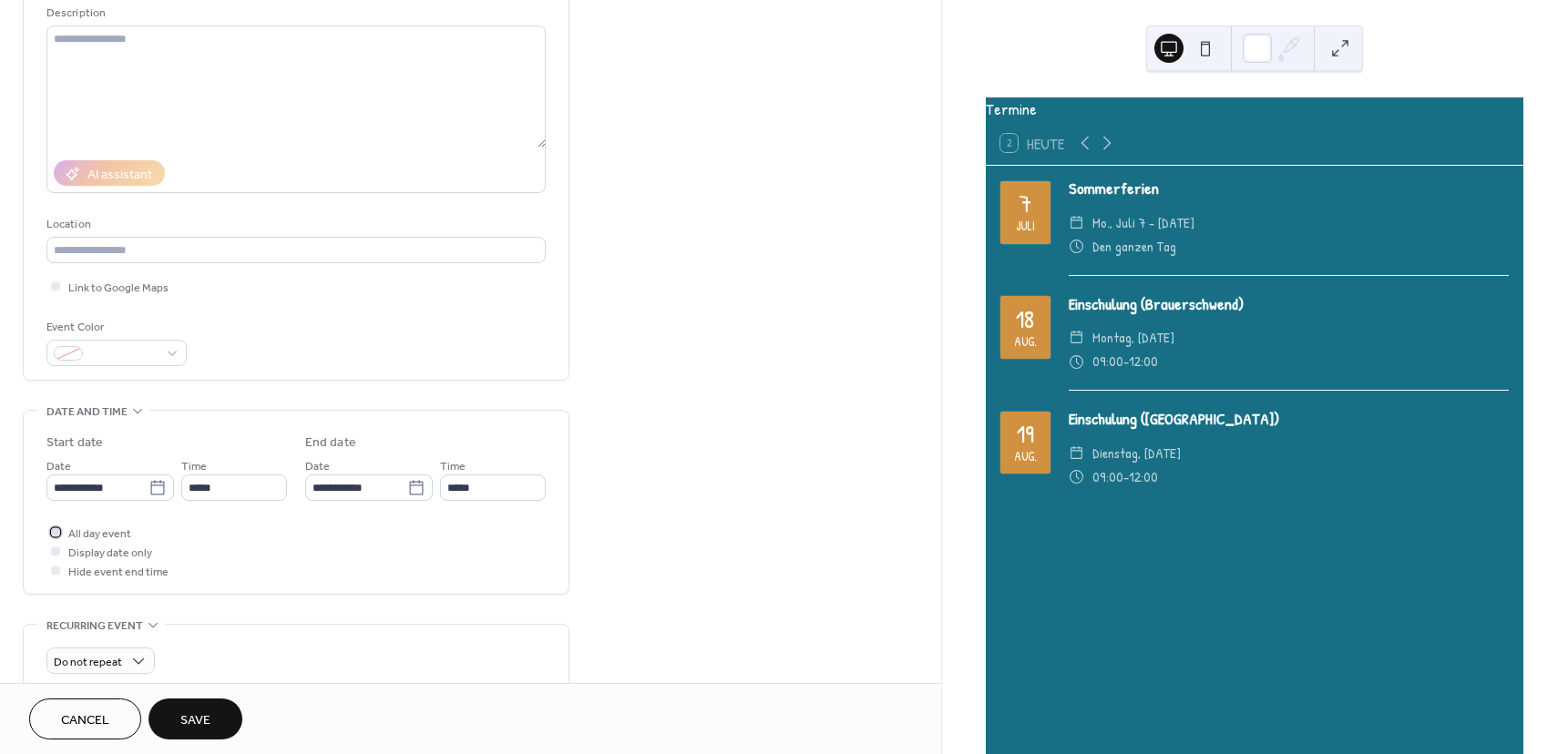 click on "All day event" at bounding box center (99, 534) 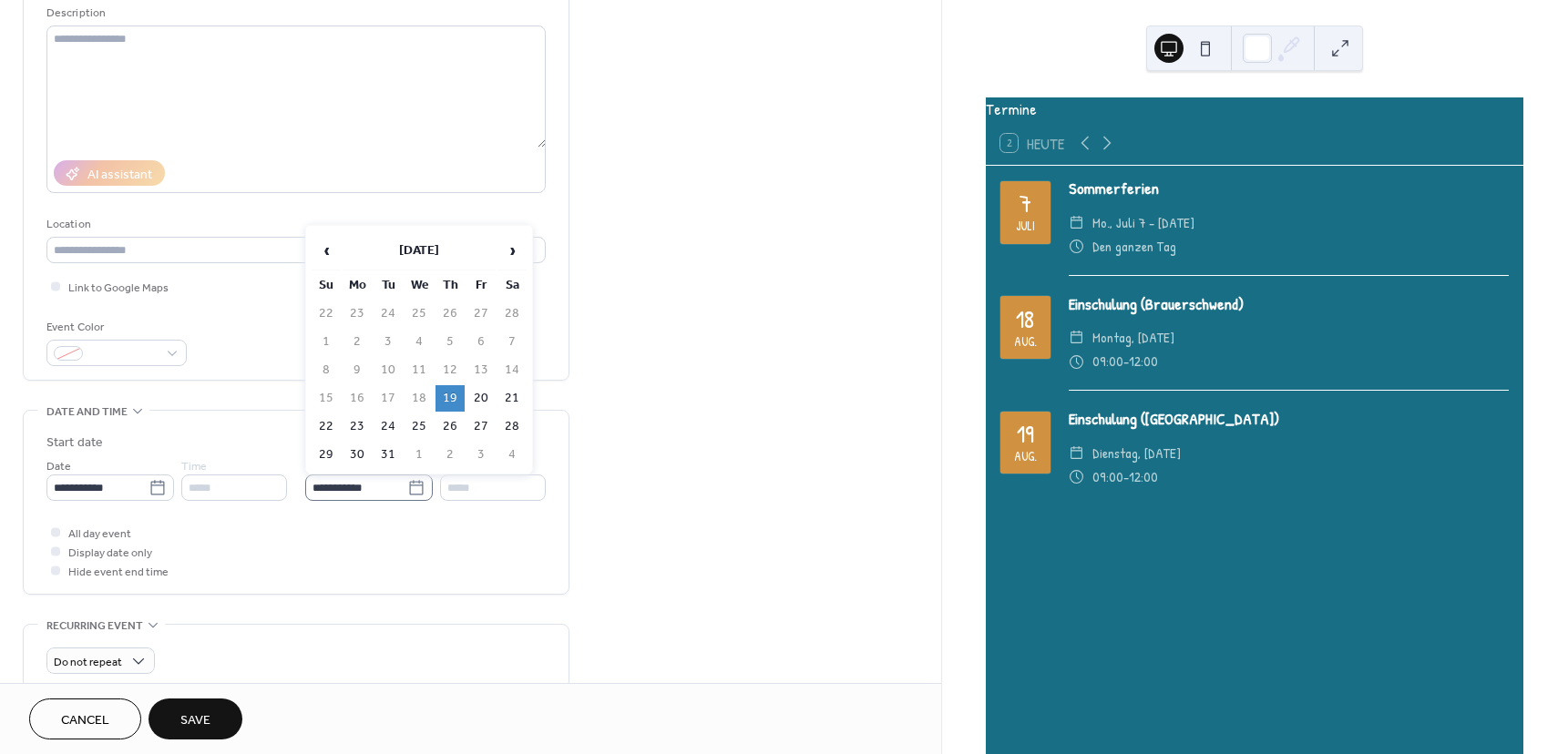 click 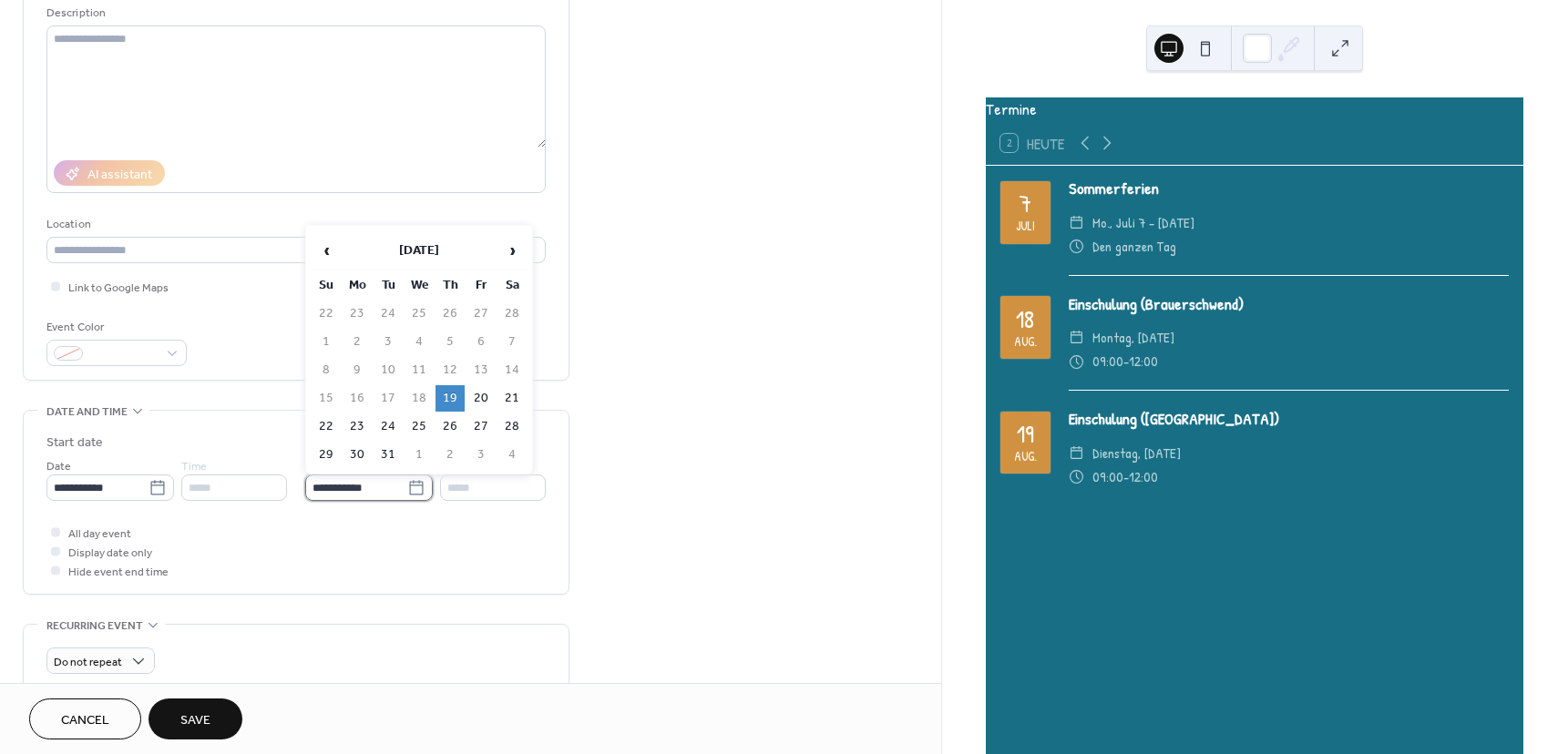 click on "**********" at bounding box center [356, 487] 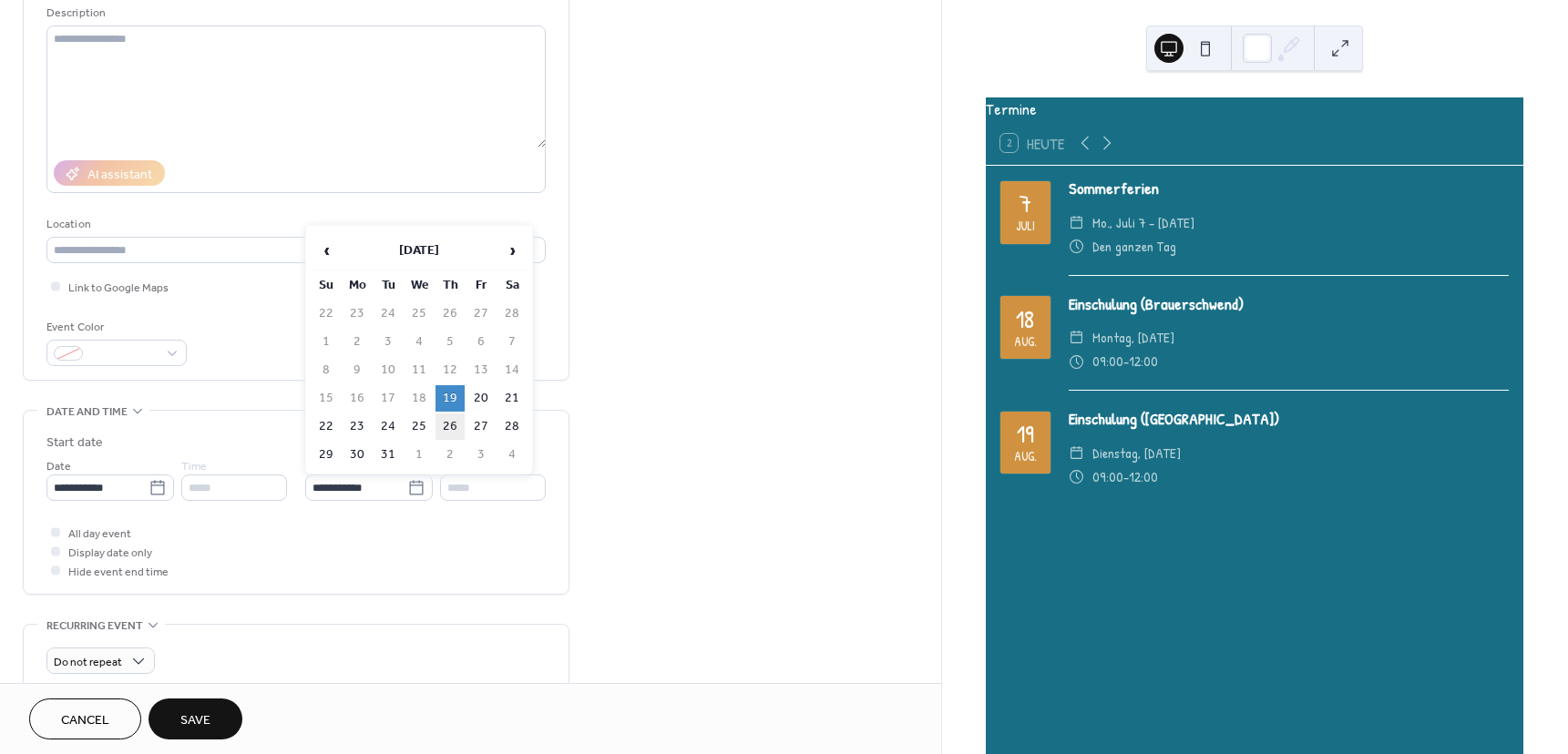 click on "26" at bounding box center [450, 426] 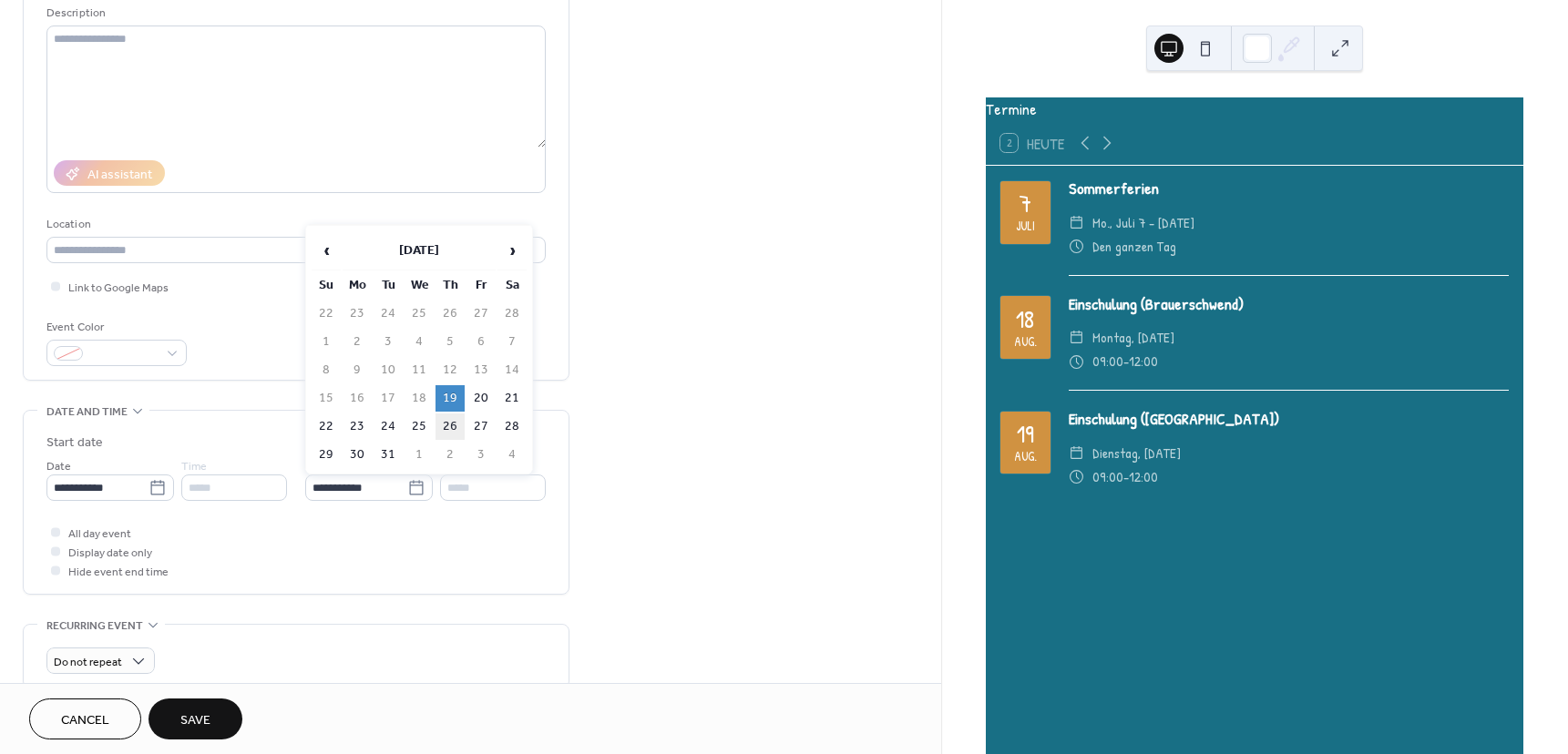 type on "**********" 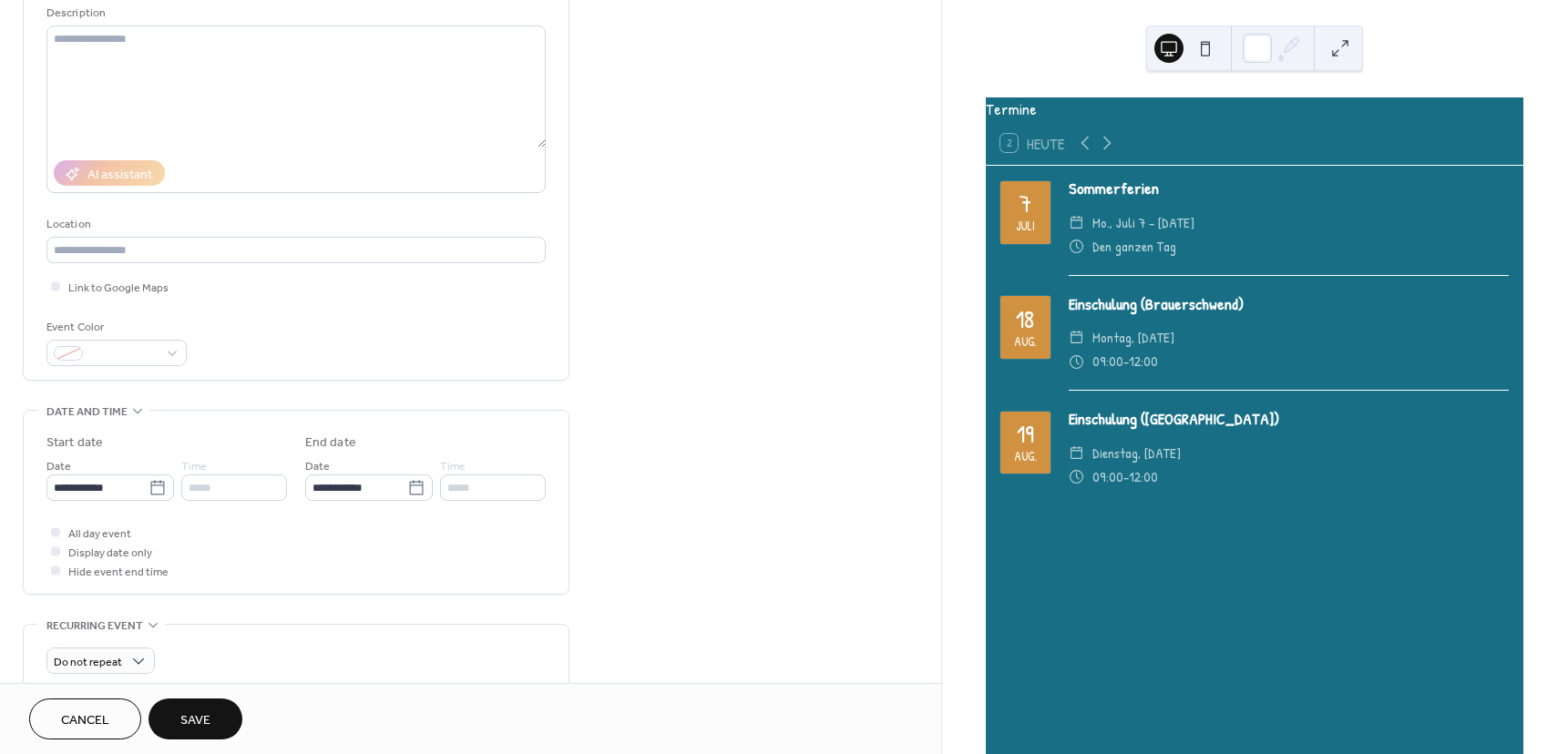 click on "Save" at bounding box center [195, 720] 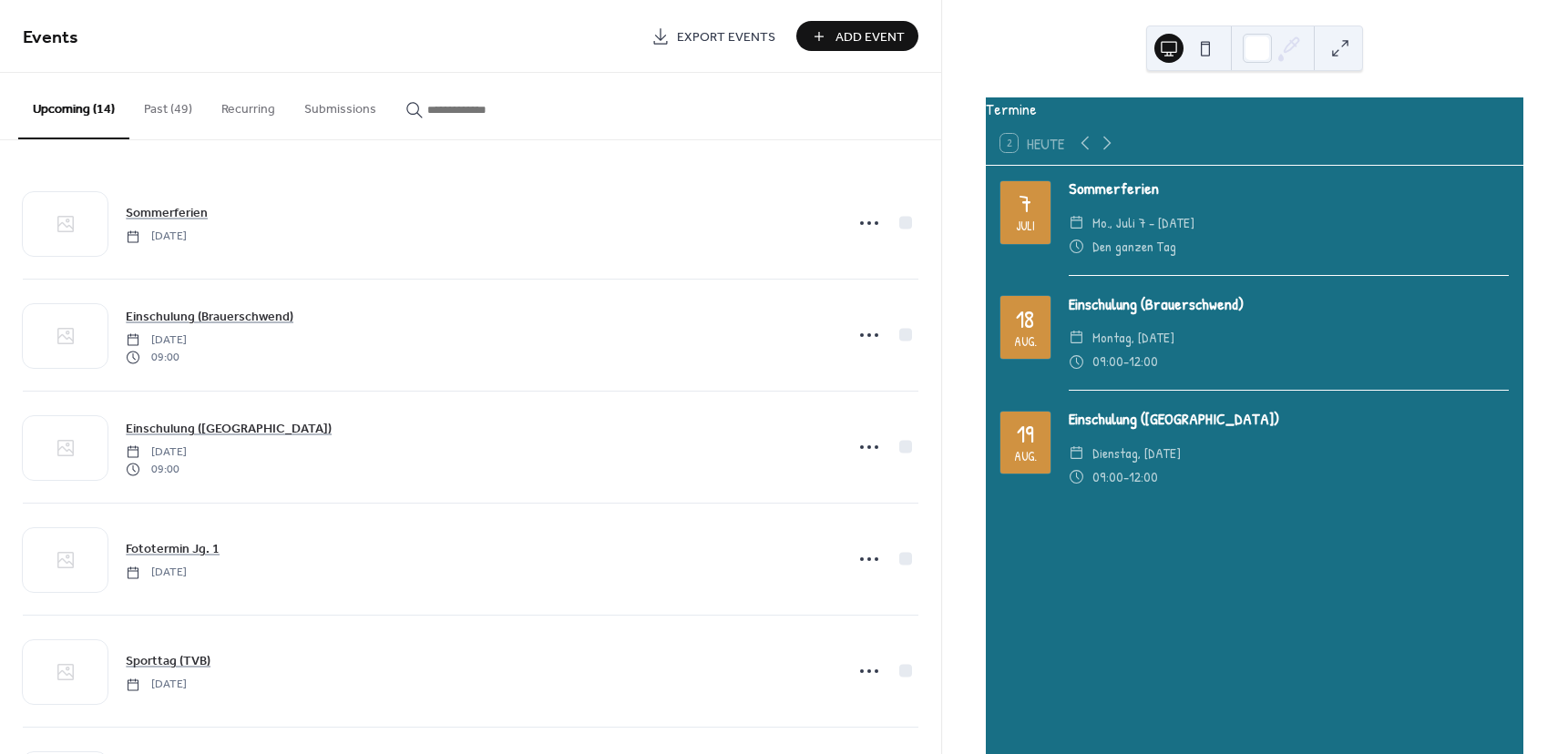 click on "Add Event" at bounding box center [870, 37] 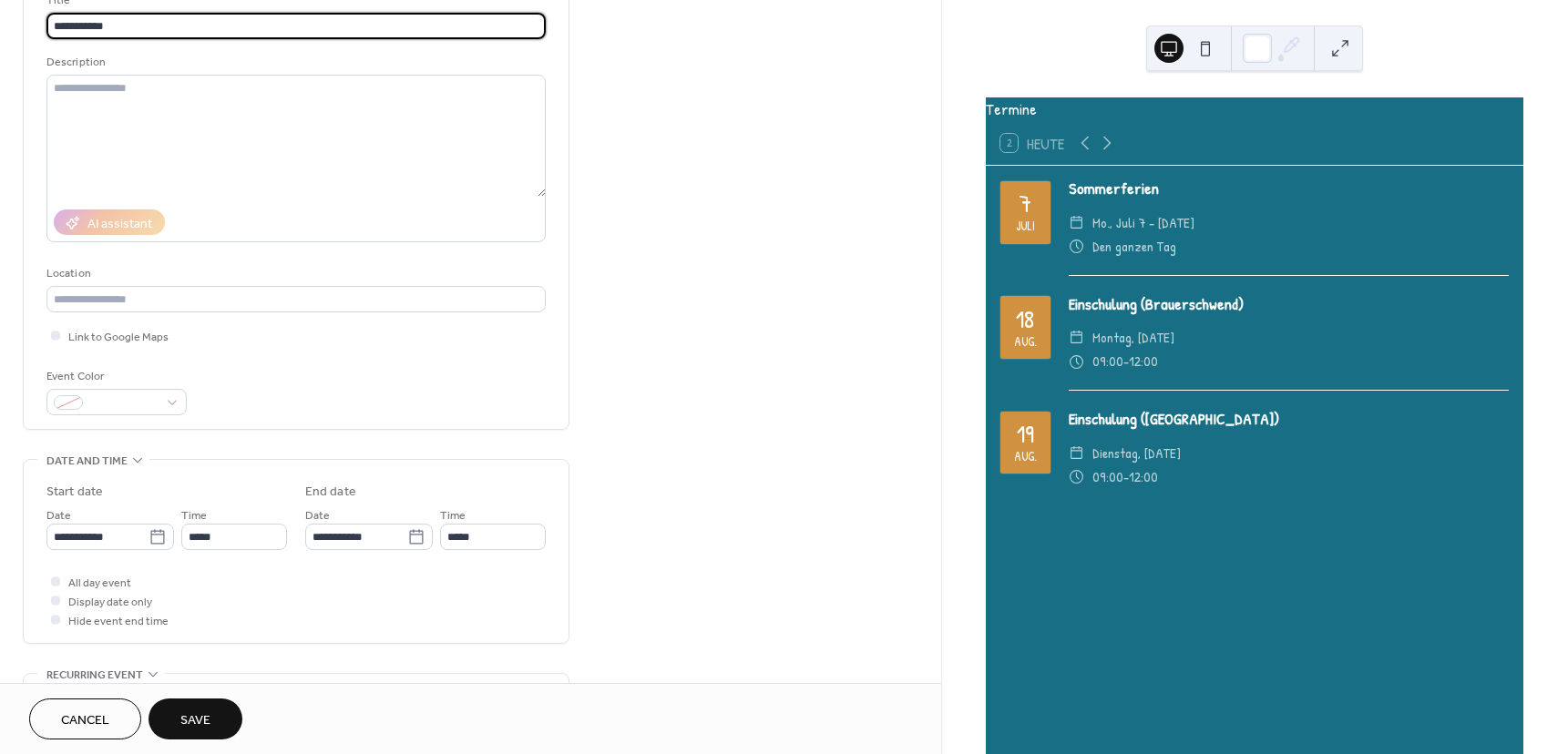scroll, scrollTop: 182, scrollLeft: 0, axis: vertical 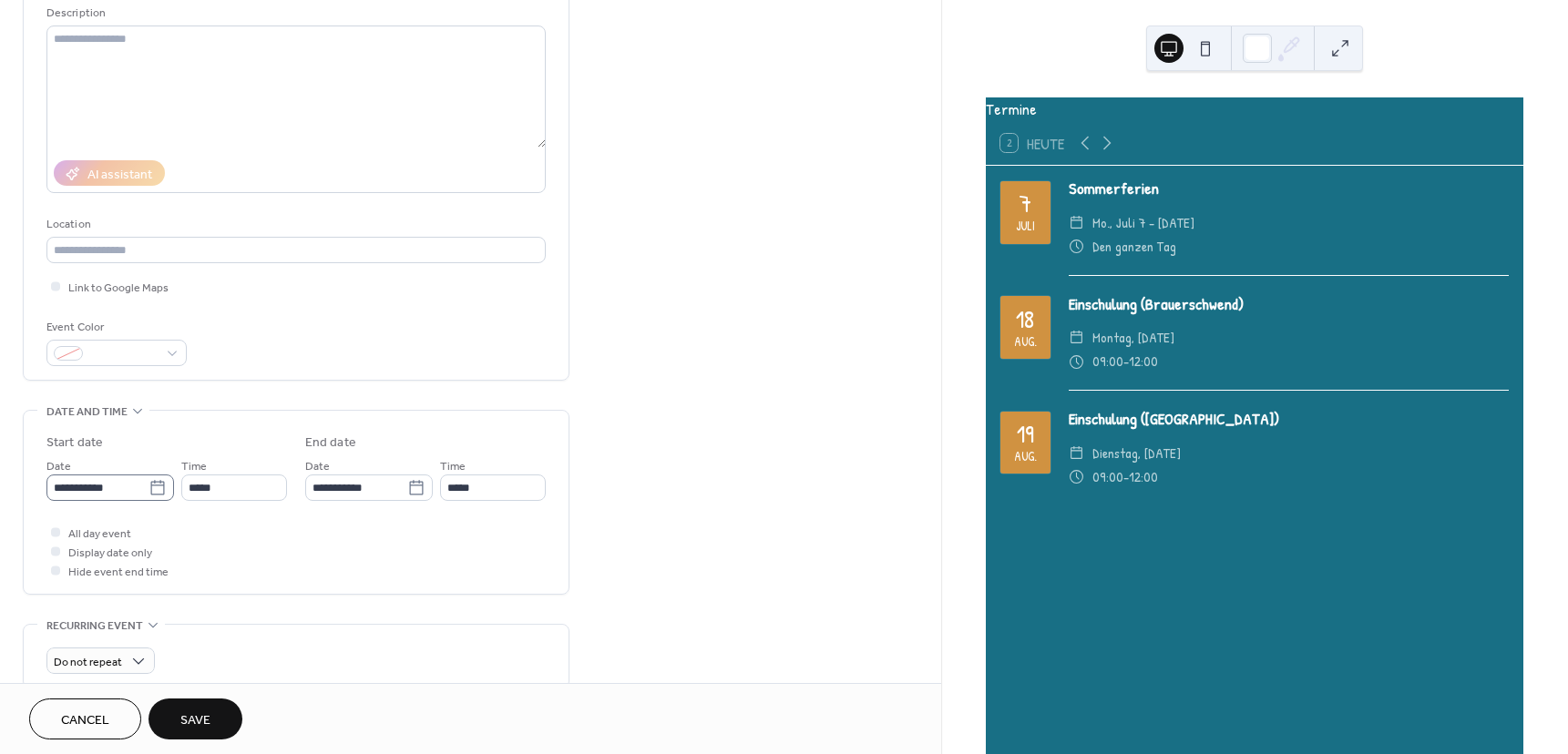 type on "**********" 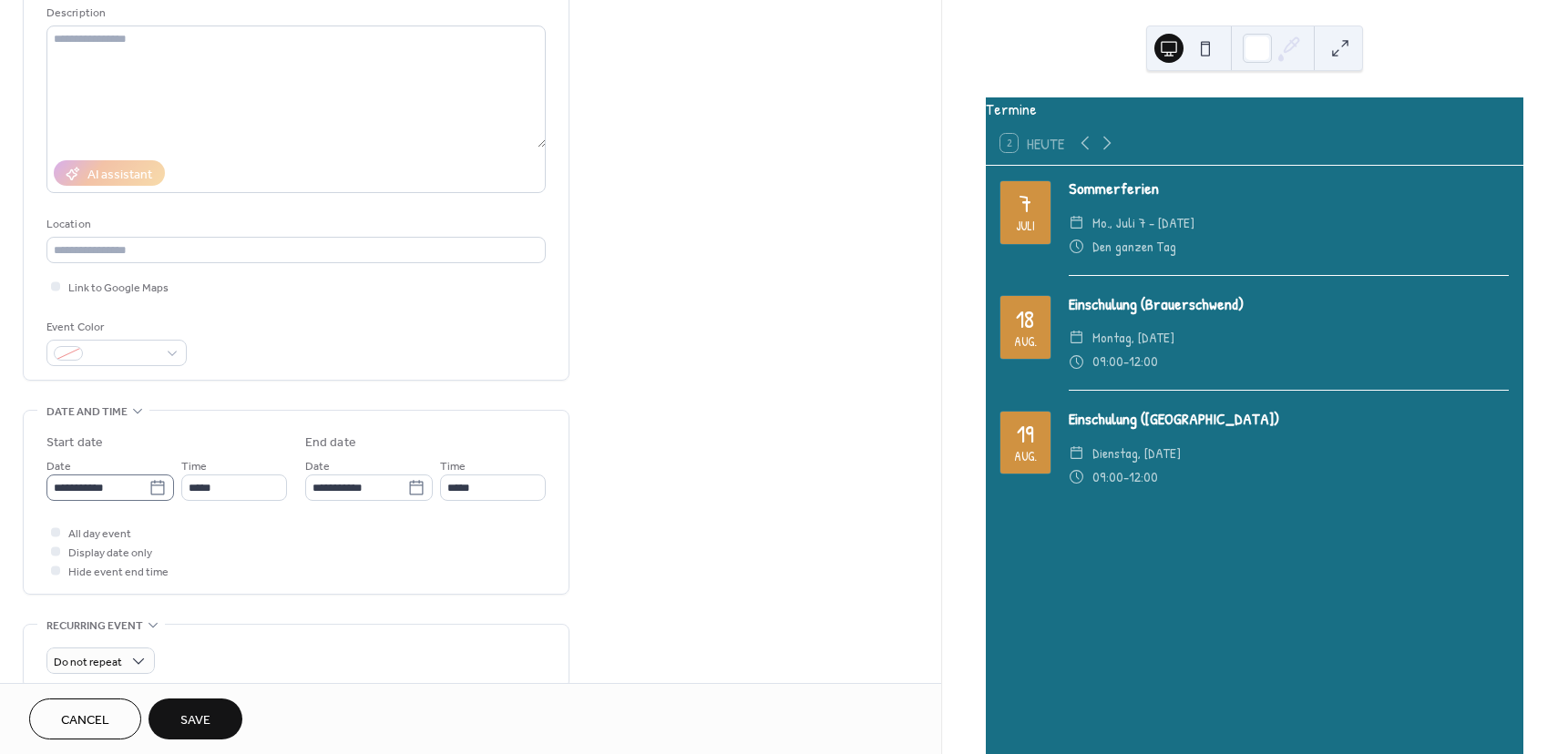click 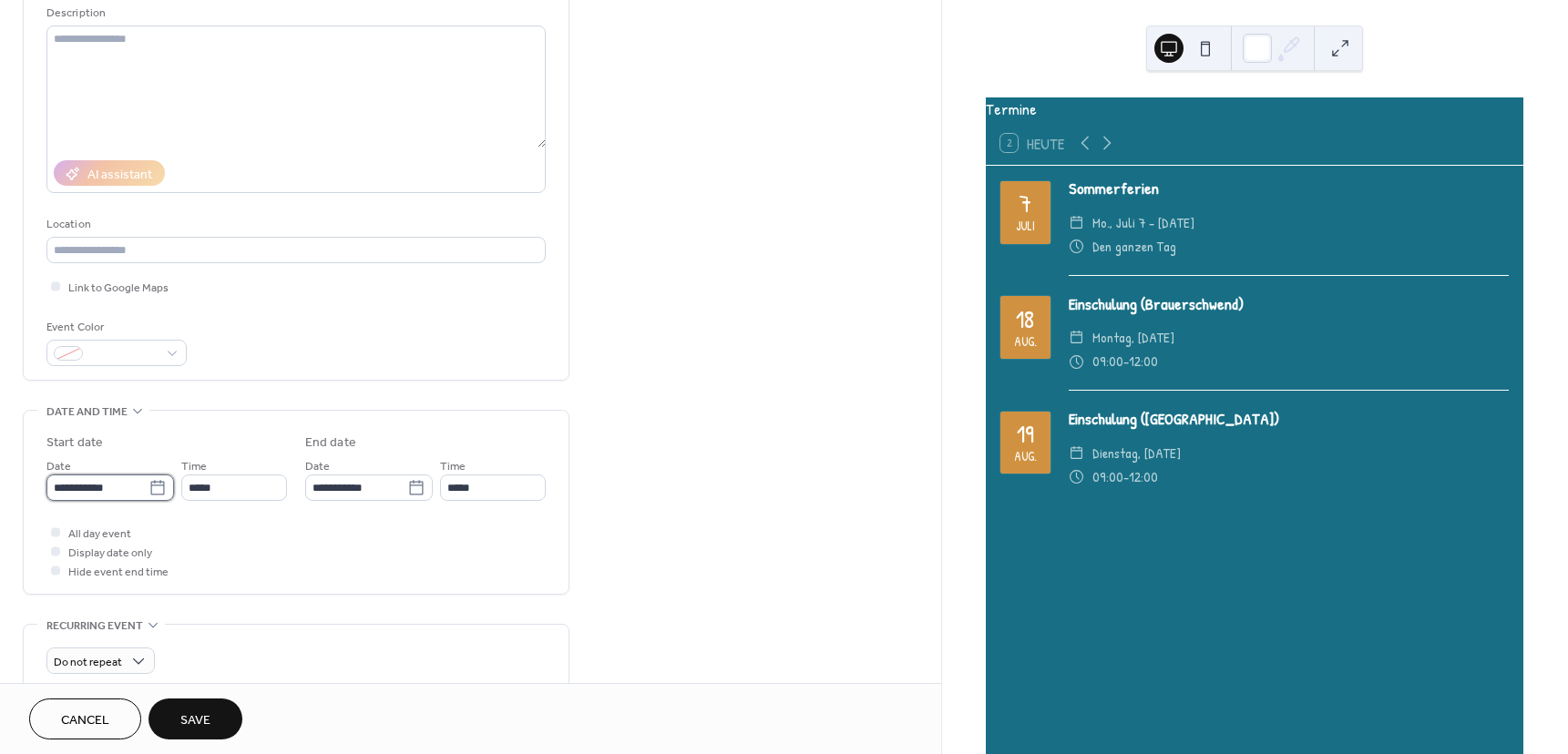 click on "**********" at bounding box center (97, 487) 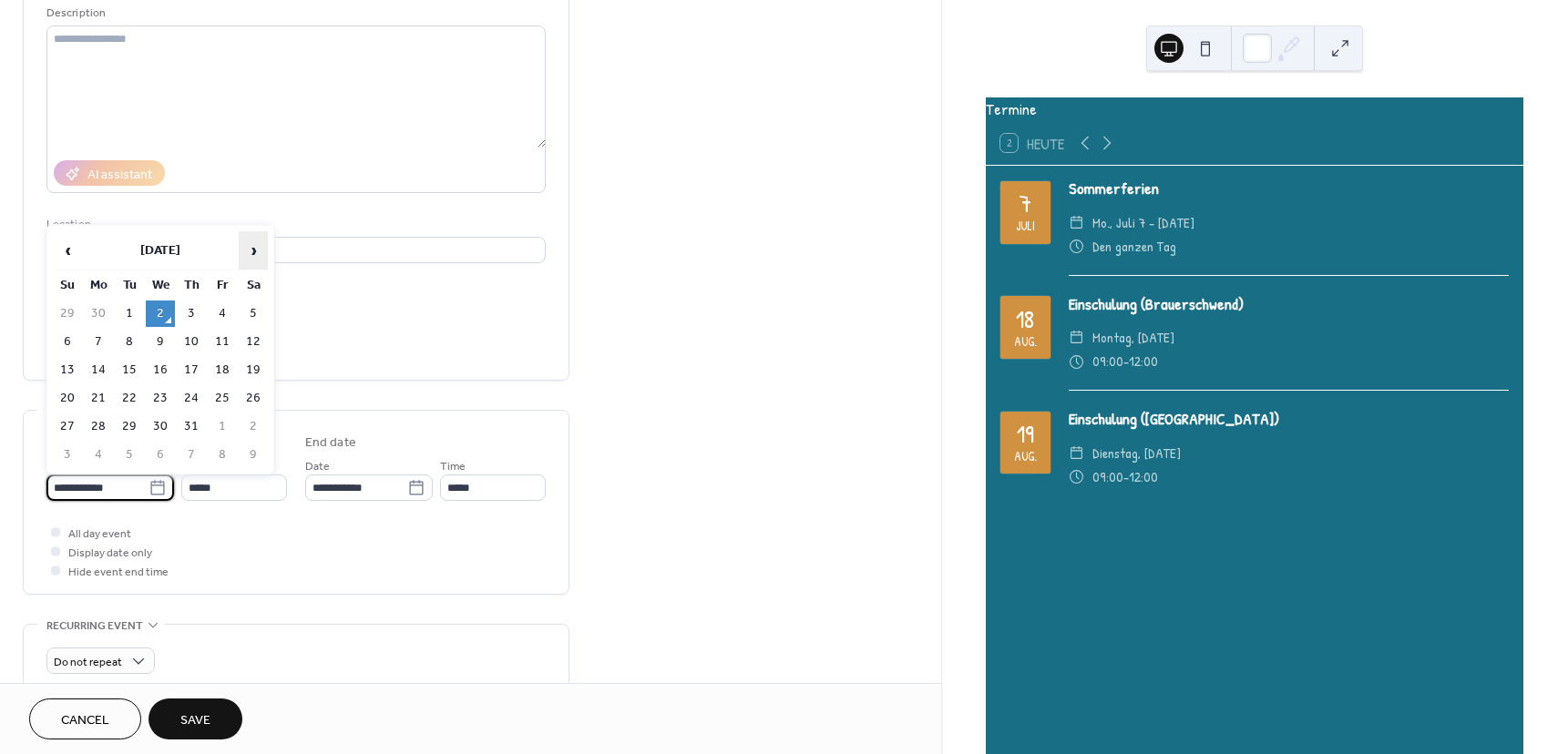click on "›" at bounding box center (253, 250) 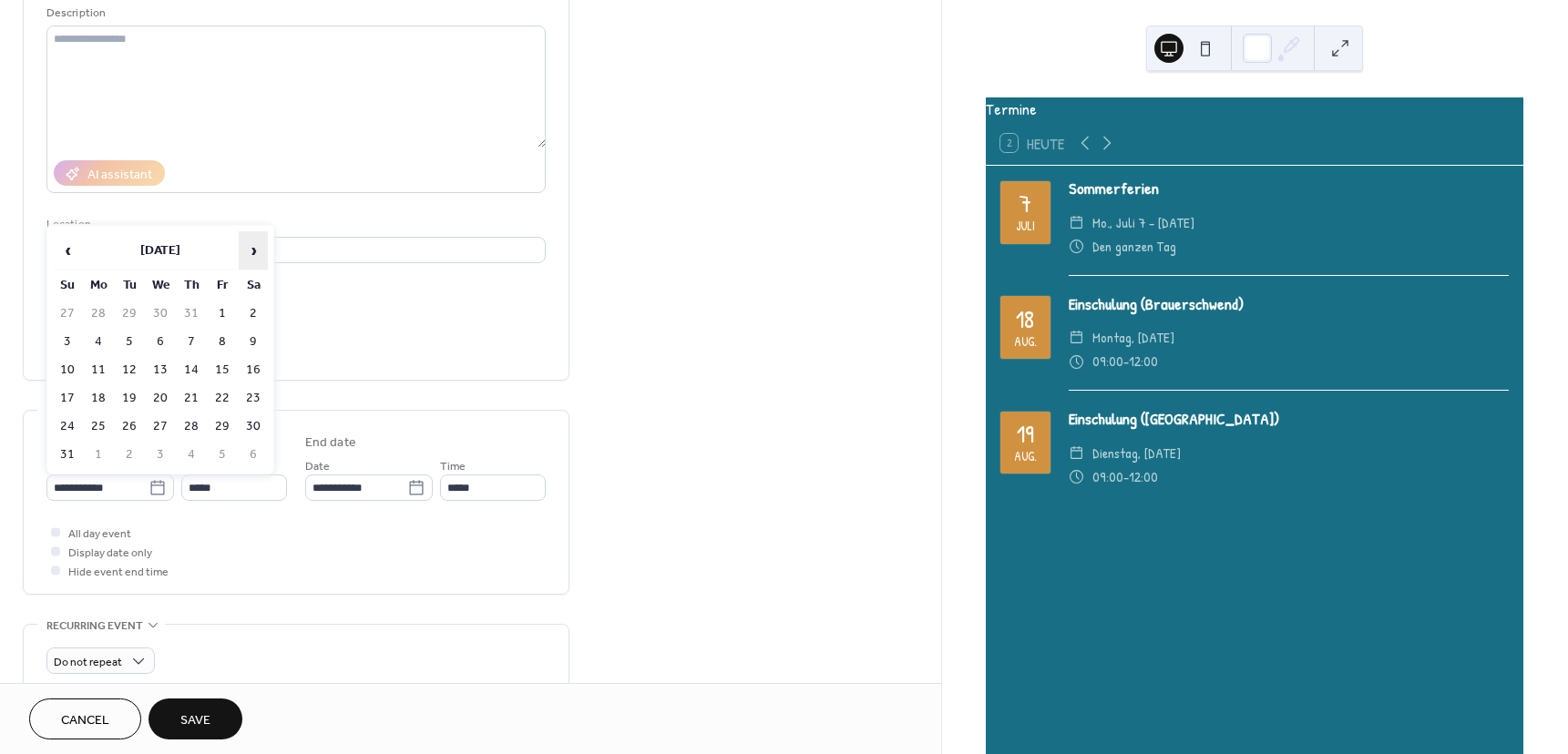 click on "›" at bounding box center [253, 250] 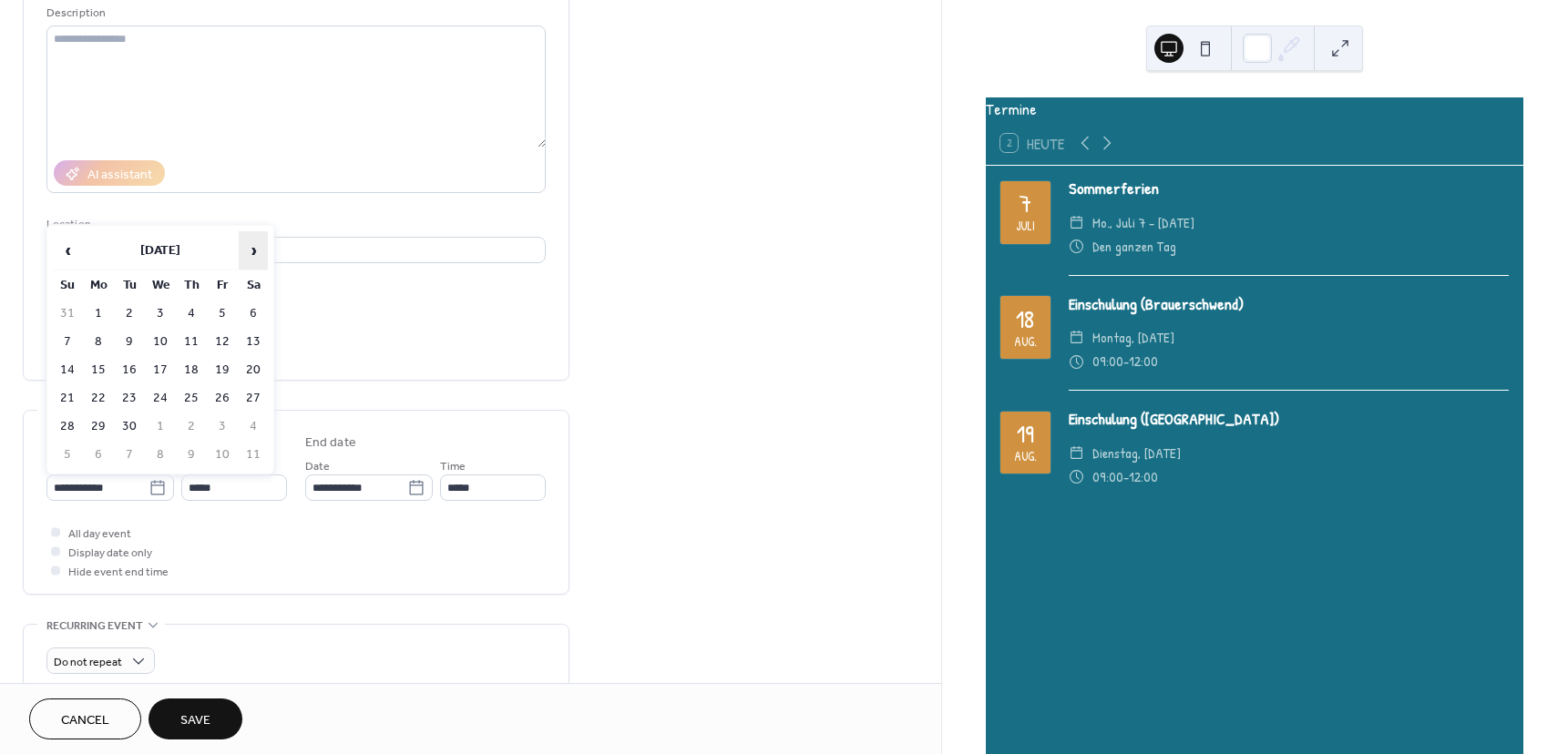 click on "›" at bounding box center [253, 250] 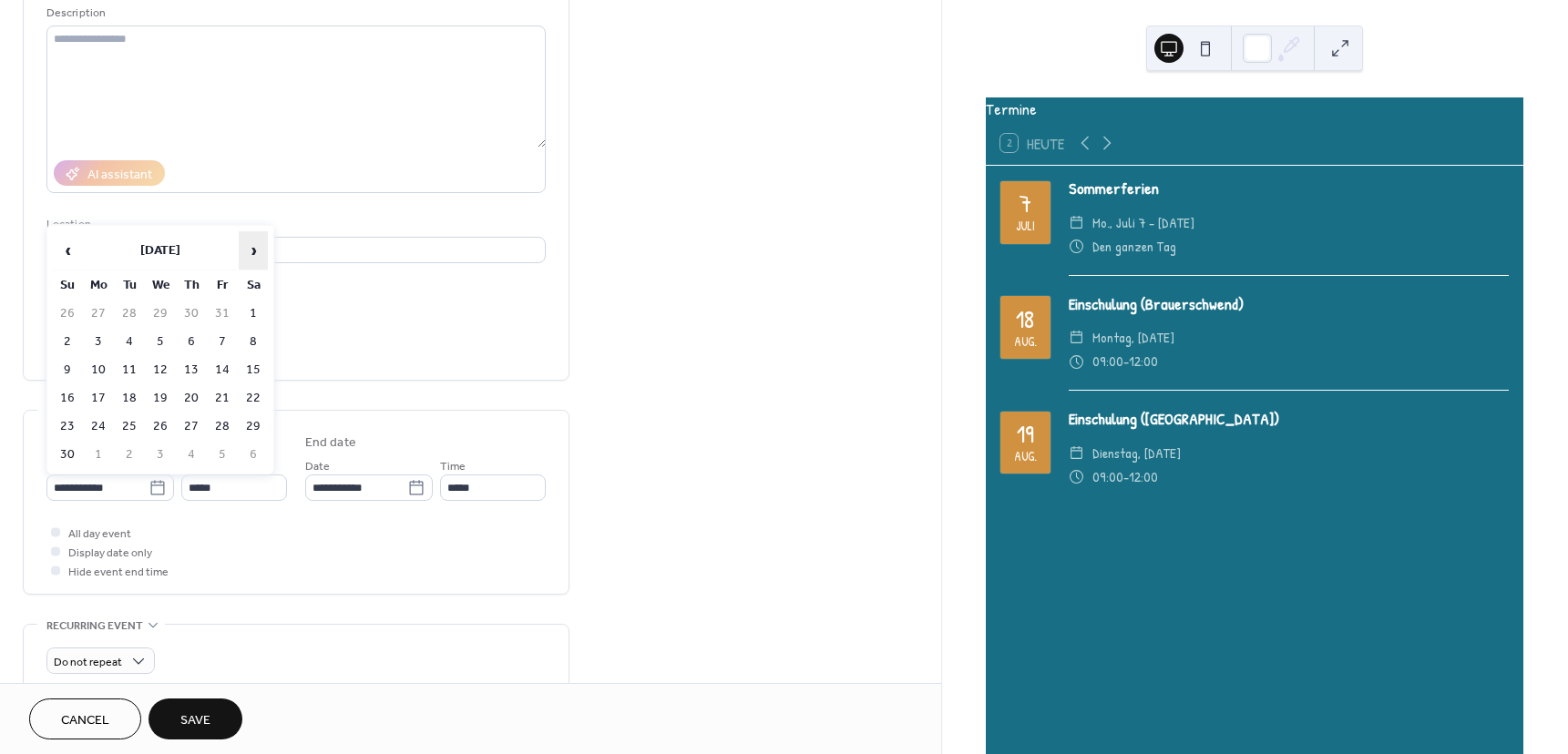 click on "›" at bounding box center (253, 250) 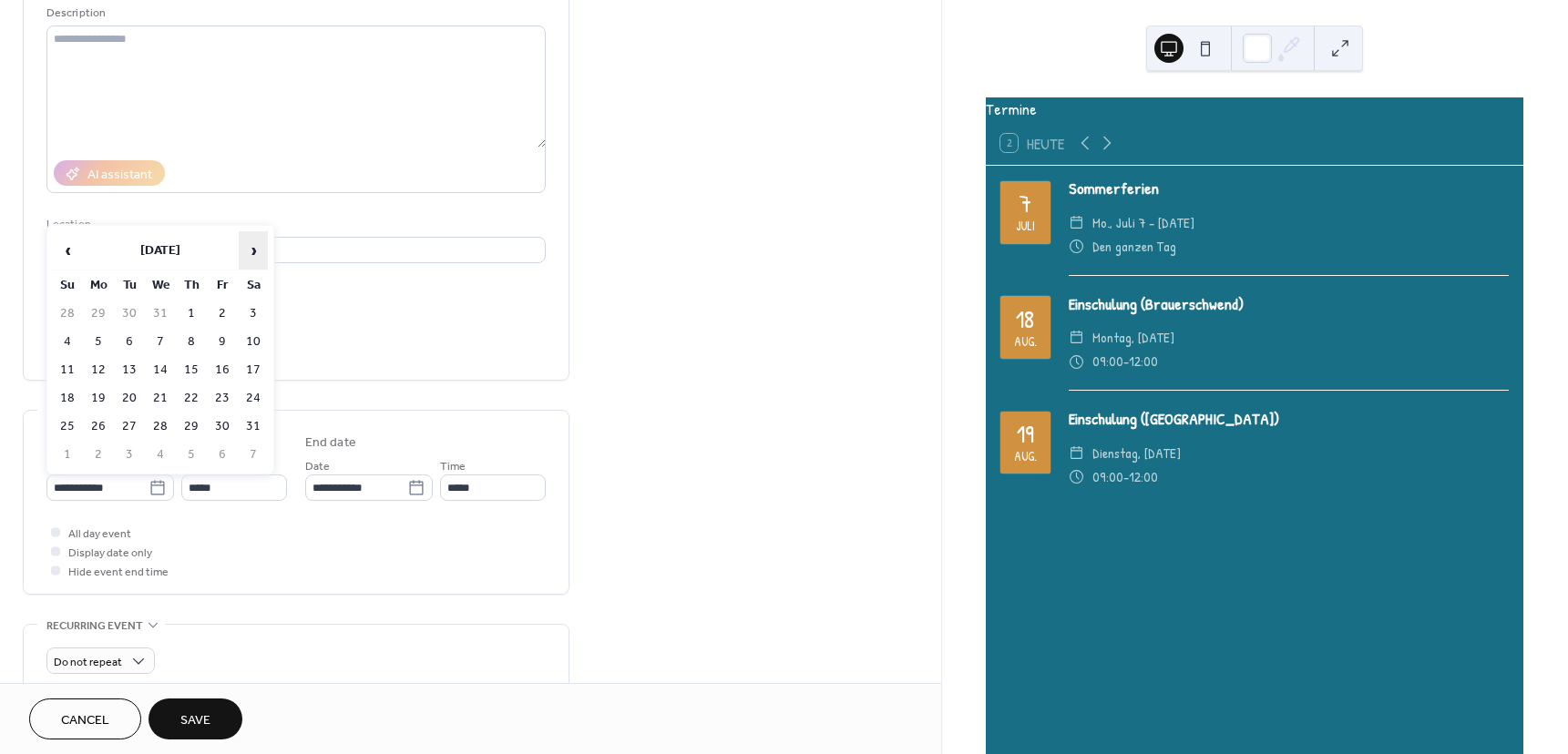 click on "›" at bounding box center (253, 250) 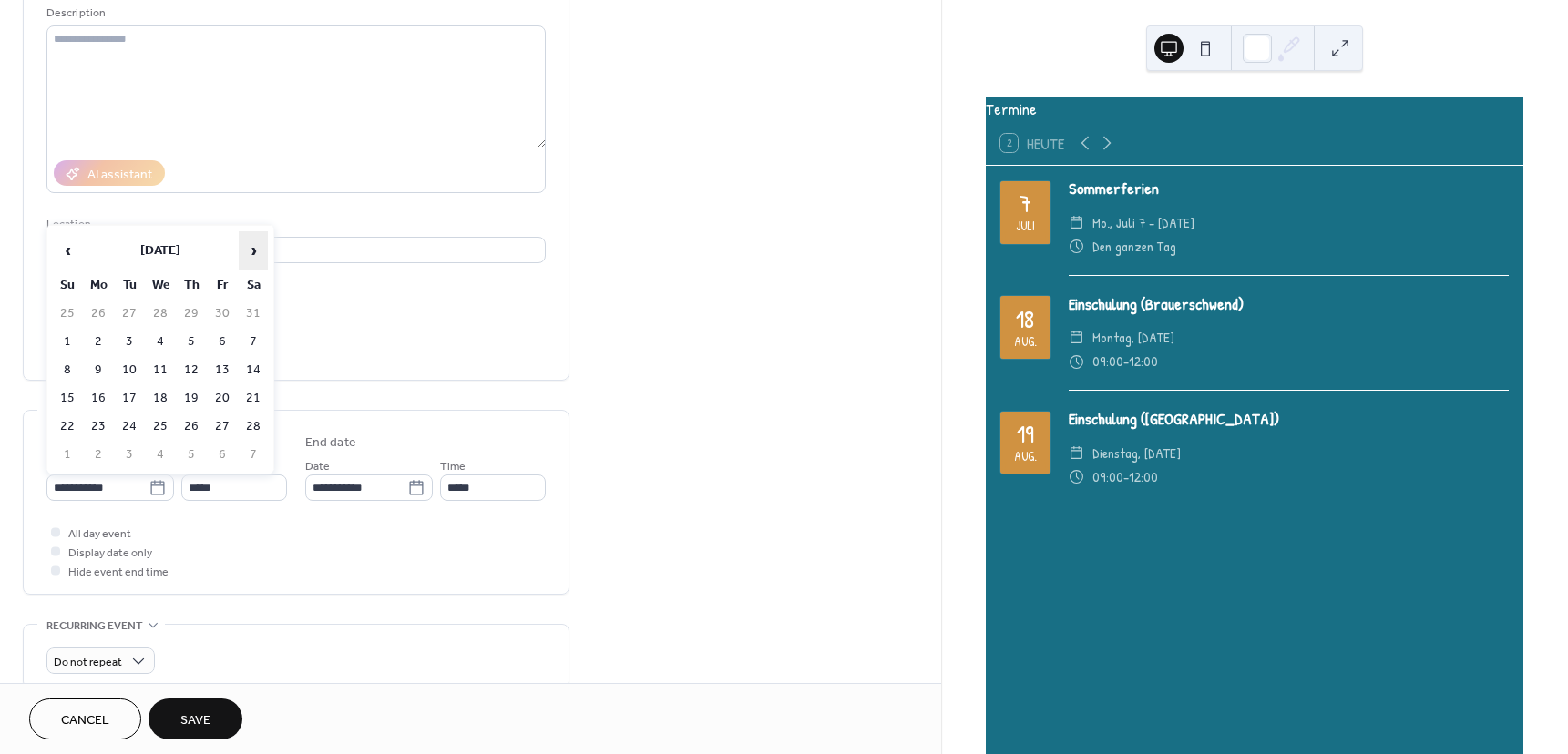 click on "›" at bounding box center [253, 250] 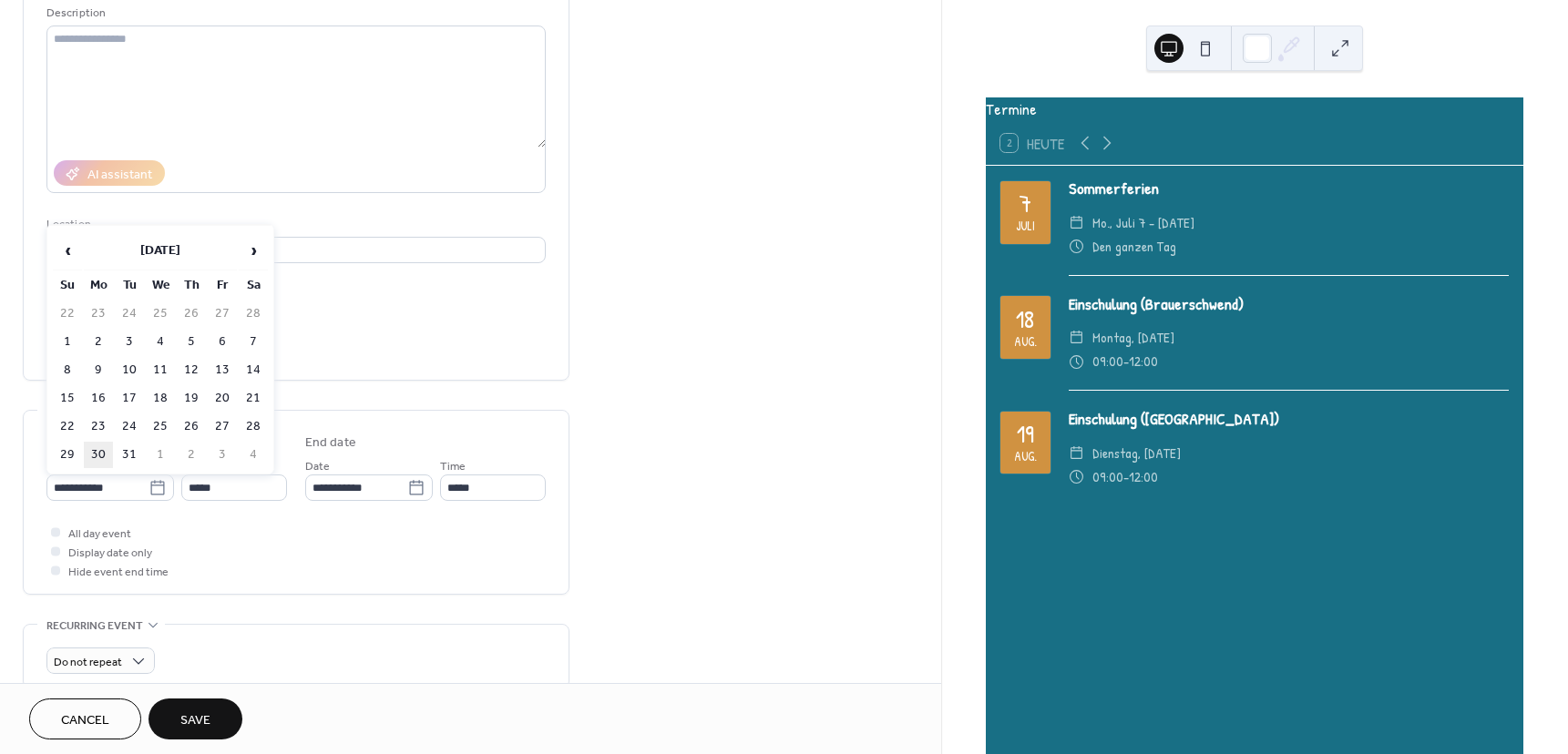click on "30" at bounding box center (98, 454) 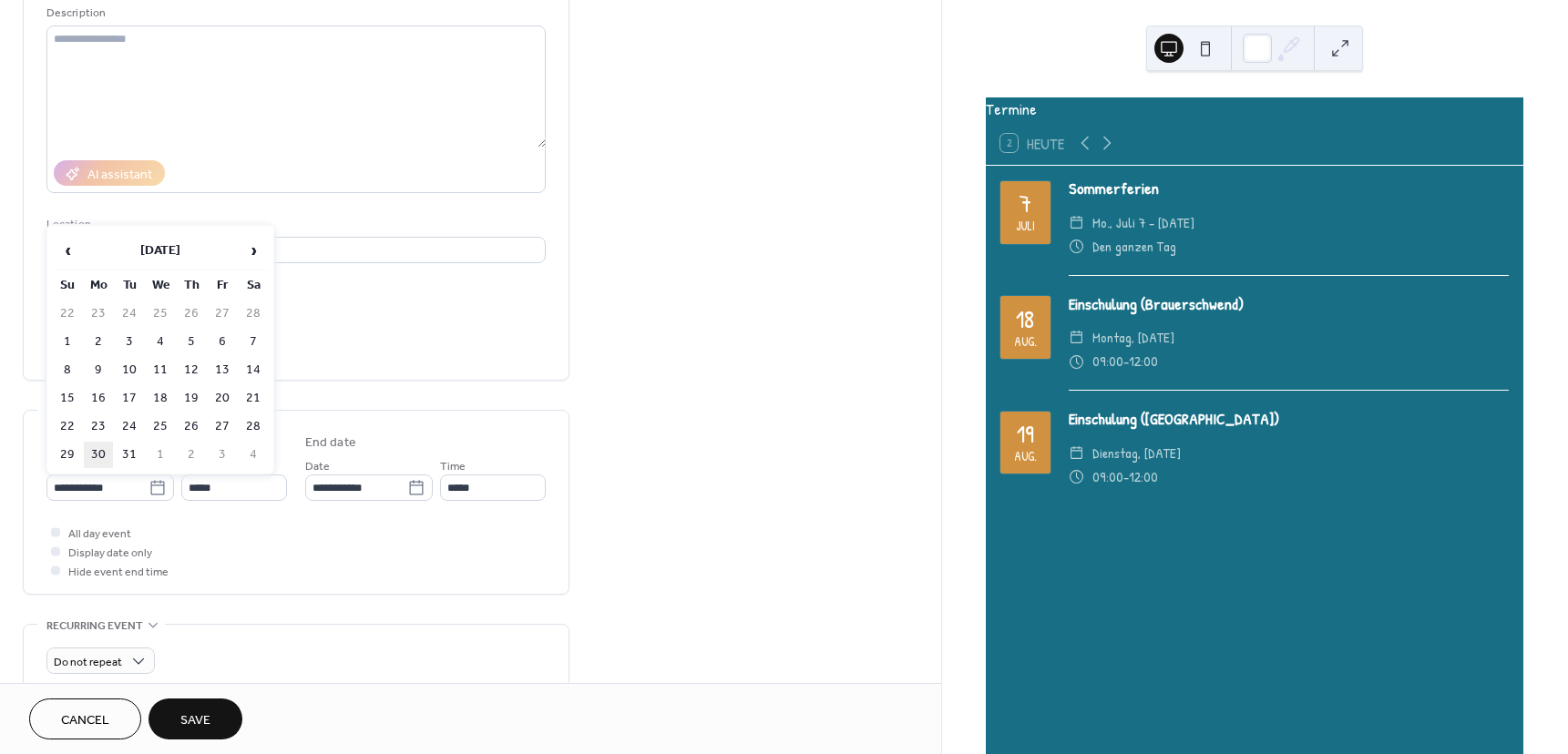 type on "**********" 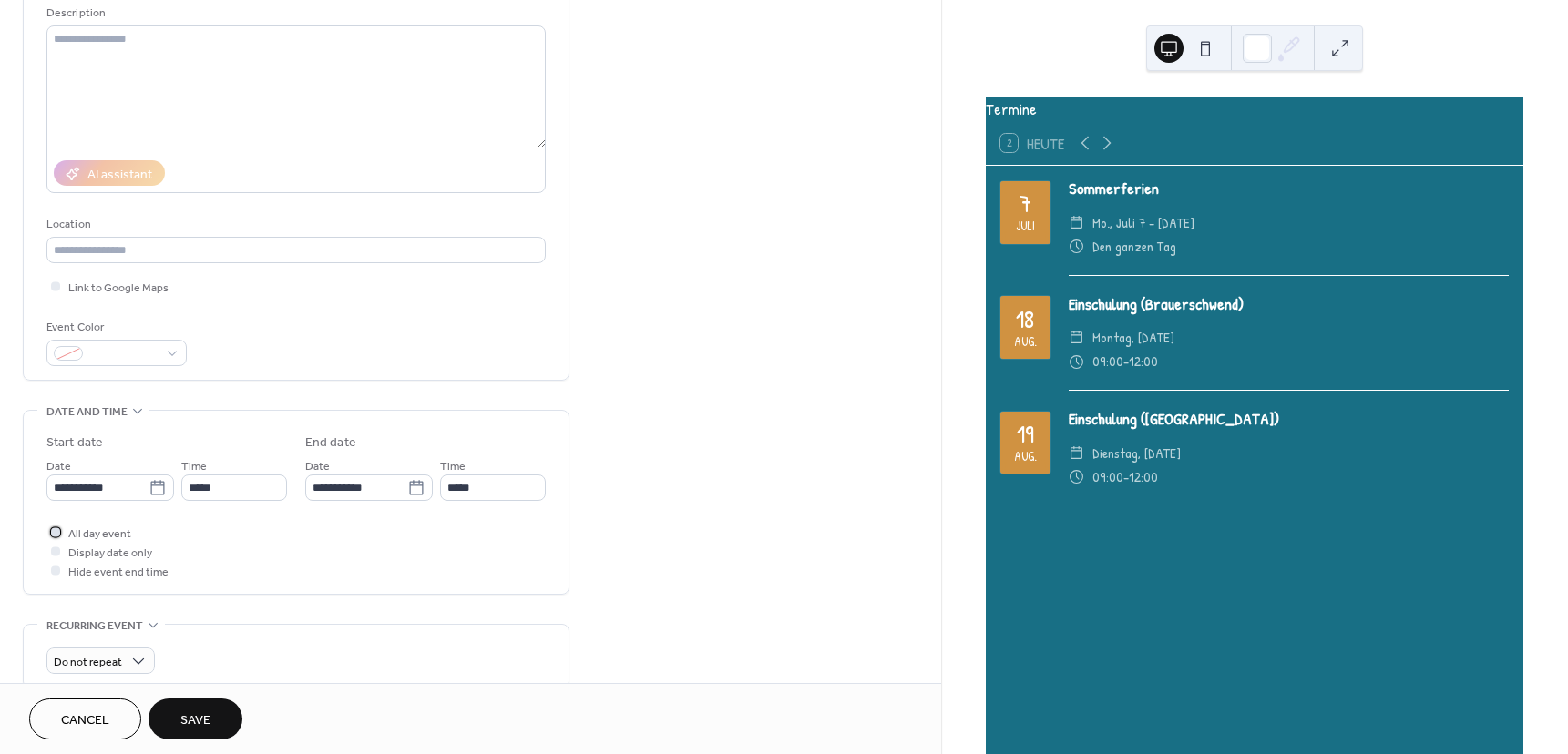 click on "All day event" at bounding box center [99, 534] 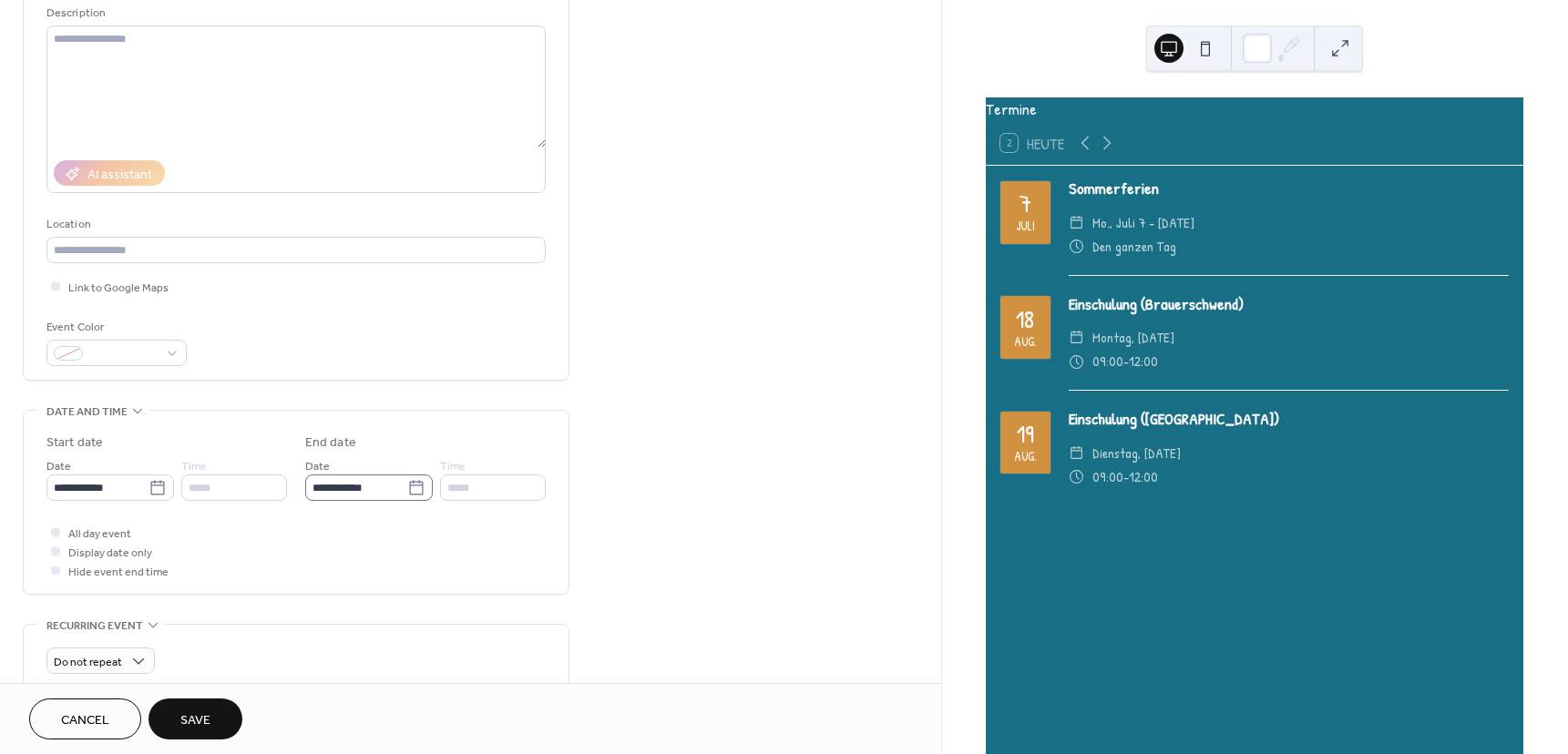 click 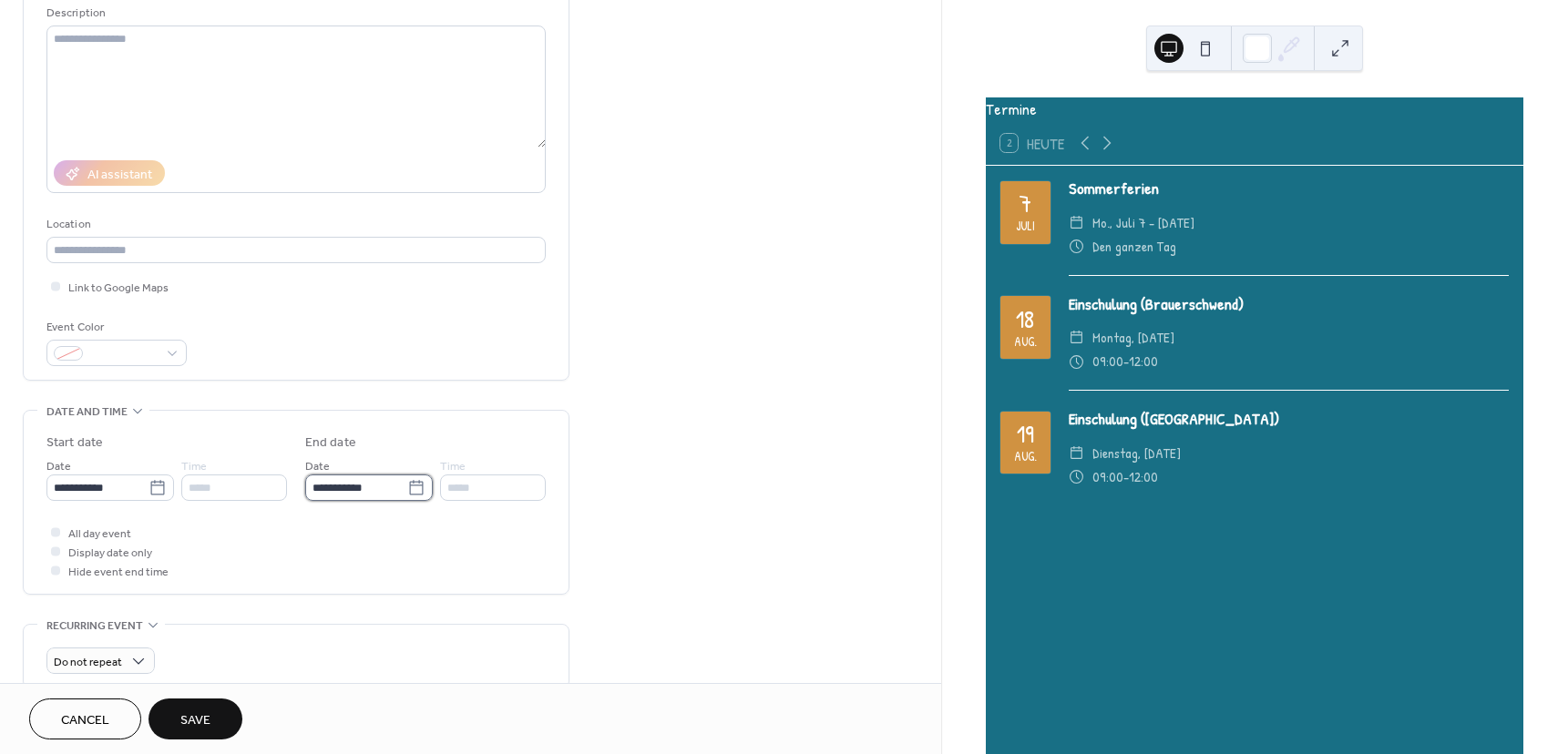click on "**********" at bounding box center [356, 487] 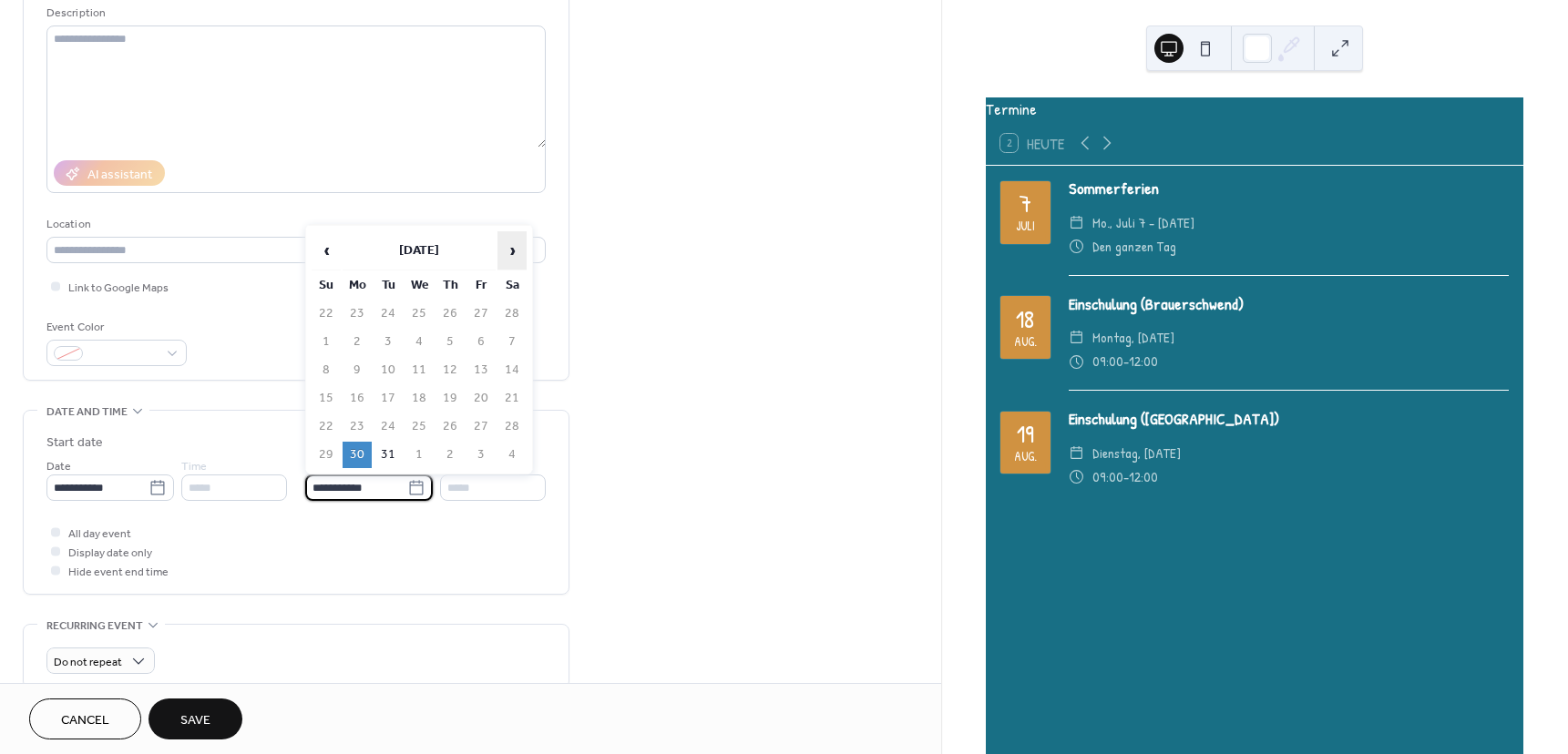click on "›" at bounding box center [512, 250] 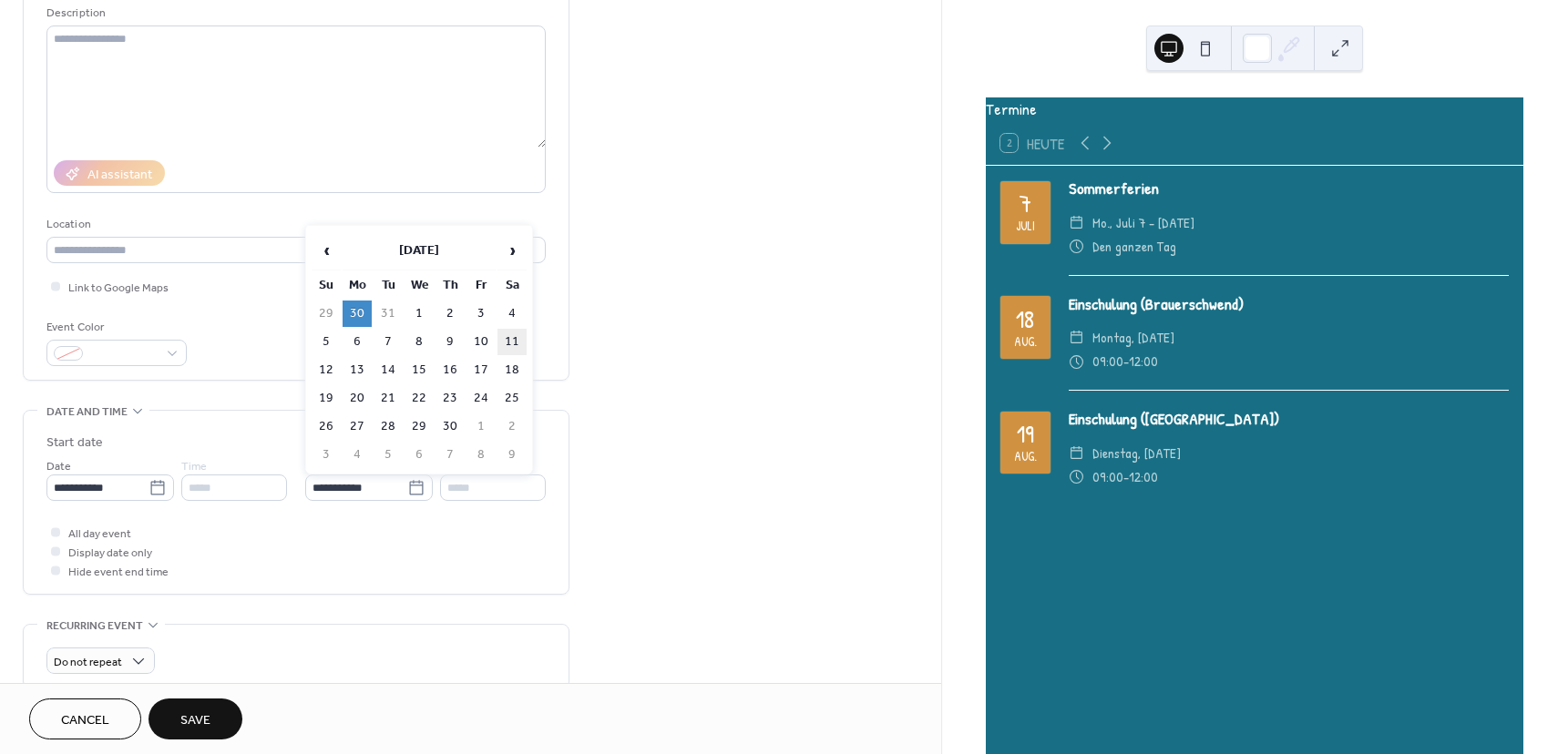 click on "11" at bounding box center [512, 341] 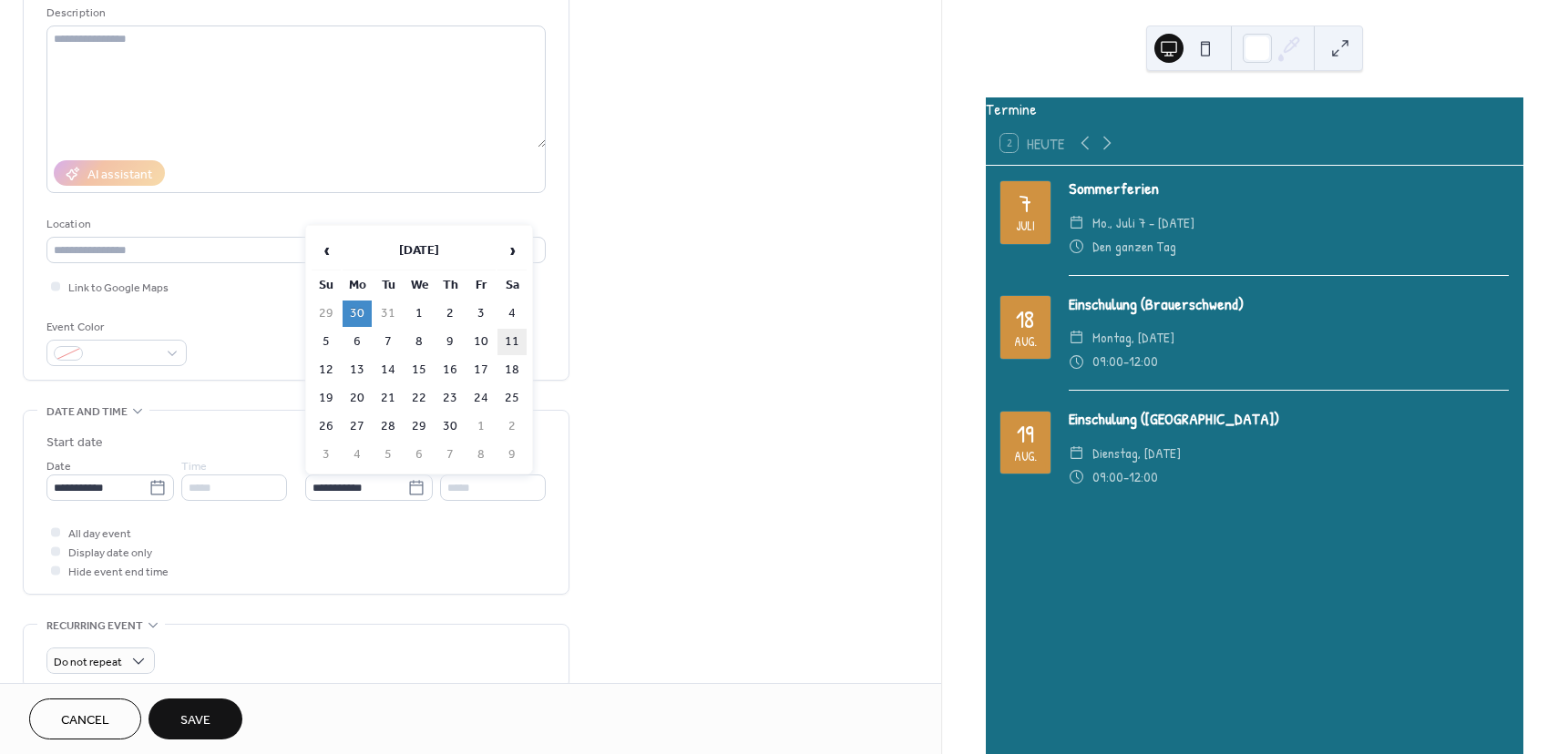 type on "**********" 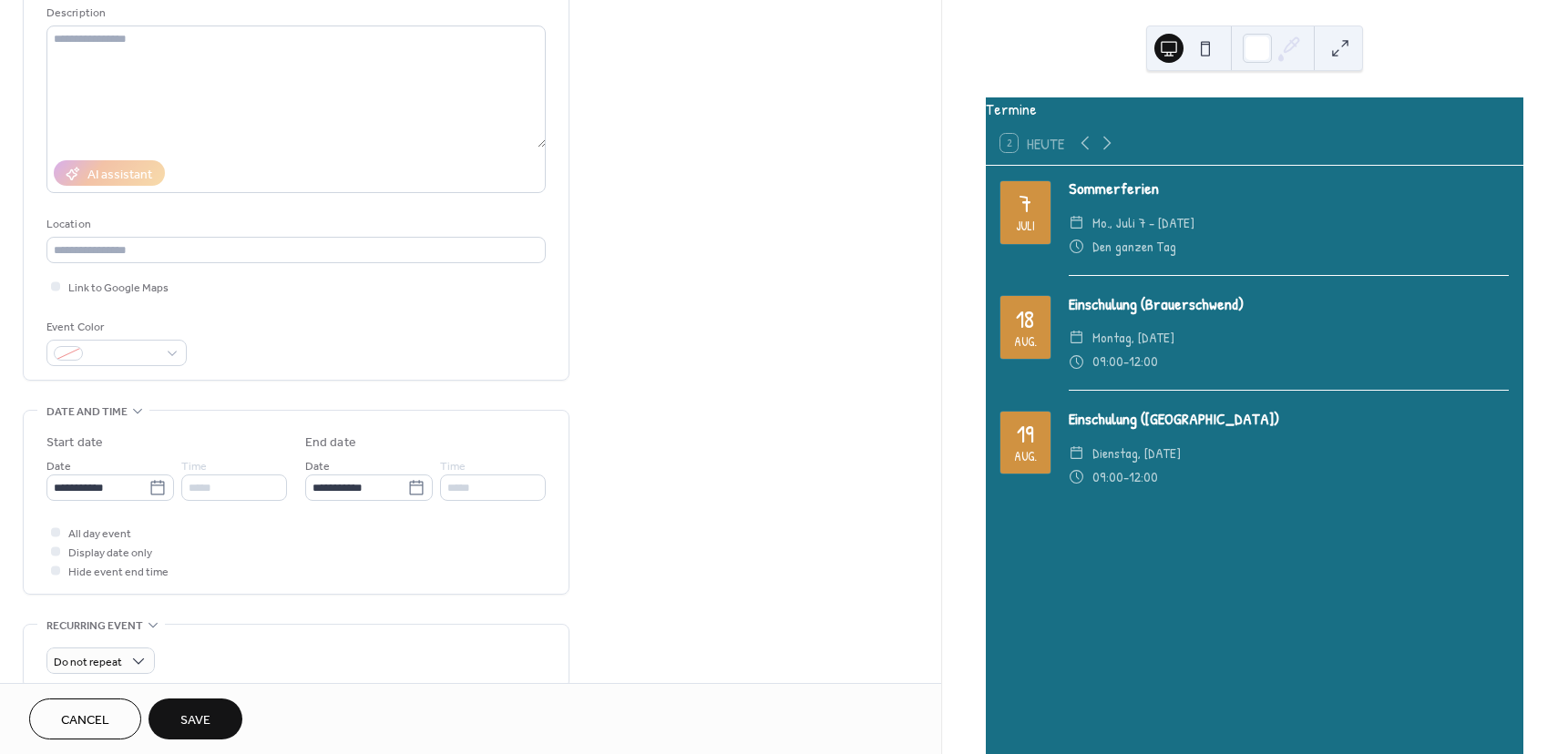 click on "Save" at bounding box center [195, 720] 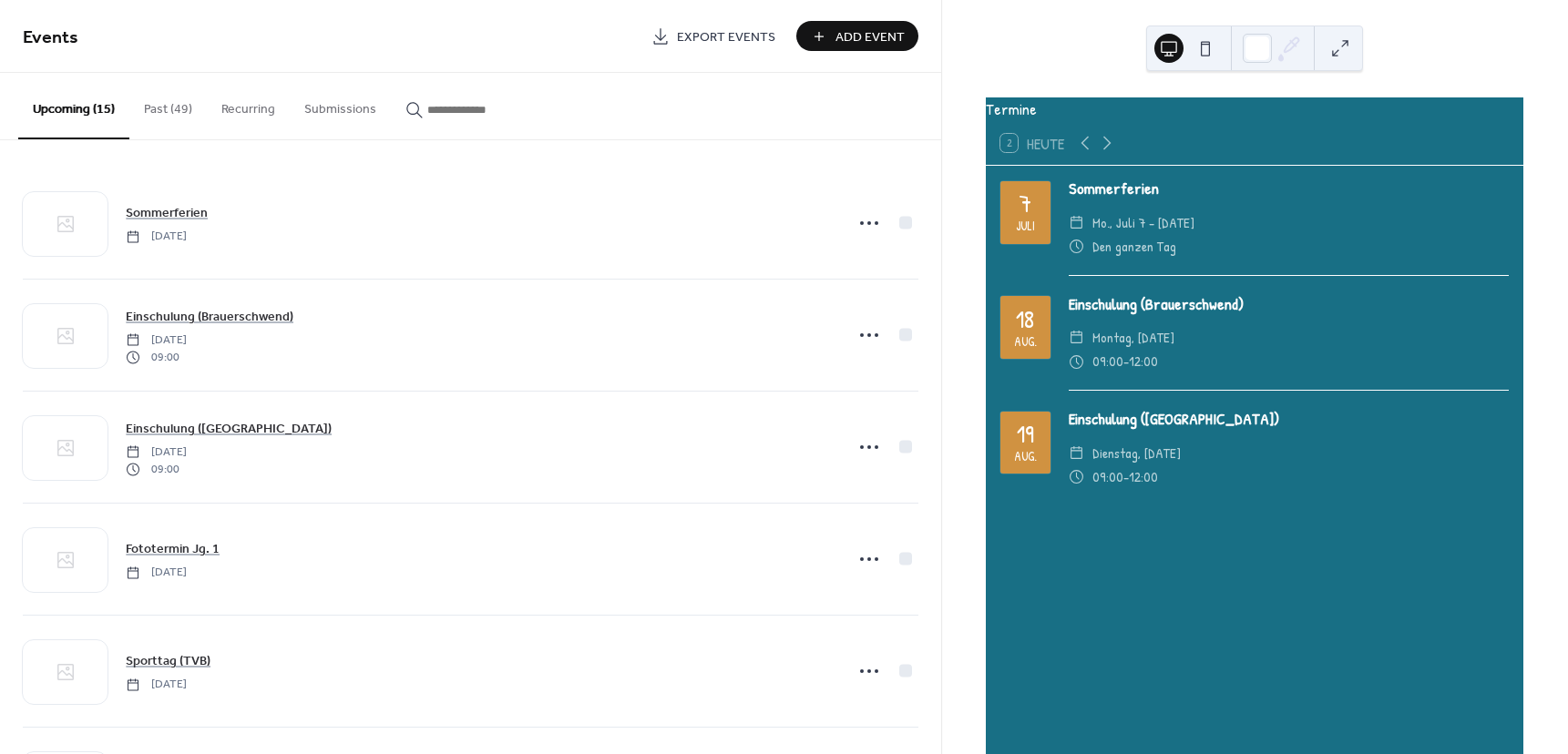 click on "Add Event" at bounding box center [870, 37] 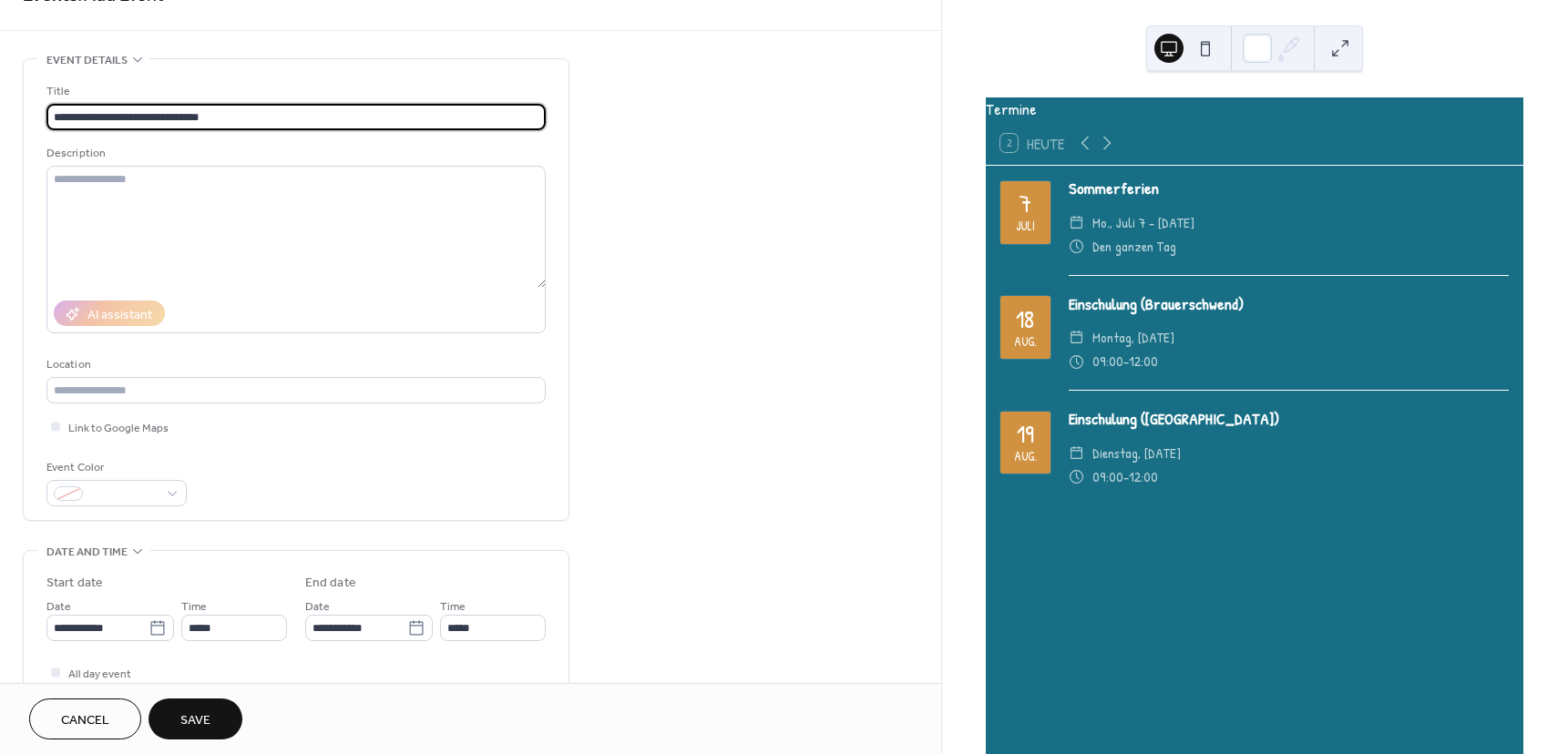 scroll, scrollTop: 182, scrollLeft: 0, axis: vertical 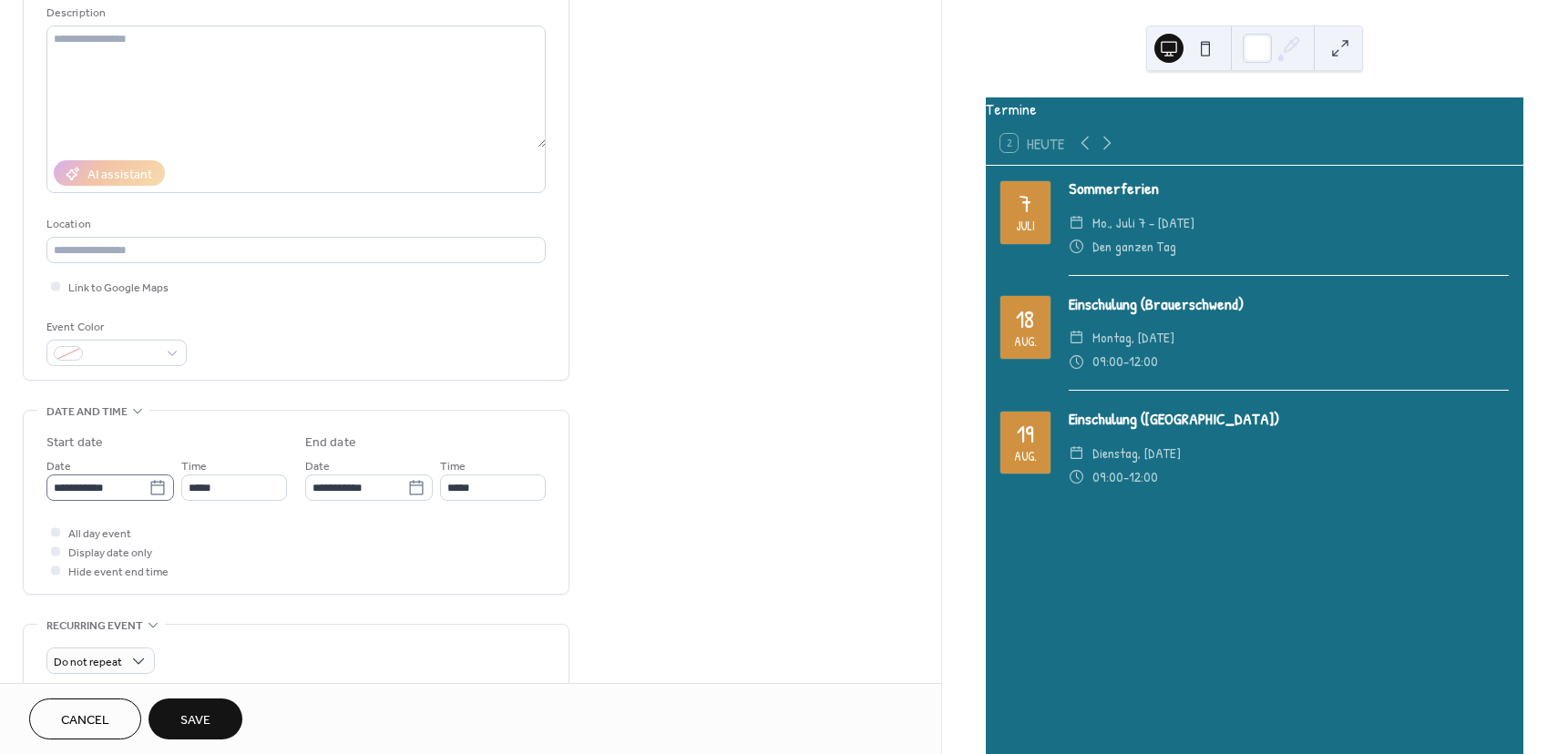 type on "**********" 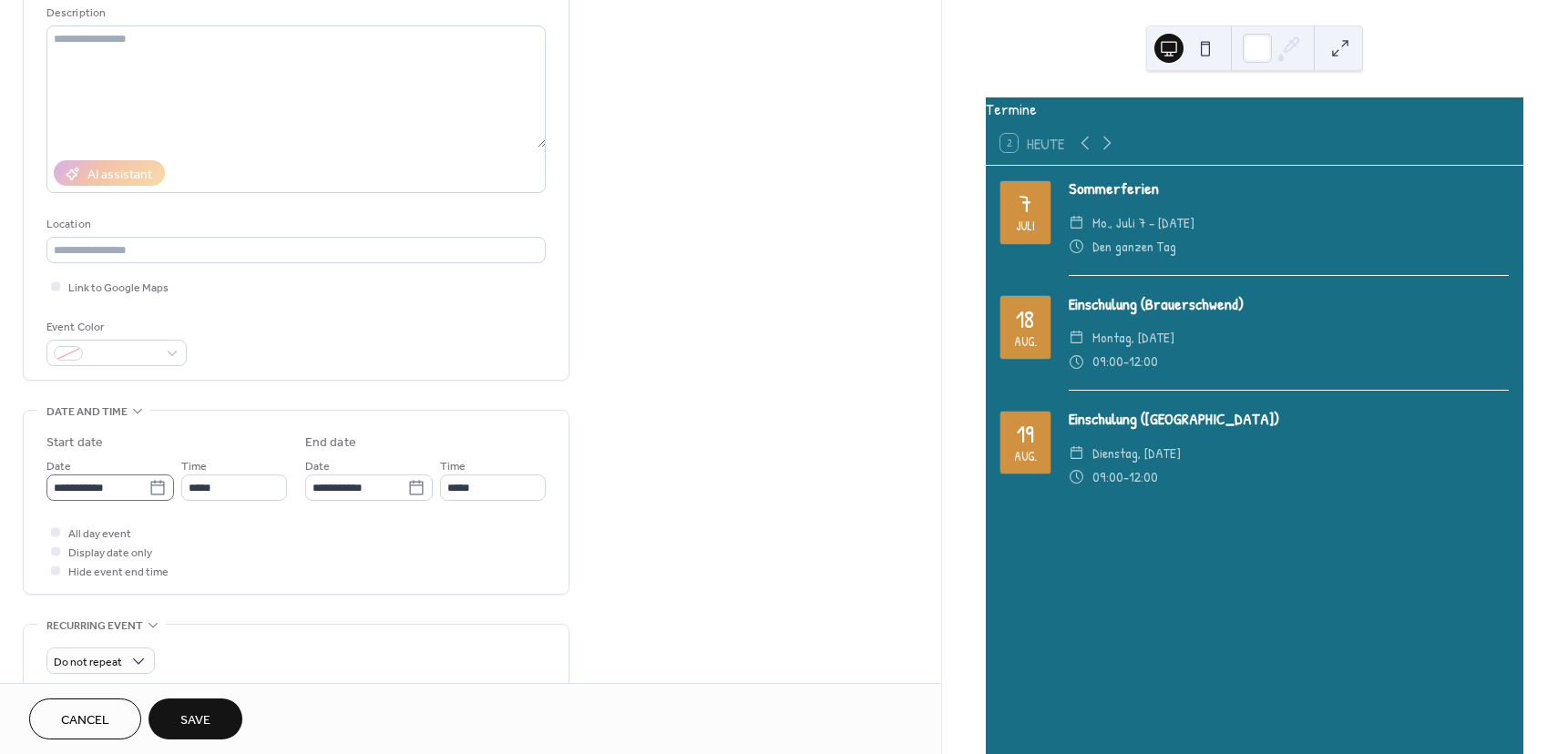 click 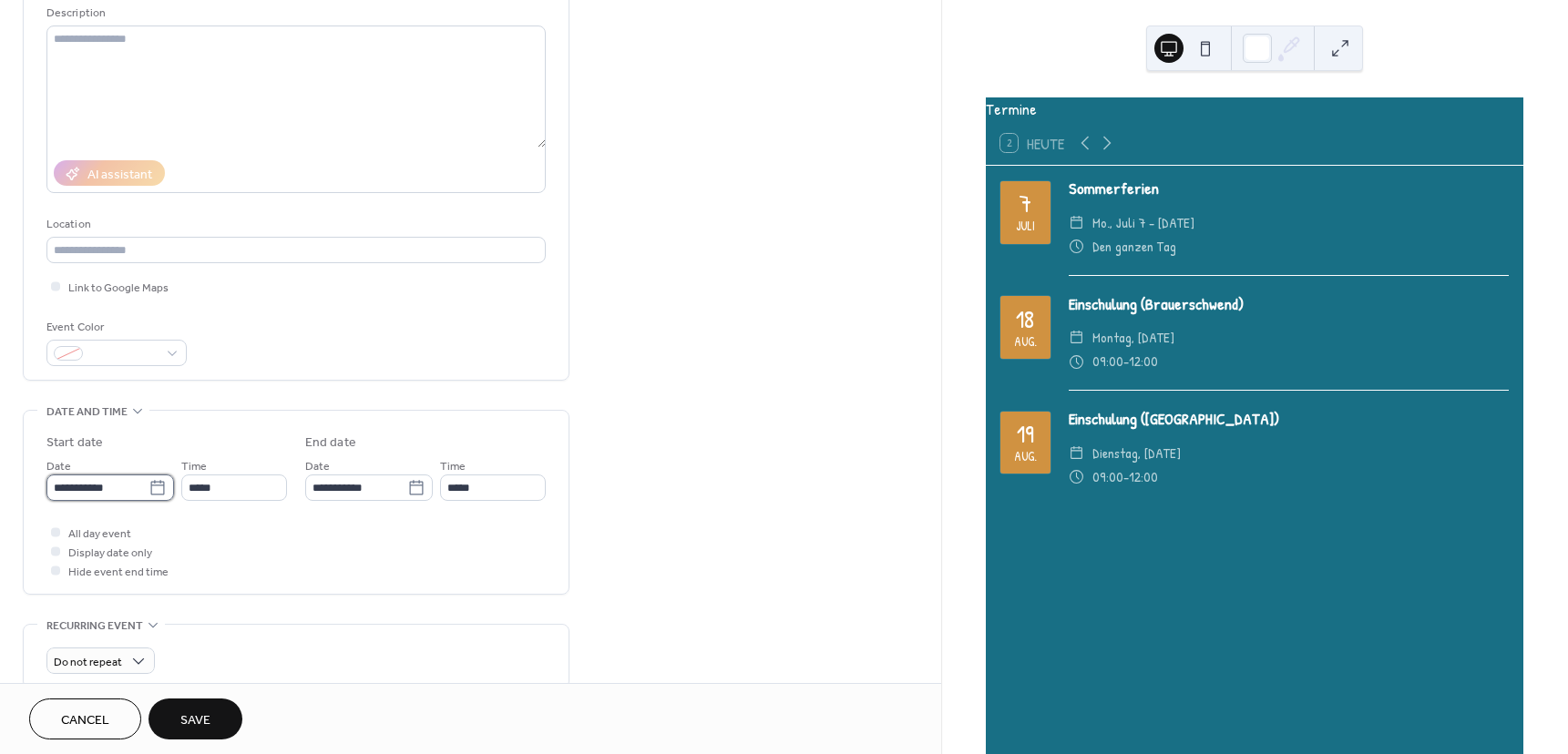 click on "**********" at bounding box center (97, 487) 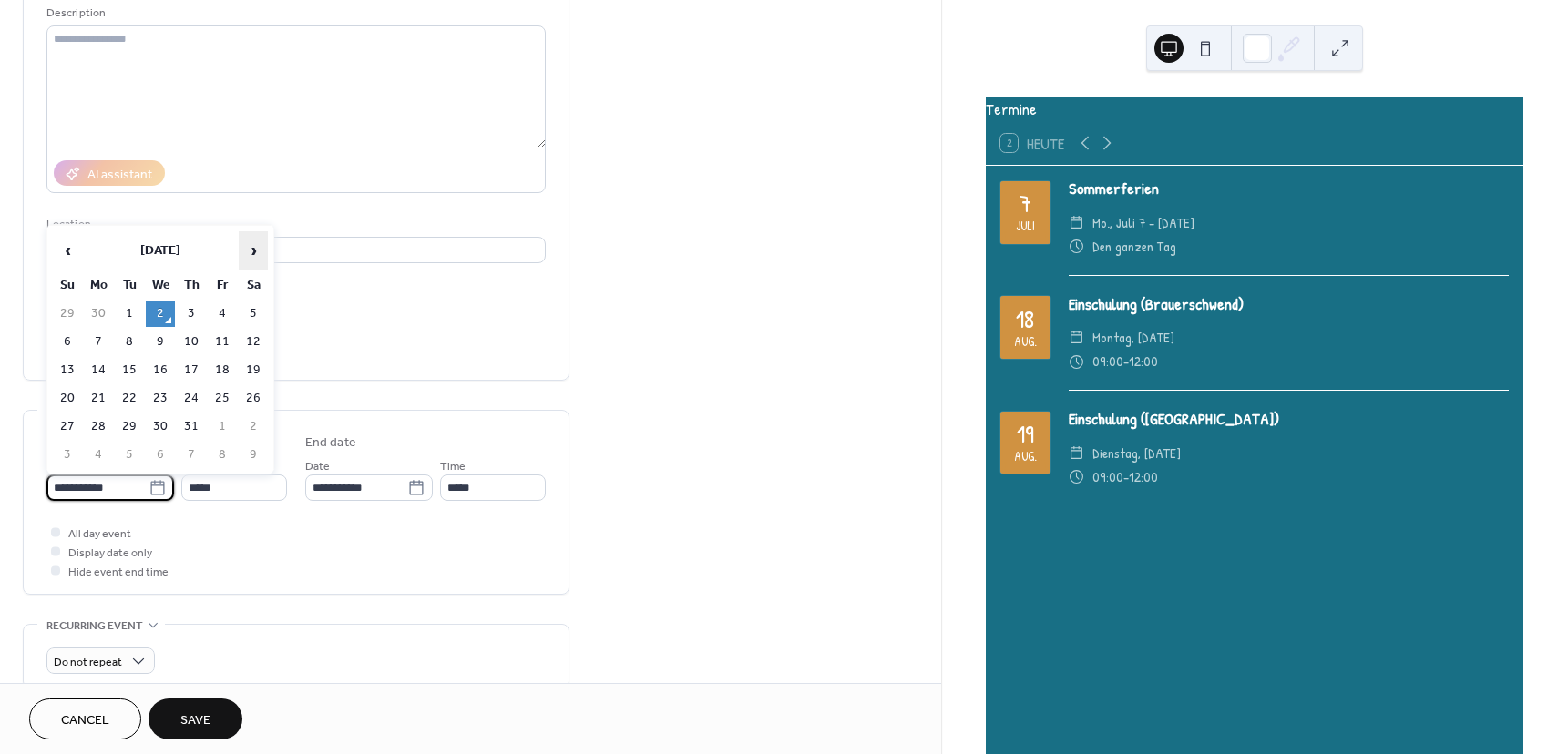 click on "›" at bounding box center [253, 250] 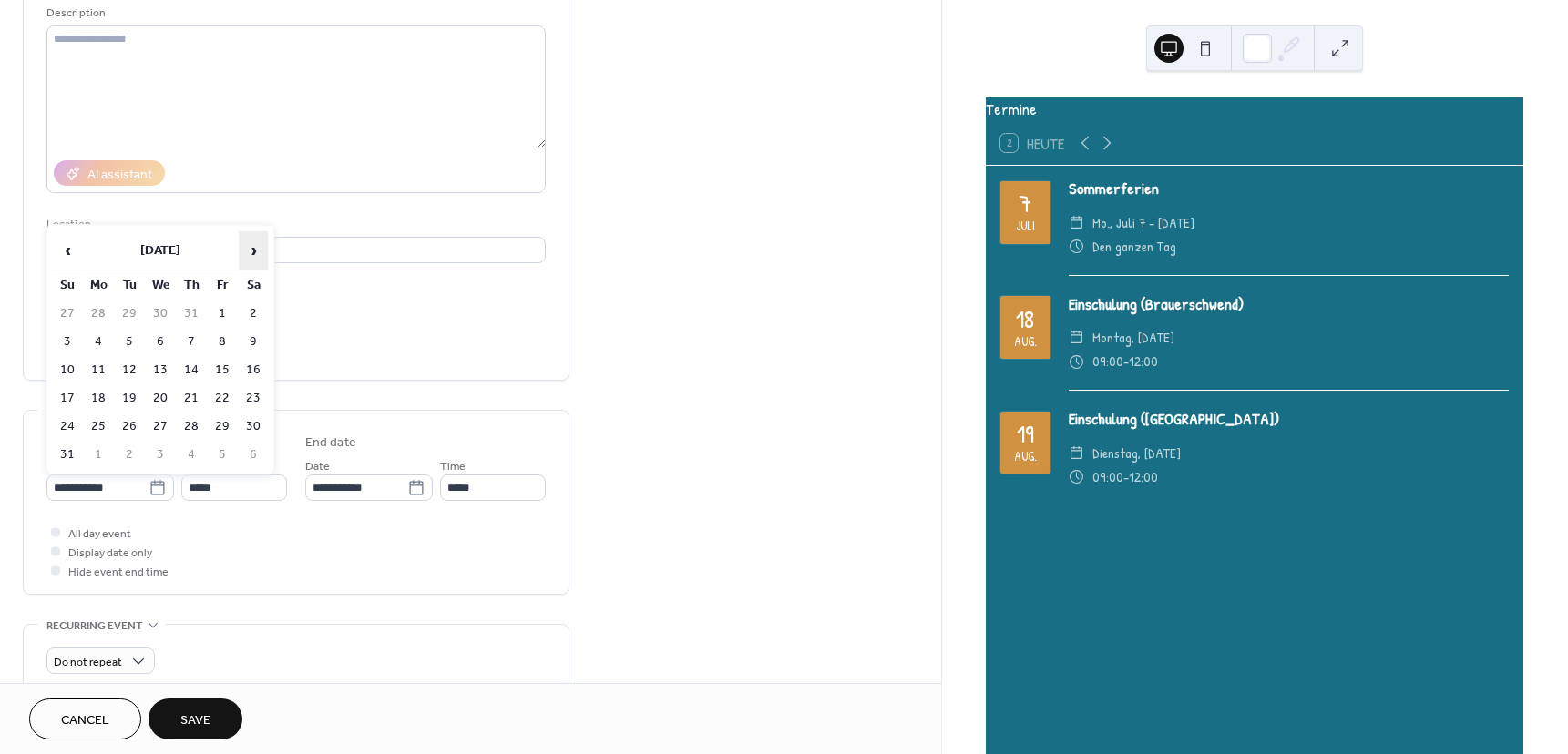 click on "›" at bounding box center (253, 250) 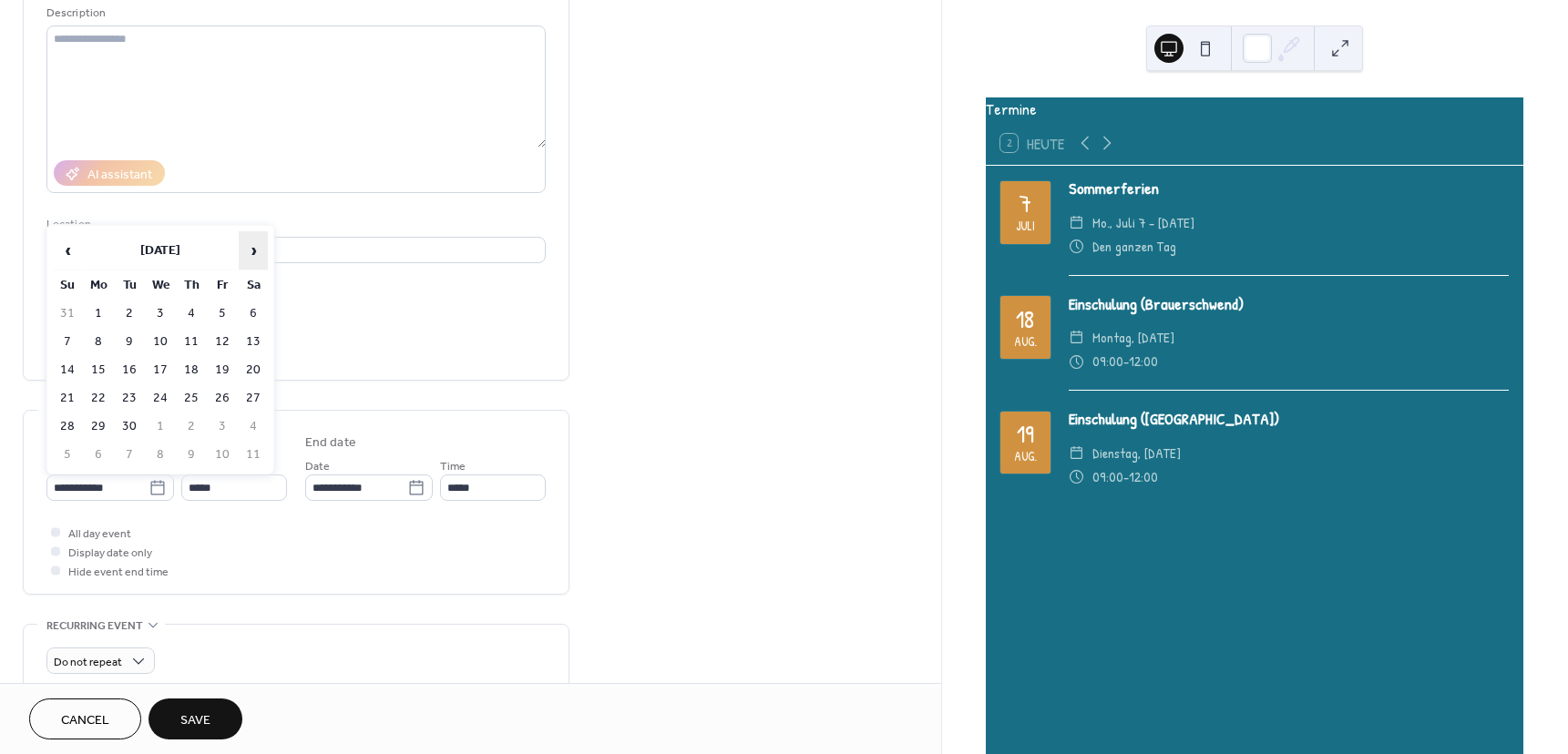click on "›" at bounding box center [253, 250] 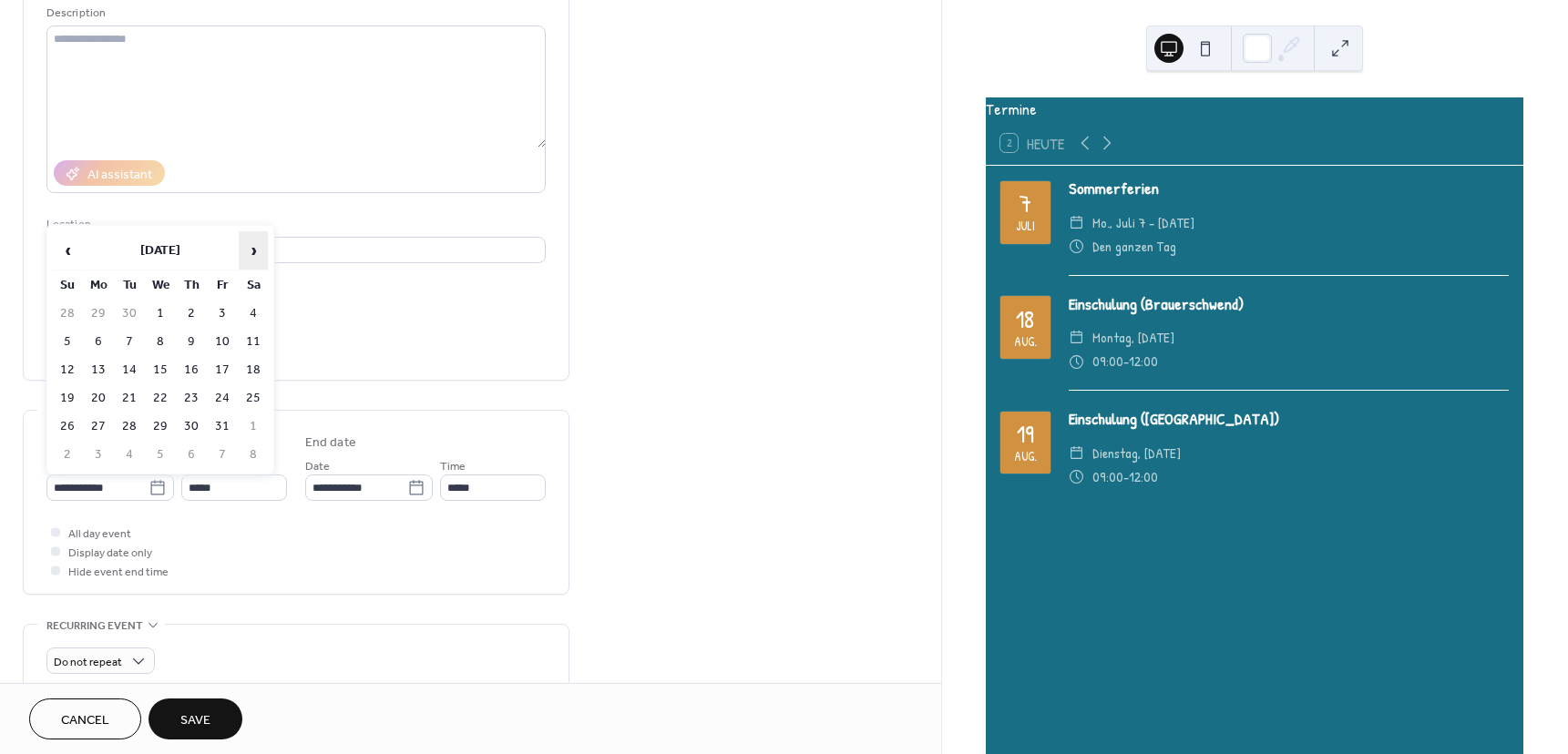 click on "›" at bounding box center [253, 250] 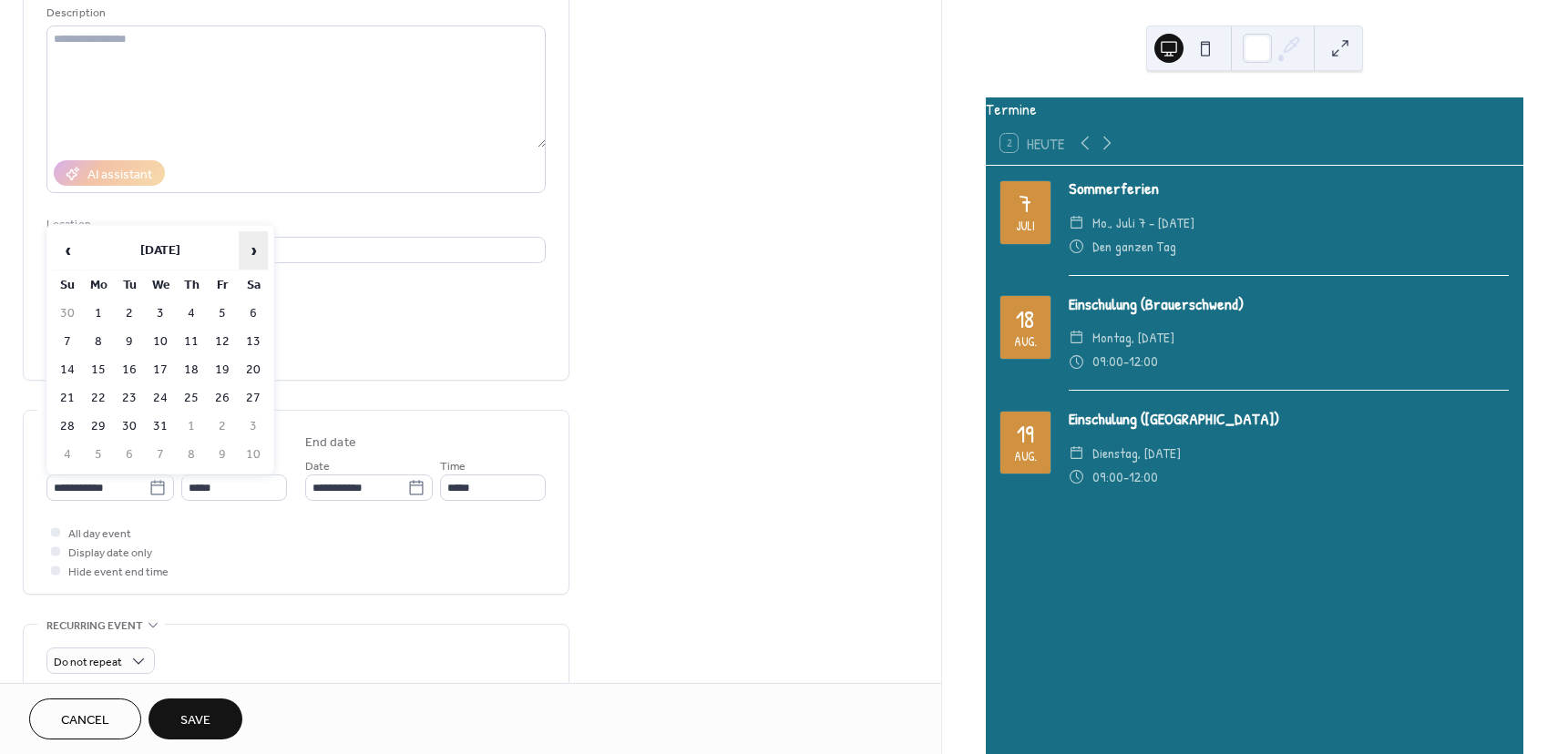 click on "›" at bounding box center (253, 250) 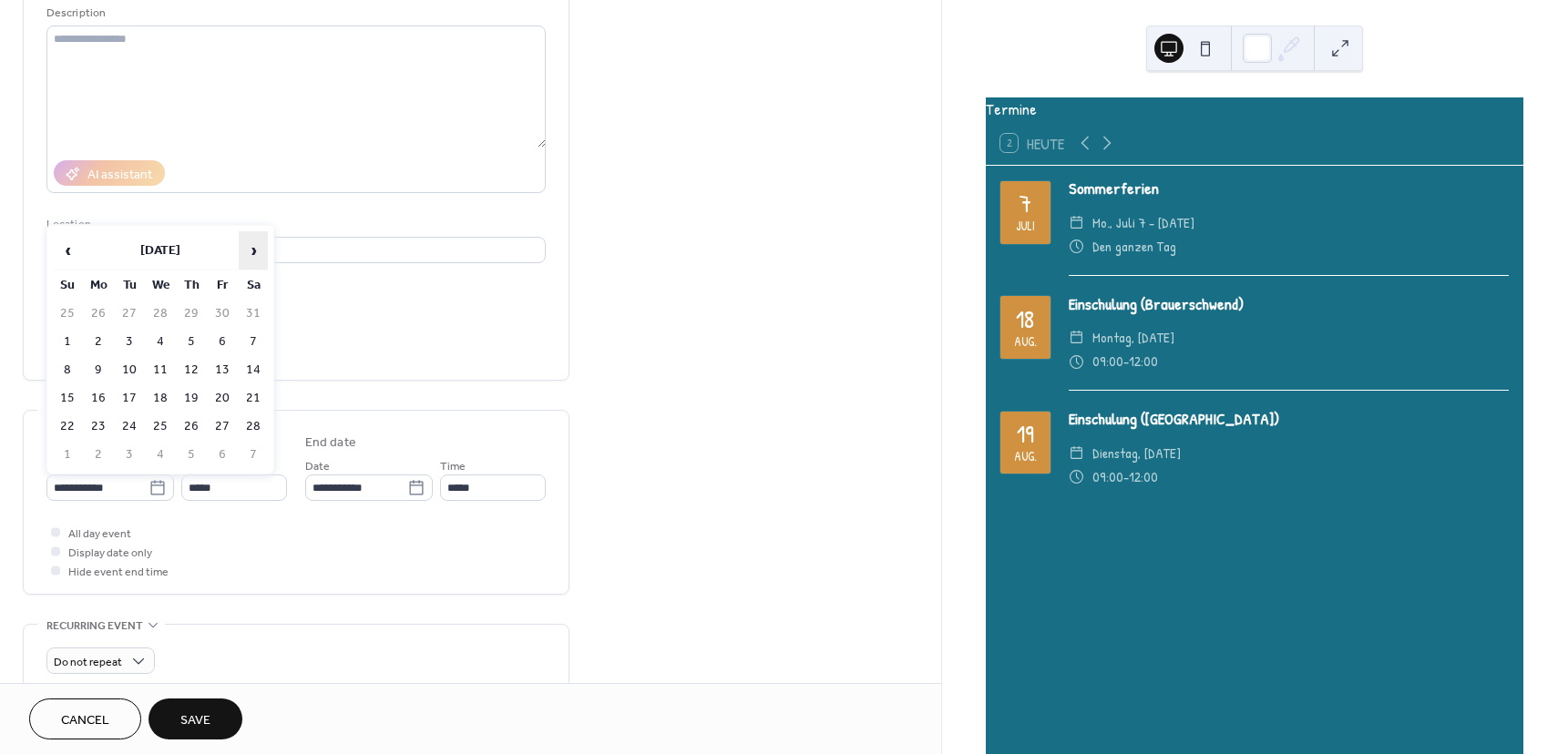 click on "›" at bounding box center [253, 250] 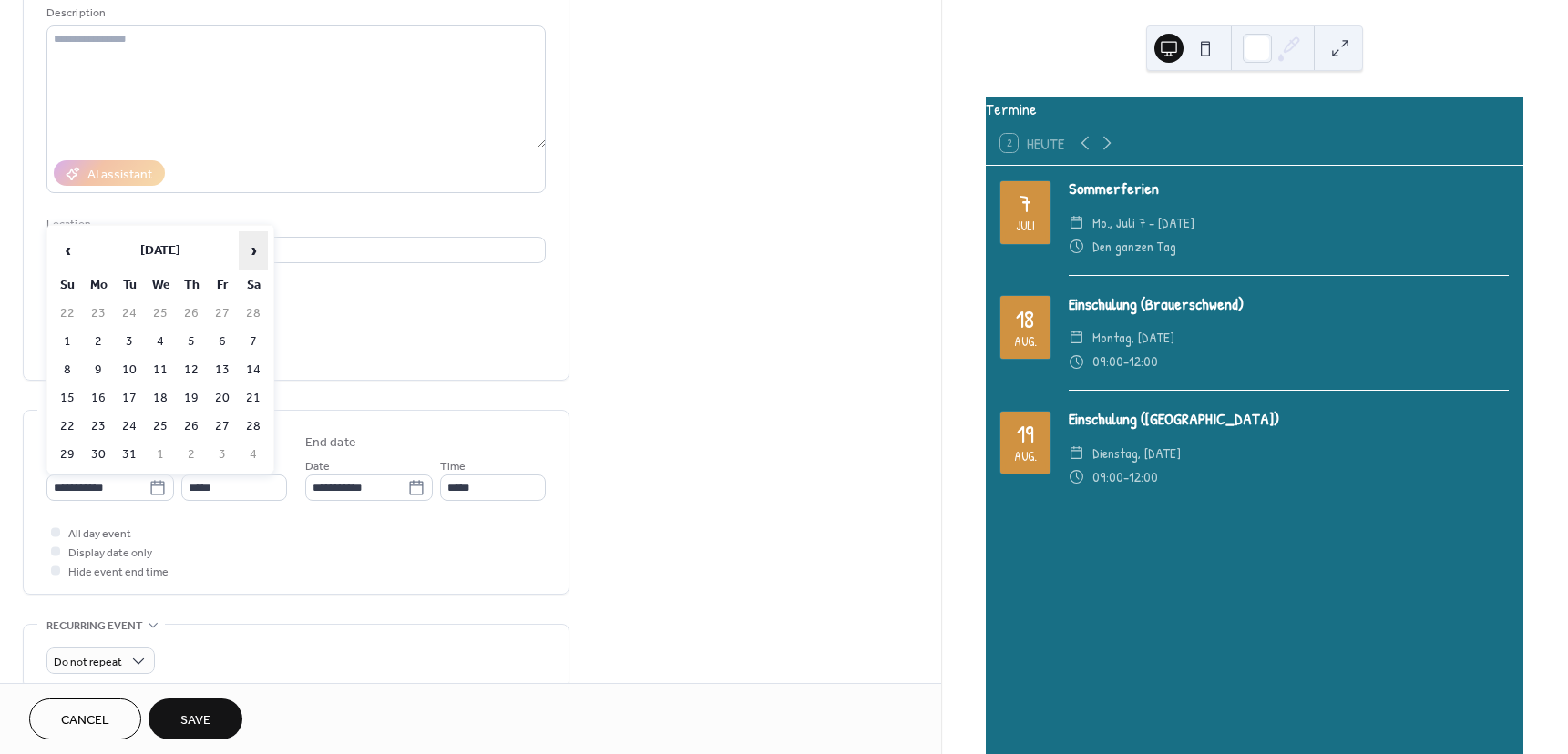 click on "›" at bounding box center (253, 250) 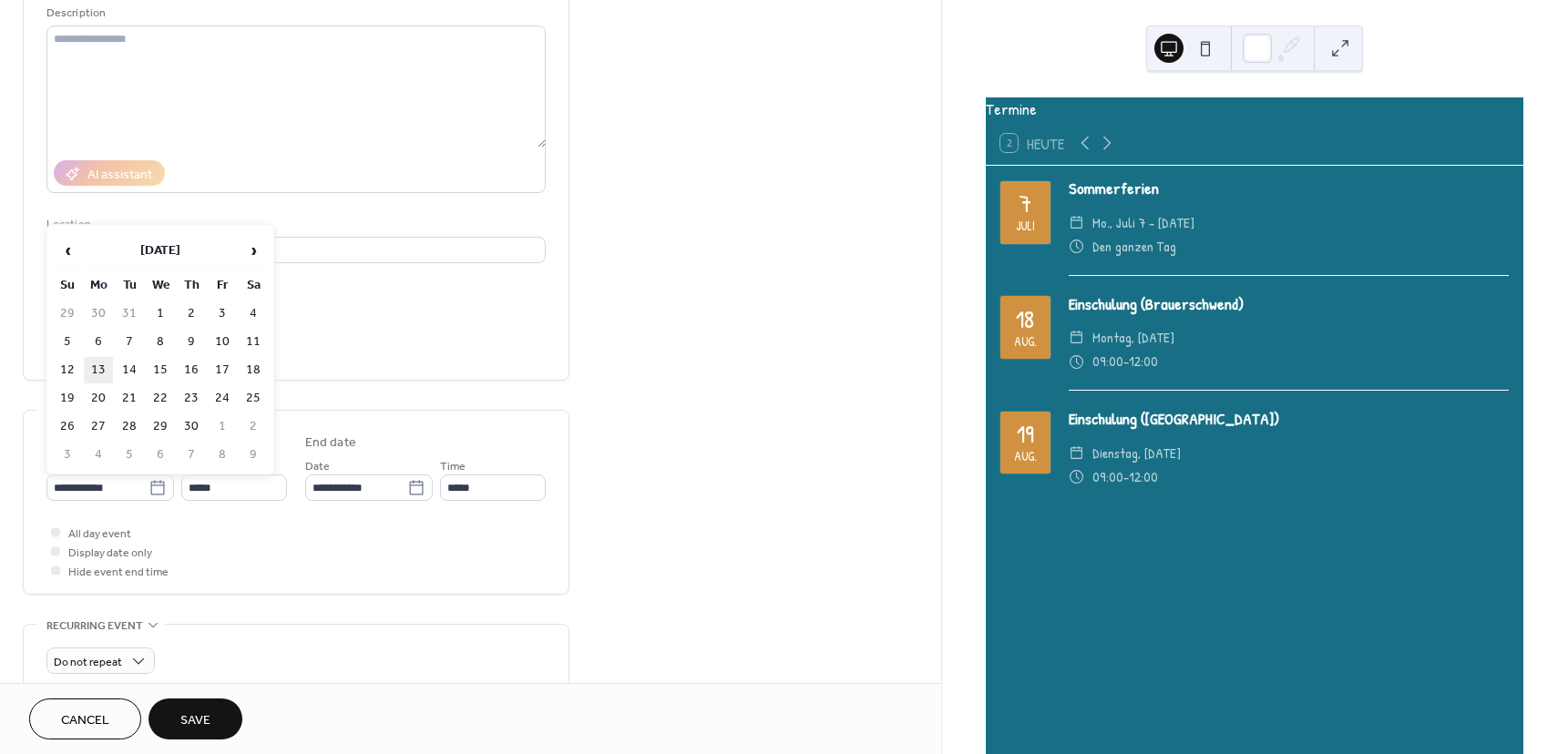click on "13" at bounding box center [98, 370] 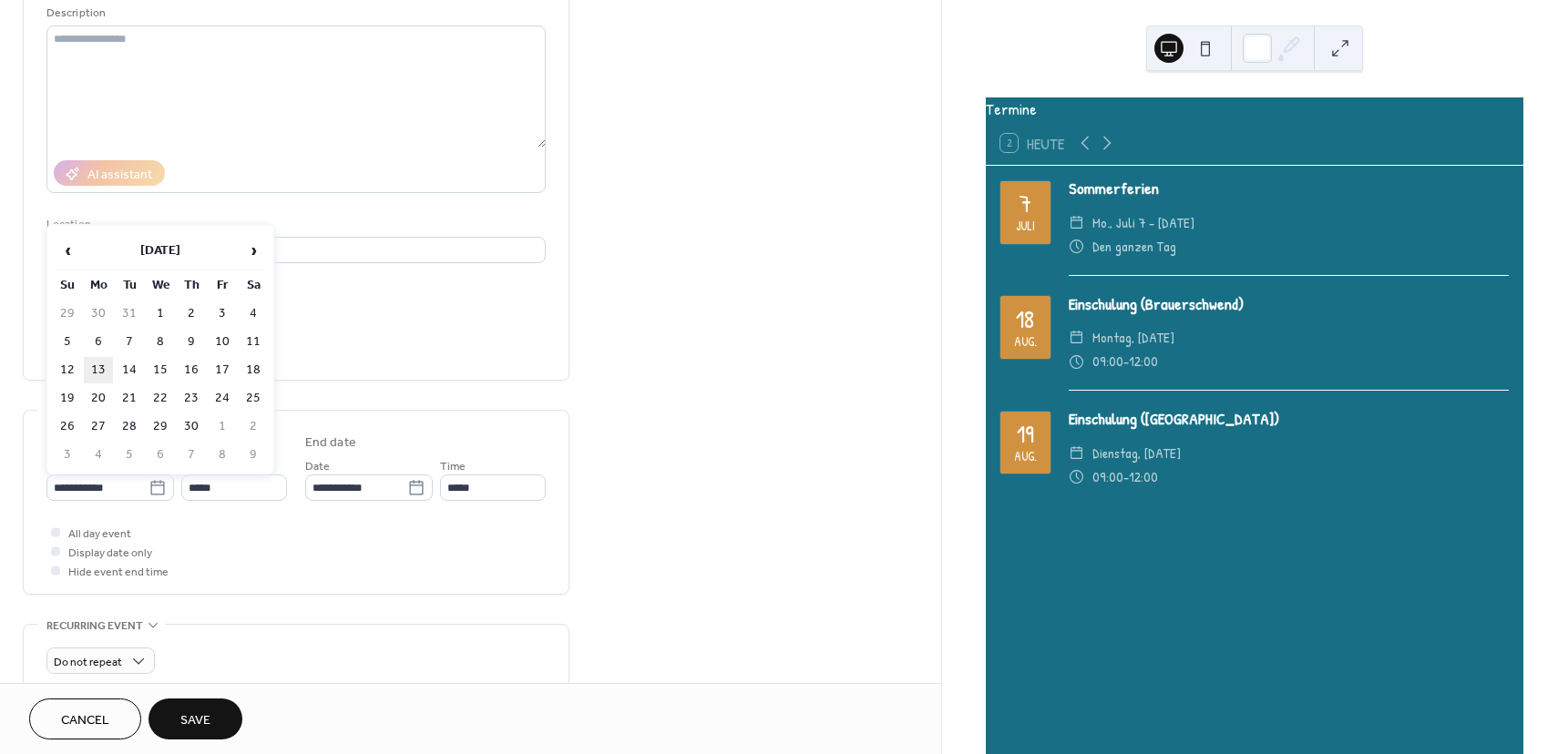 type on "**********" 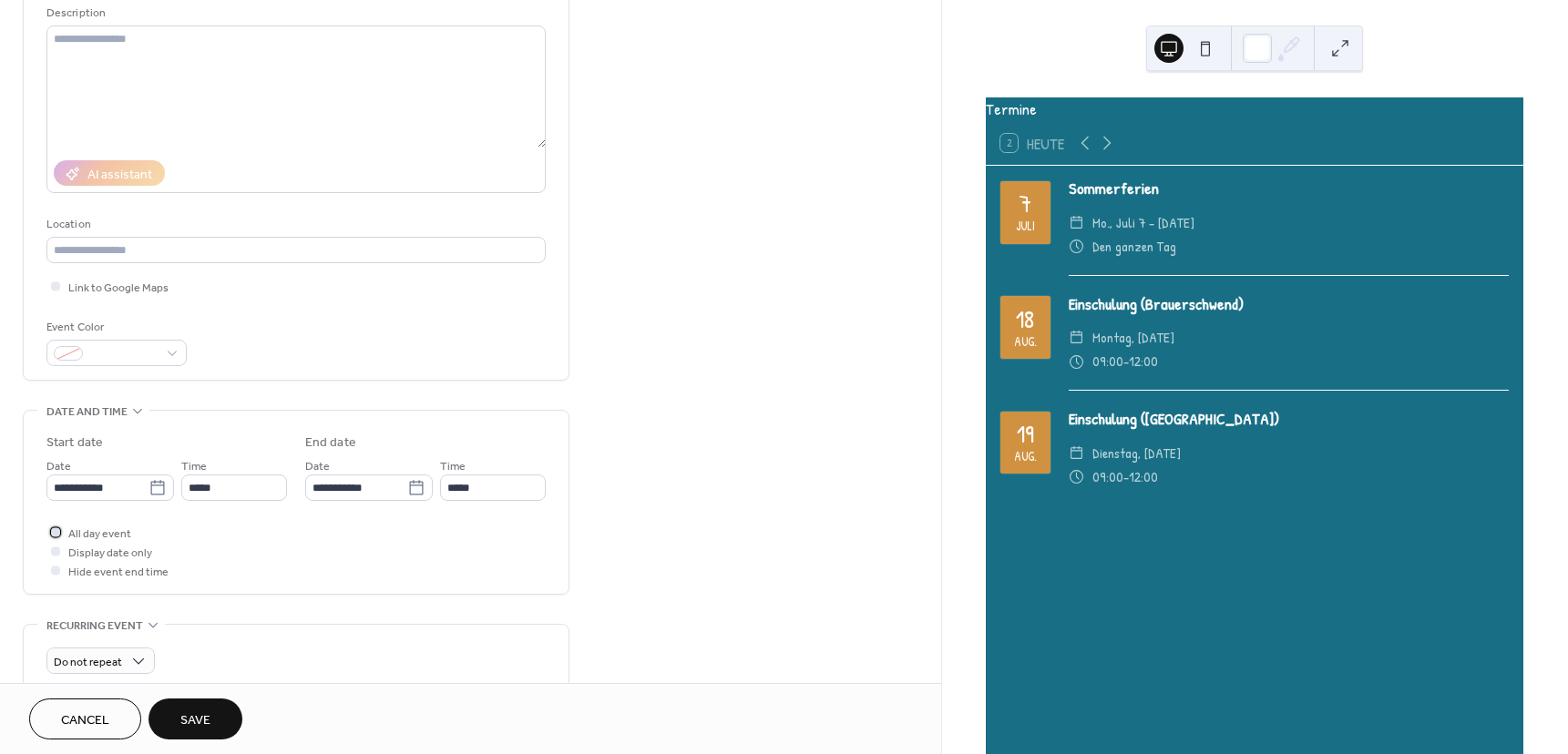 click on "All day event" at bounding box center [99, 534] 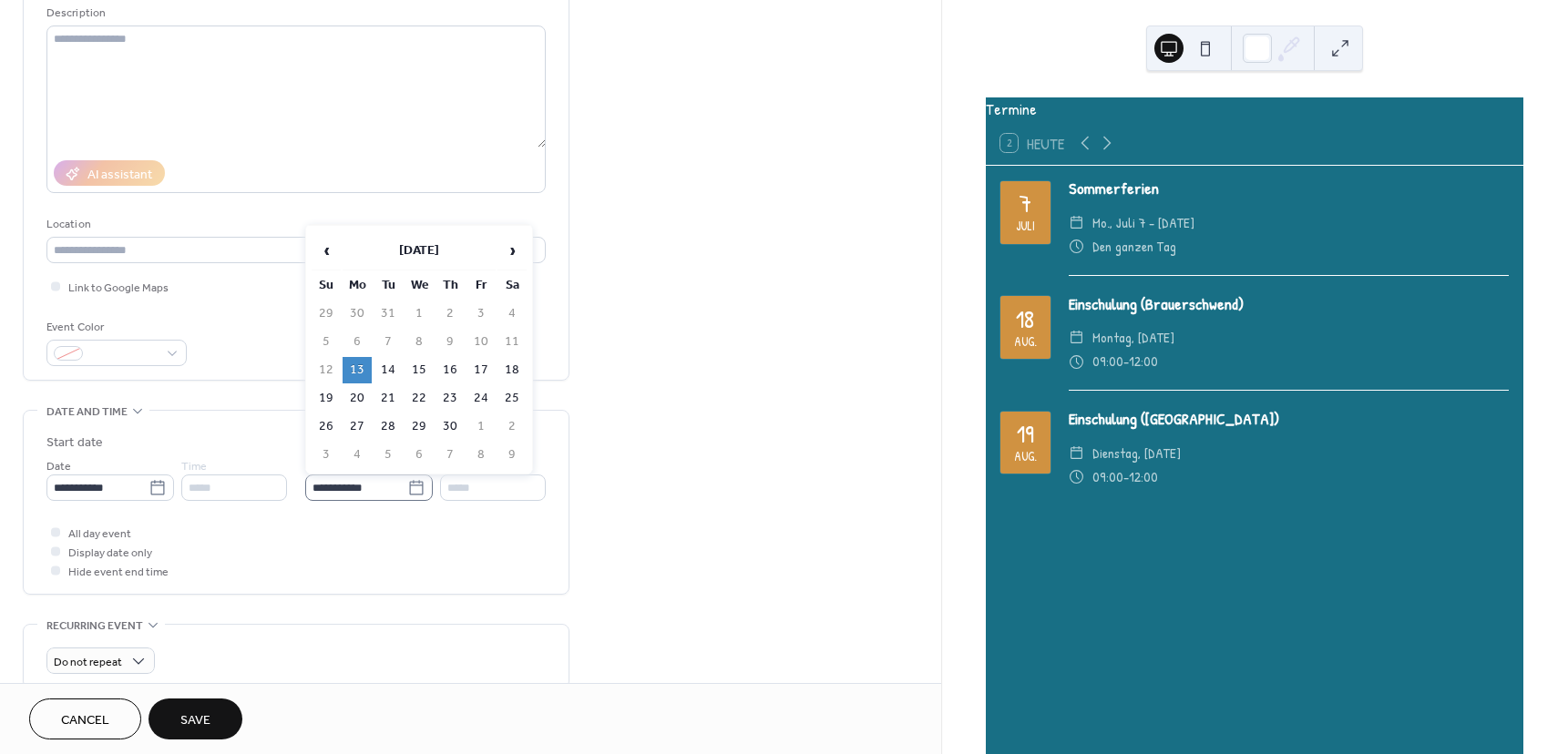 click 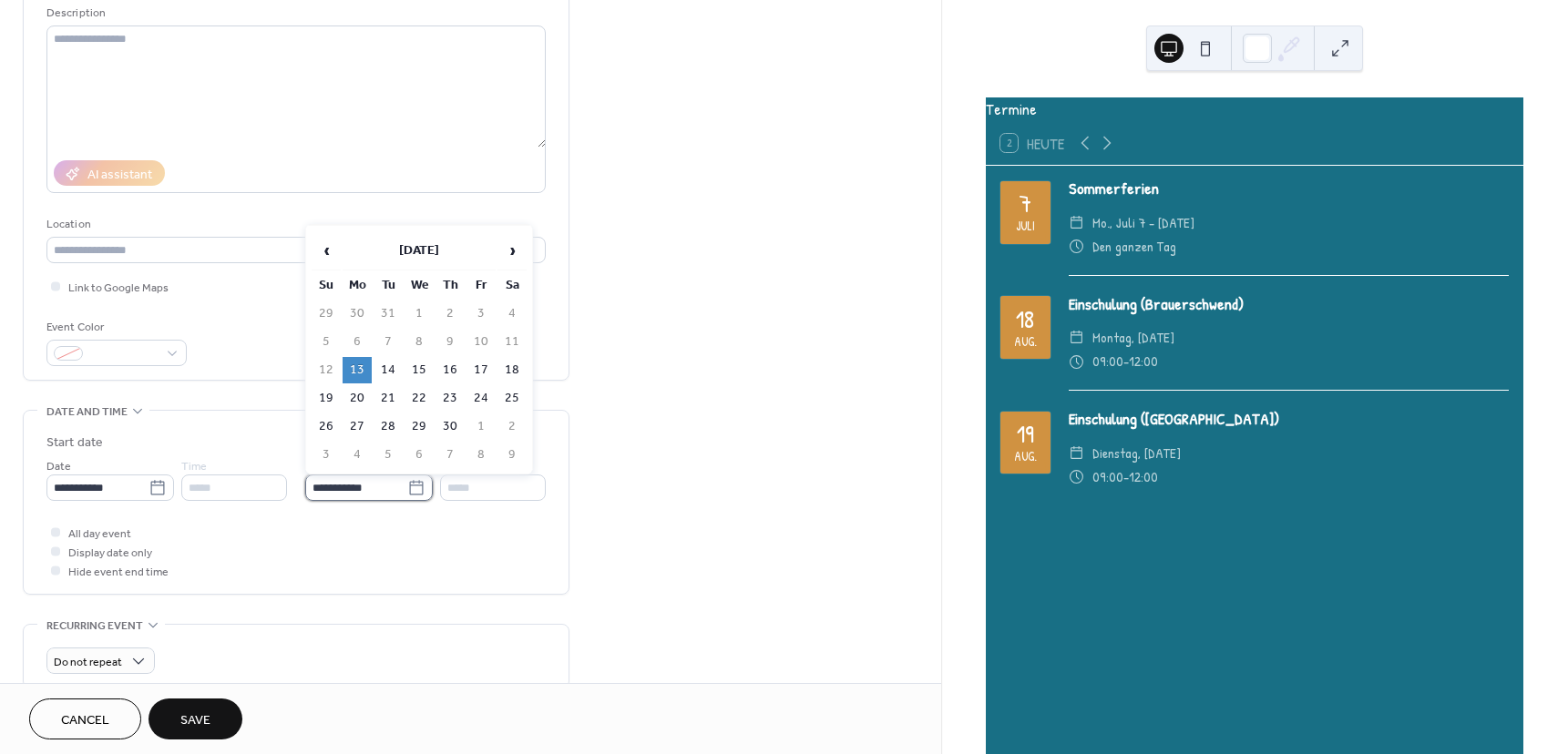 click on "**********" at bounding box center [356, 487] 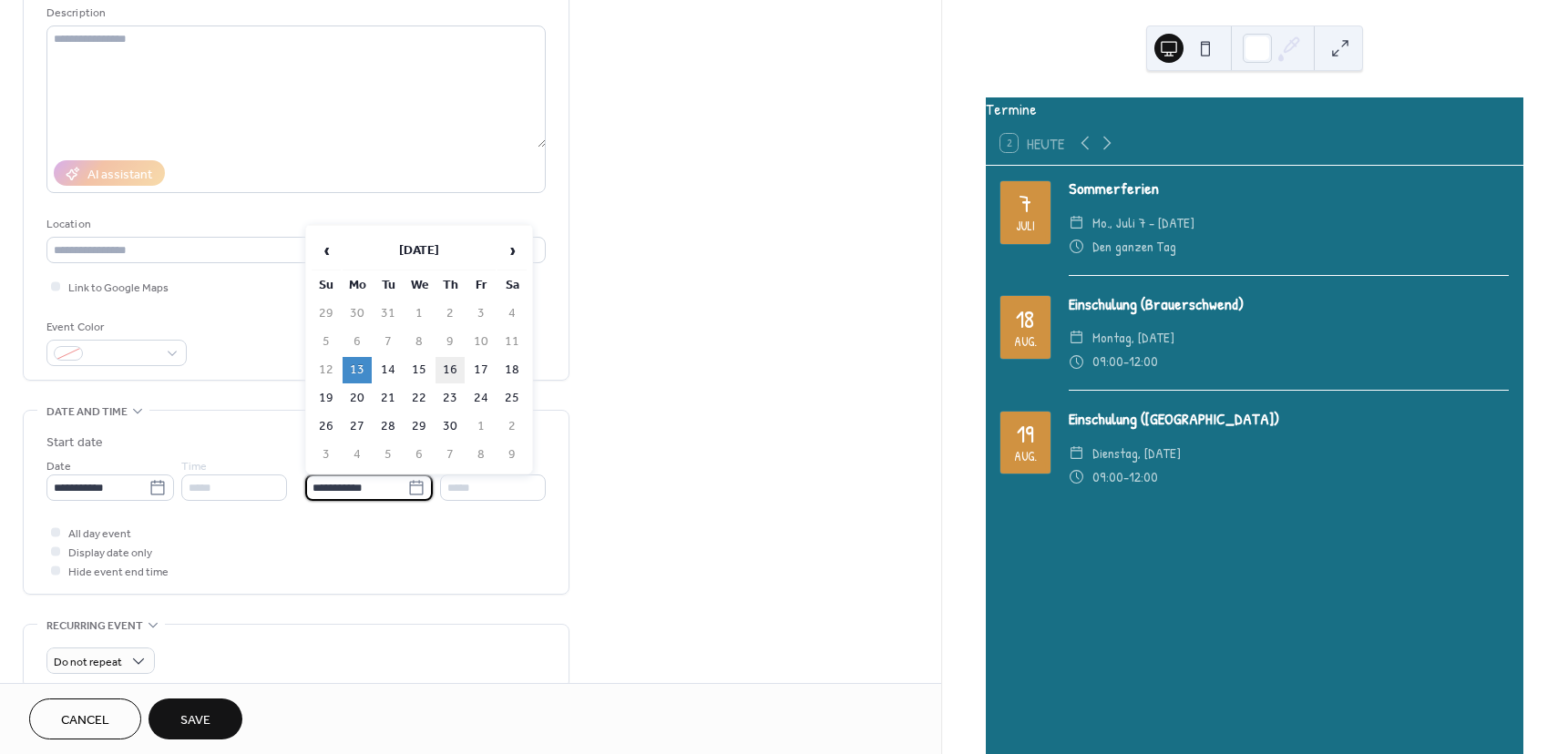click on "16" at bounding box center (450, 370) 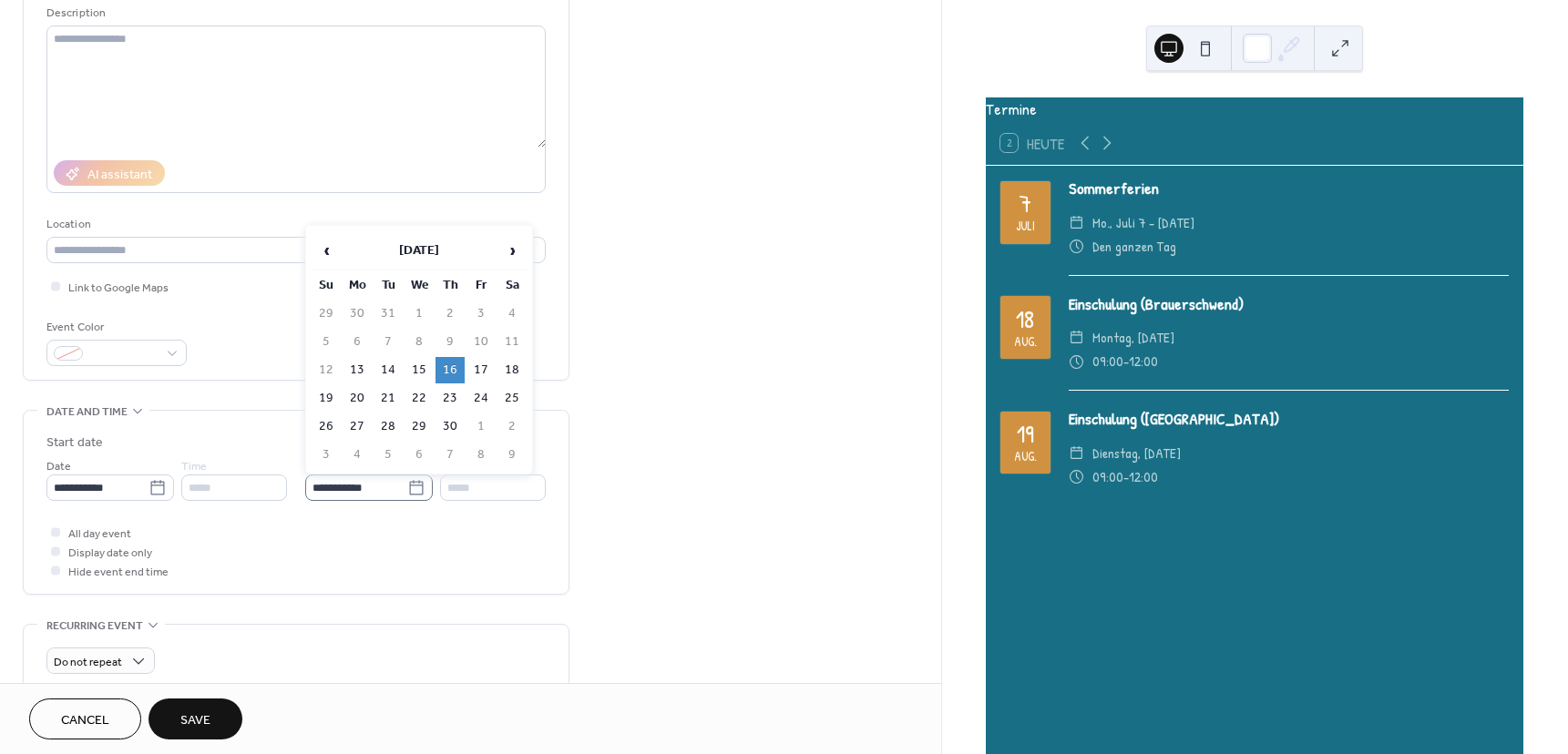 click 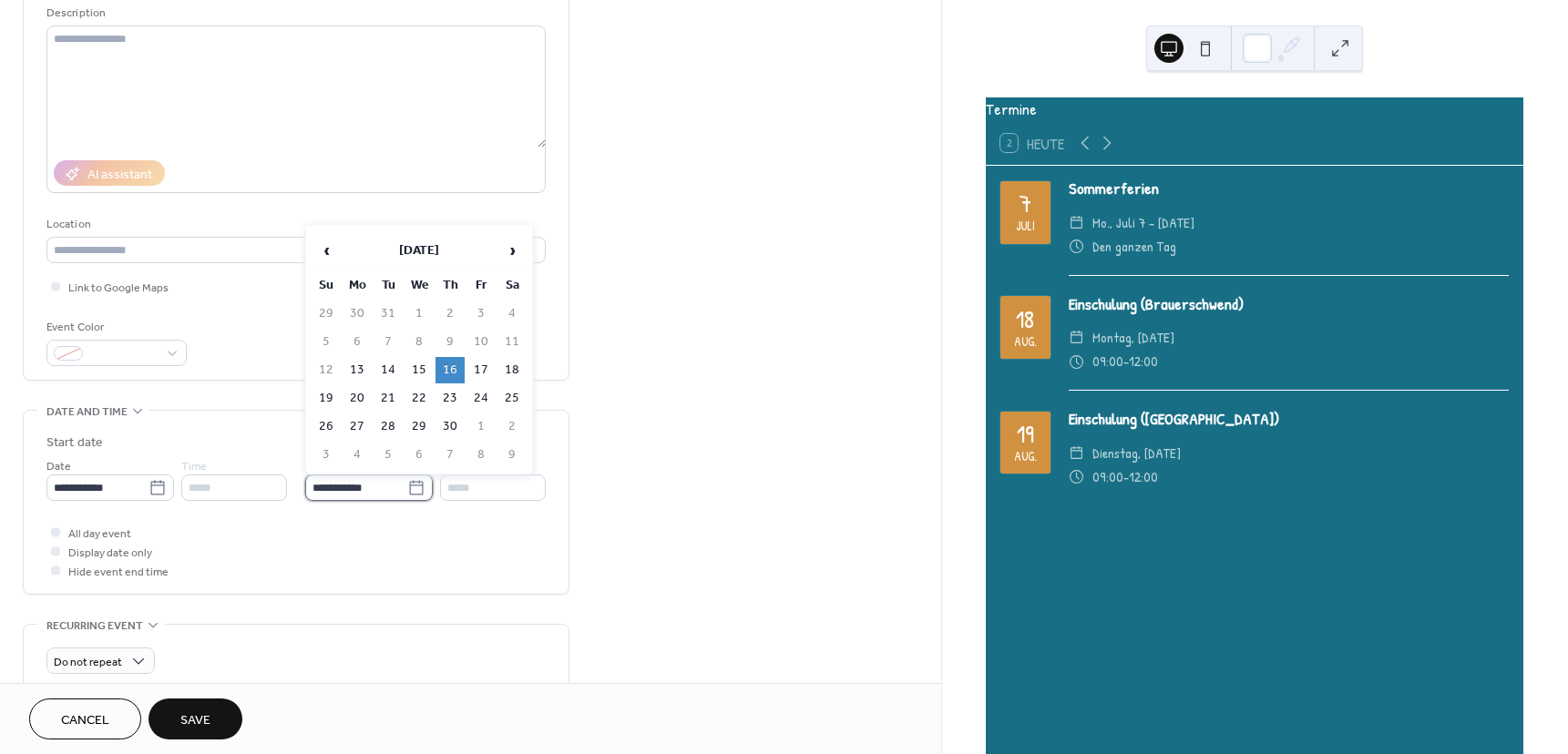 click on "**********" at bounding box center (356, 487) 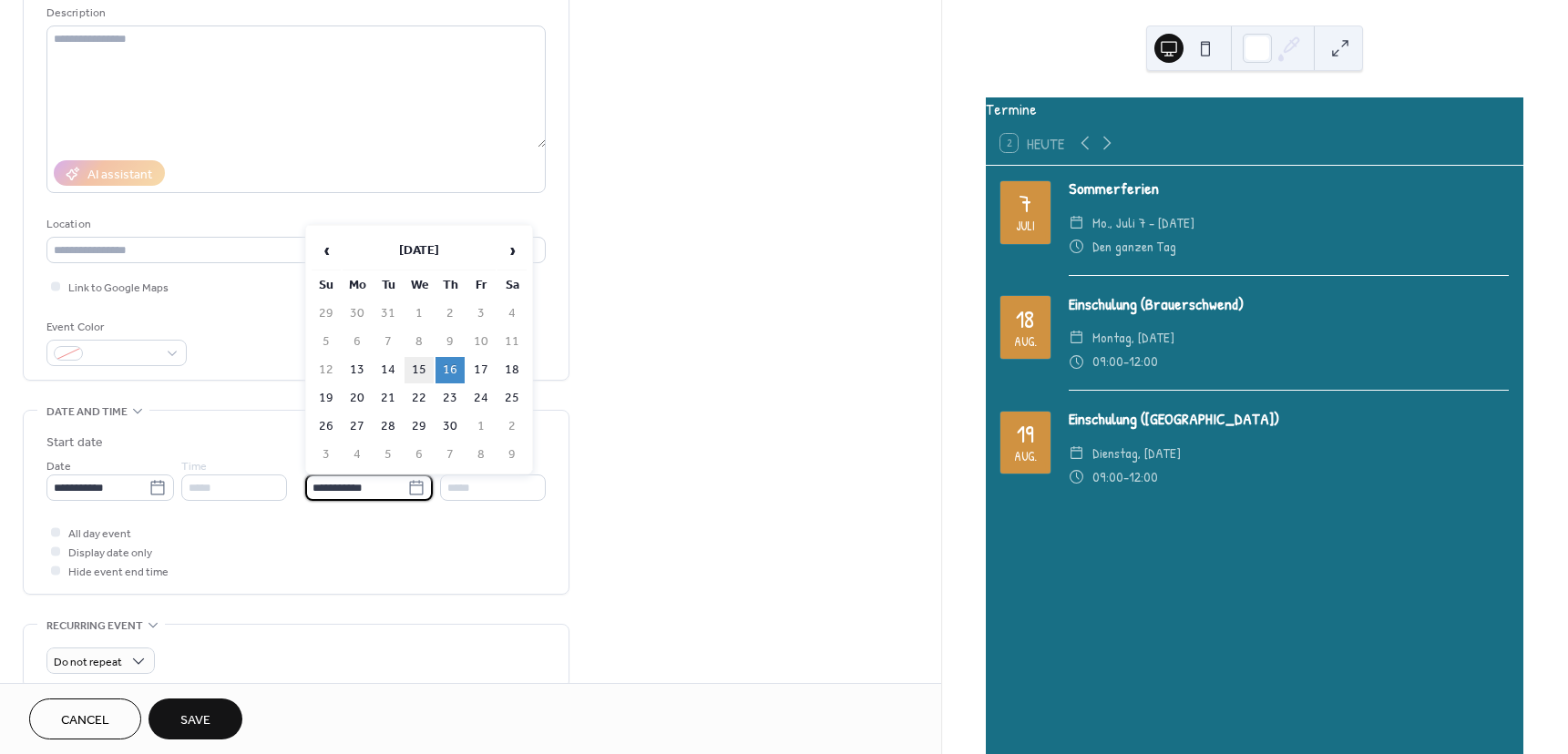 click on "15" at bounding box center (419, 370) 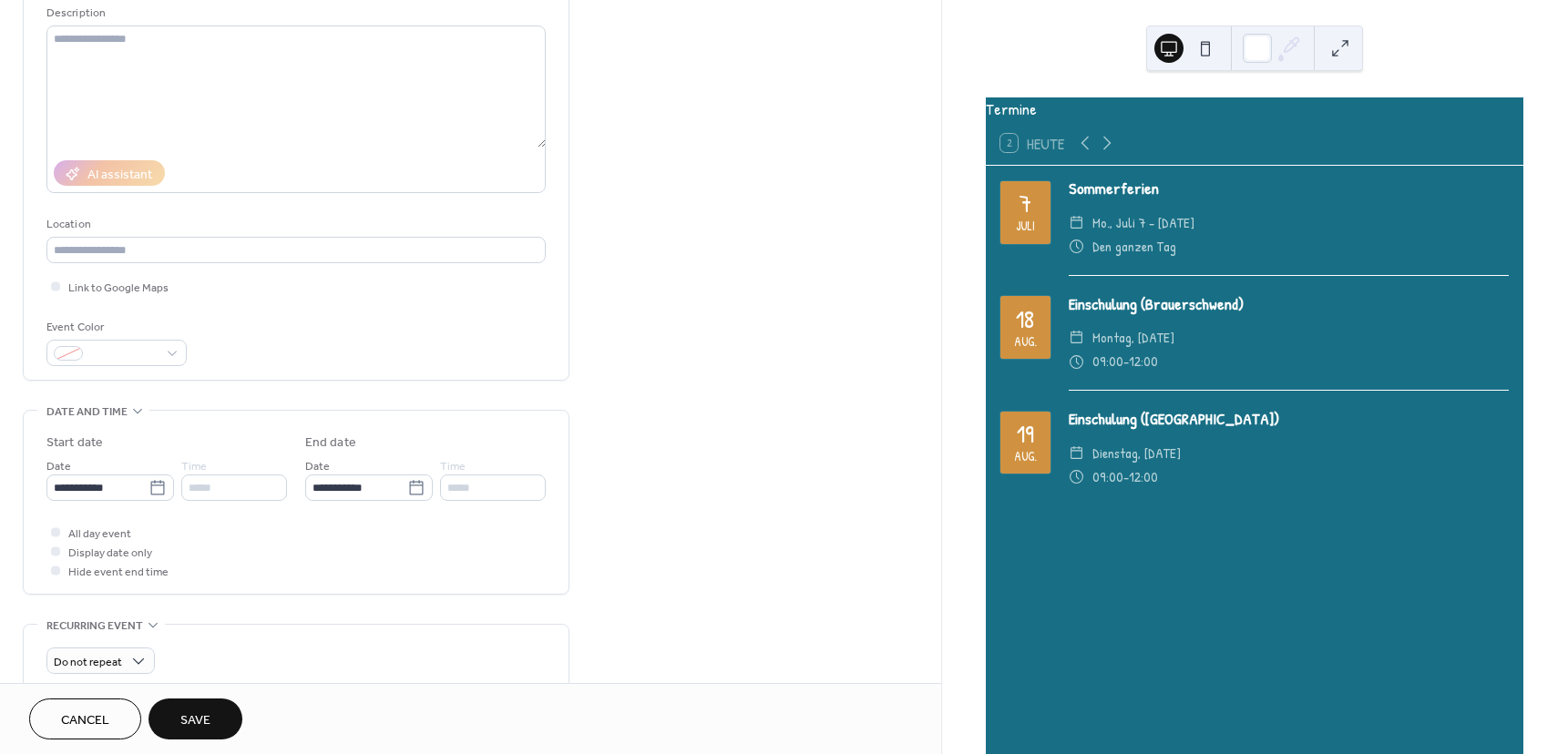 click on "Save" at bounding box center (195, 720) 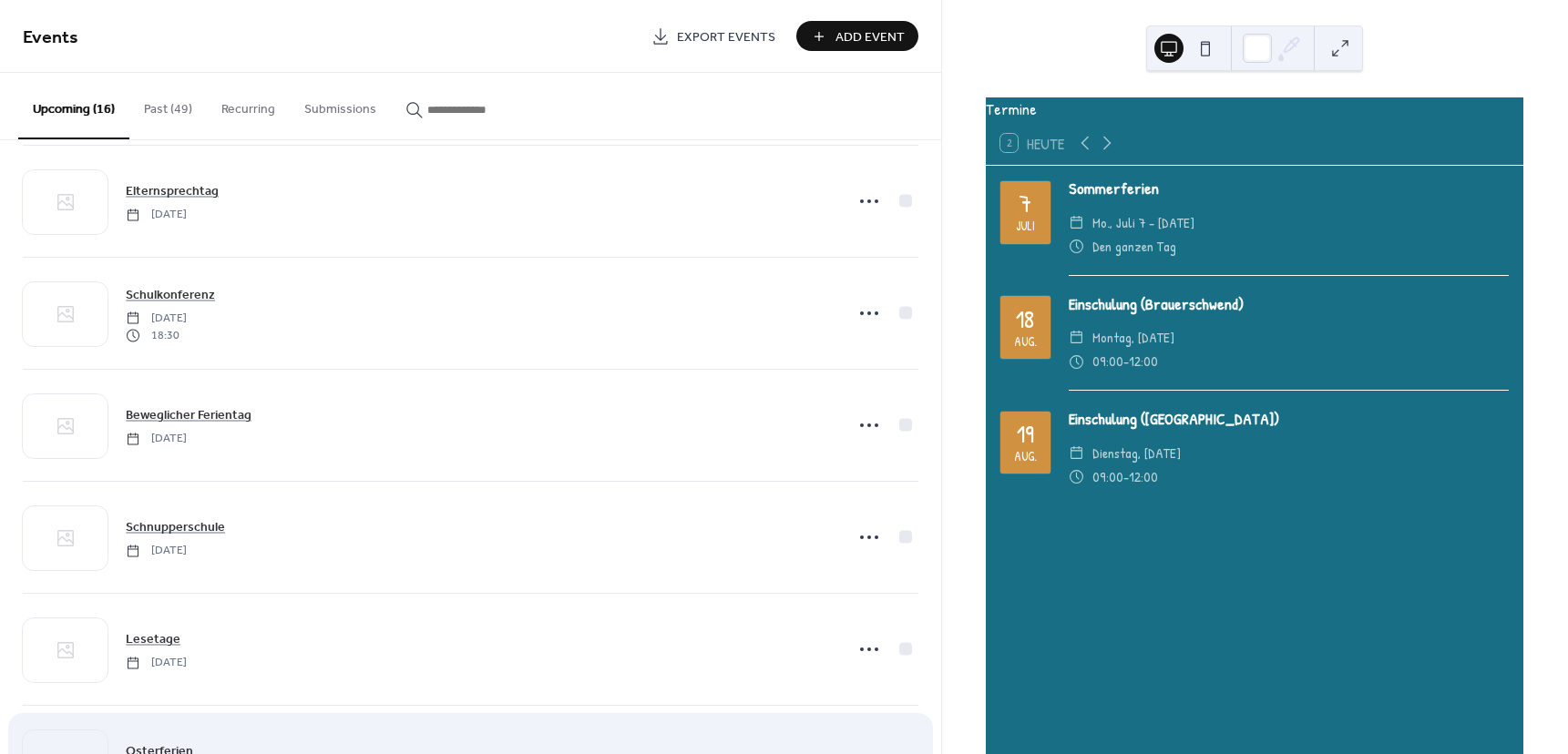 scroll, scrollTop: 1232, scrollLeft: 0, axis: vertical 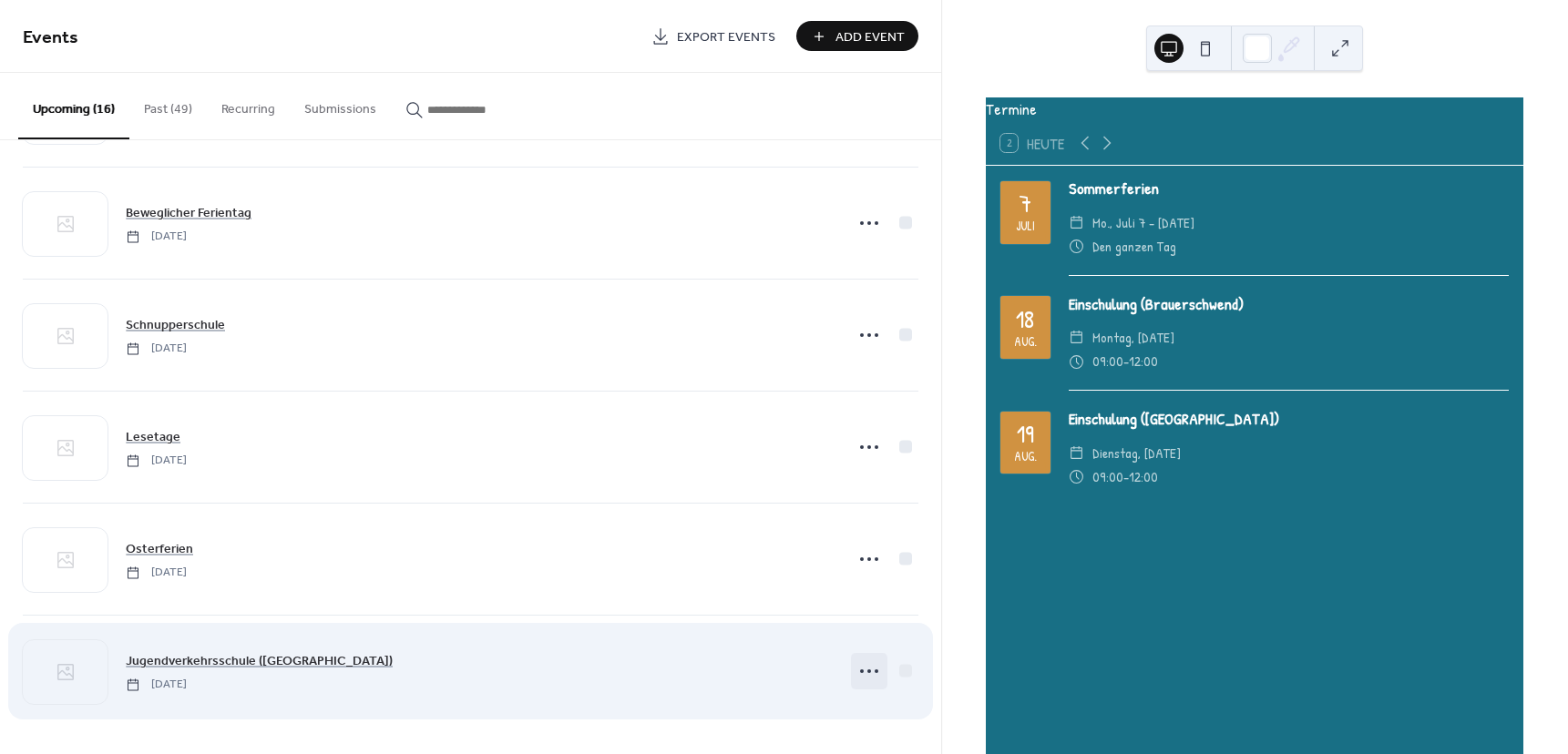 click 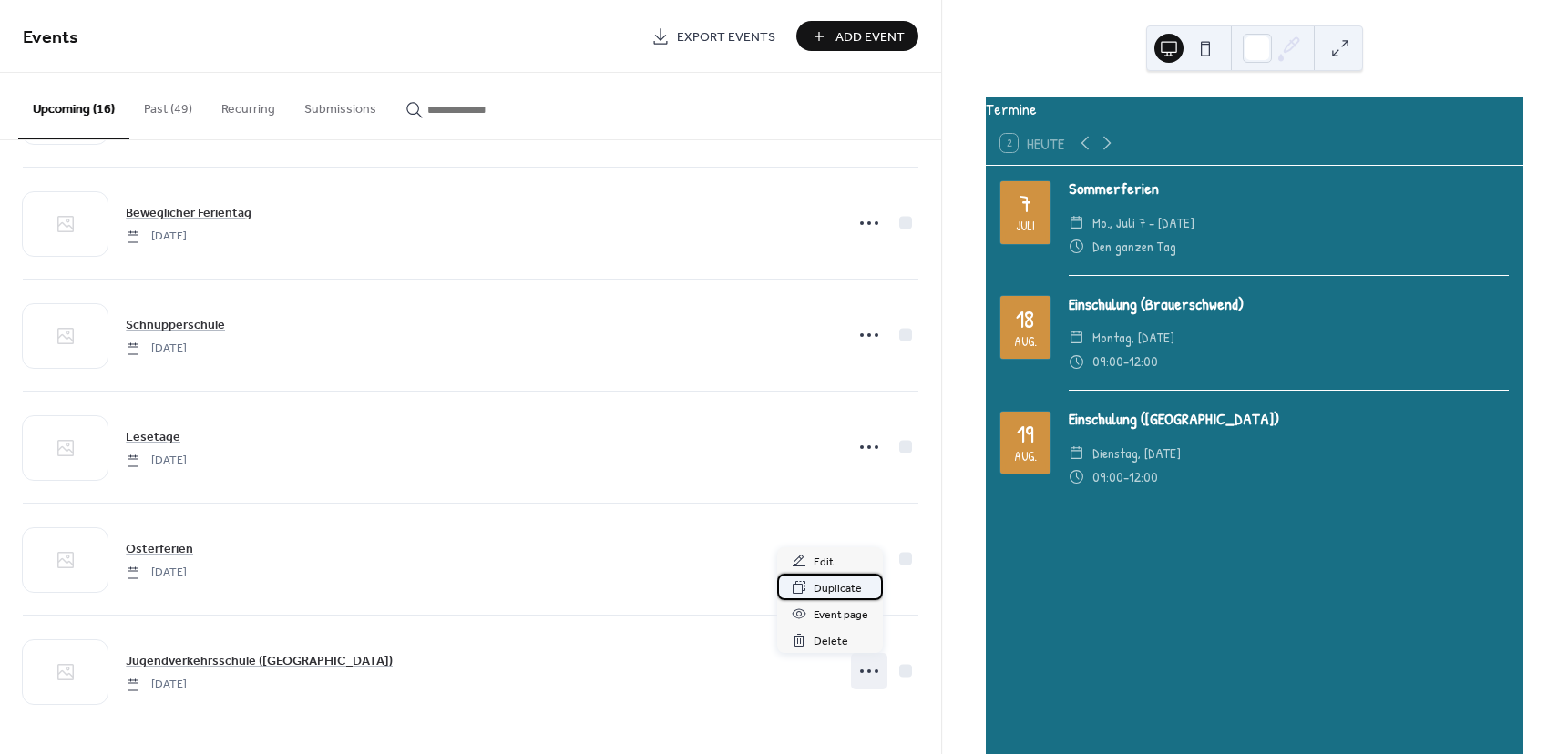 click on "Duplicate" at bounding box center (837, 588) 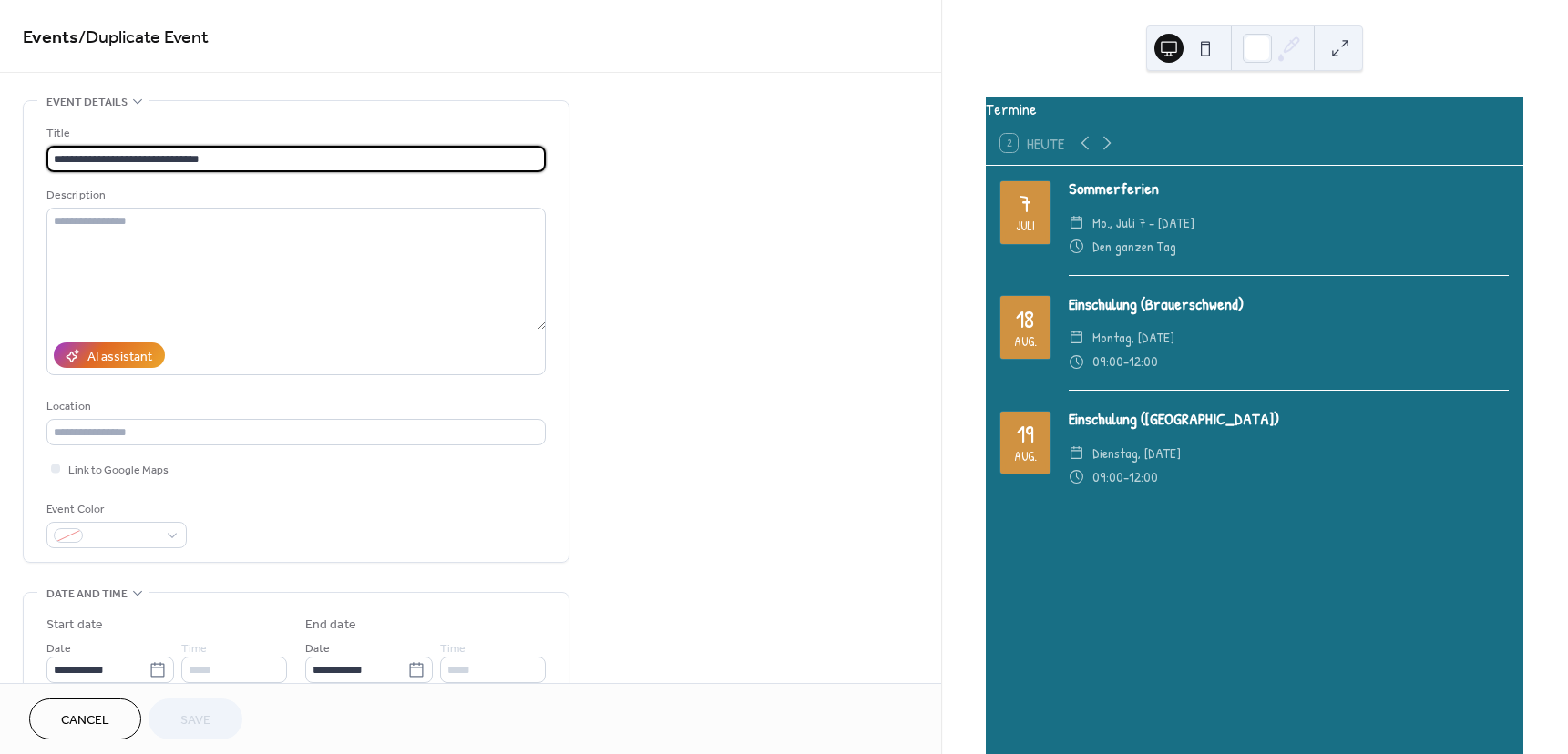 click on "**********" at bounding box center (296, 158) 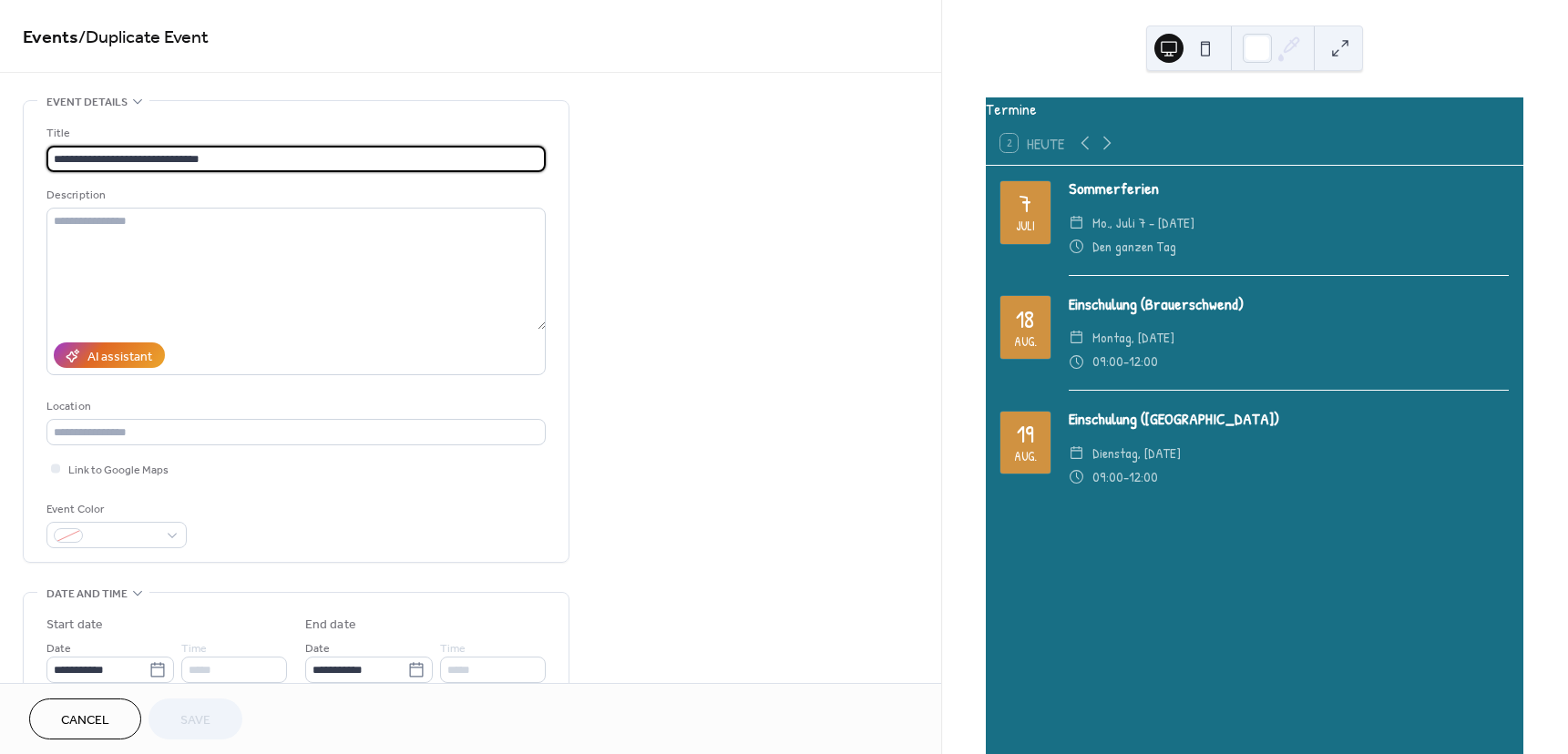 click on "**********" at bounding box center (296, 158) 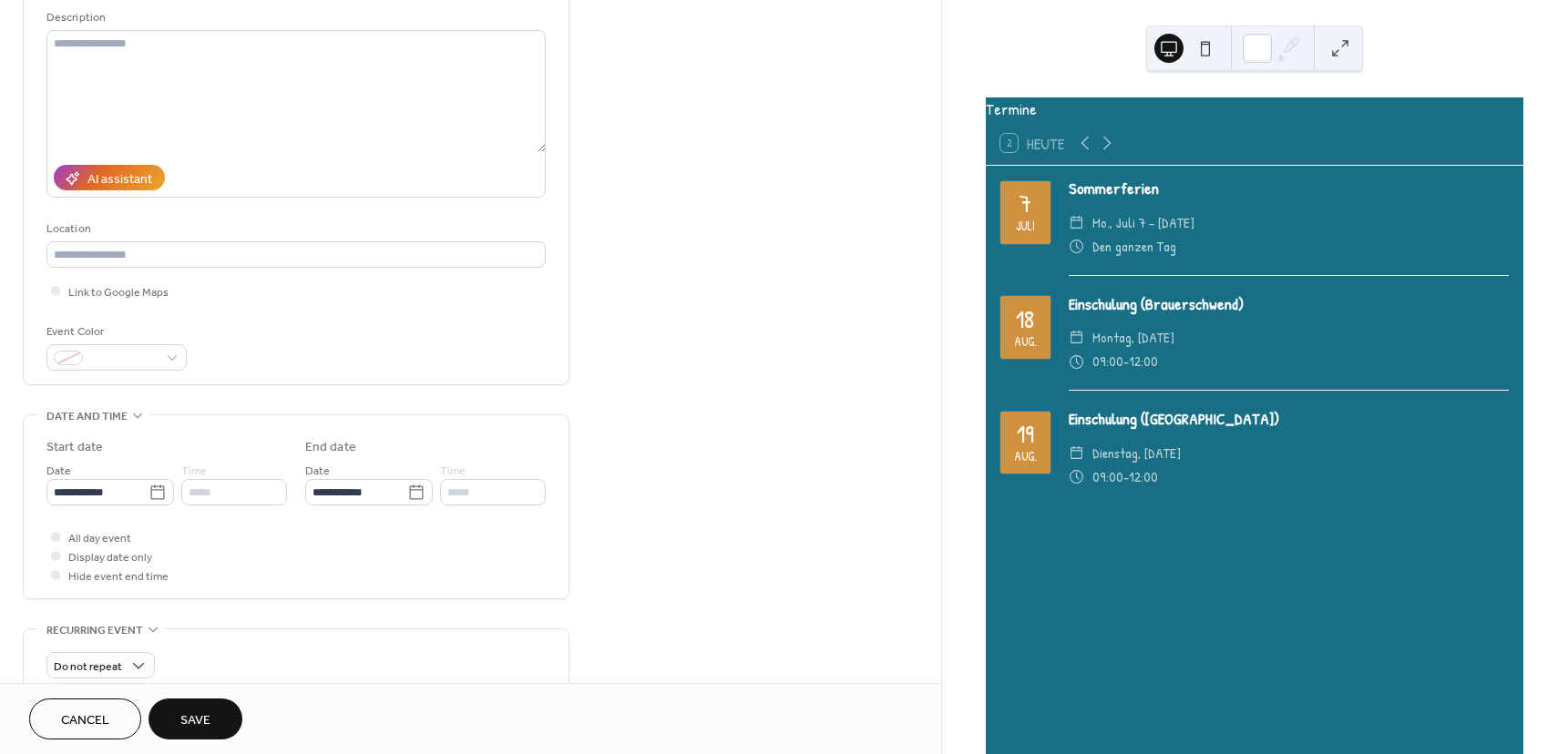 scroll, scrollTop: 182, scrollLeft: 0, axis: vertical 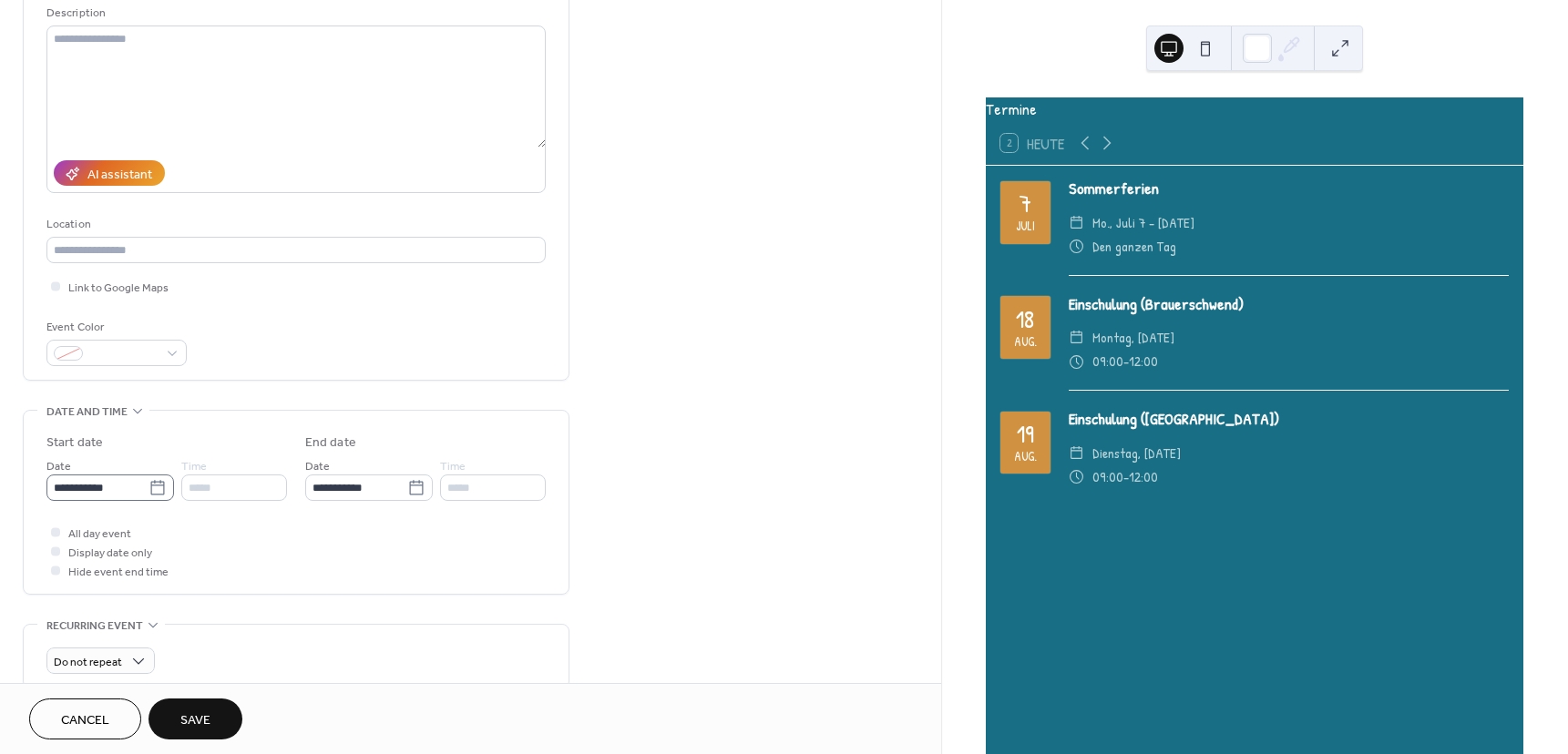type on "**********" 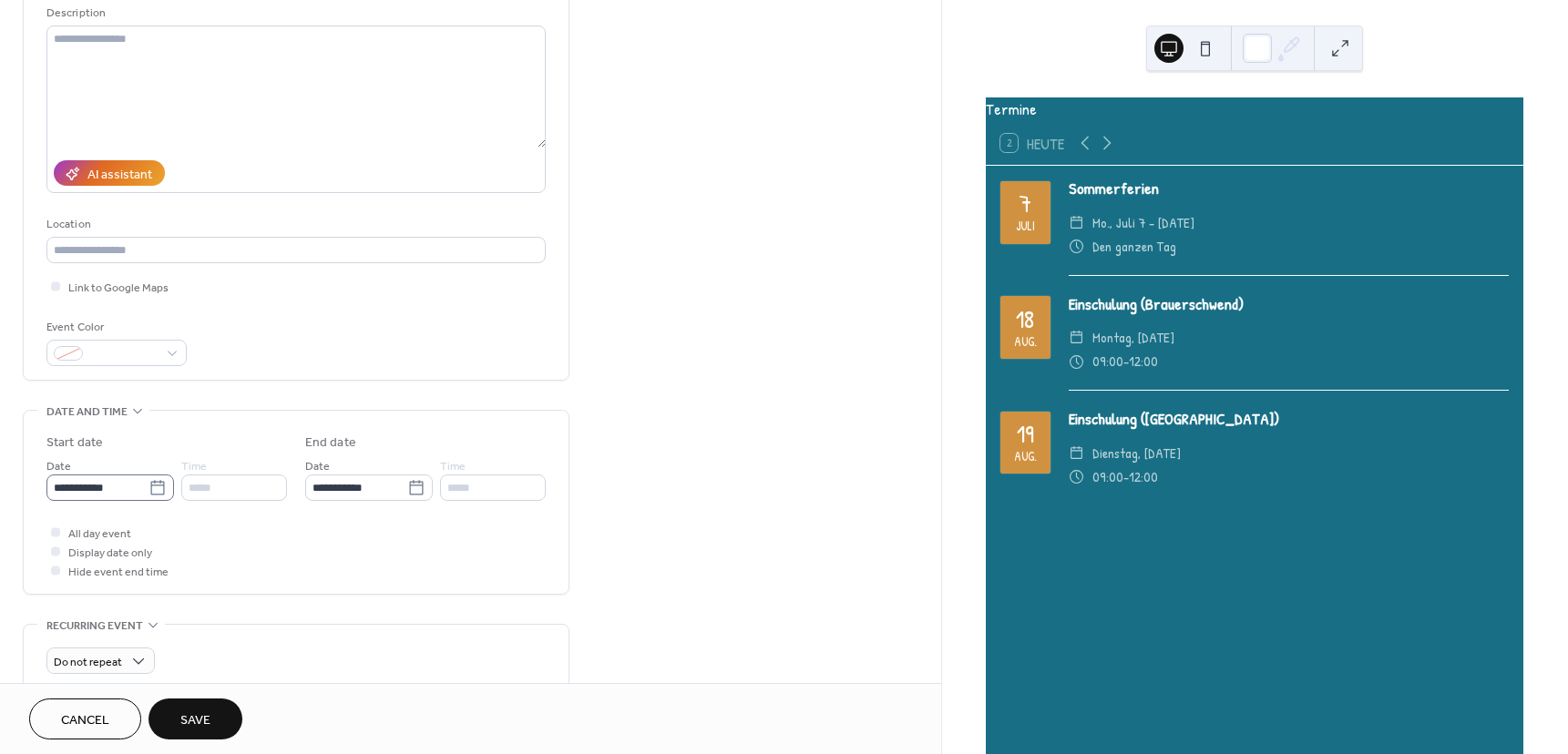 click 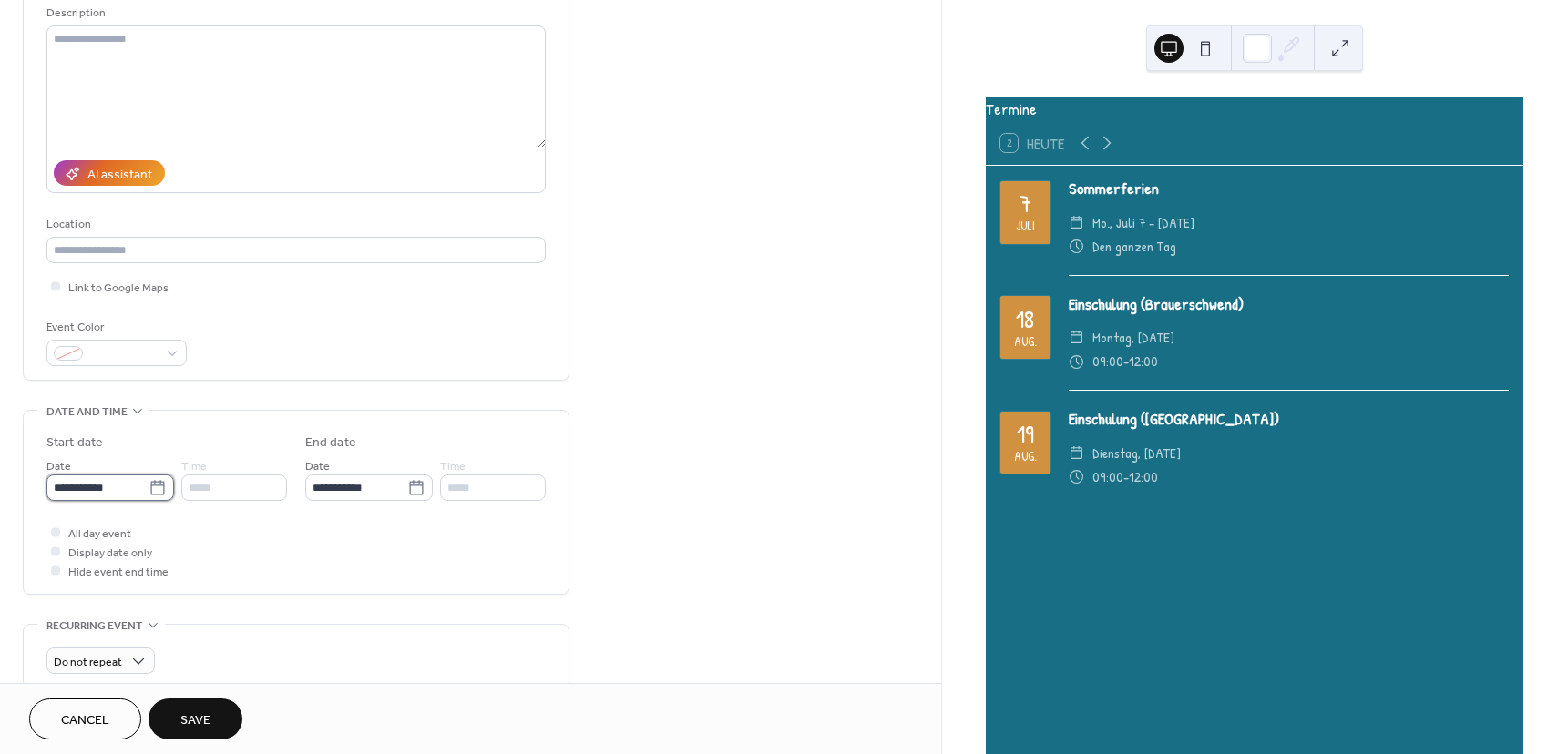 click on "**********" at bounding box center [97, 487] 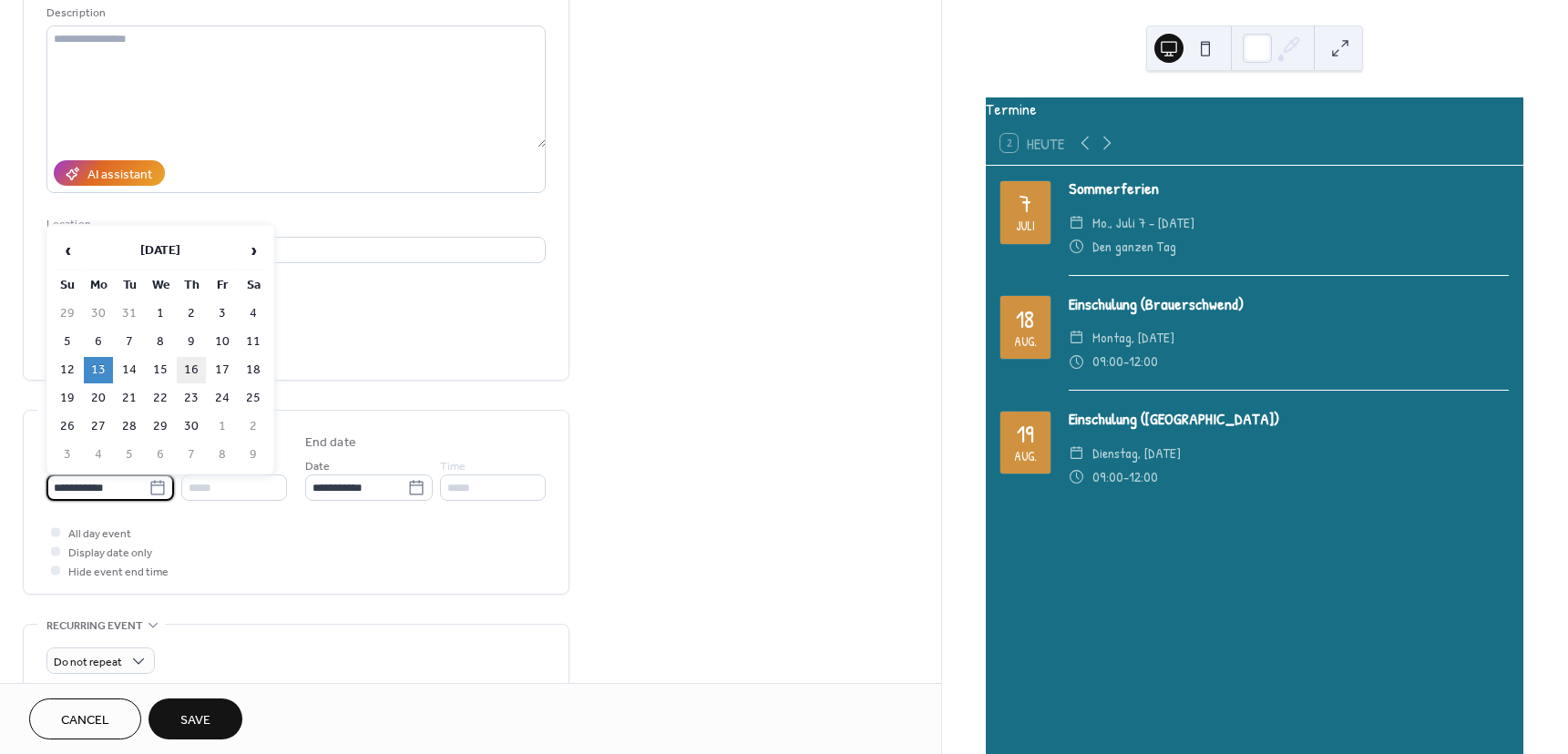 click on "16" at bounding box center (191, 370) 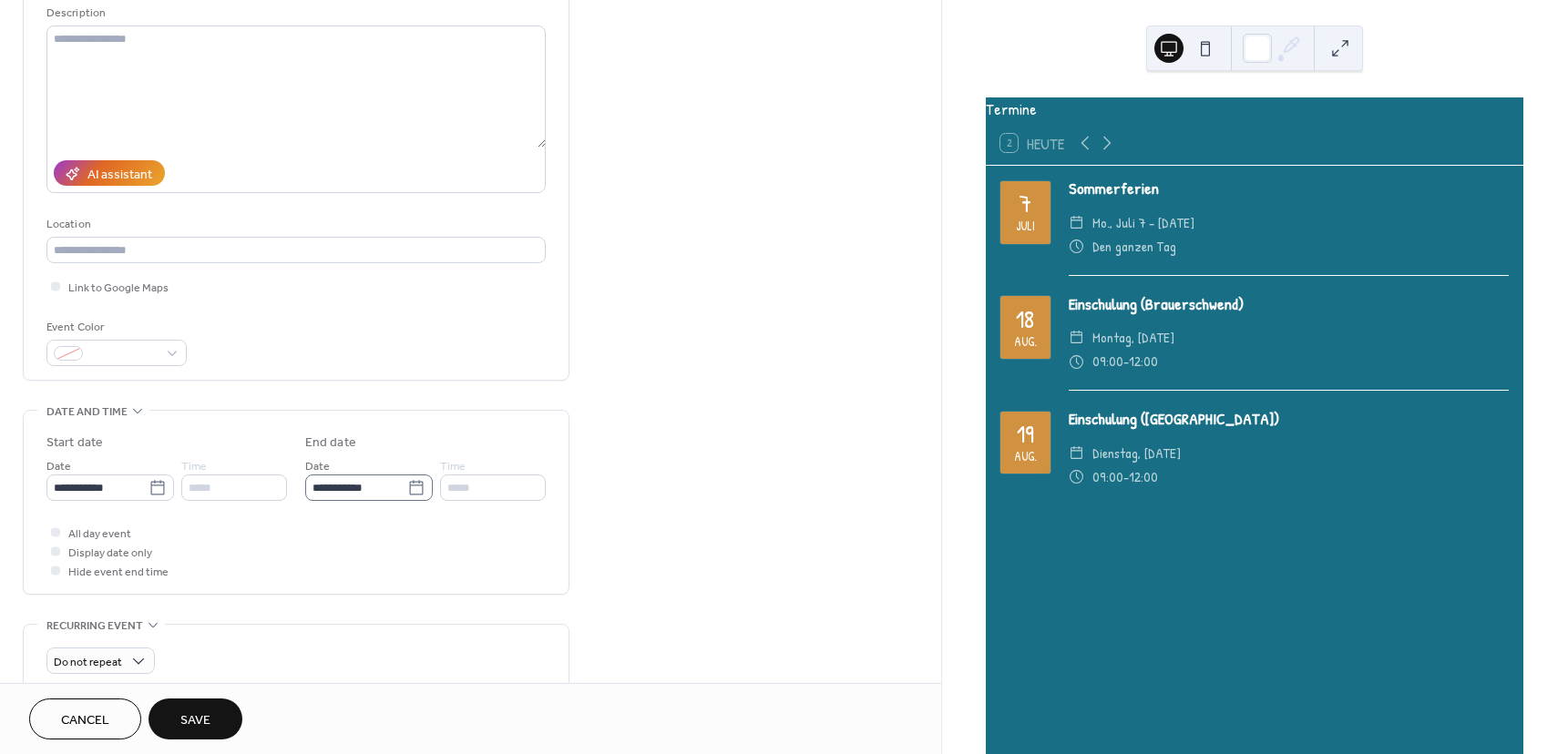 click 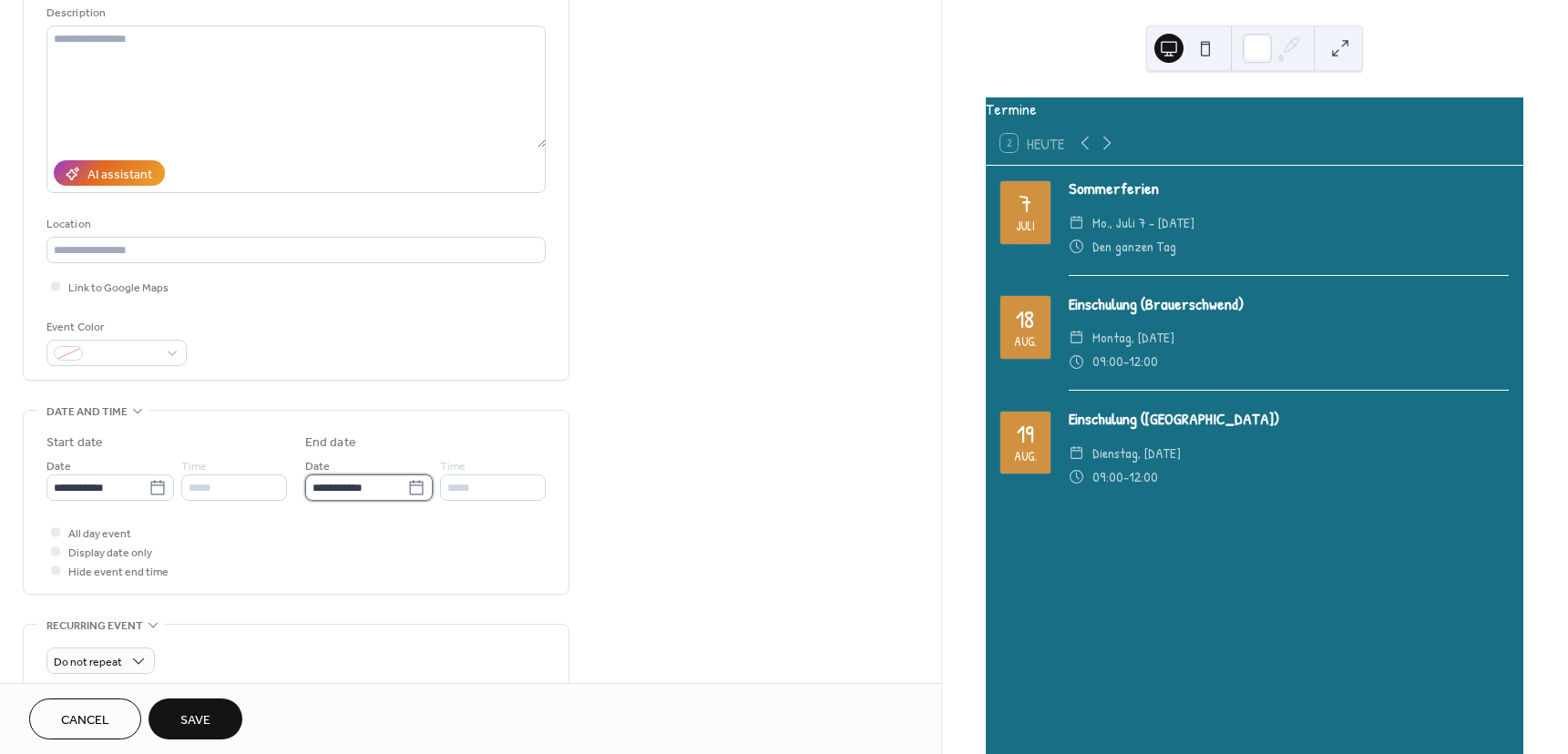 click on "**********" at bounding box center (356, 487) 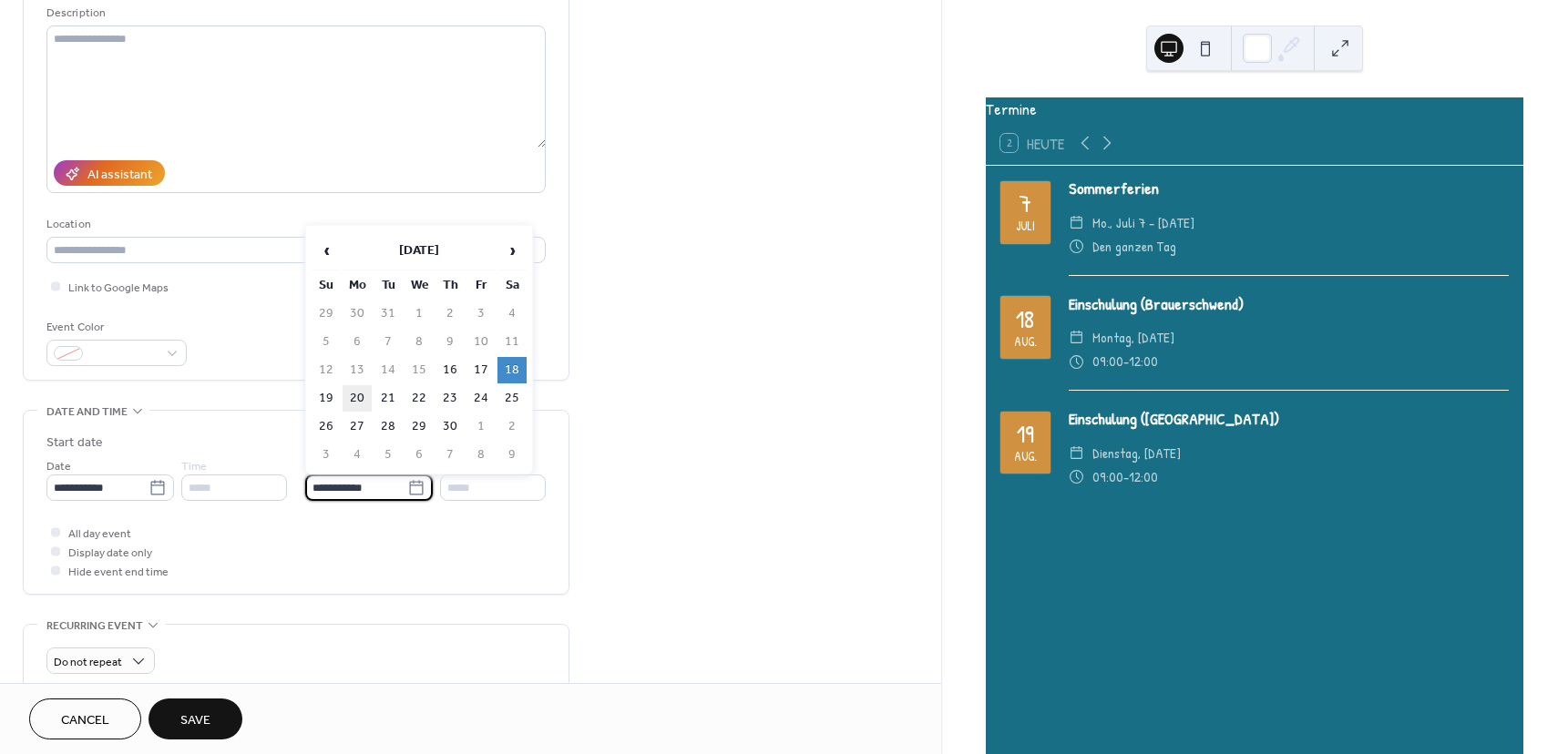 click on "20" at bounding box center (357, 398) 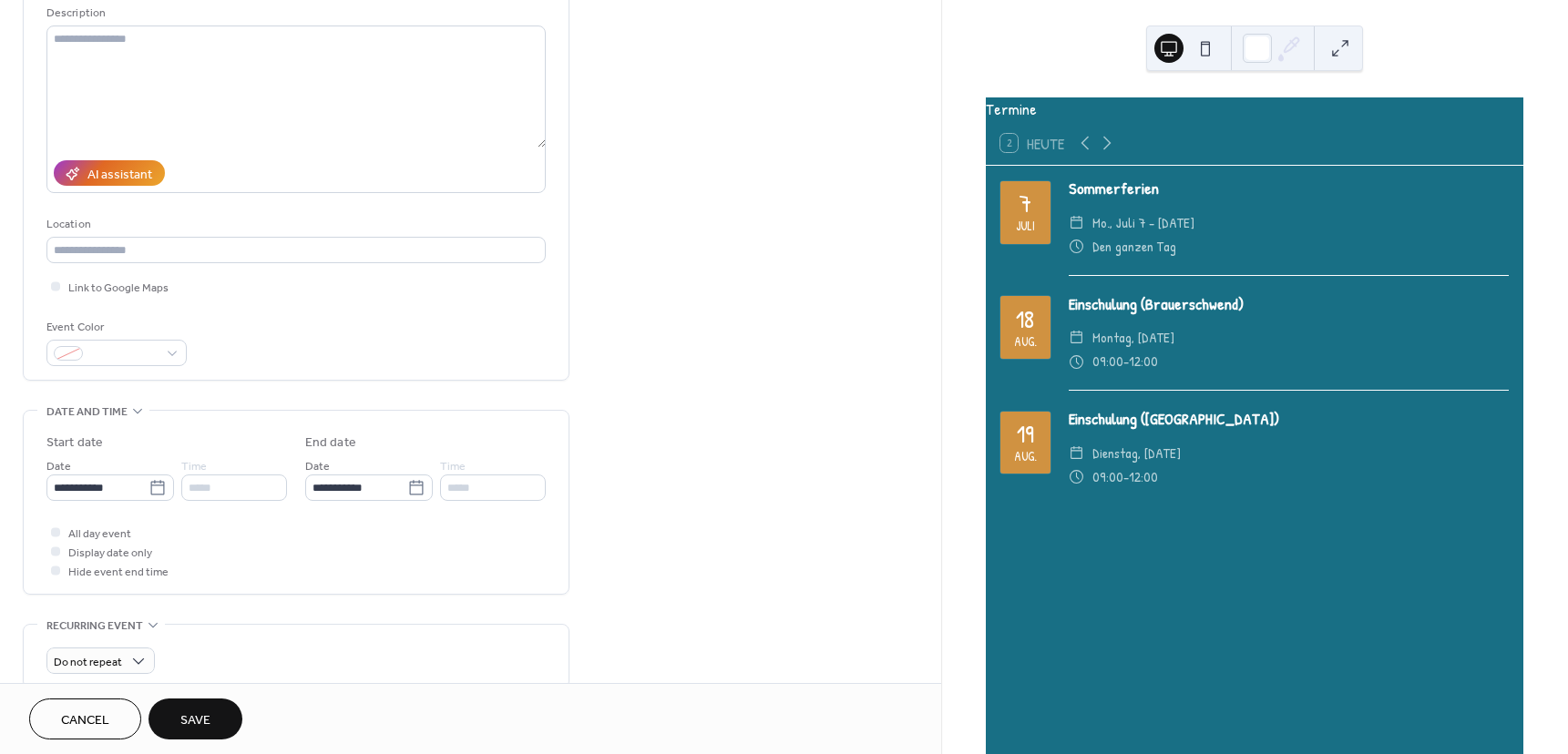 click on "Save" at bounding box center [195, 718] 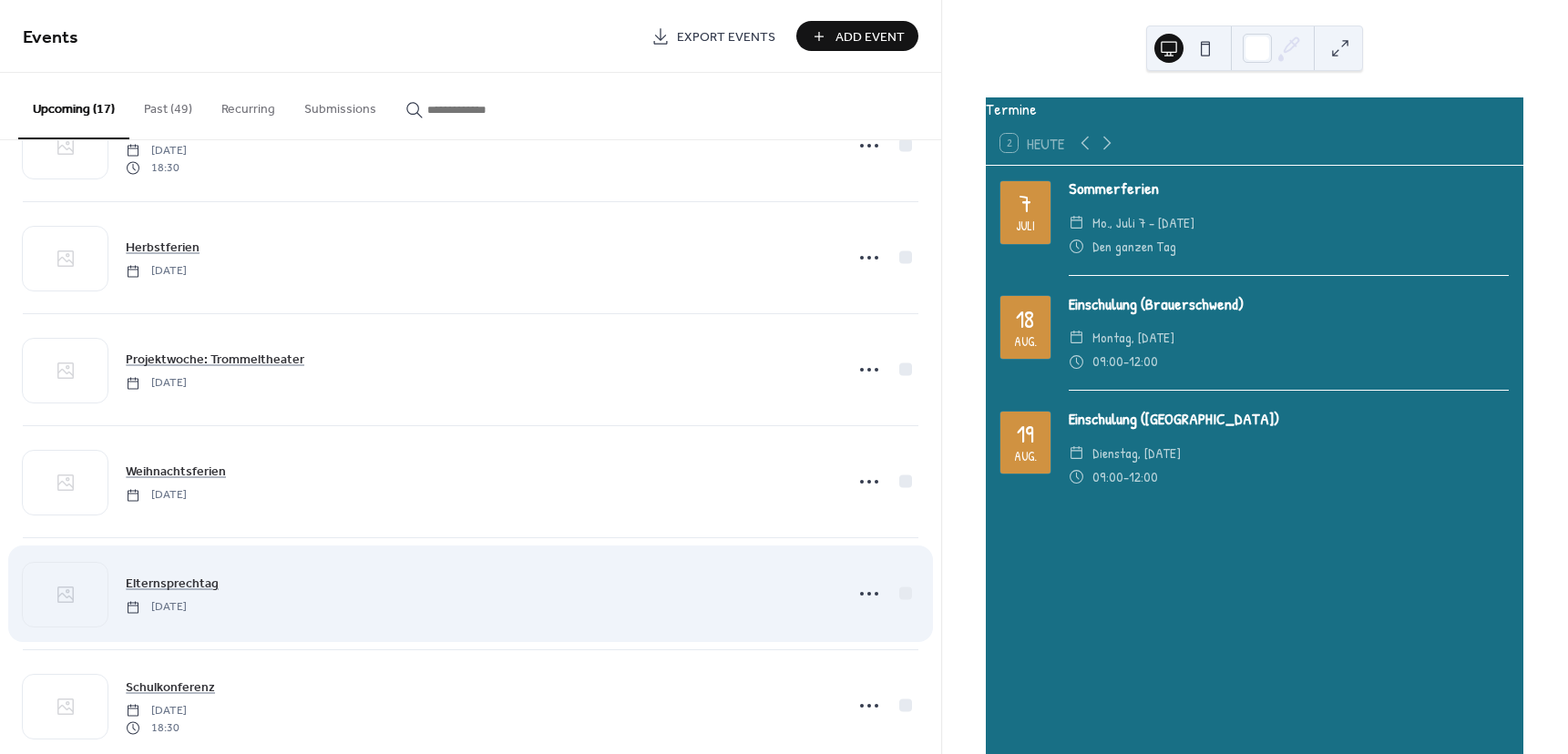 scroll, scrollTop: 1344, scrollLeft: 0, axis: vertical 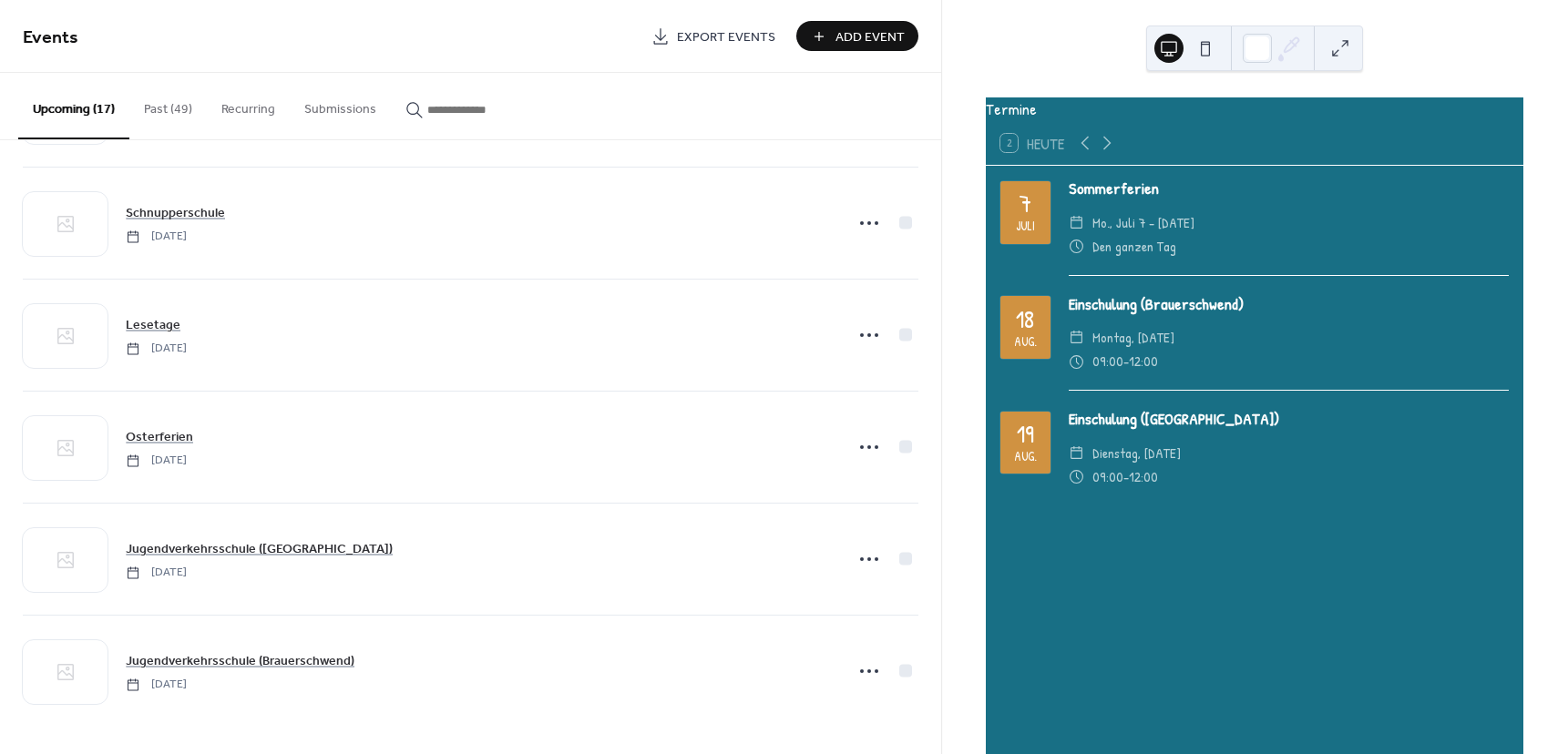 click on "Add Event" at bounding box center (870, 37) 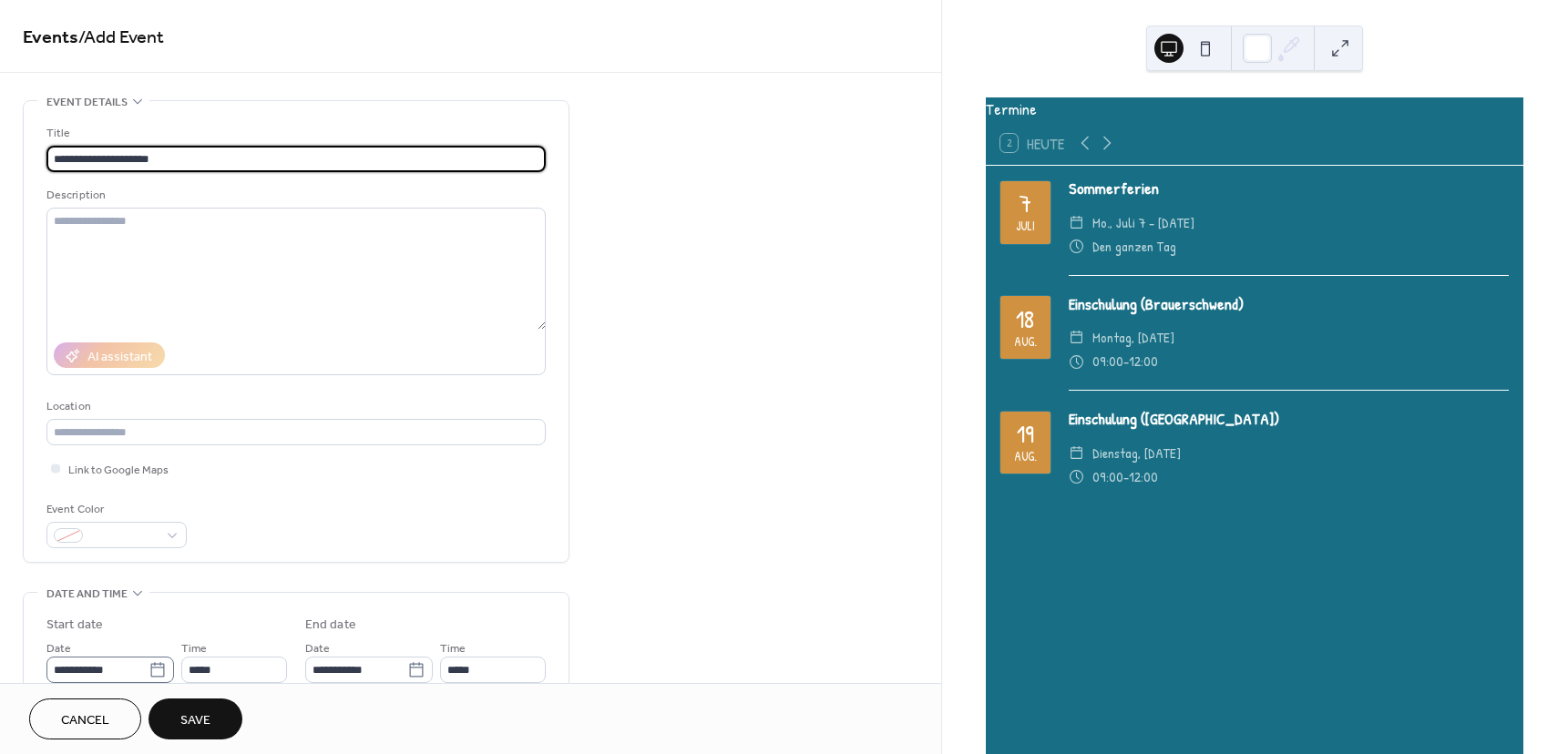 type on "**********" 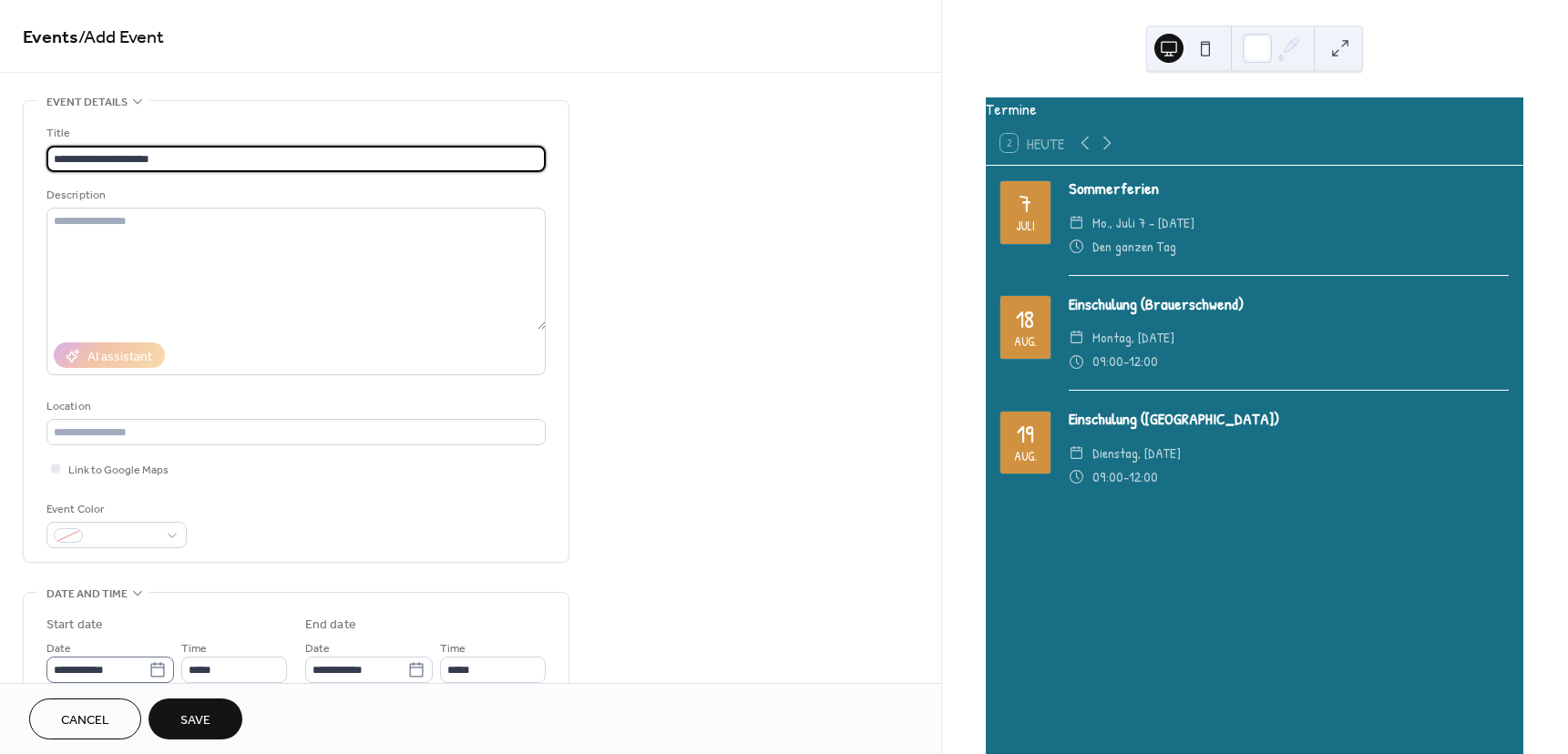 click 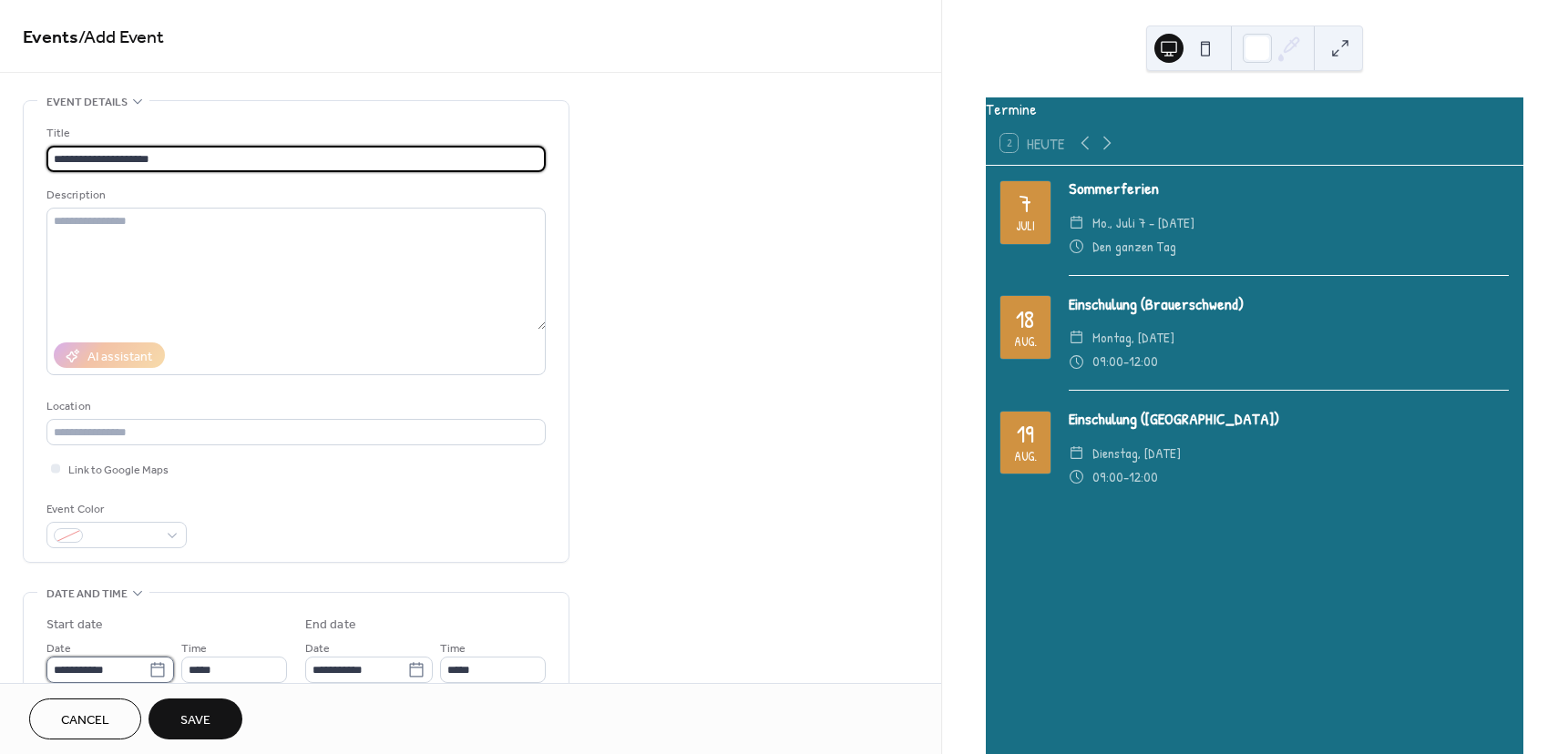 click on "**********" at bounding box center [97, 669] 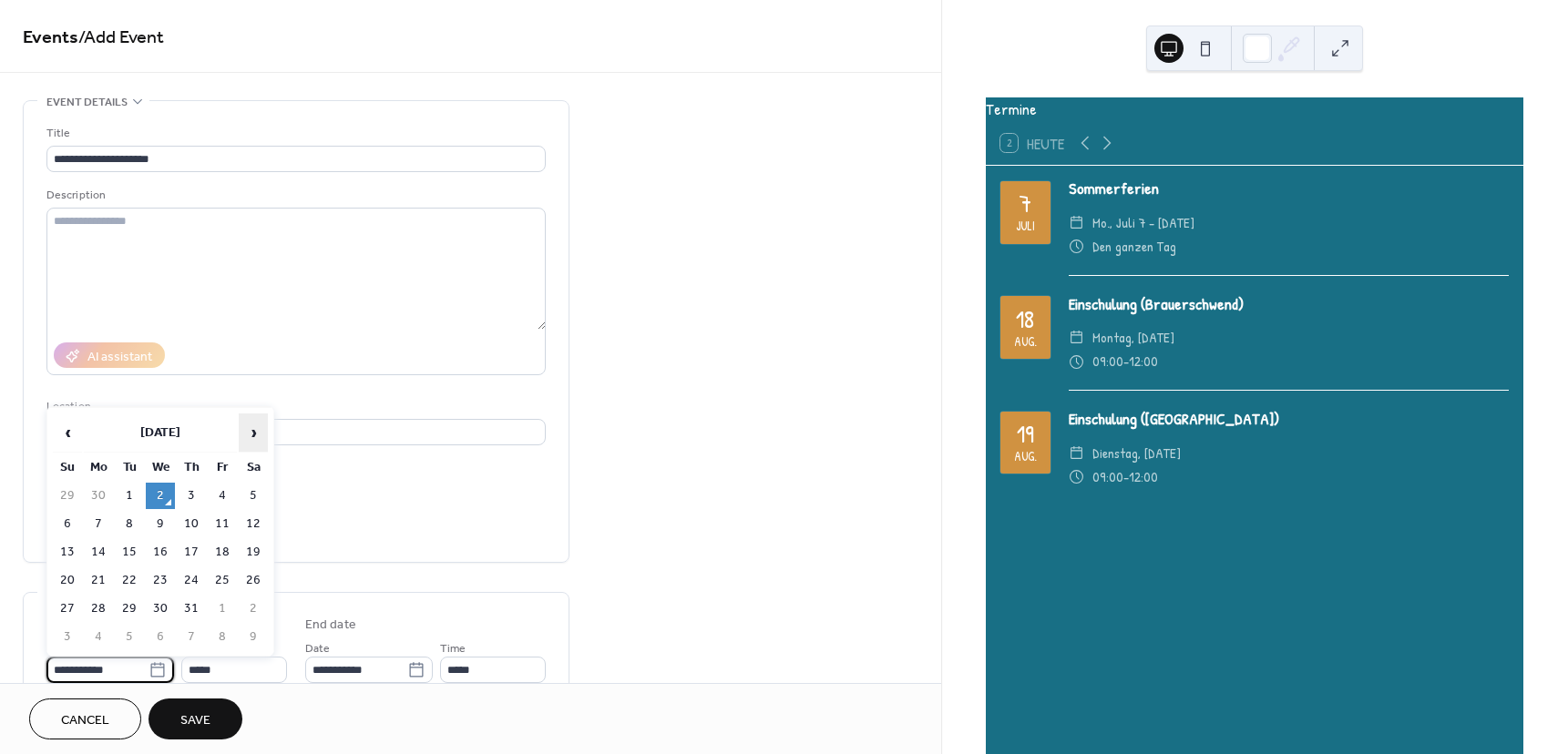 click on "›" at bounding box center [253, 433] 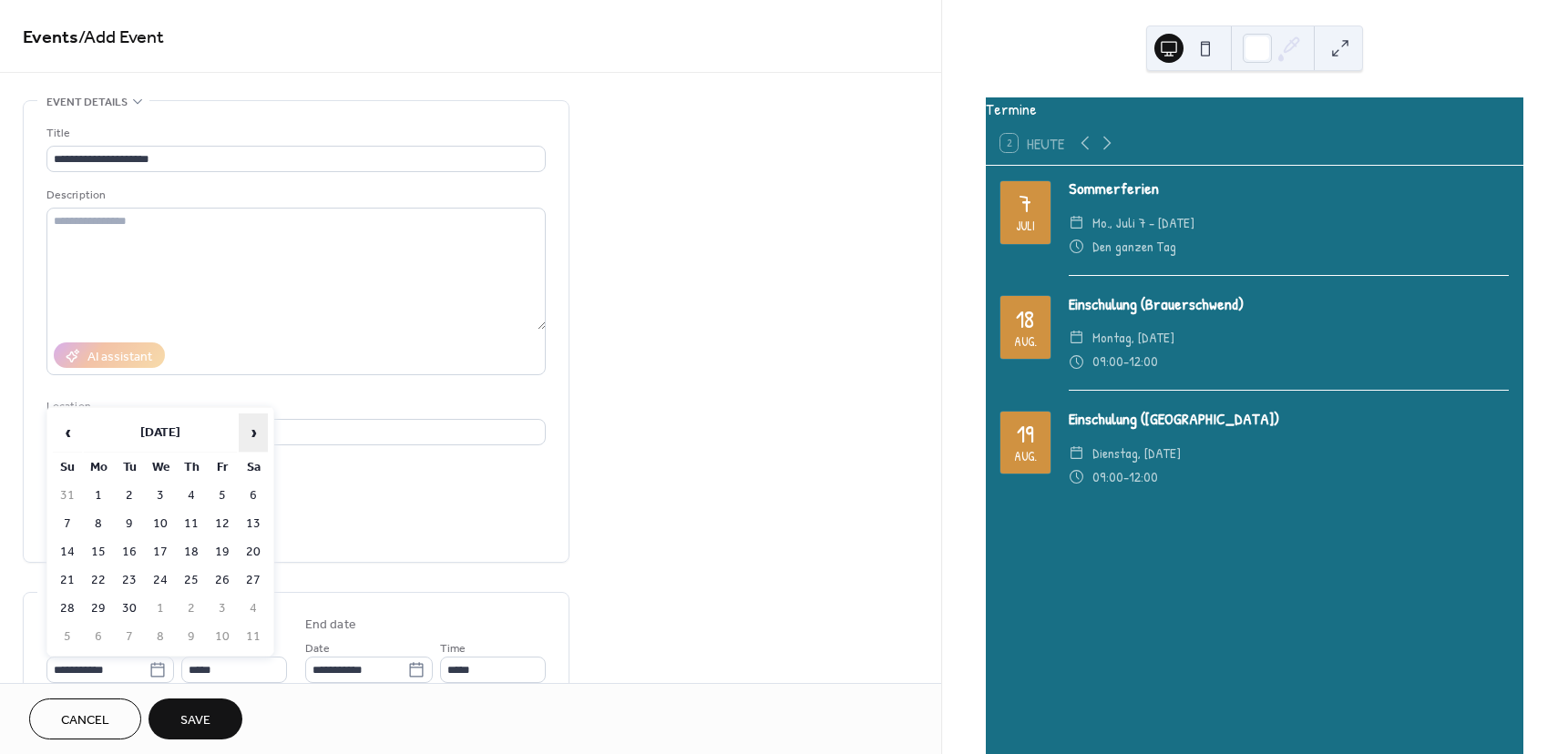 click on "›" at bounding box center [253, 433] 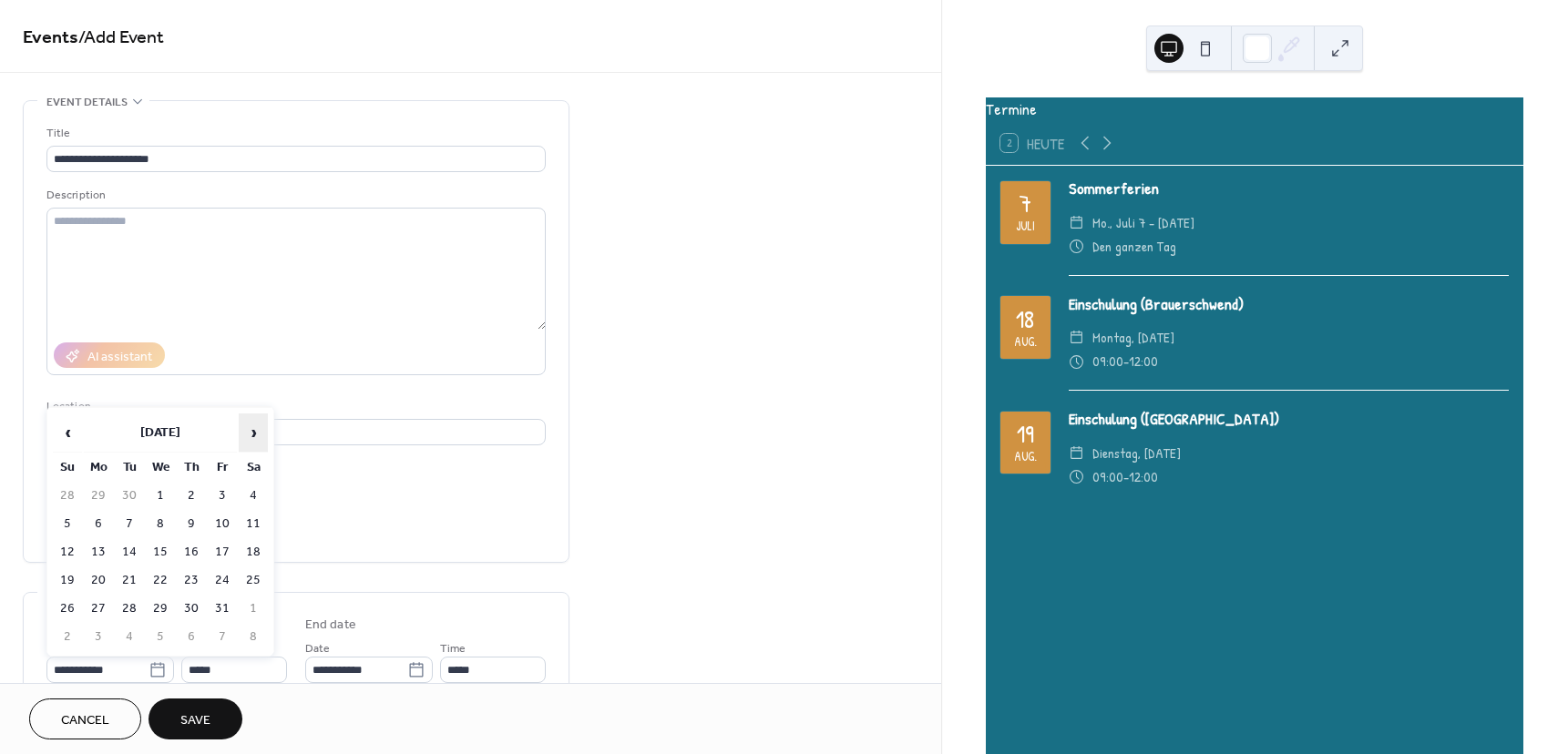 click on "›" at bounding box center [253, 433] 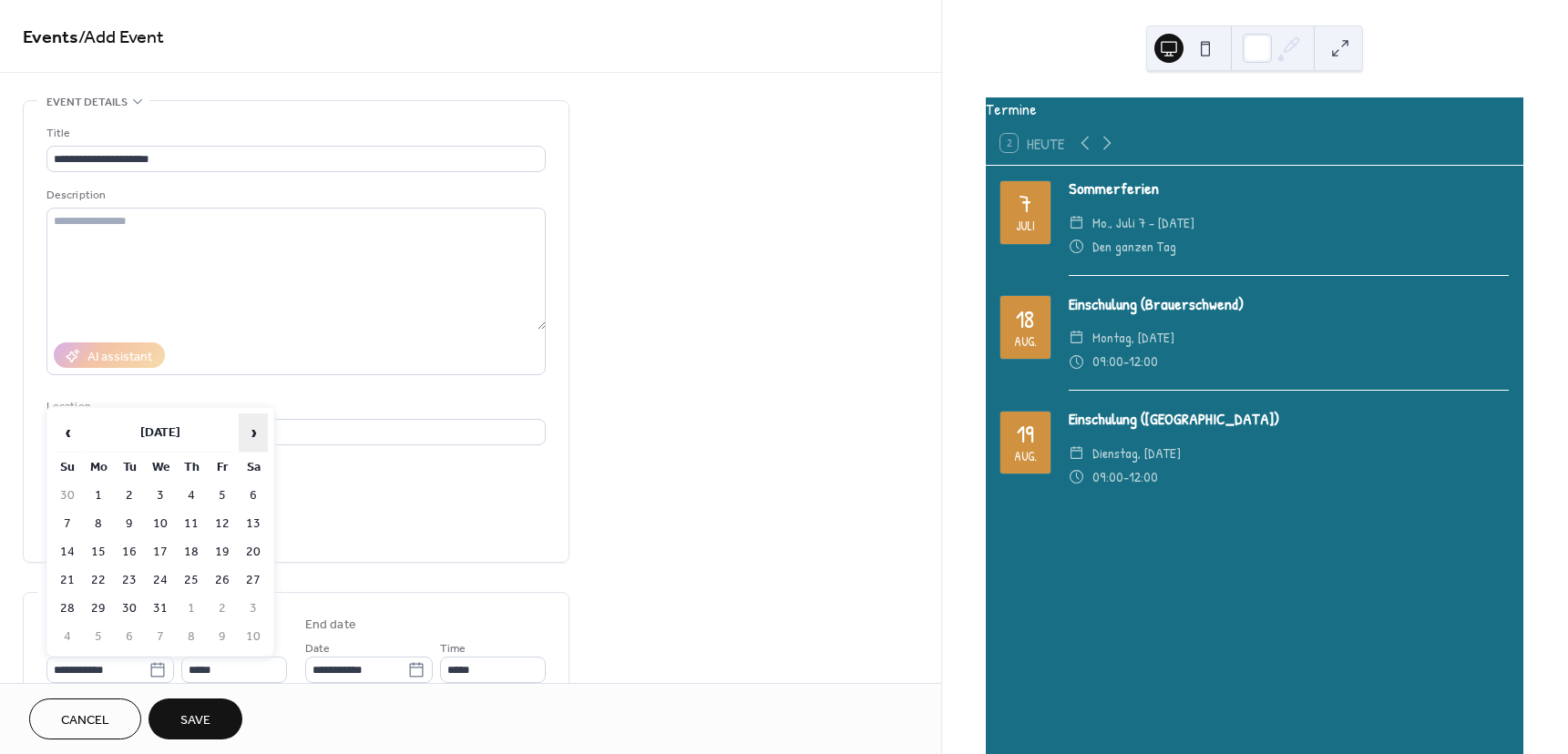 click on "›" at bounding box center [253, 433] 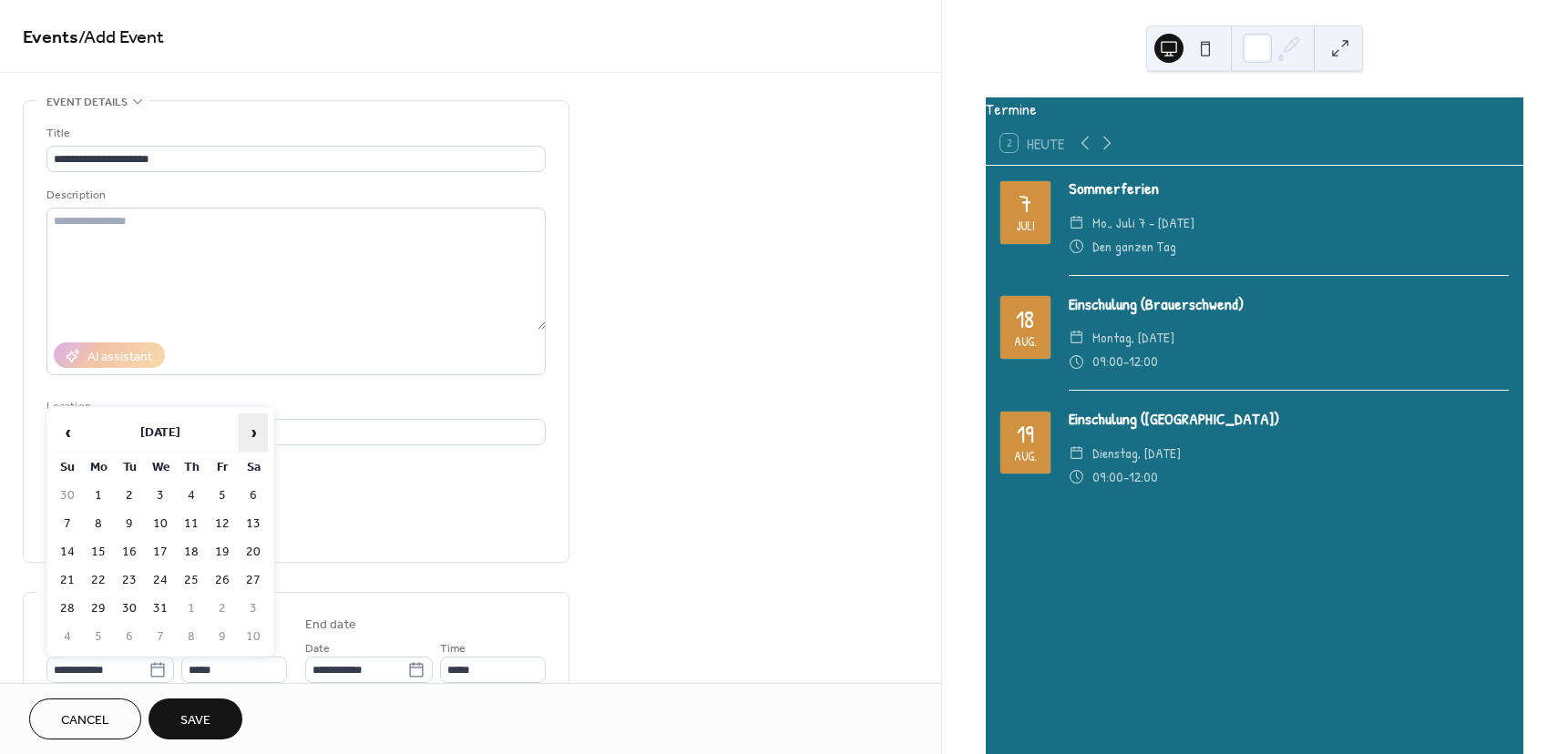 click on "›" at bounding box center (253, 433) 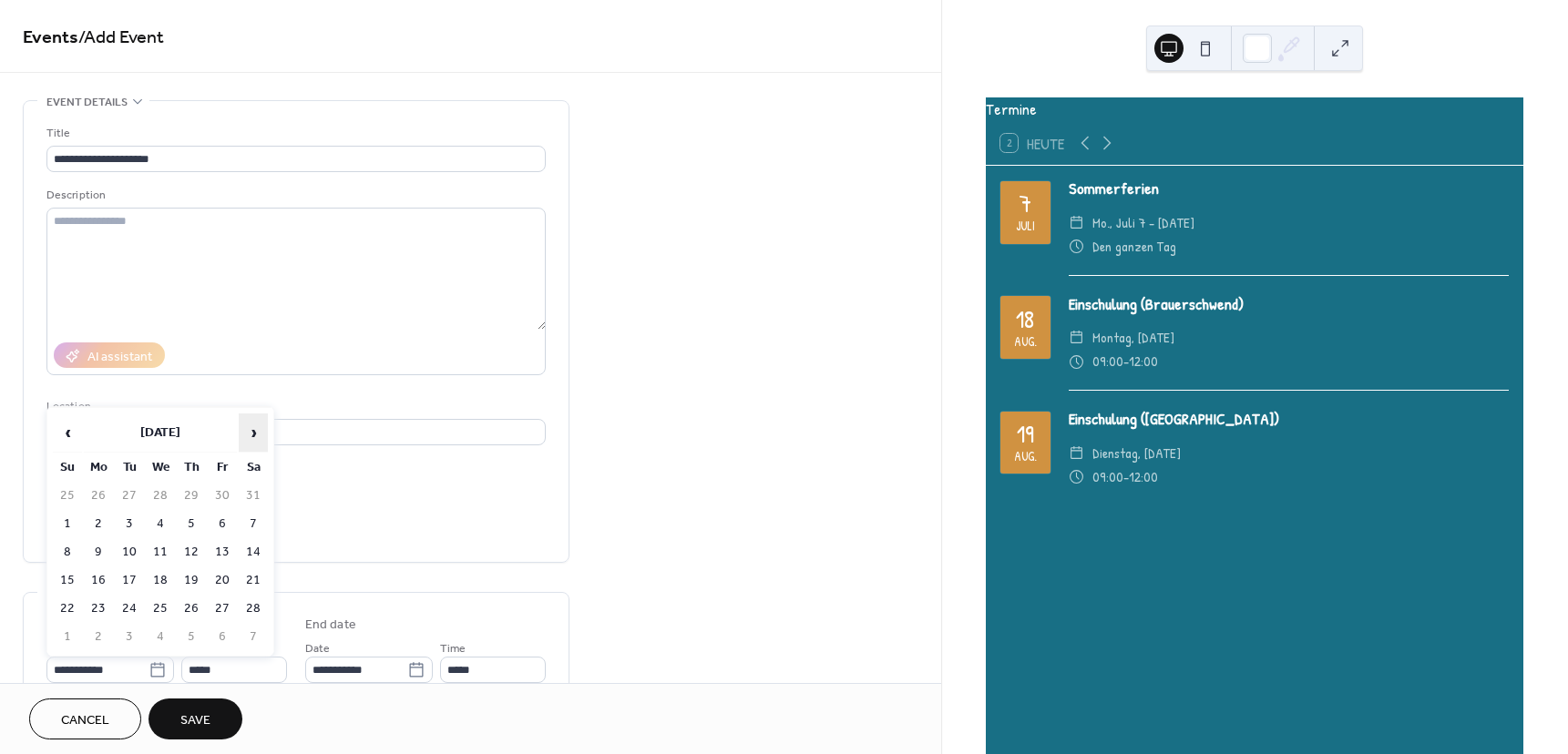 click on "›" at bounding box center [253, 433] 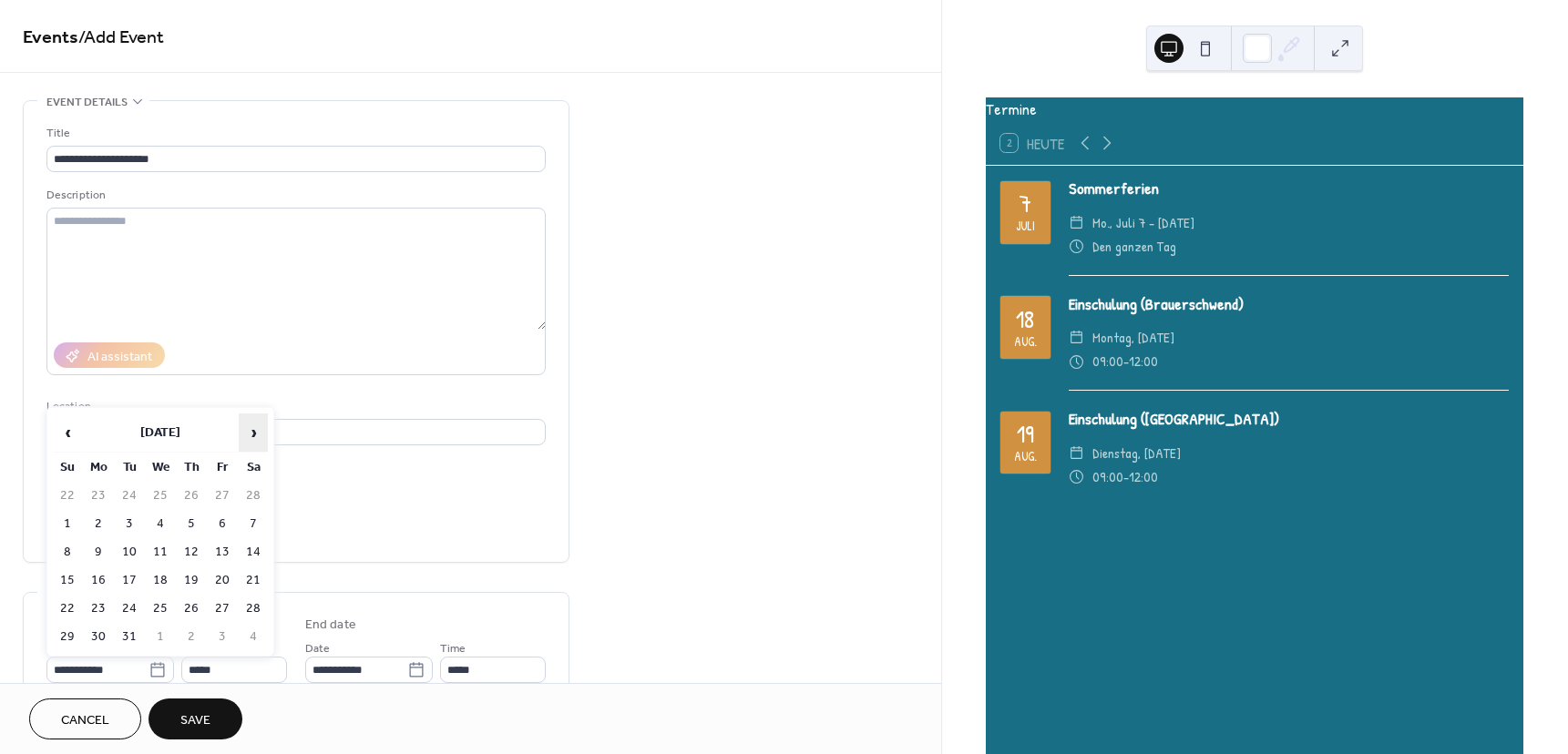 click on "›" at bounding box center [253, 433] 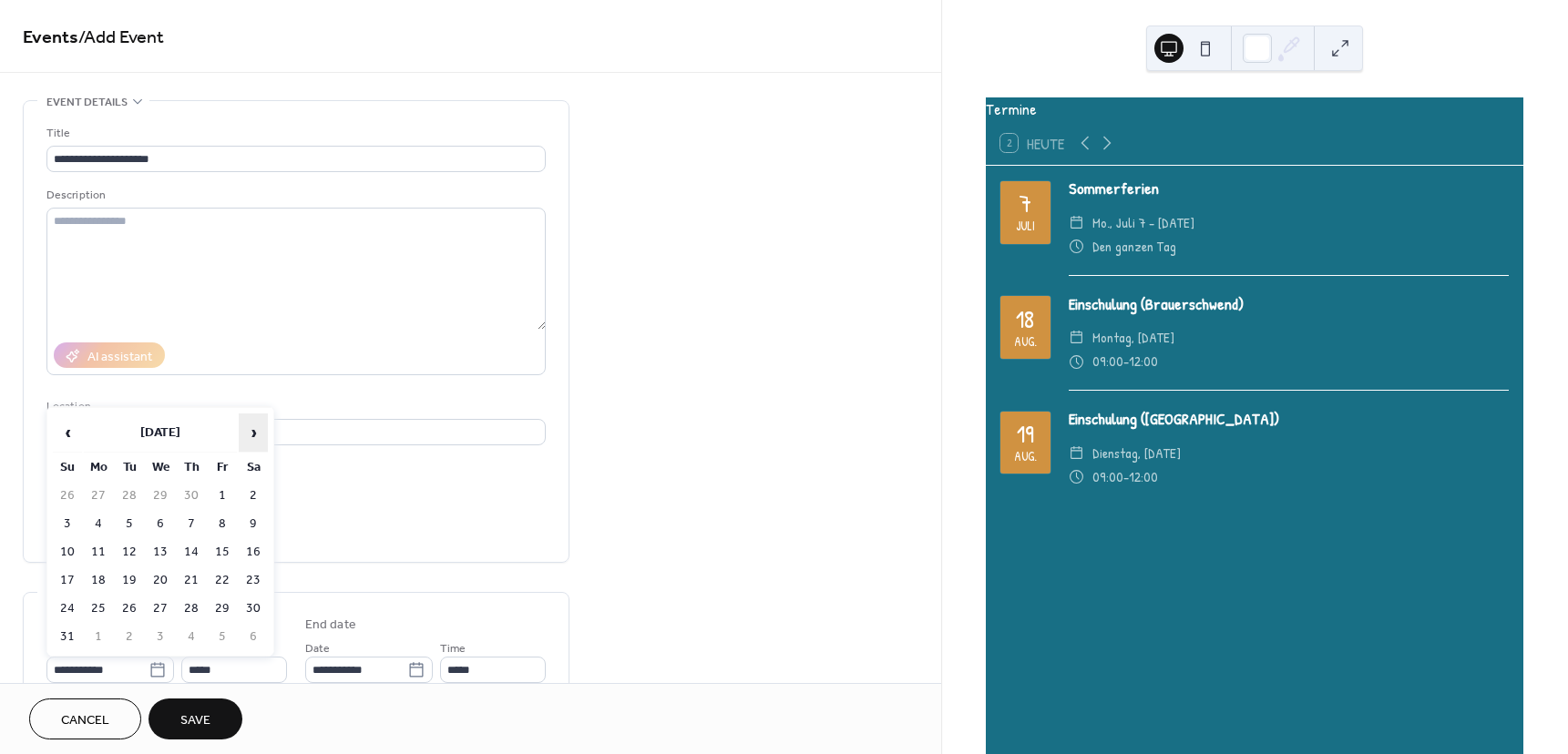 click on "›" at bounding box center (253, 433) 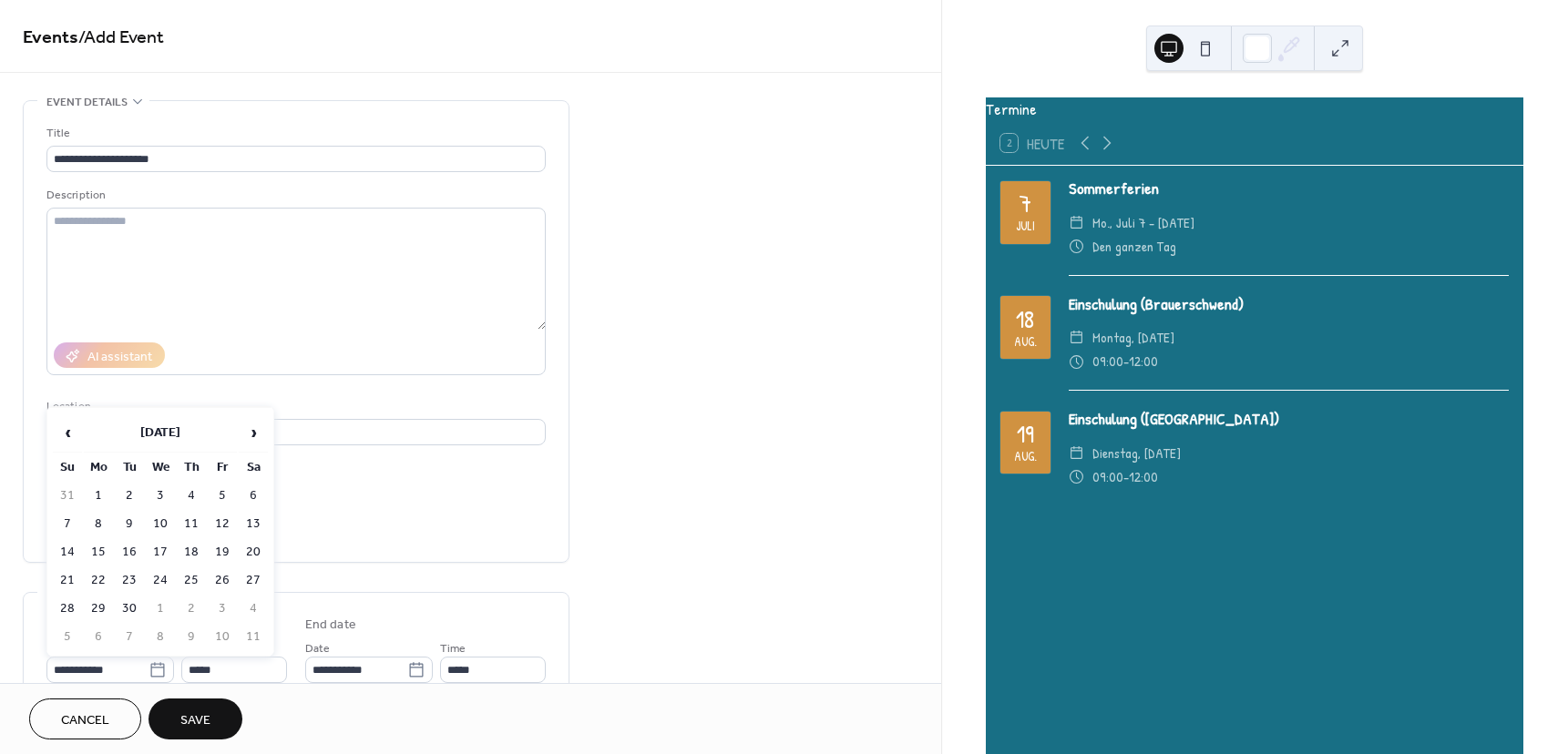 click on "‹ [DATE] › Su Mo Tu We Th Fr Sa 31 1 2 3 4 5 6 7 8 9 10 11 12 13 14 15 16 17 18 19 20 21 22 23 24 25 26 27 28 29 30 1 2 3 4 5 6 7 8 9 10 11" at bounding box center (160, 532) 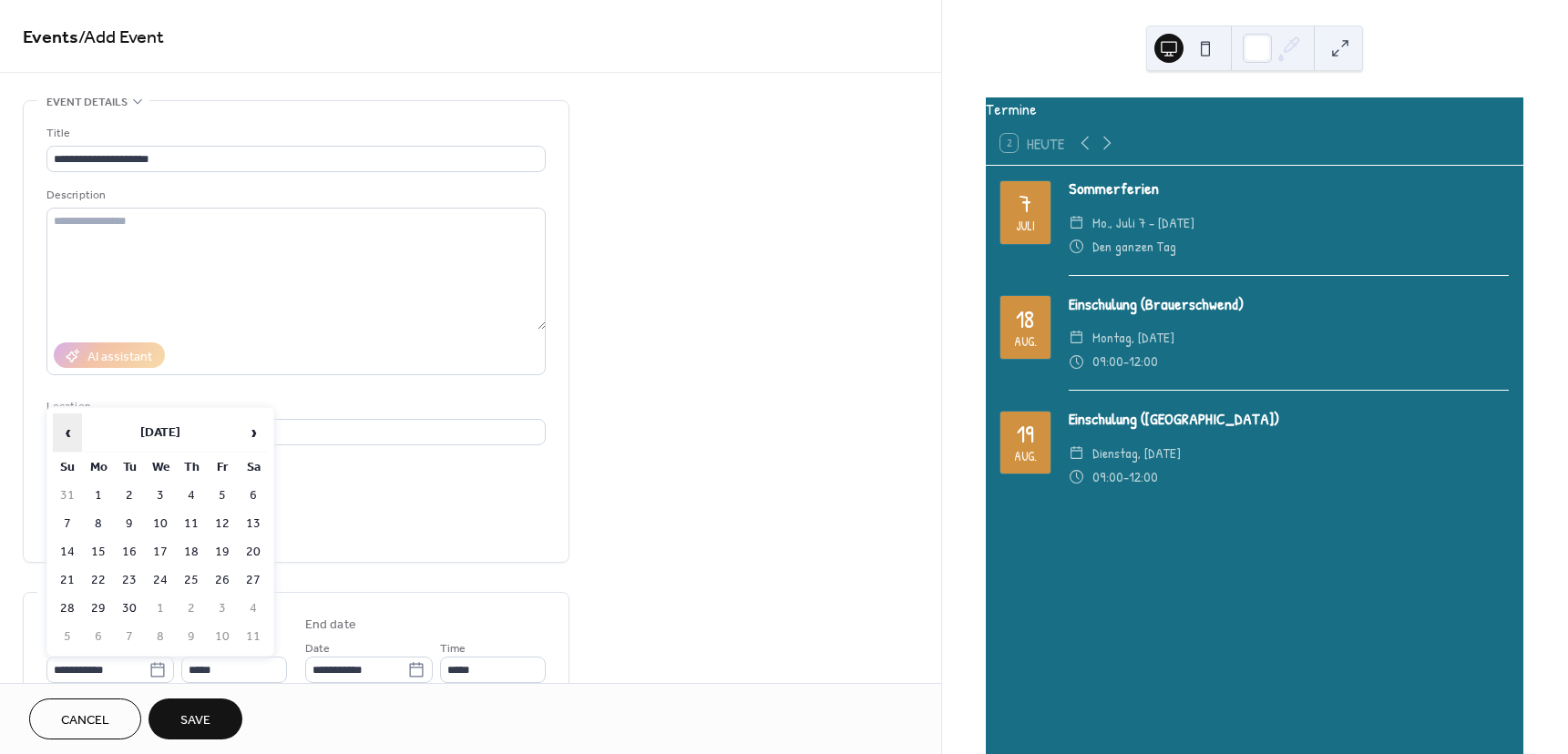 click on "‹" at bounding box center (67, 433) 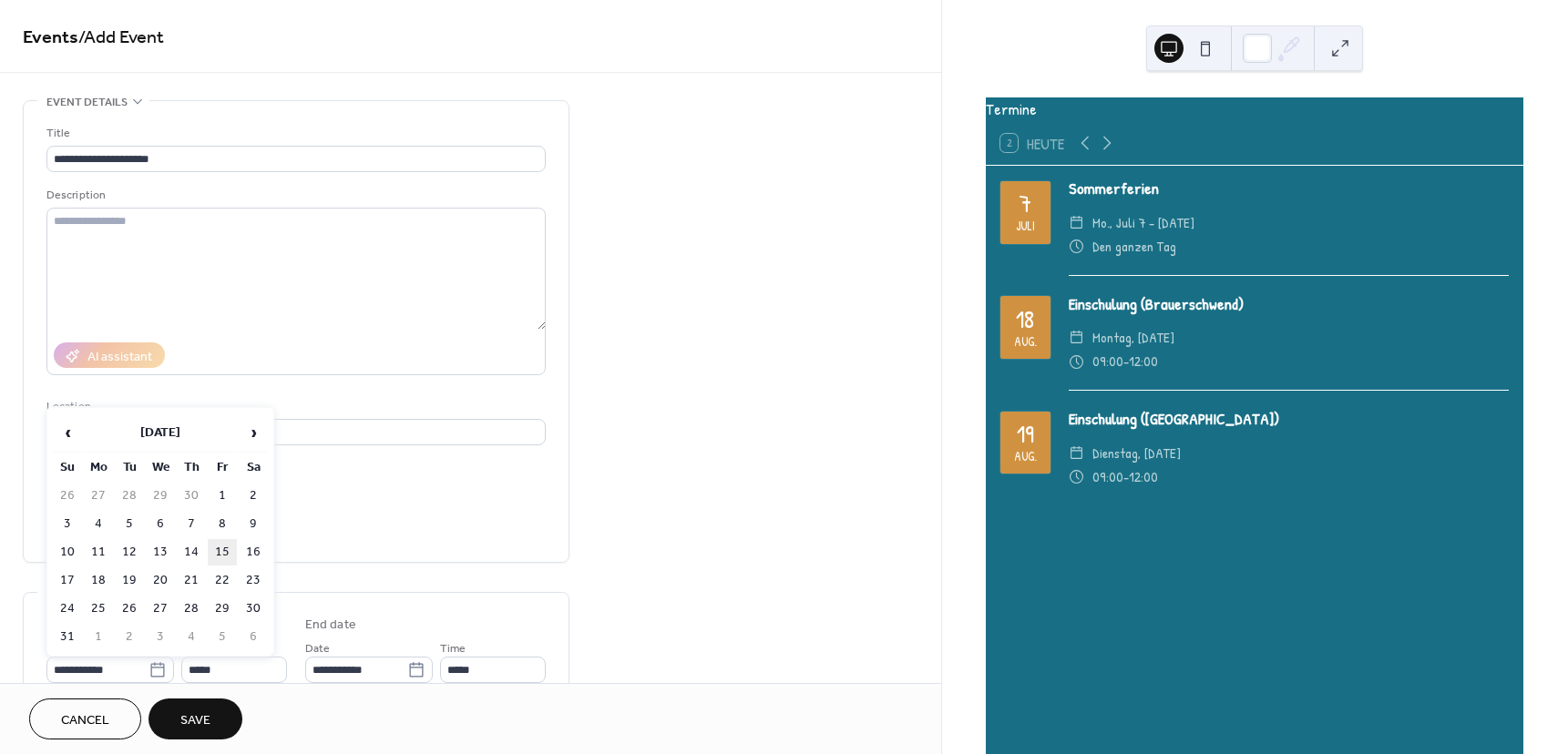 click on "15" at bounding box center [222, 552] 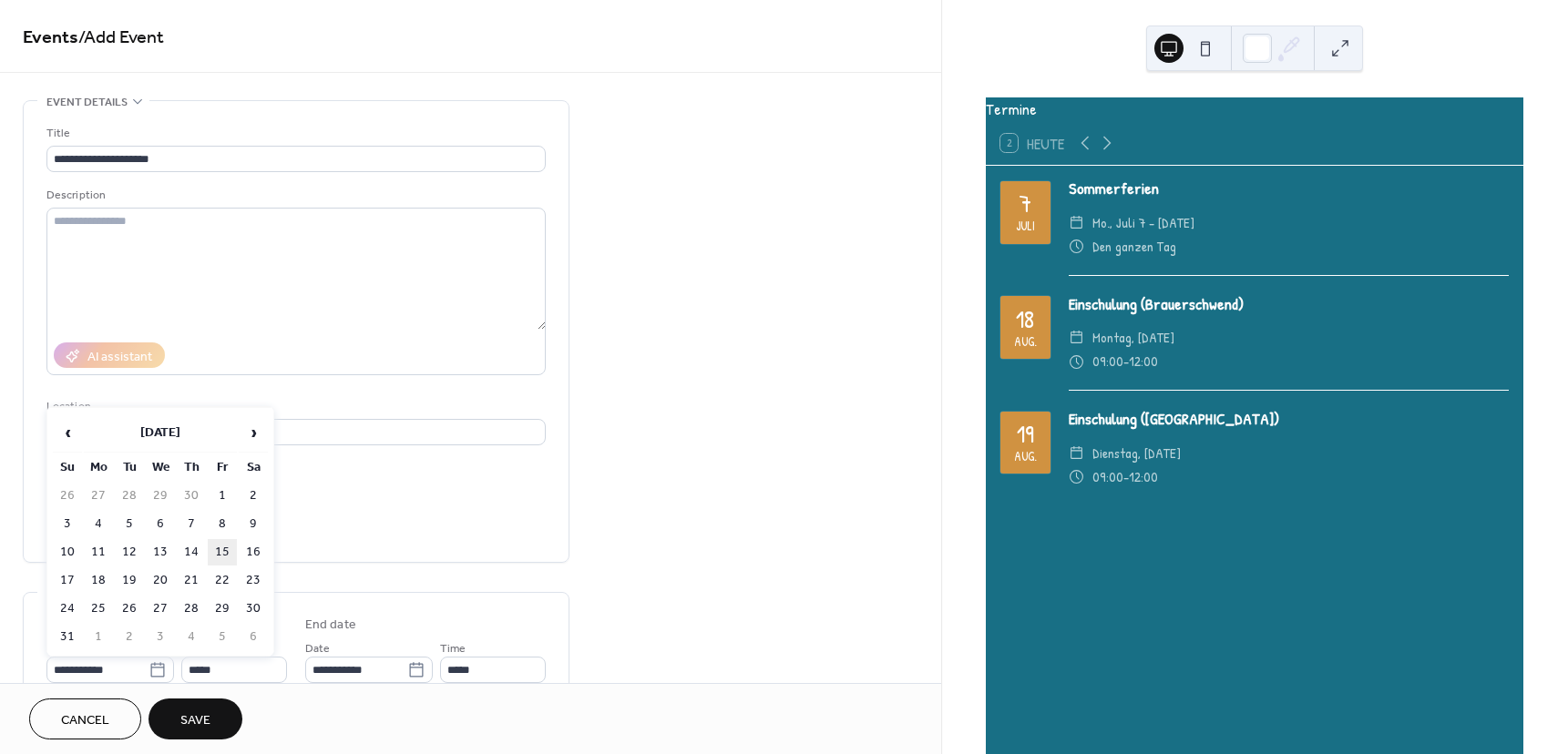 type on "**********" 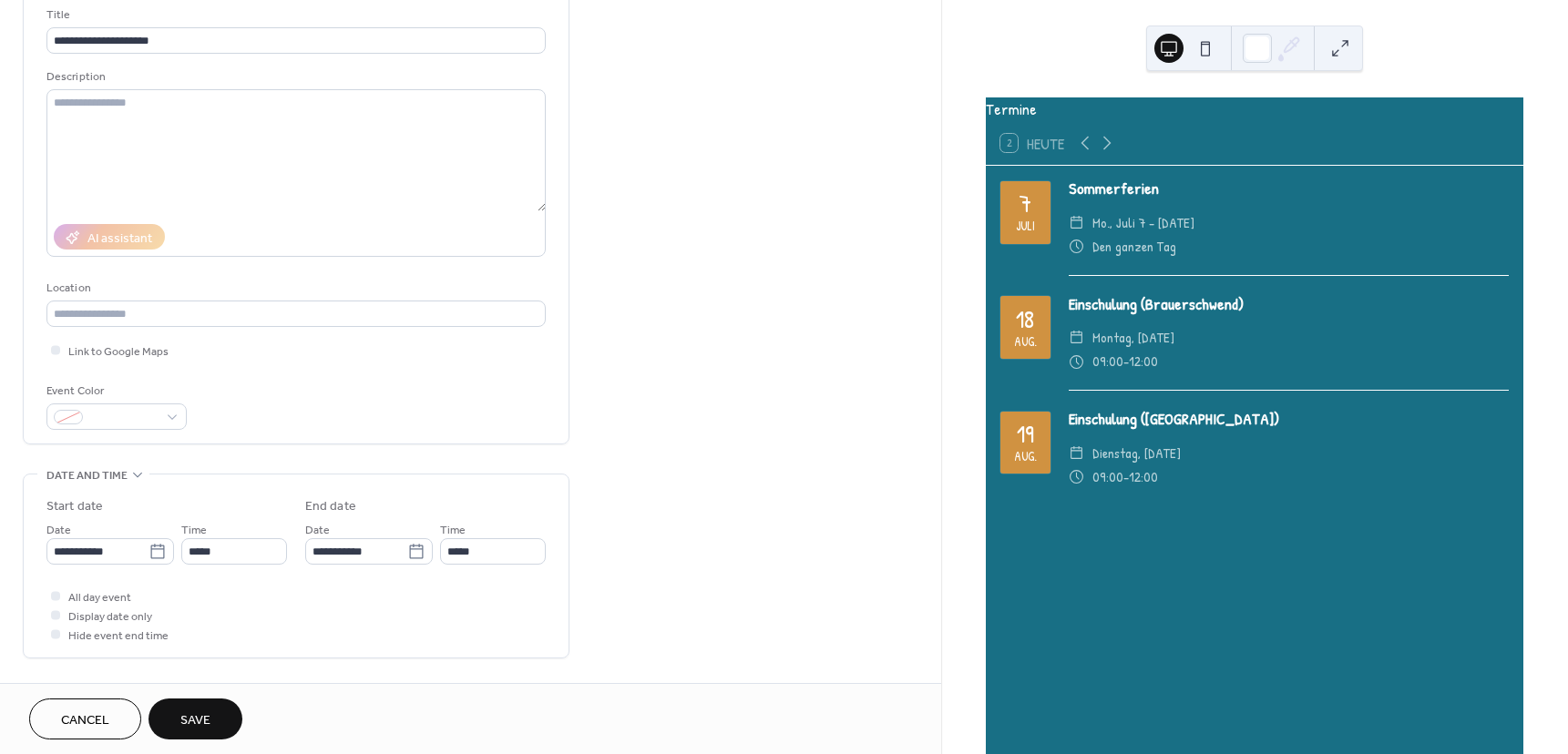 scroll, scrollTop: 364, scrollLeft: 0, axis: vertical 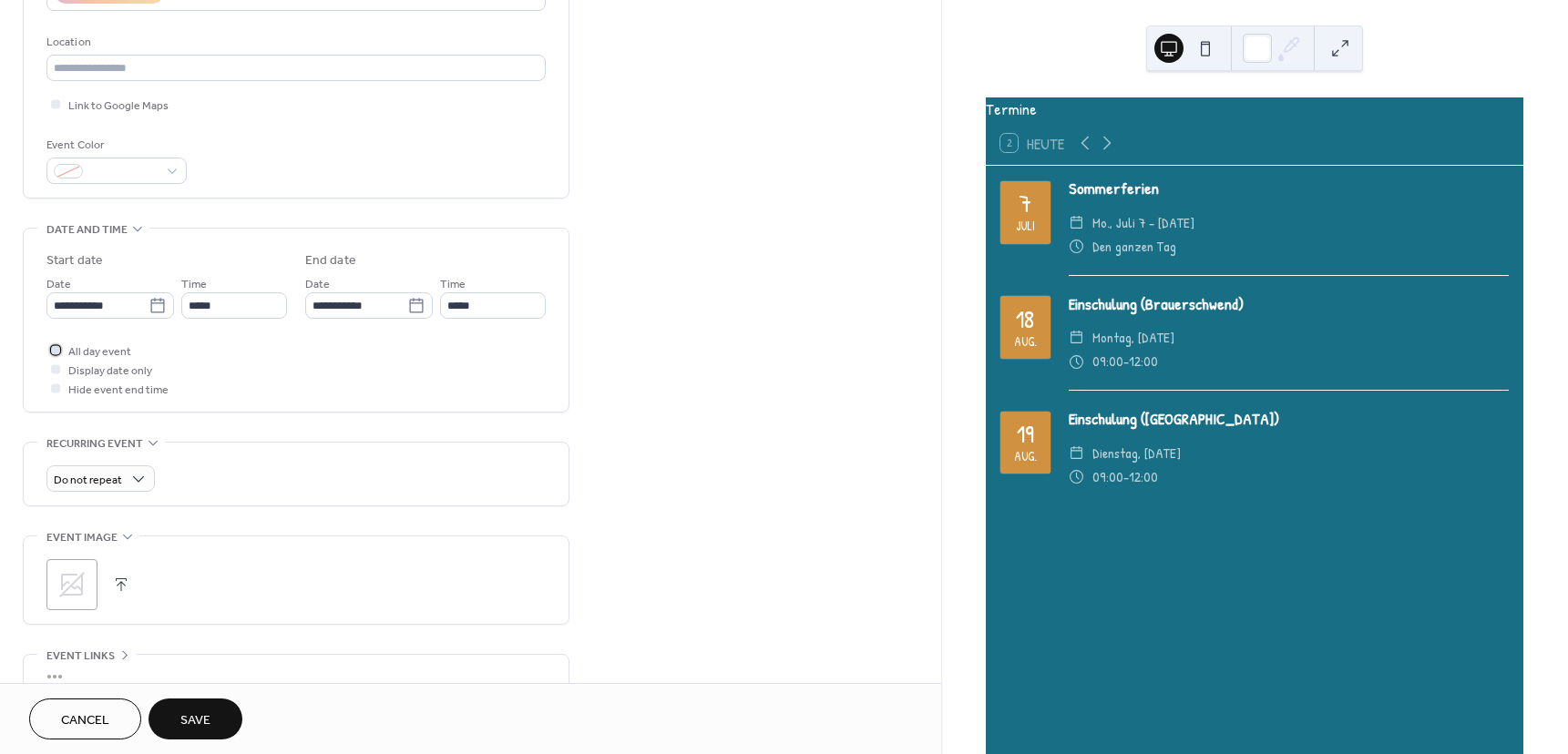 click on "All day event" at bounding box center (99, 352) 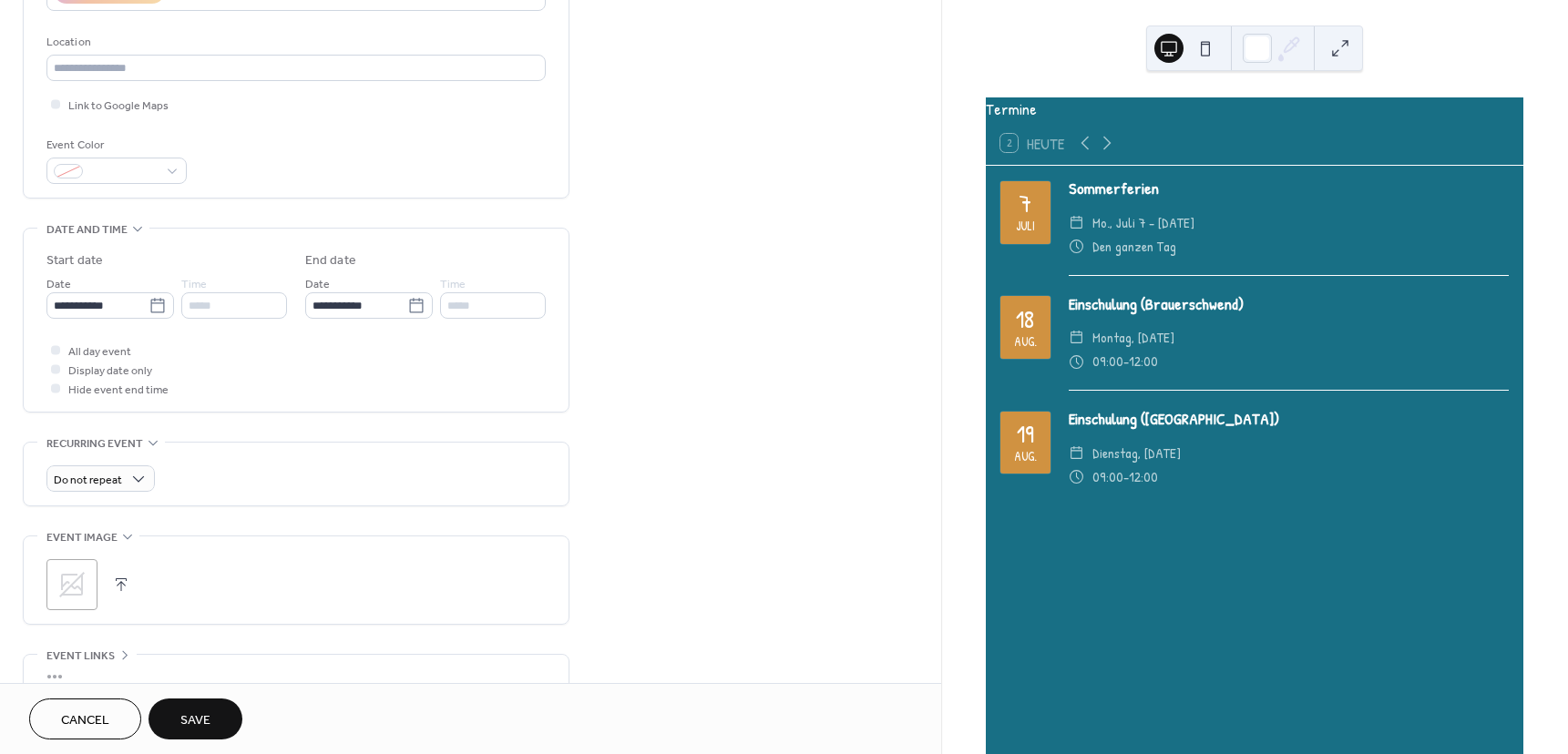 click on "Save" at bounding box center (195, 720) 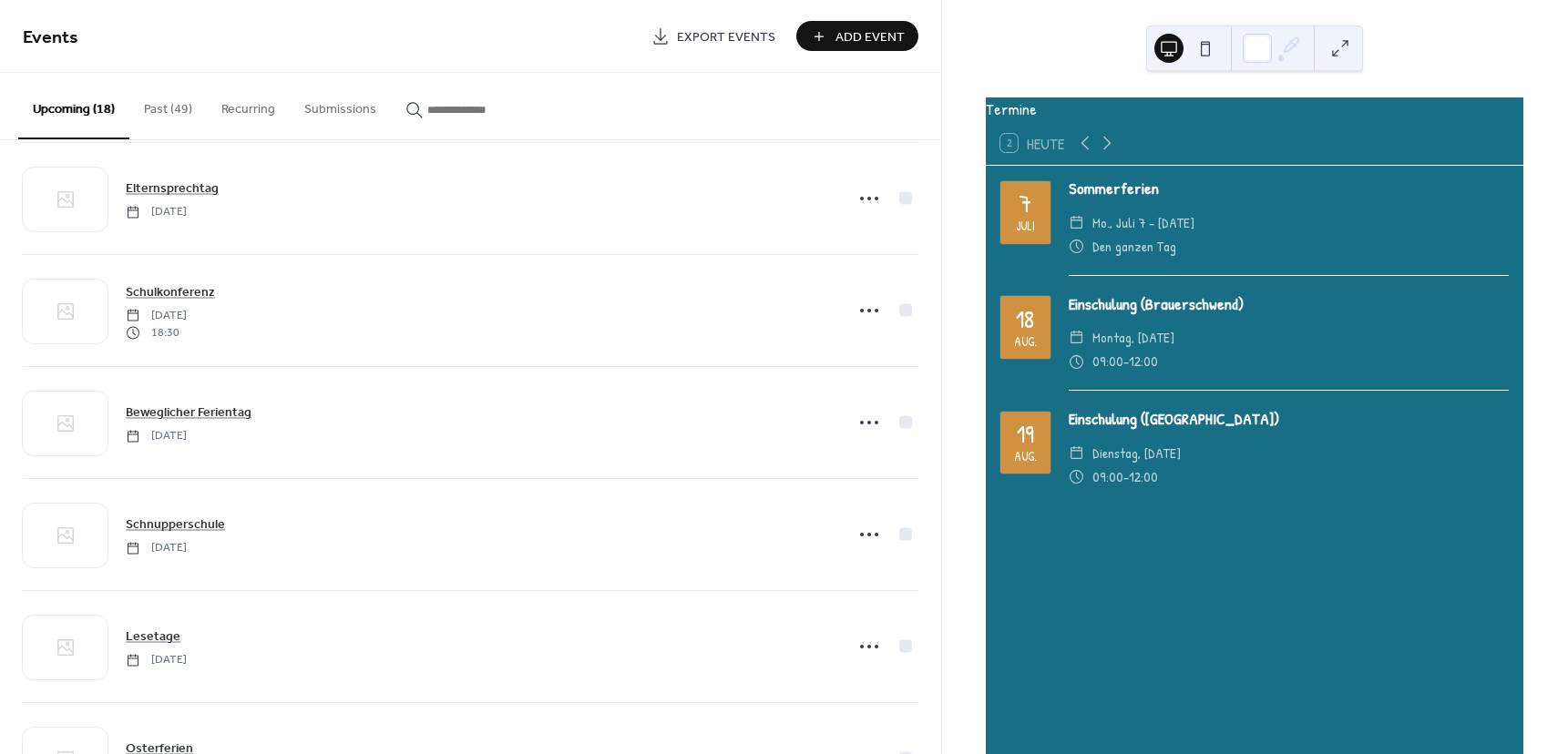 scroll, scrollTop: 1456, scrollLeft: 0, axis: vertical 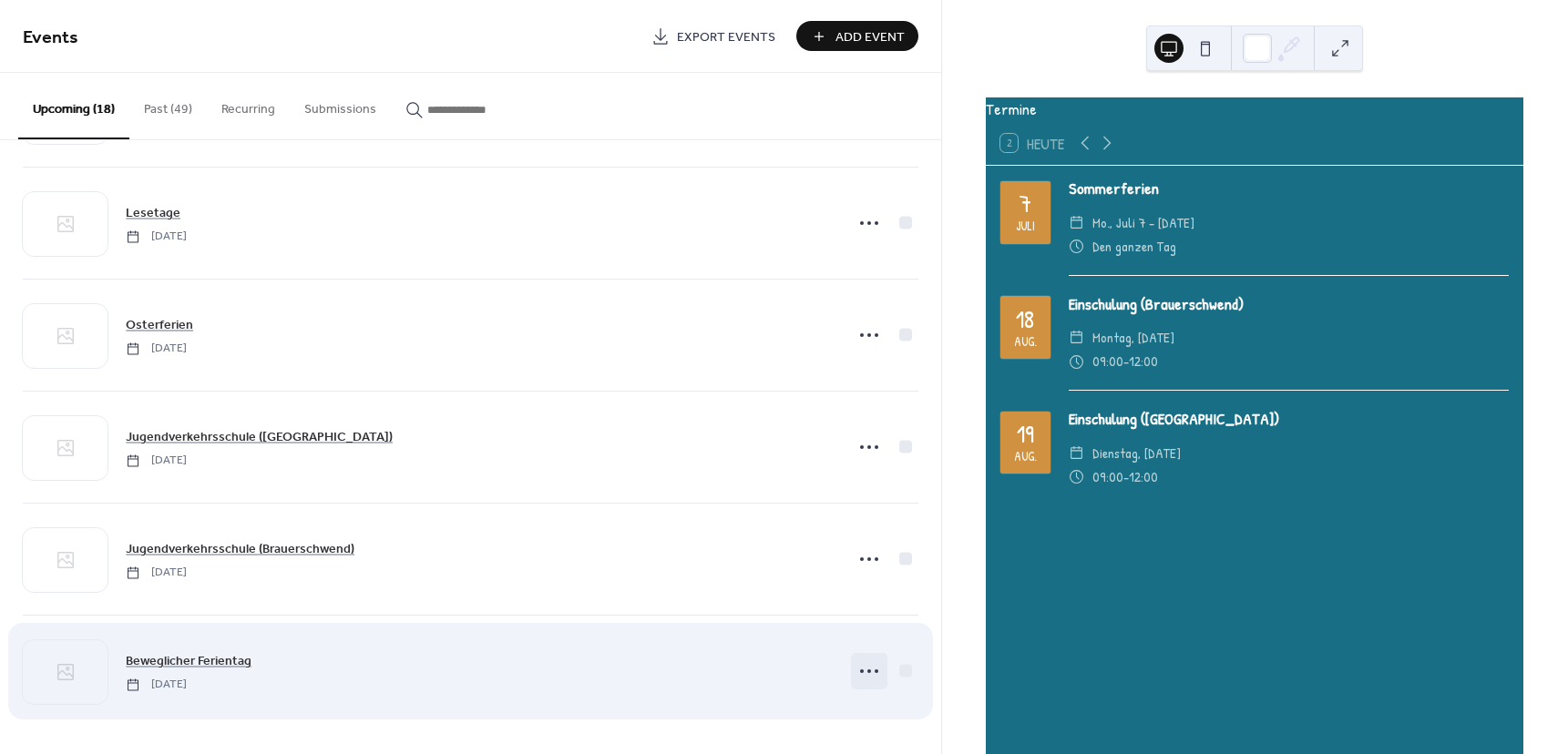 click 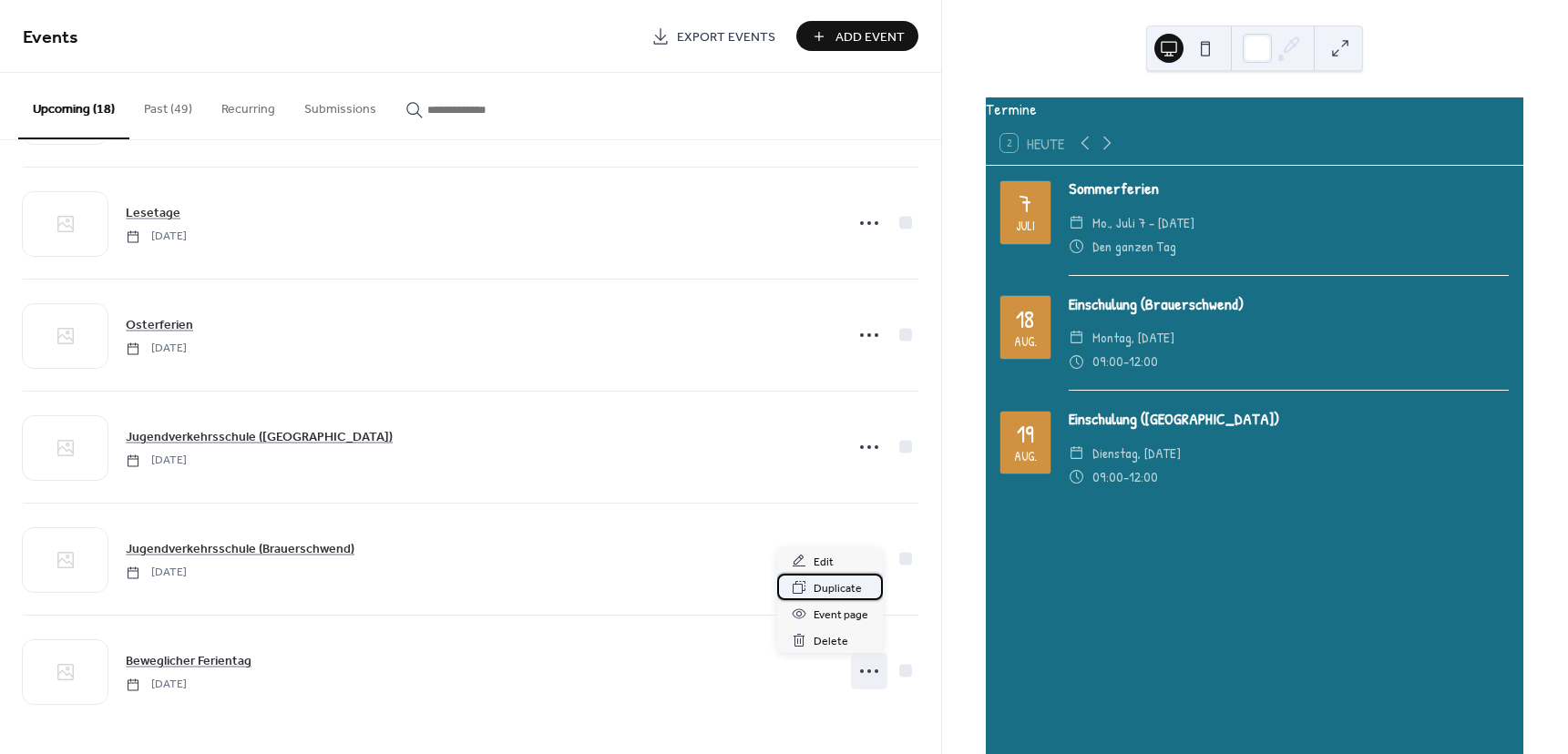 click on "Duplicate" at bounding box center [837, 588] 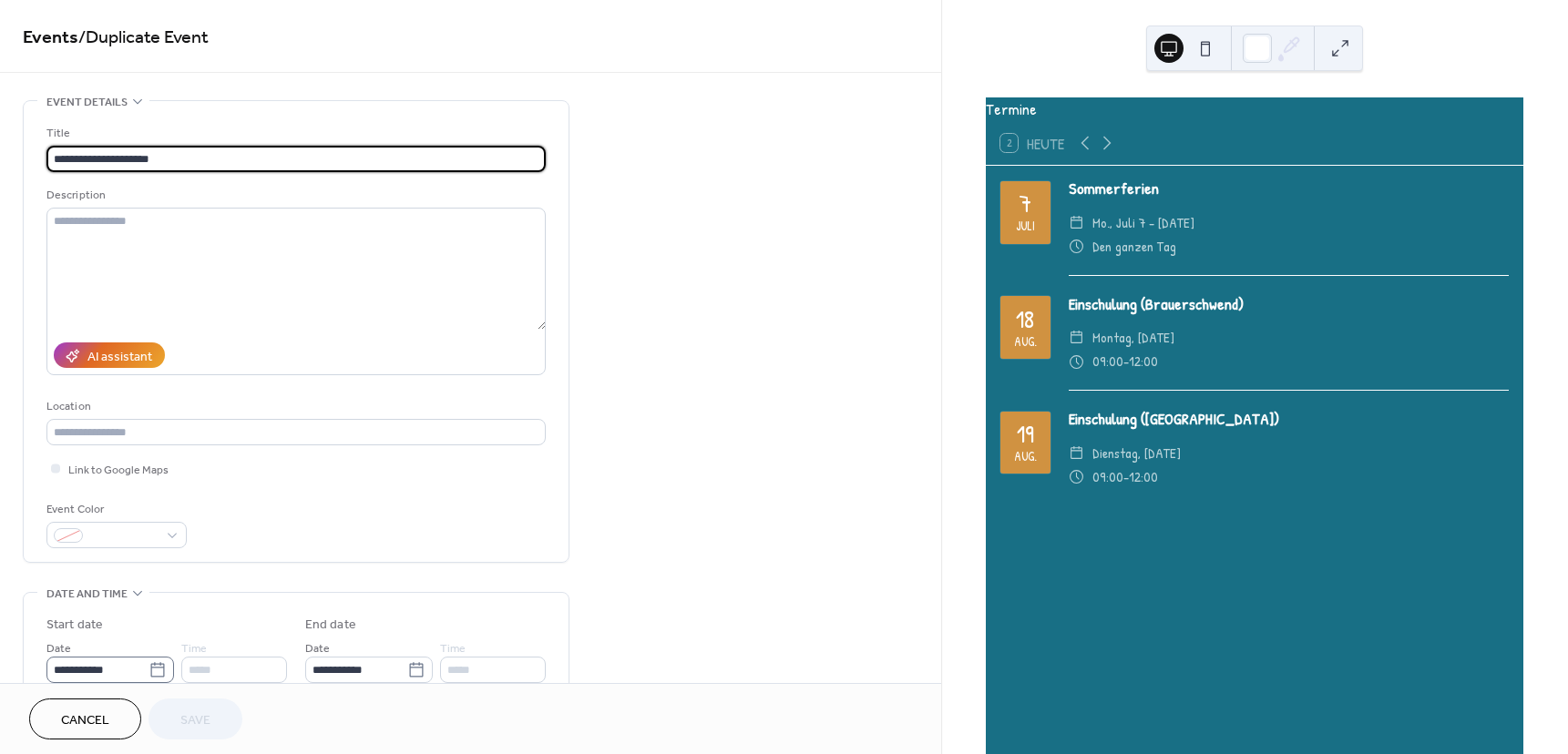 click 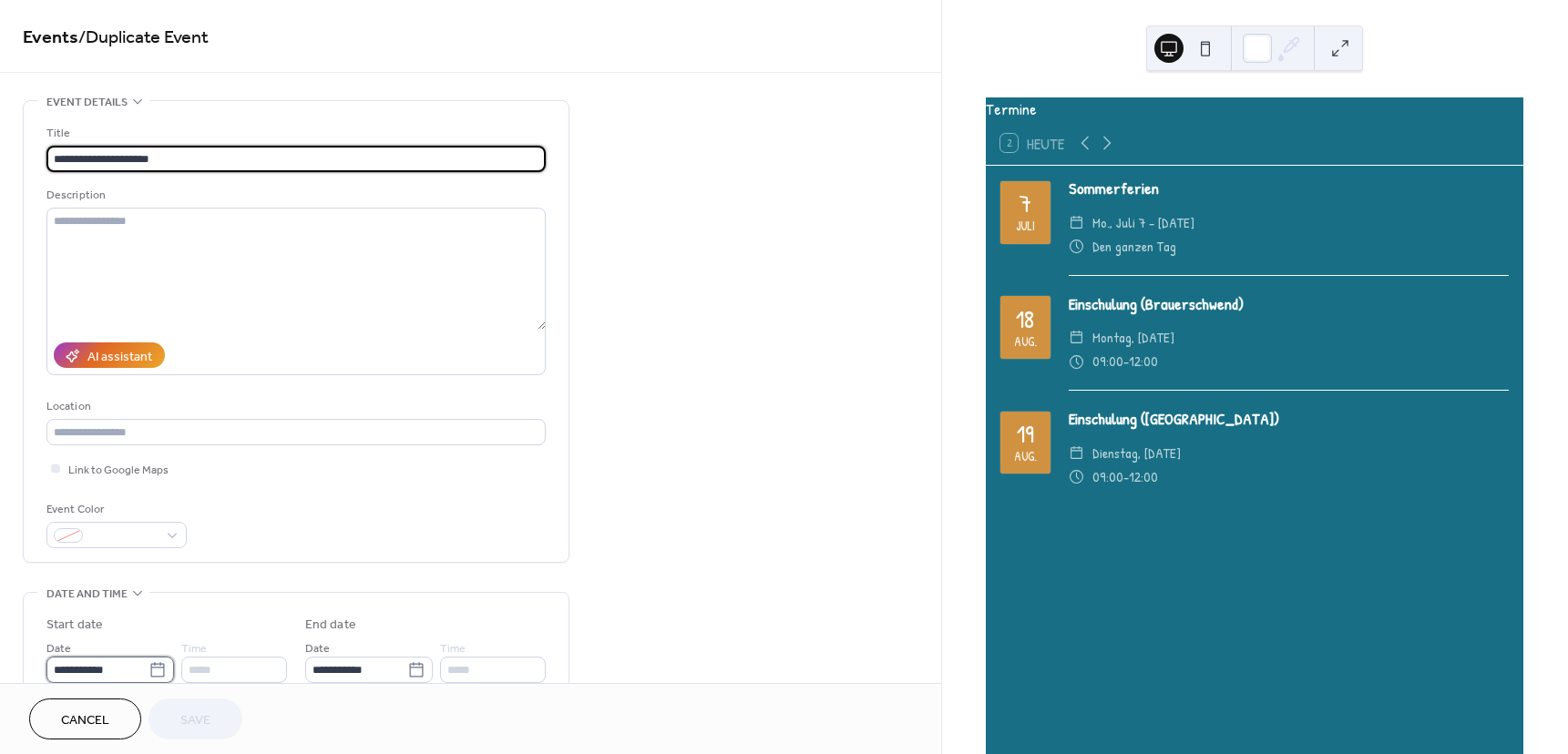 click on "**********" at bounding box center [97, 669] 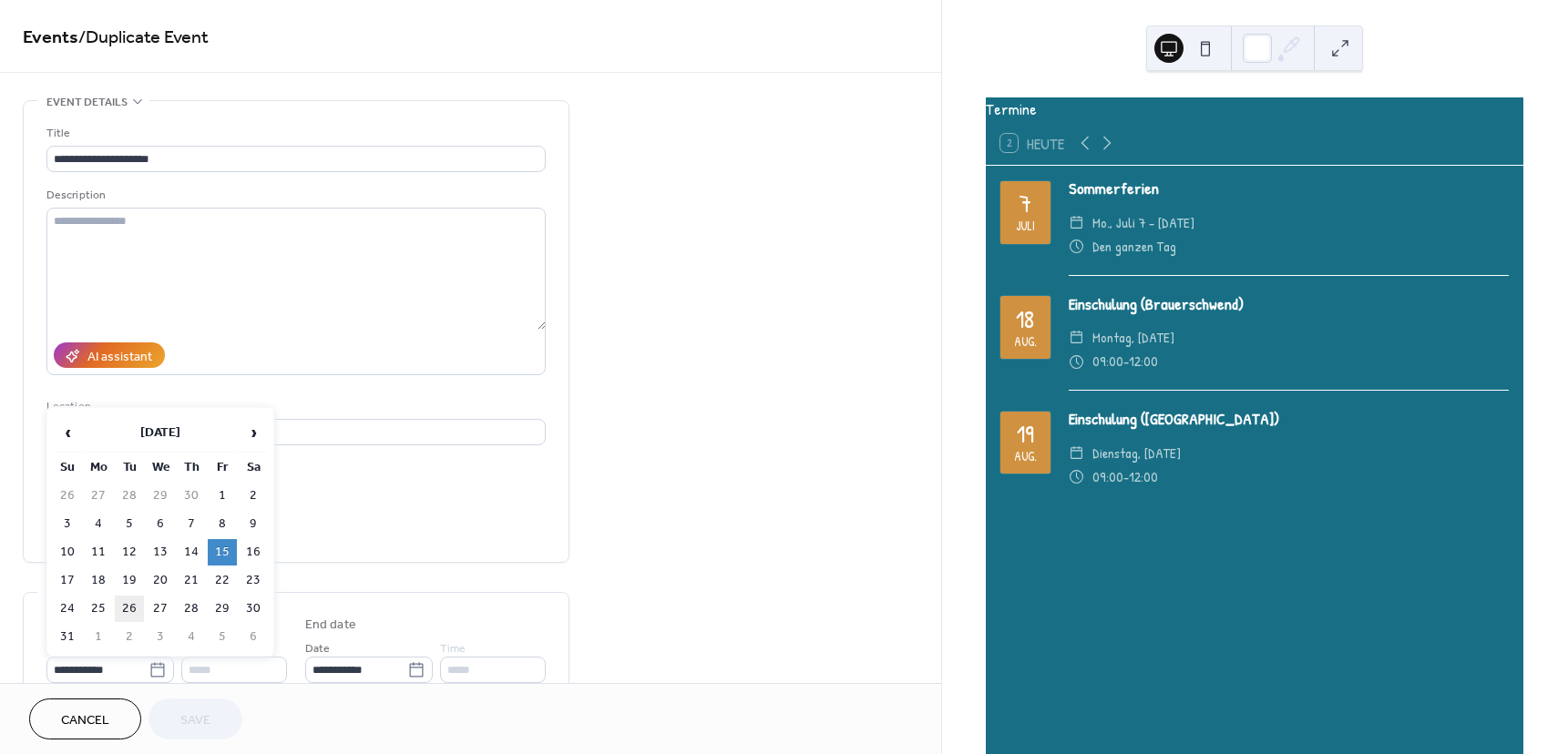 click on "26" at bounding box center [129, 608] 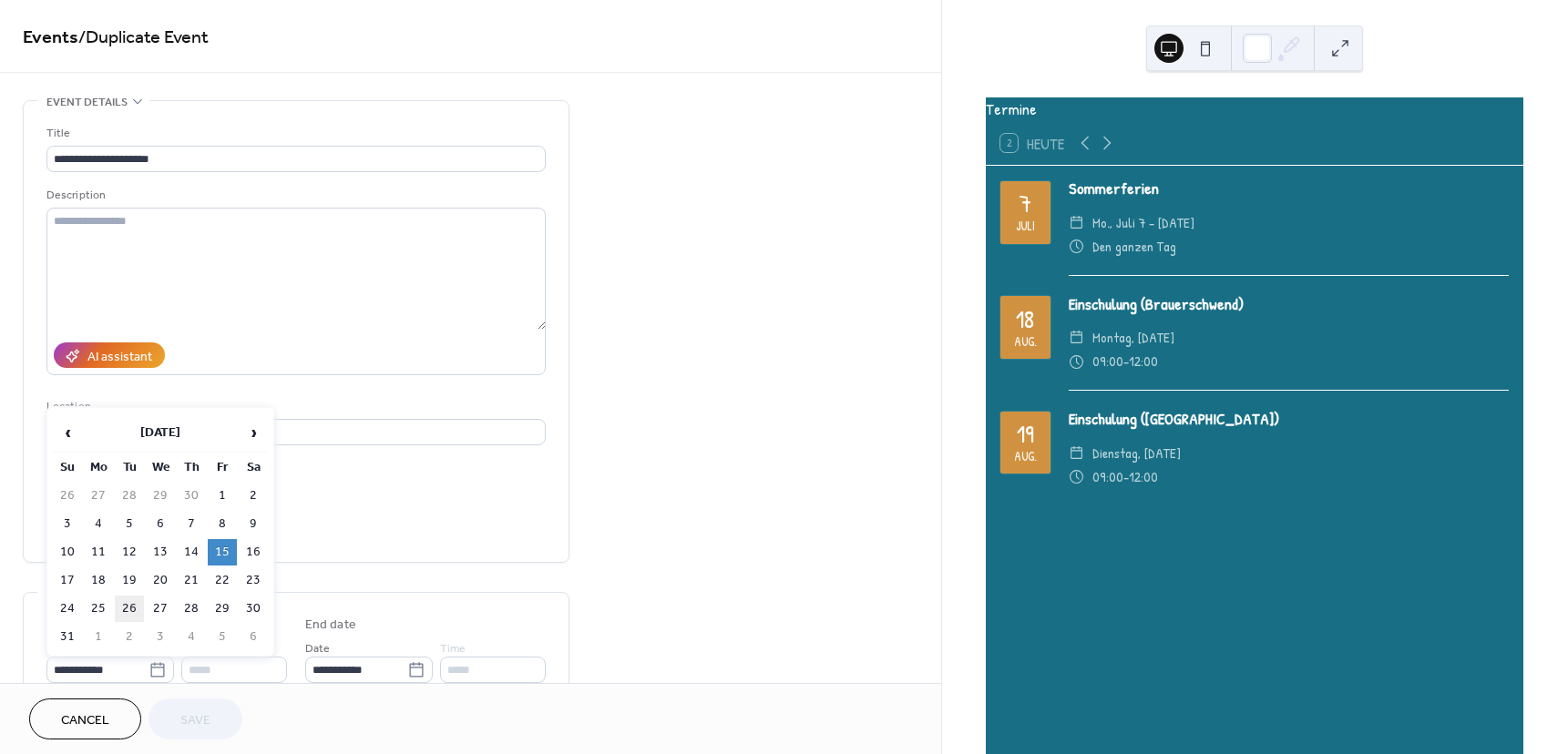 type on "**********" 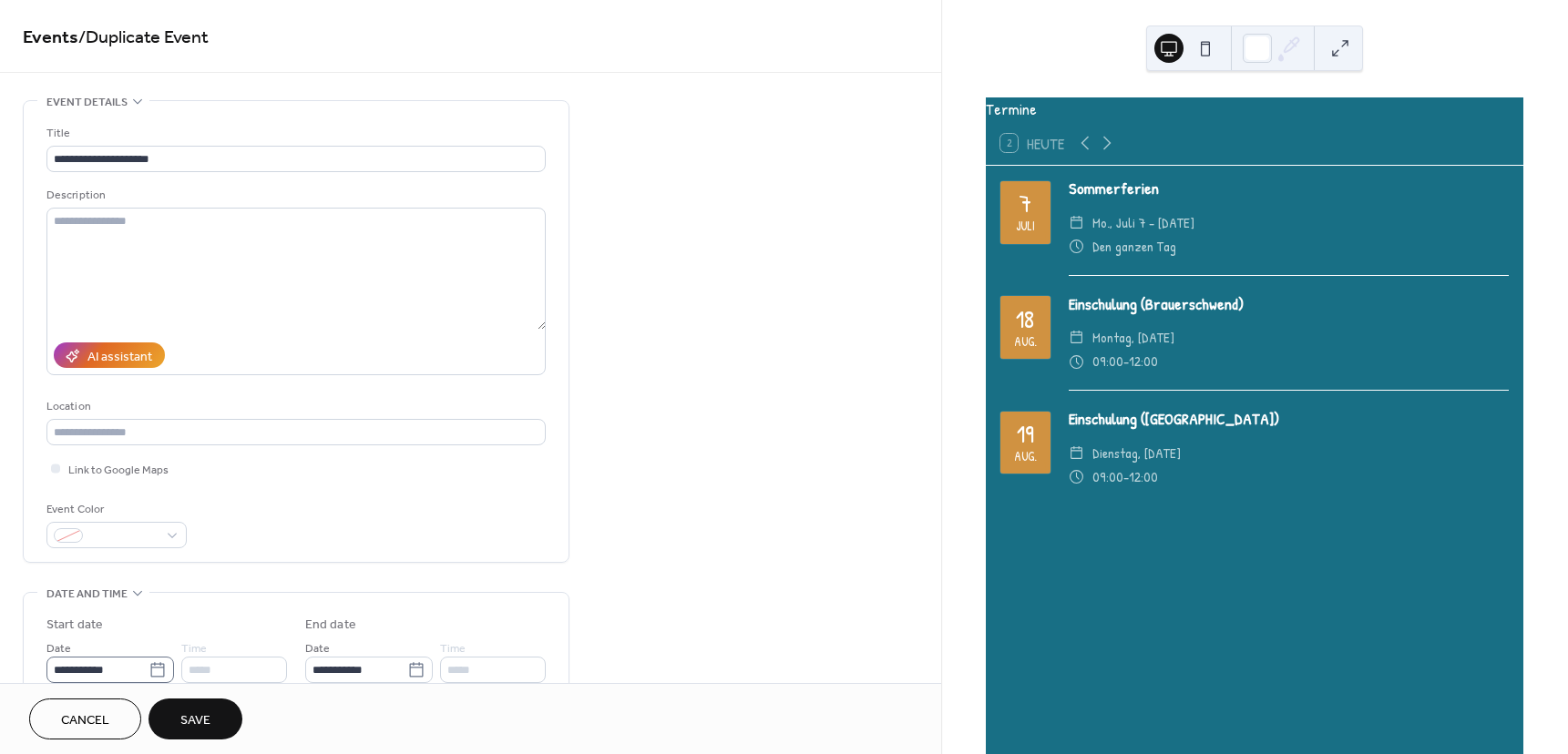 click 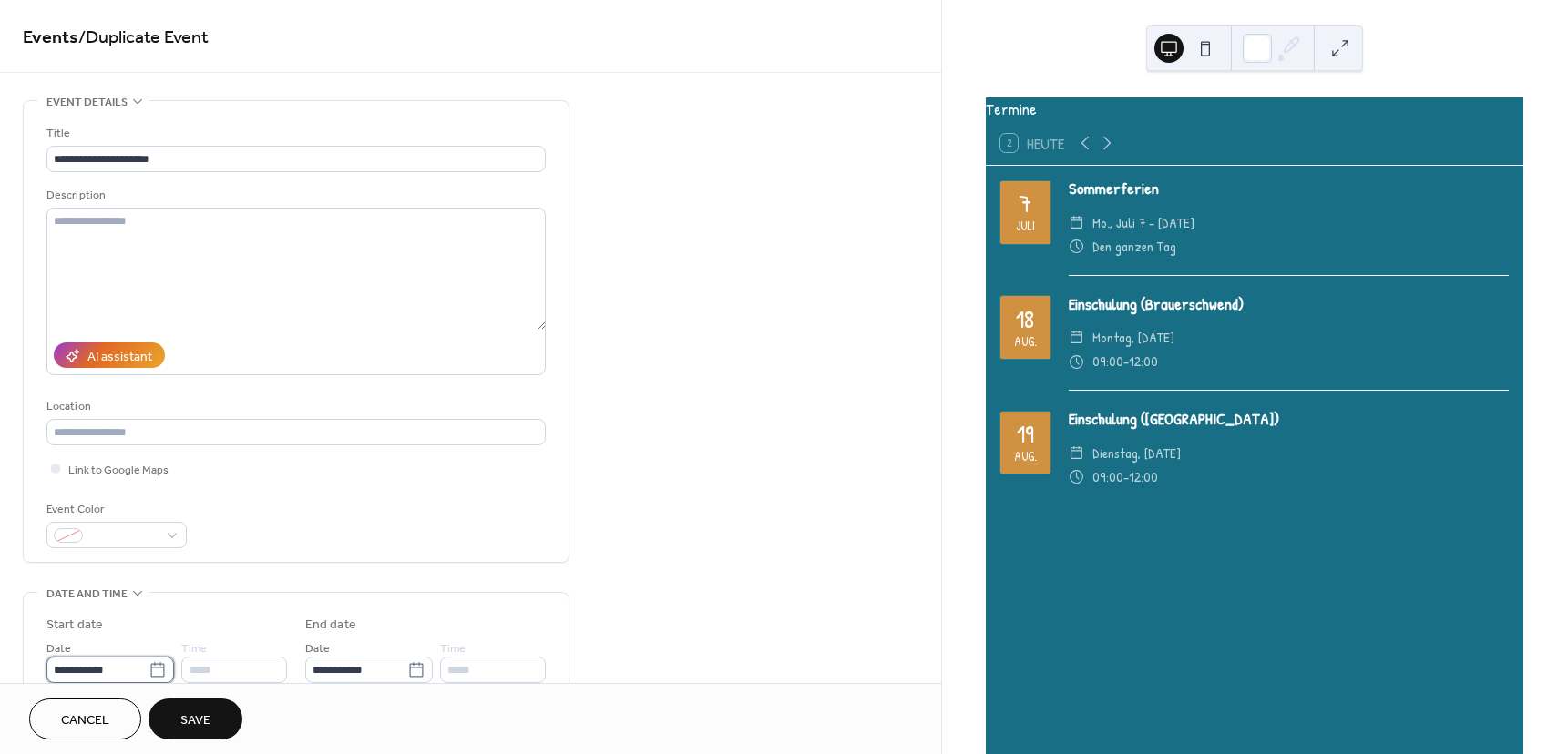 click on "**********" at bounding box center [97, 669] 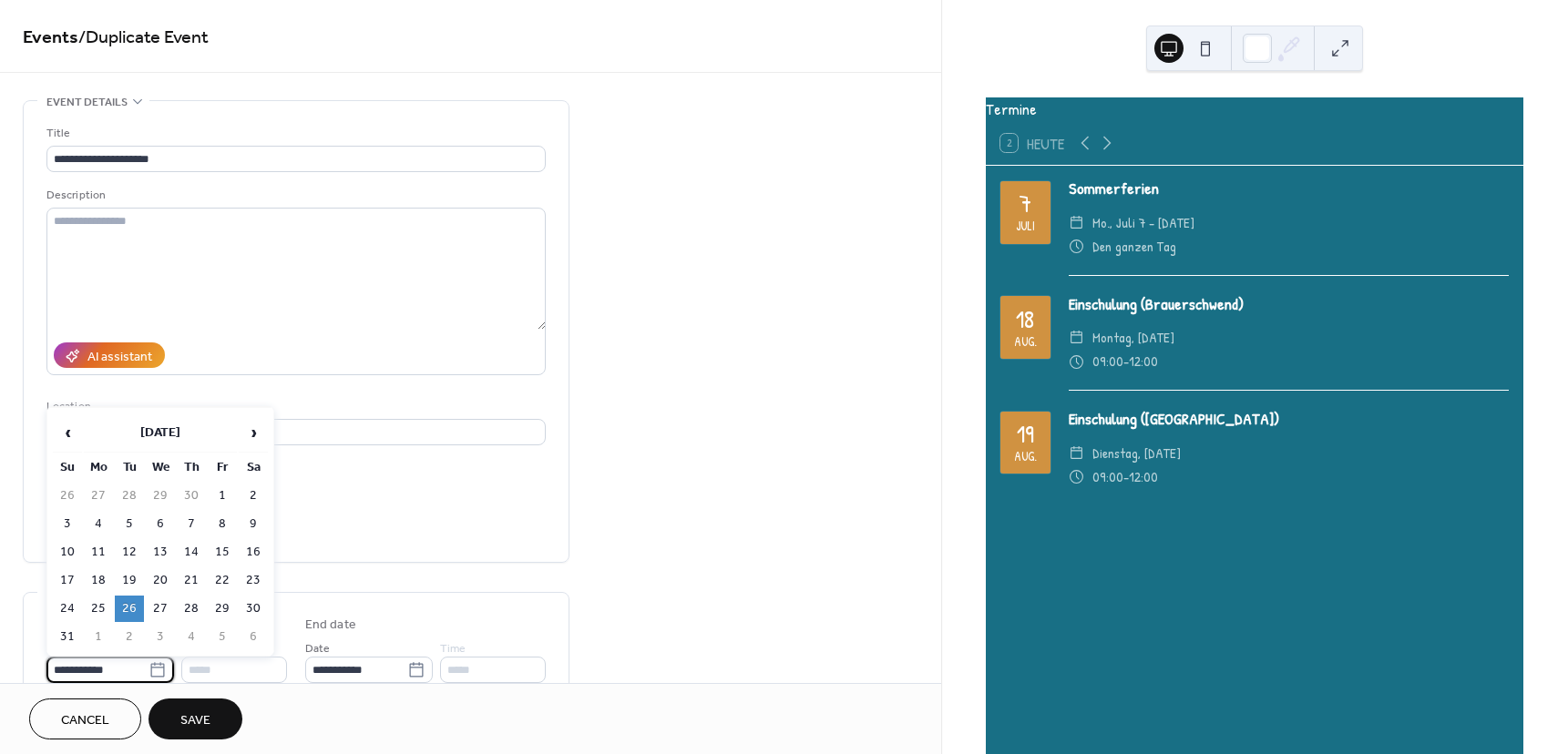 click on "Save" at bounding box center [195, 720] 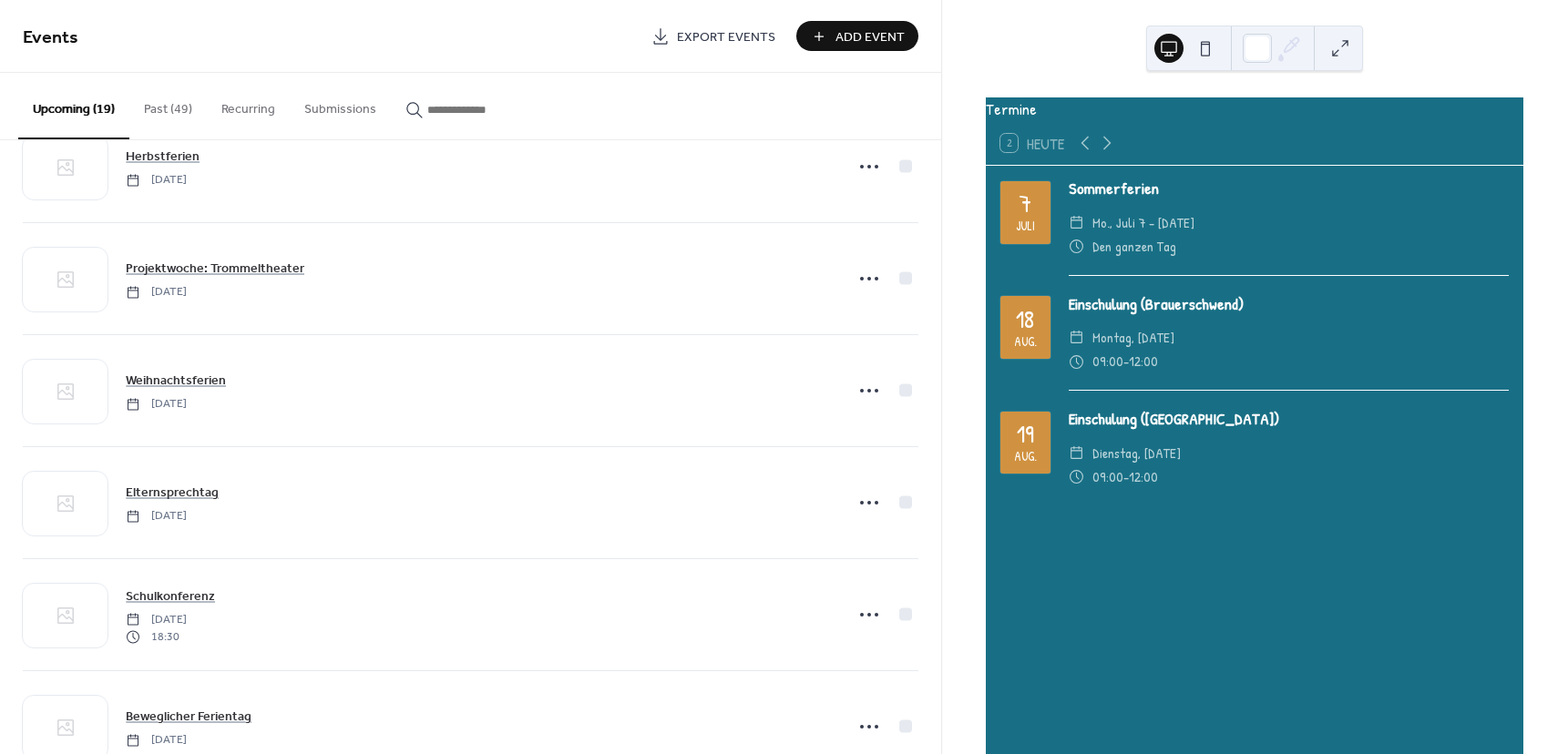 scroll, scrollTop: 1568, scrollLeft: 0, axis: vertical 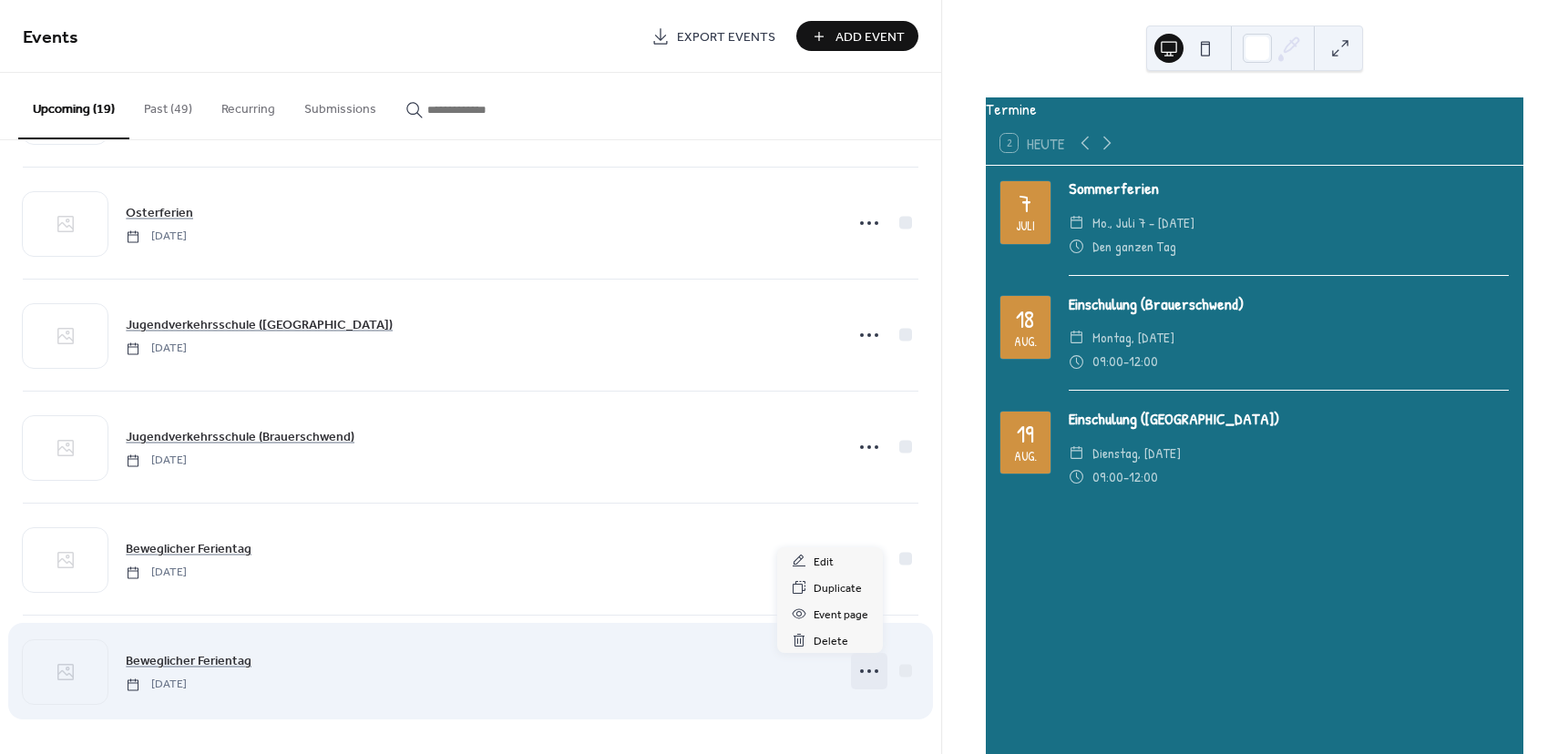 click 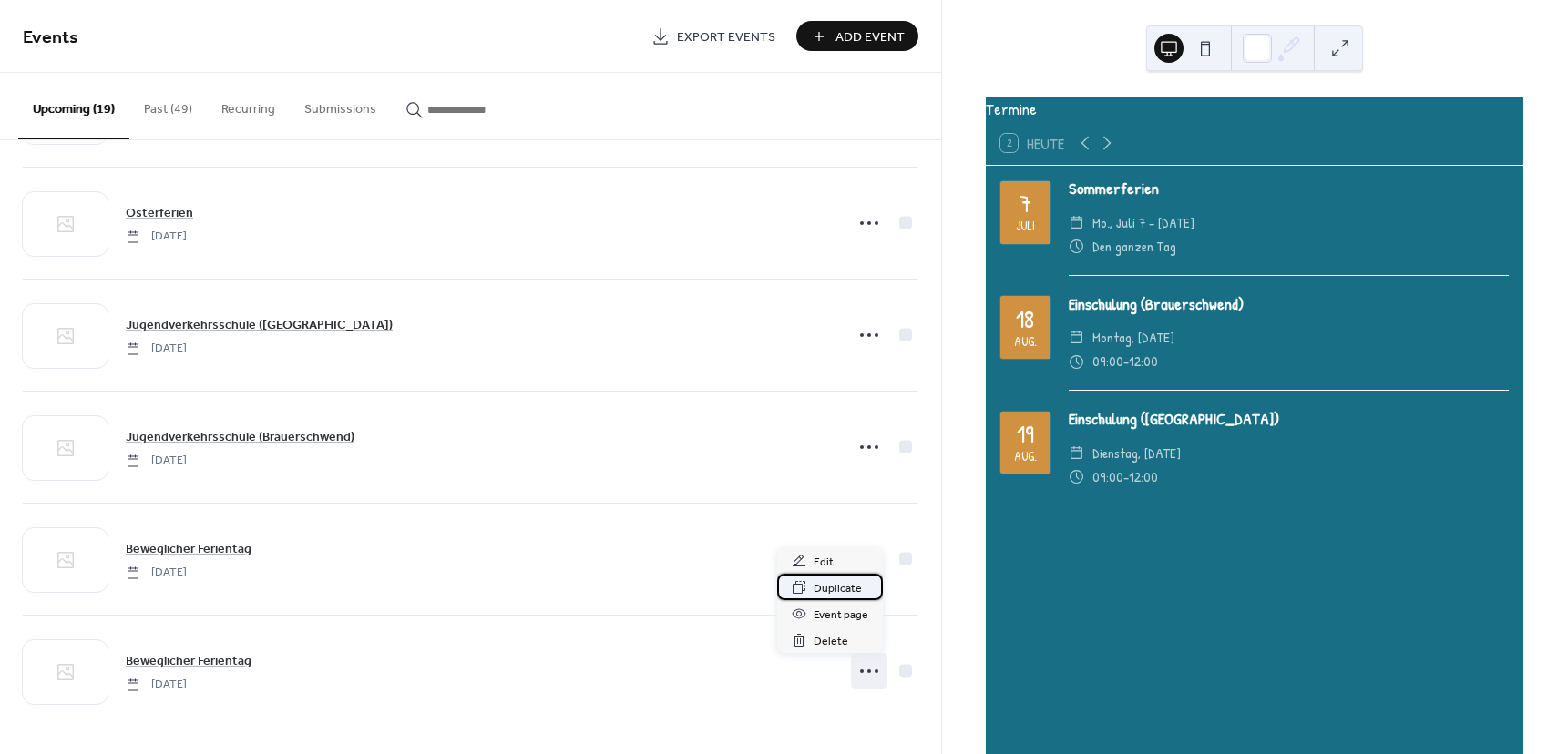 click on "Duplicate" at bounding box center (837, 588) 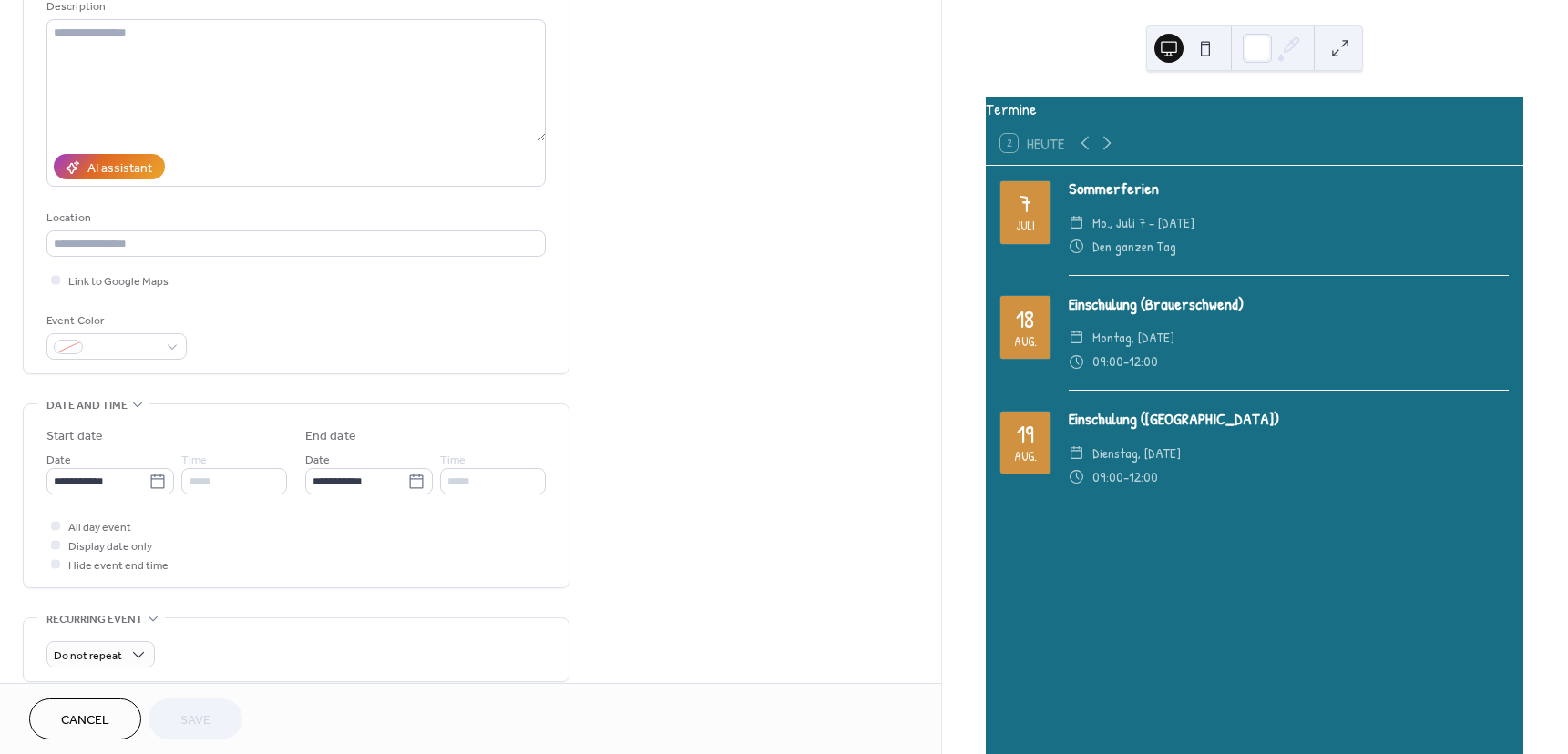 scroll, scrollTop: 273, scrollLeft: 0, axis: vertical 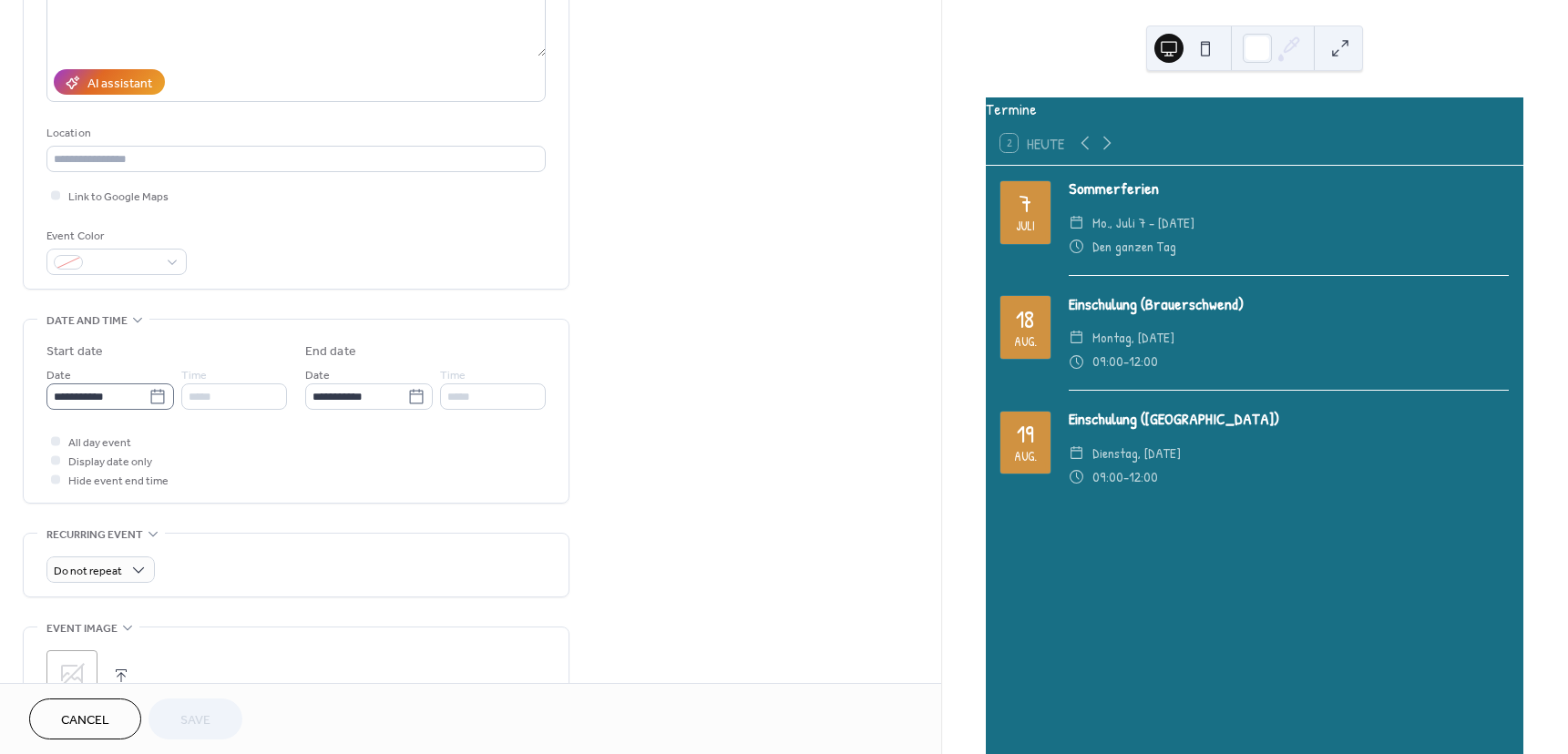 click 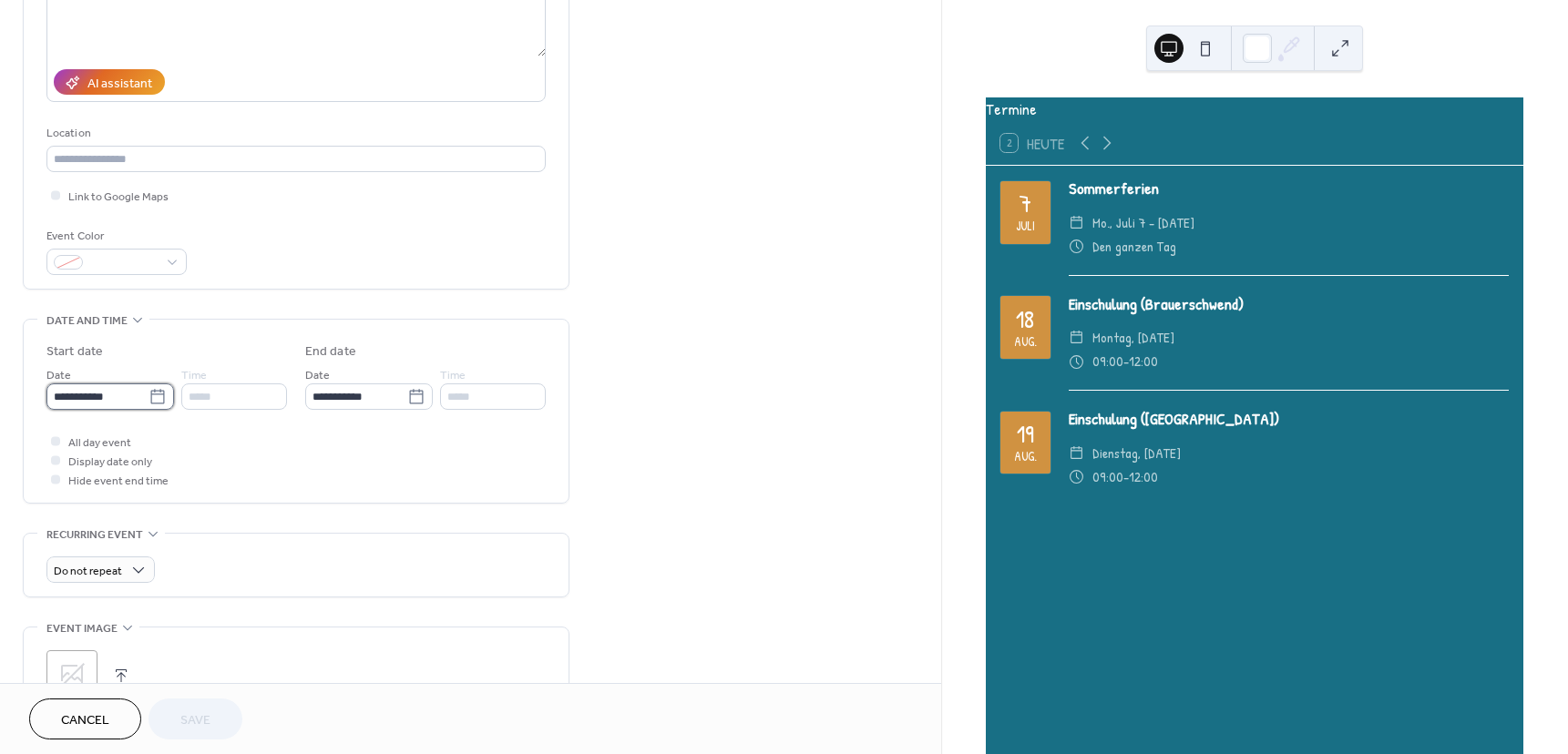 click on "**********" at bounding box center [97, 396] 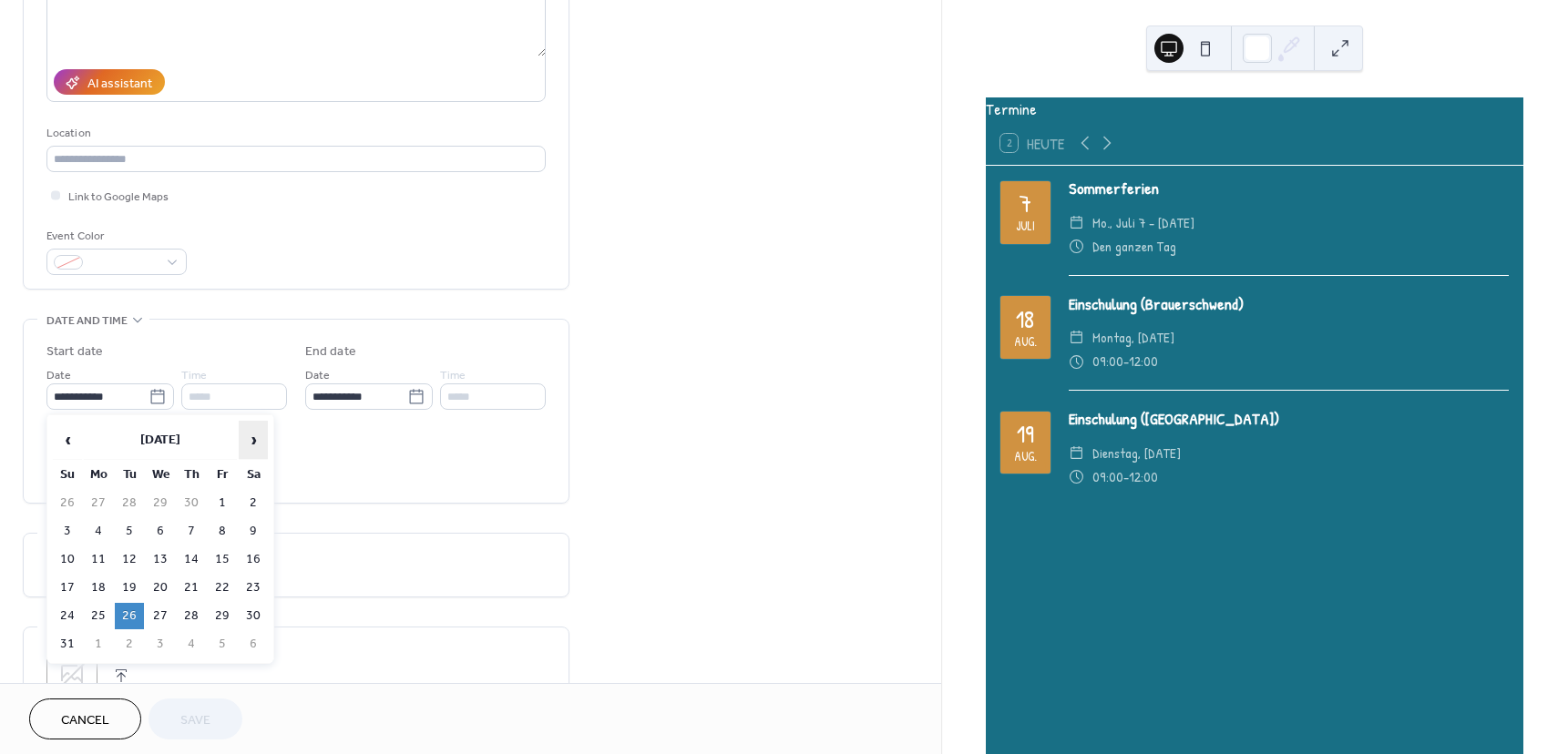 click on "›" at bounding box center (253, 440) 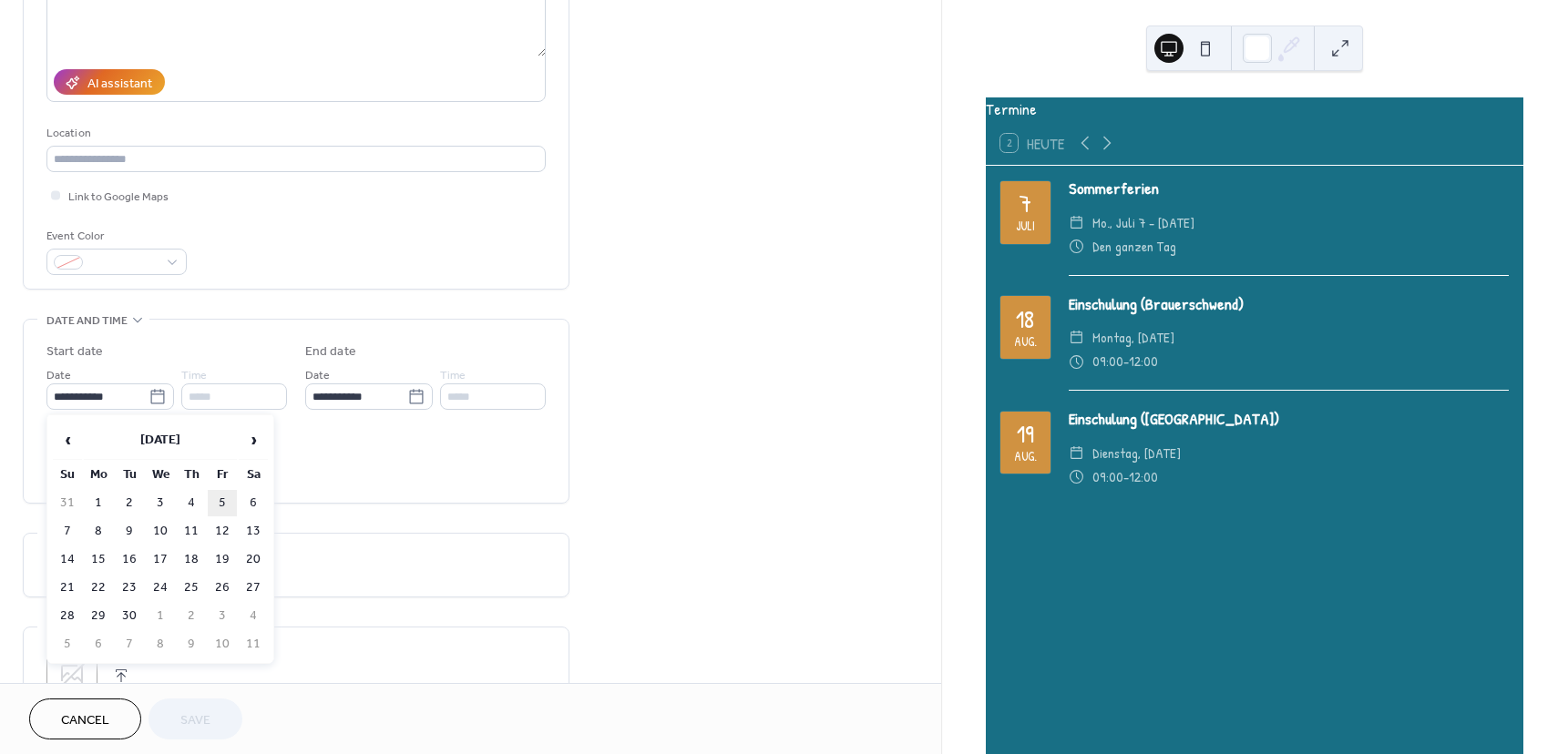 click on "5" at bounding box center (222, 503) 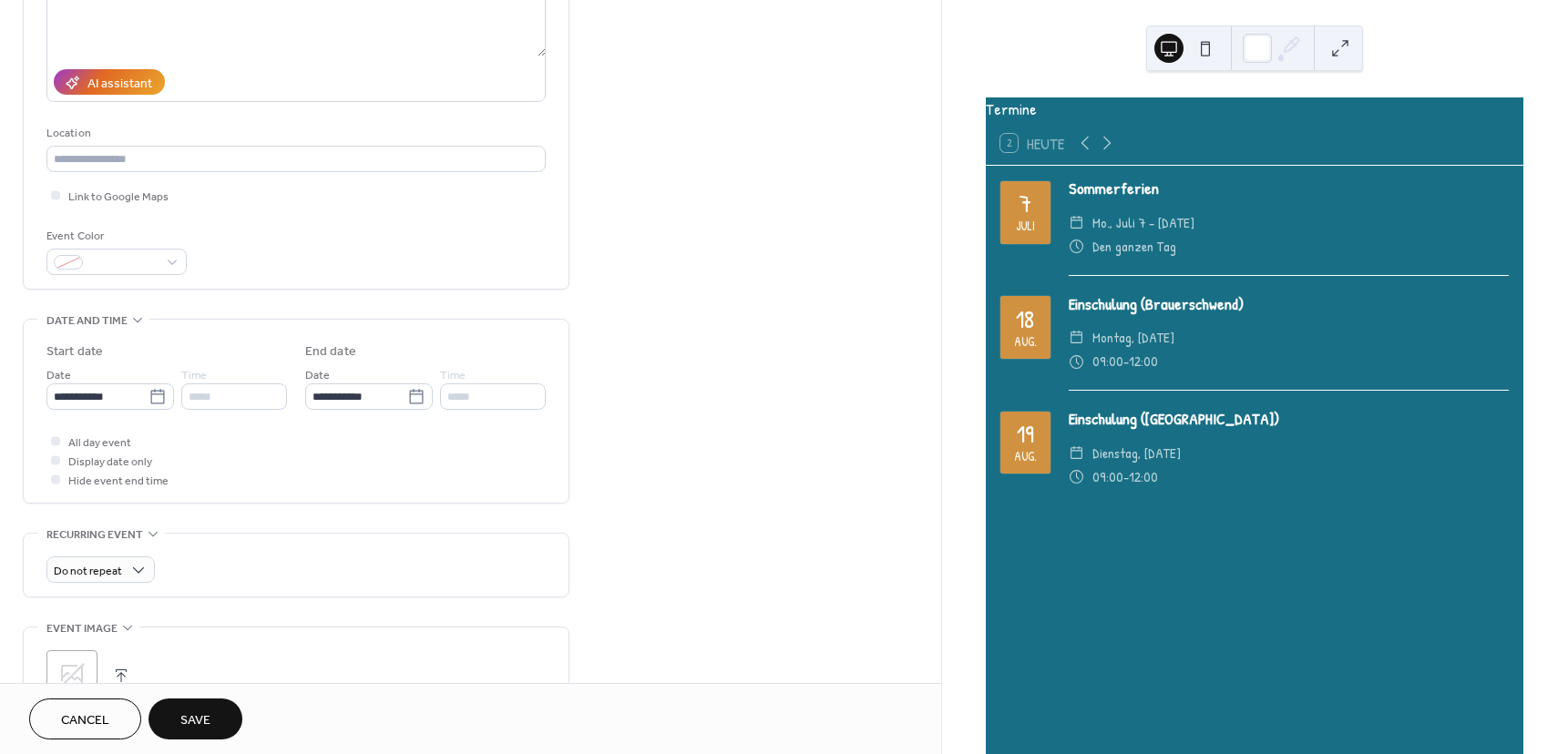 click on "Save" at bounding box center (195, 720) 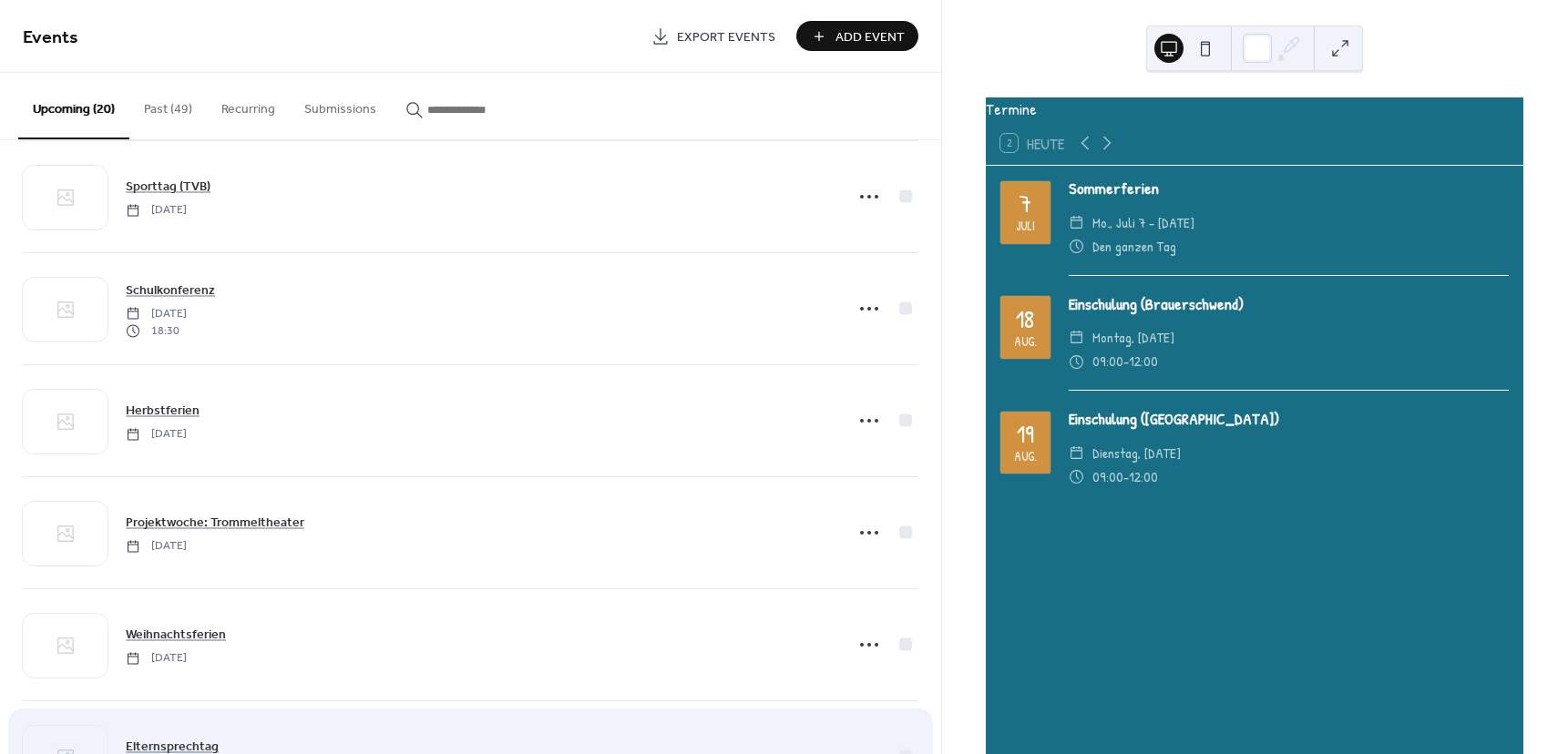 scroll, scrollTop: 729, scrollLeft: 0, axis: vertical 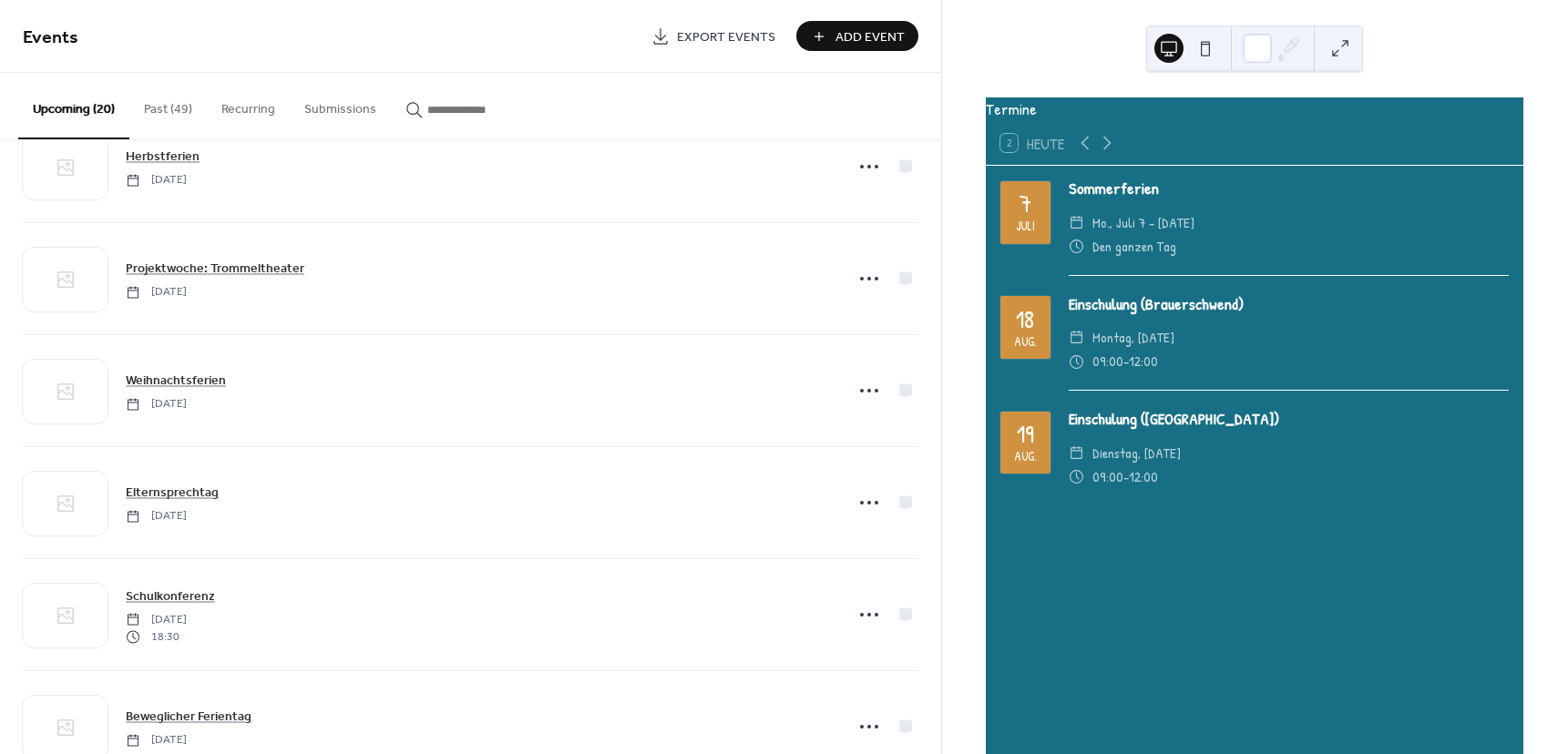 click on "Add Event" at bounding box center [870, 37] 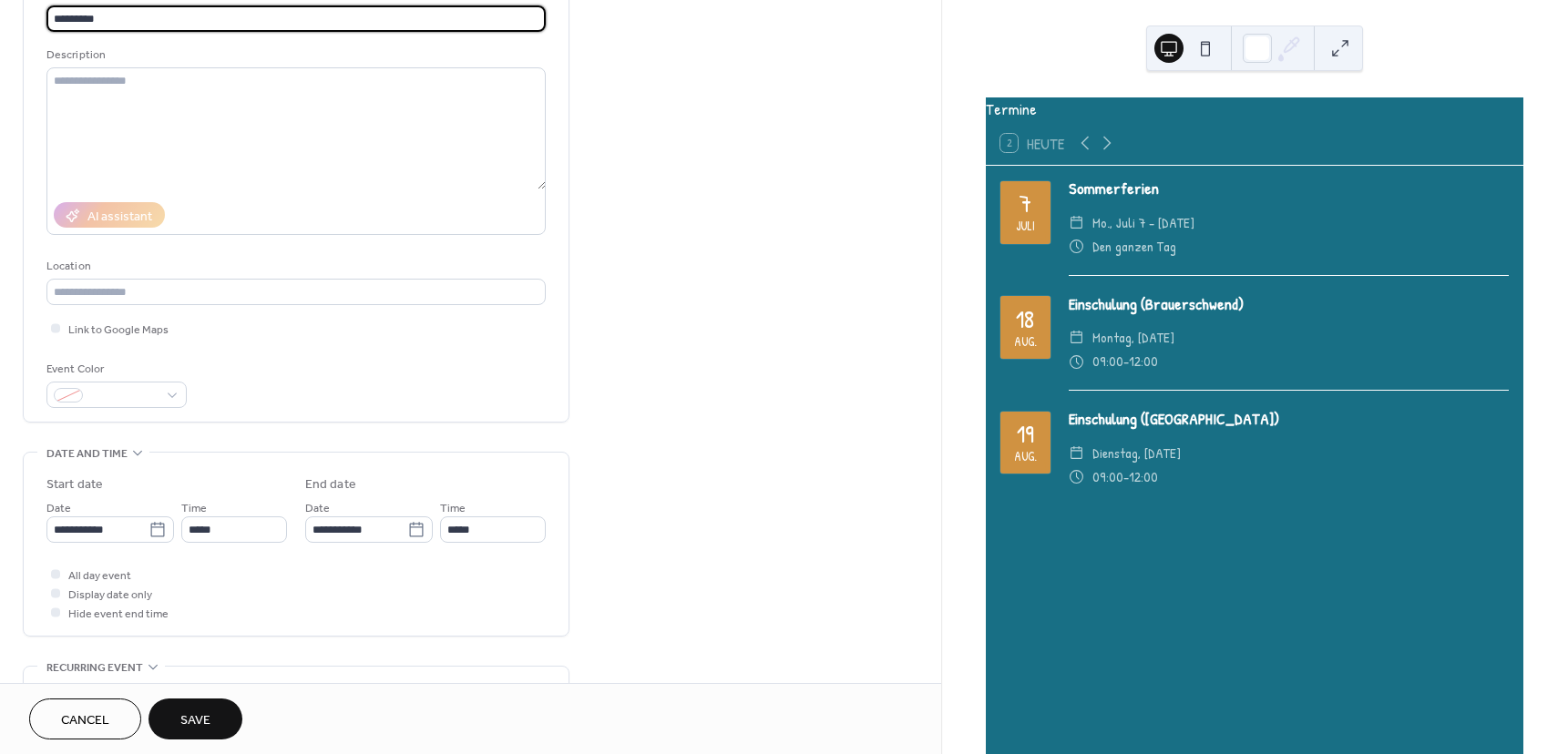 scroll, scrollTop: 182, scrollLeft: 0, axis: vertical 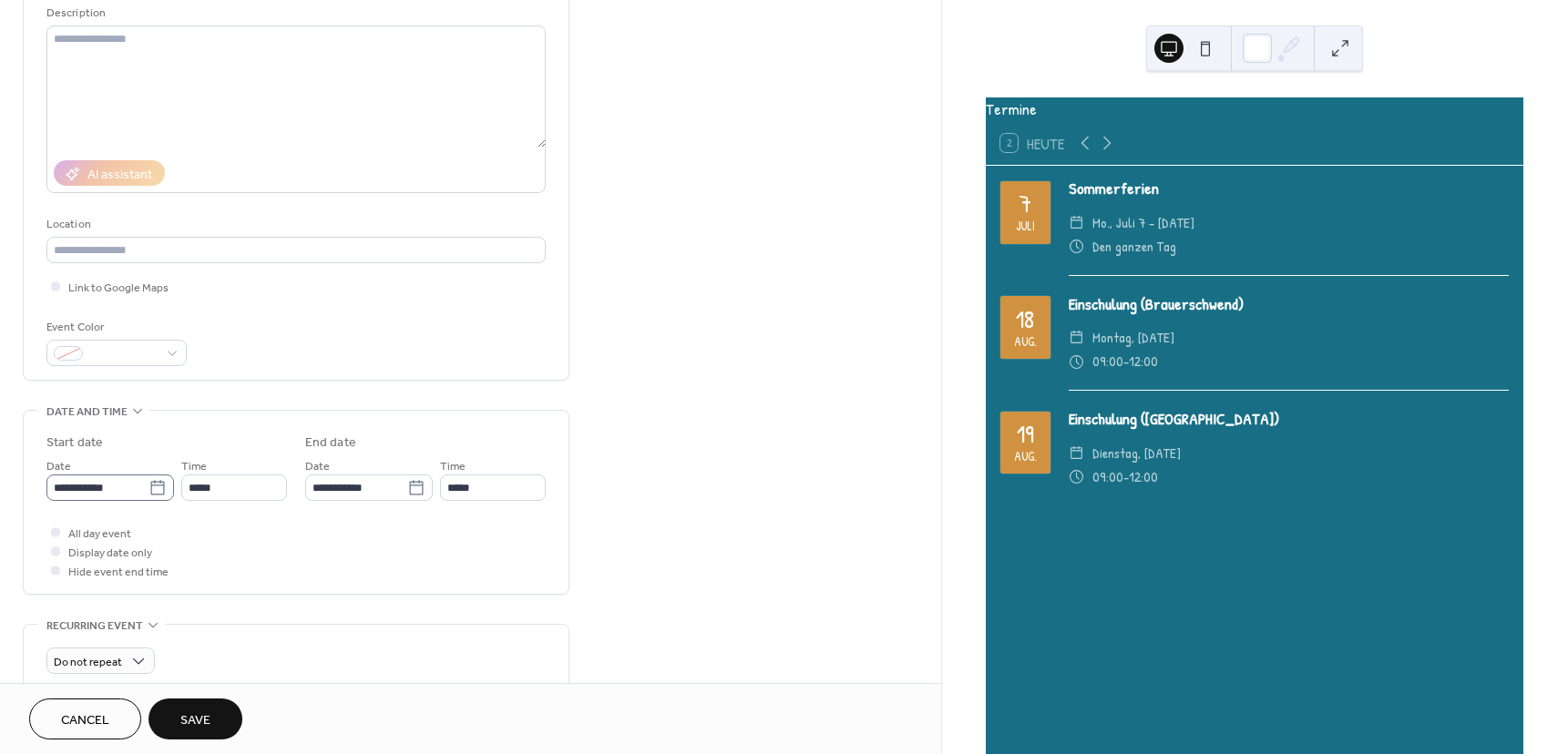 type on "*********" 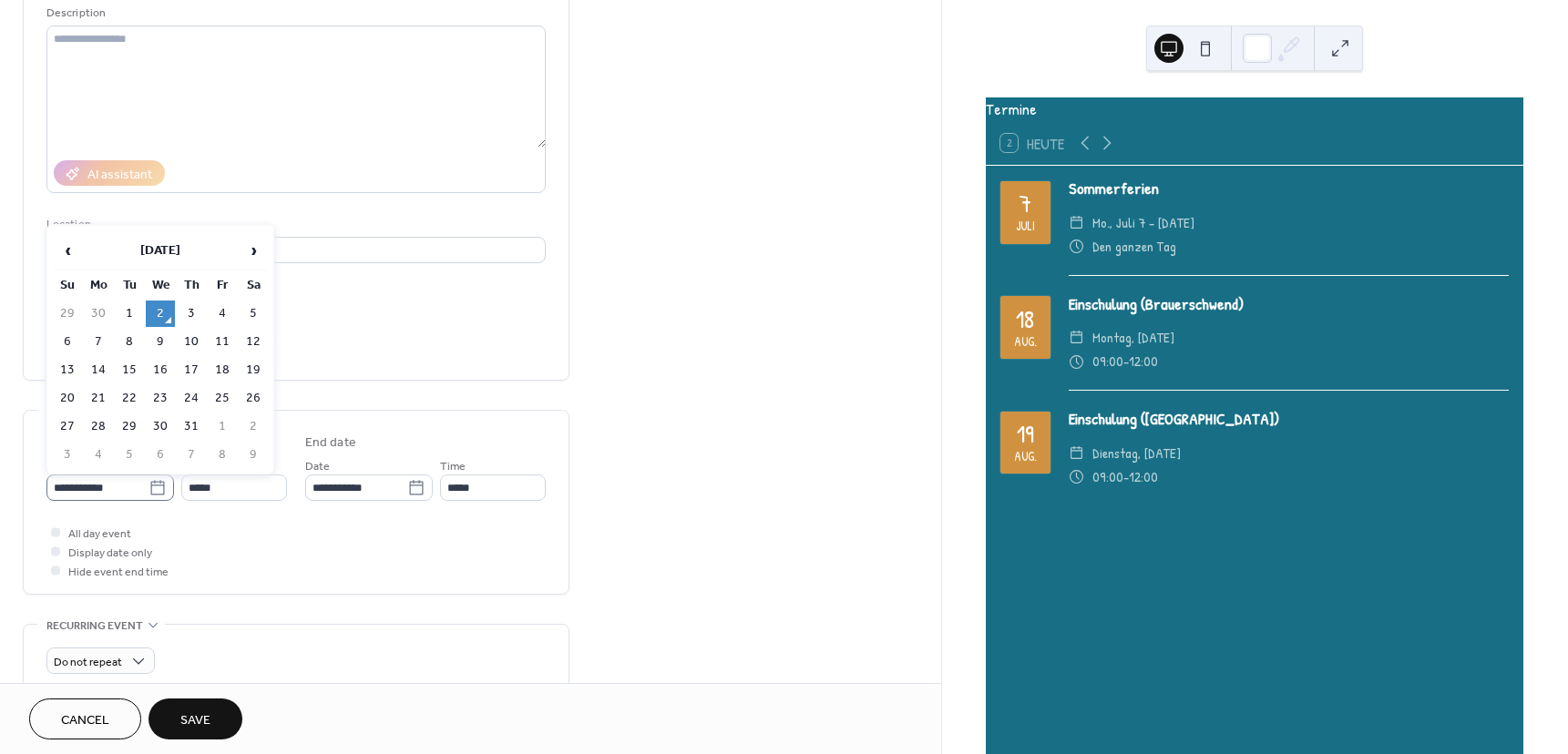 click 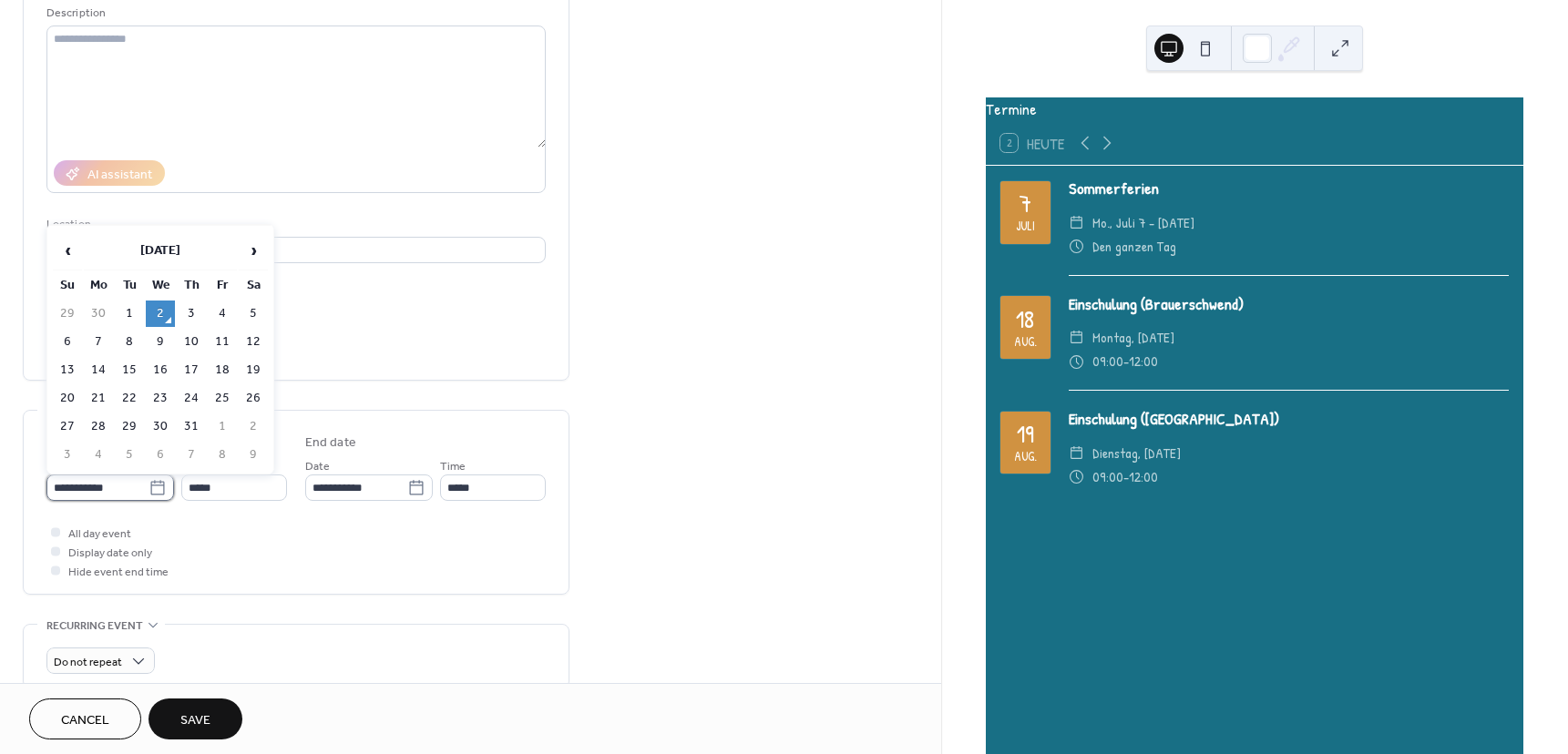 click on "**********" at bounding box center [97, 487] 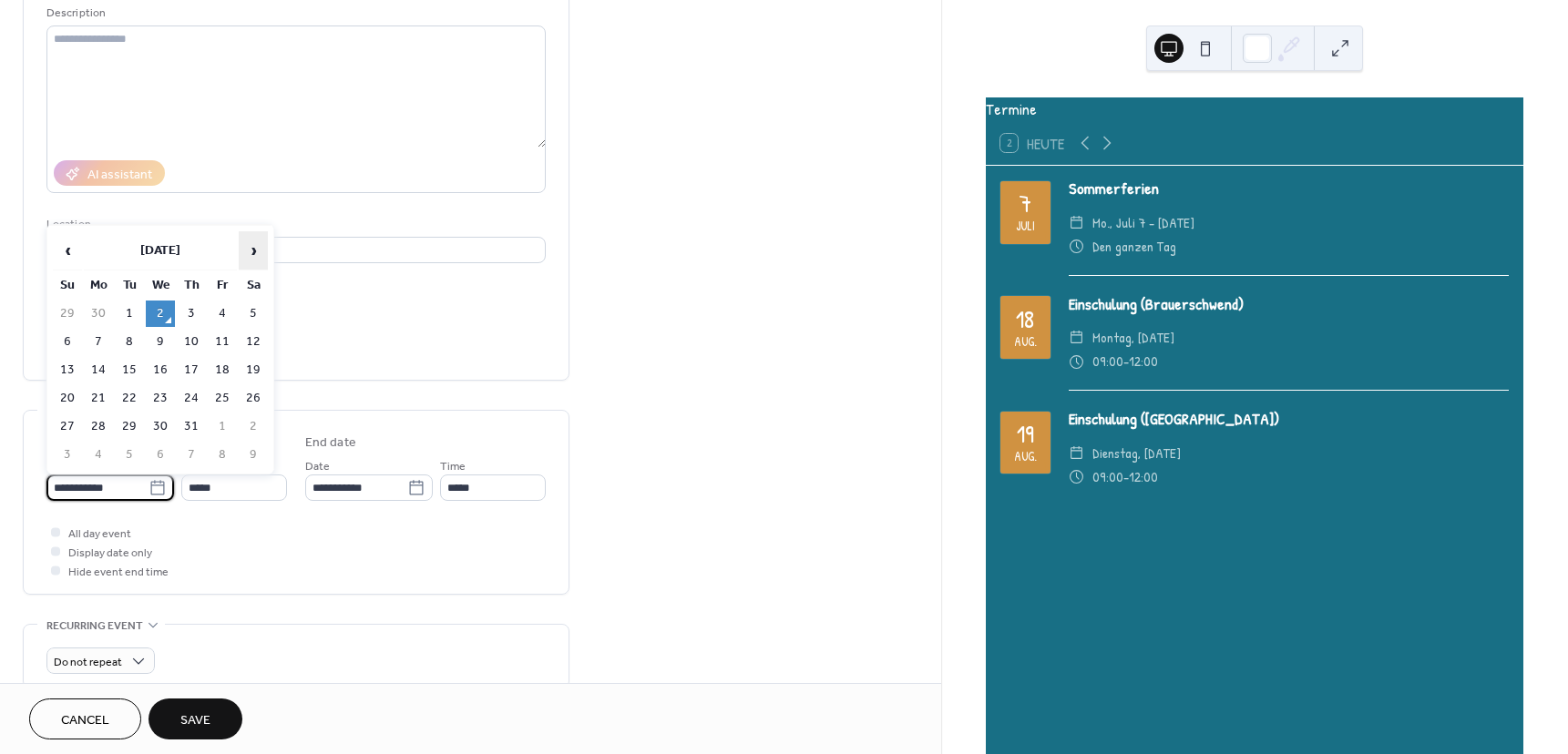 click on "›" at bounding box center (253, 250) 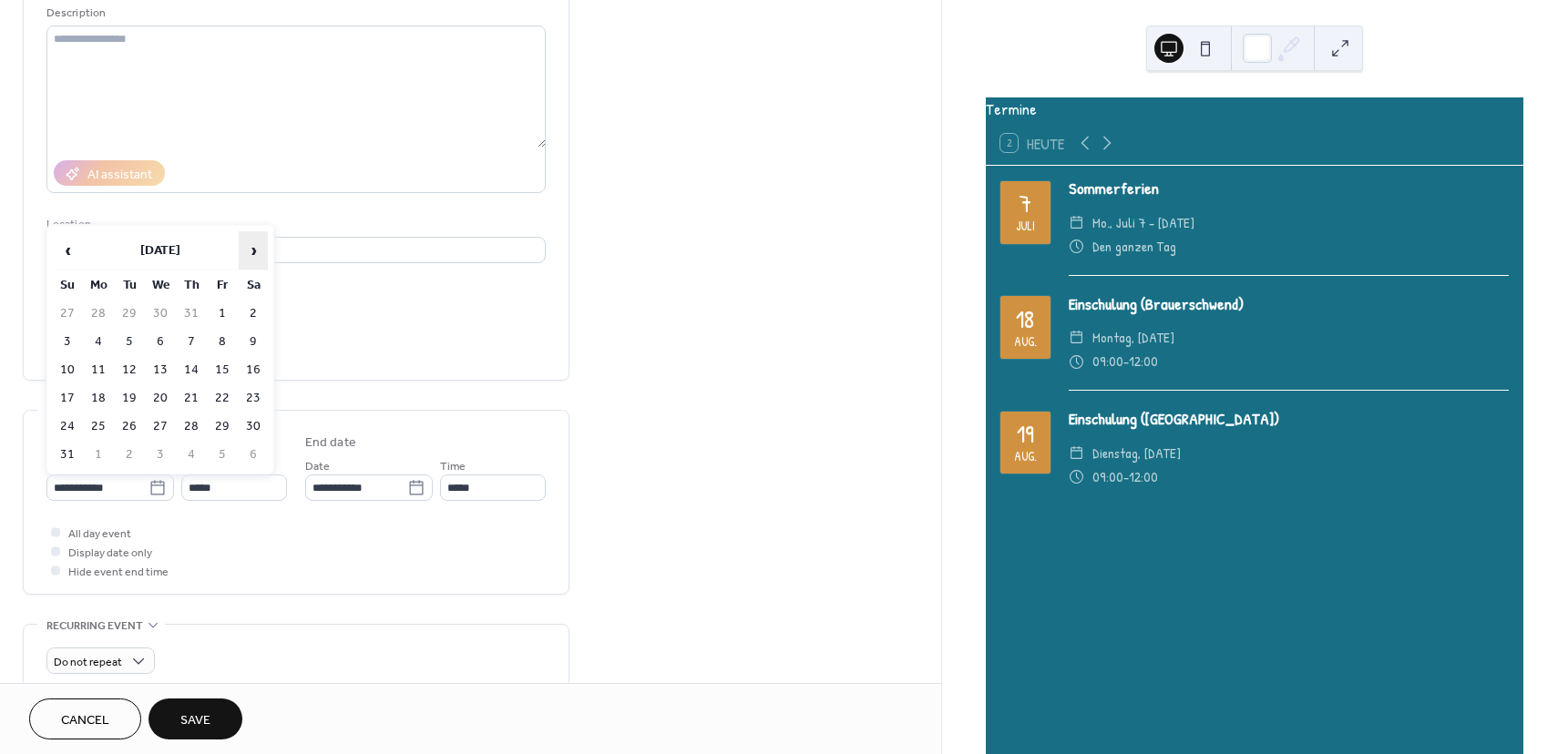 click on "›" at bounding box center (253, 250) 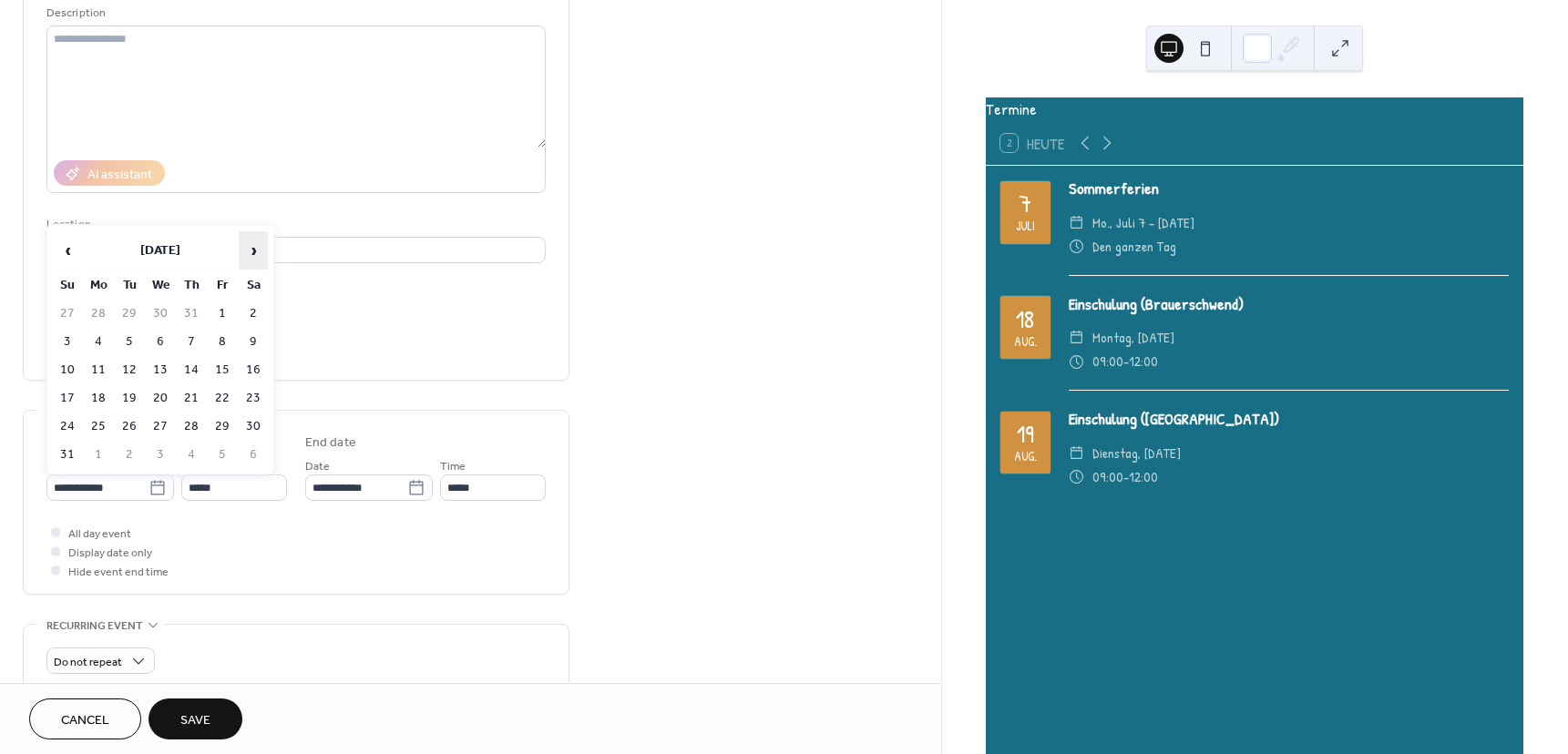 click on "›" at bounding box center [253, 250] 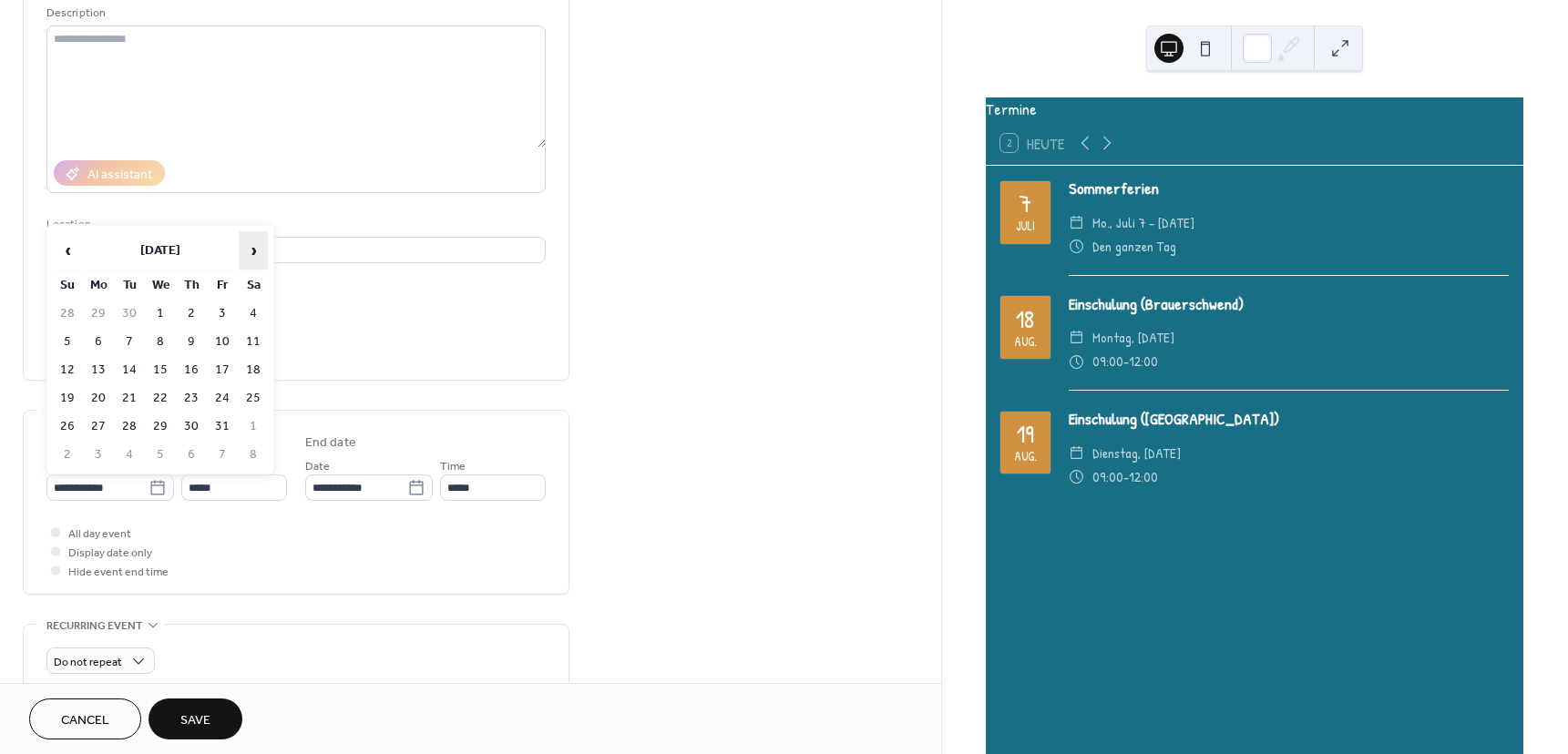 click on "›" at bounding box center [253, 250] 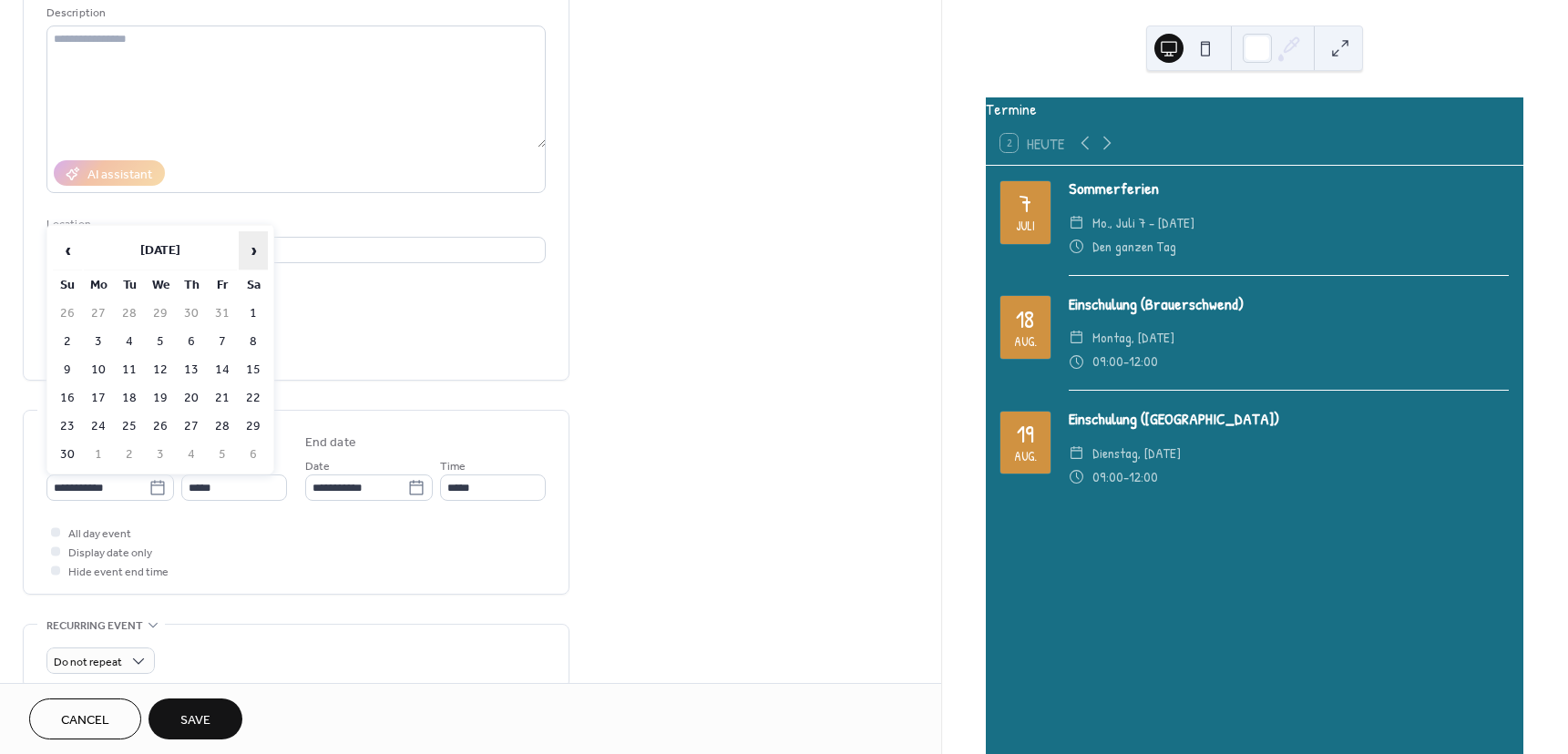 click on "›" at bounding box center [253, 250] 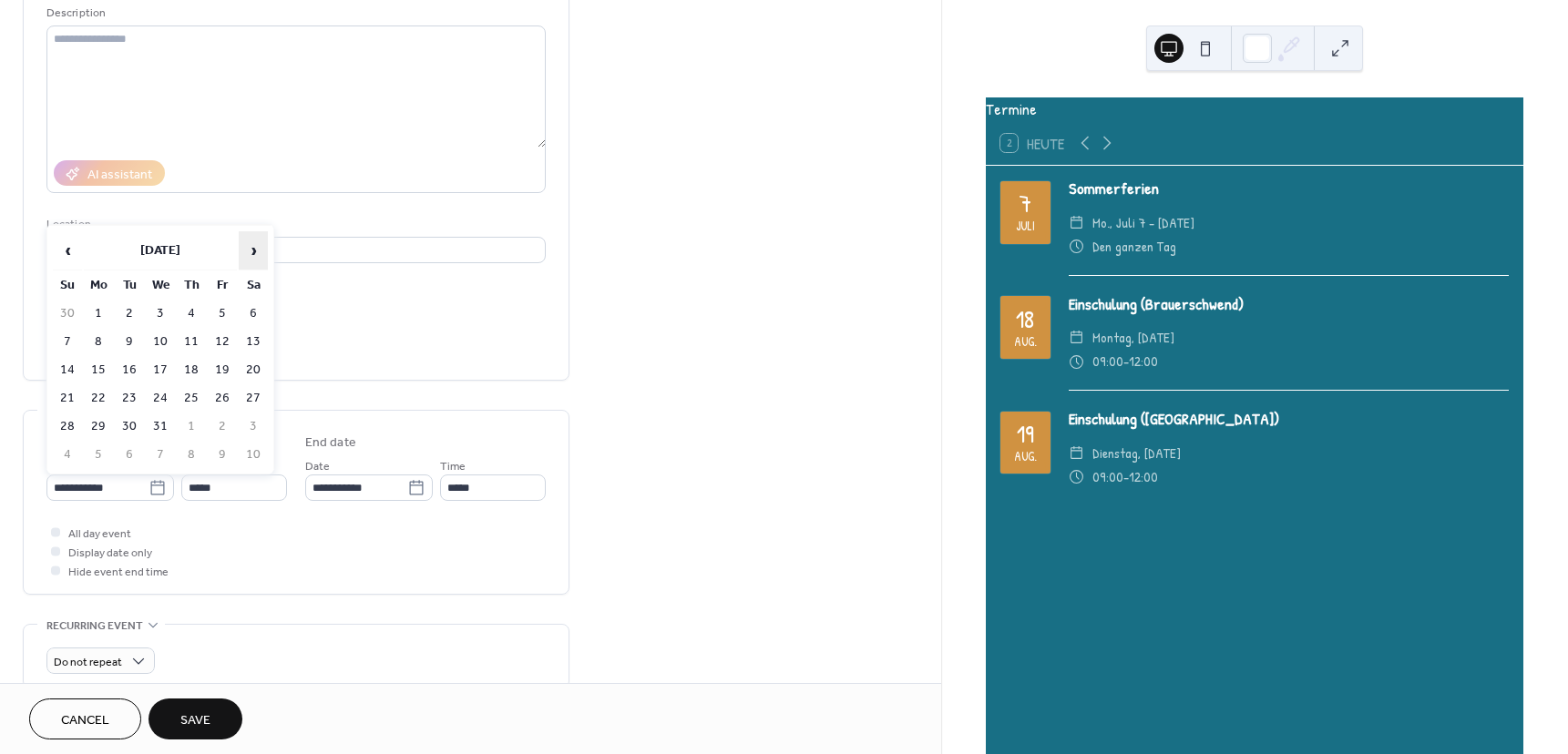 click on "›" at bounding box center (253, 250) 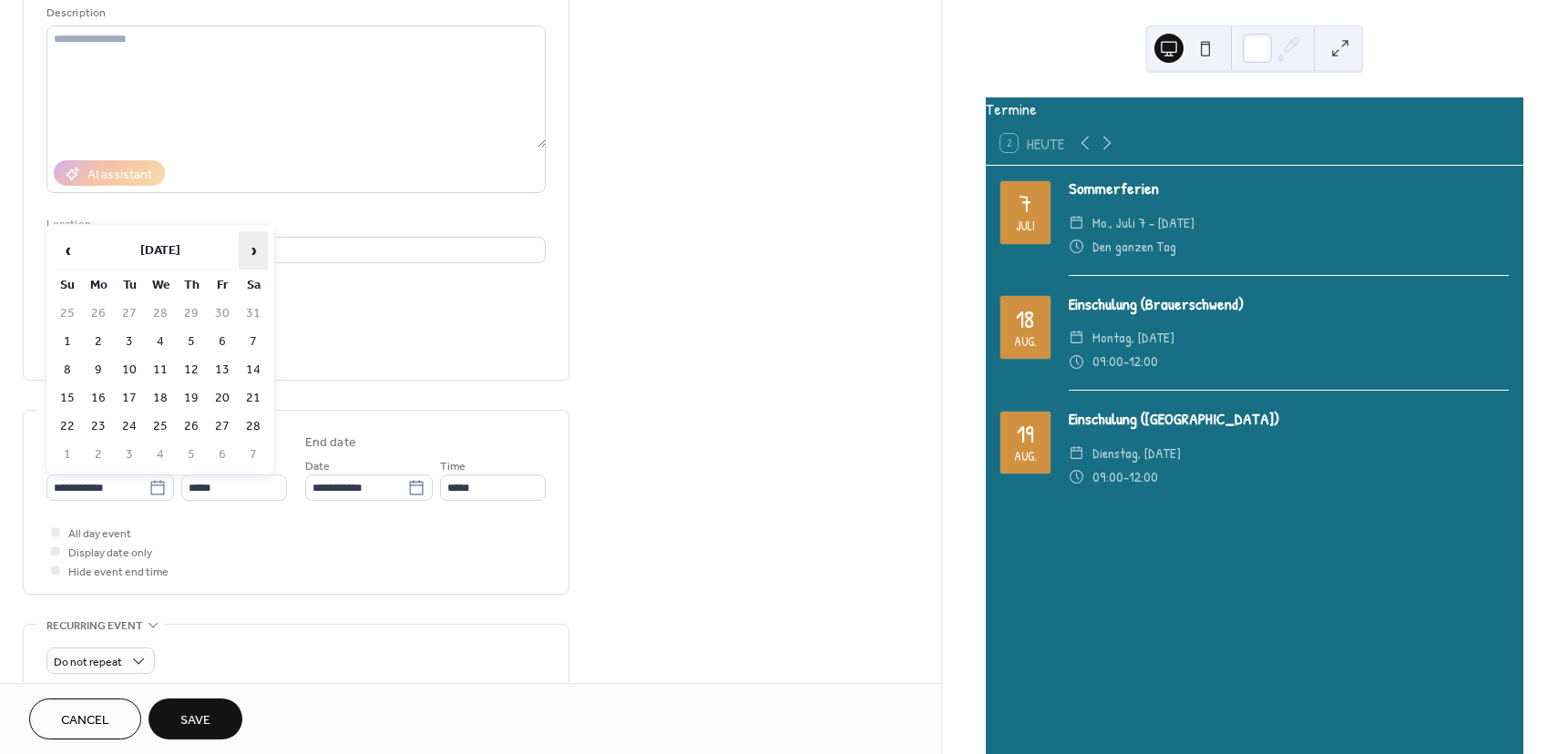 click on "›" at bounding box center (253, 250) 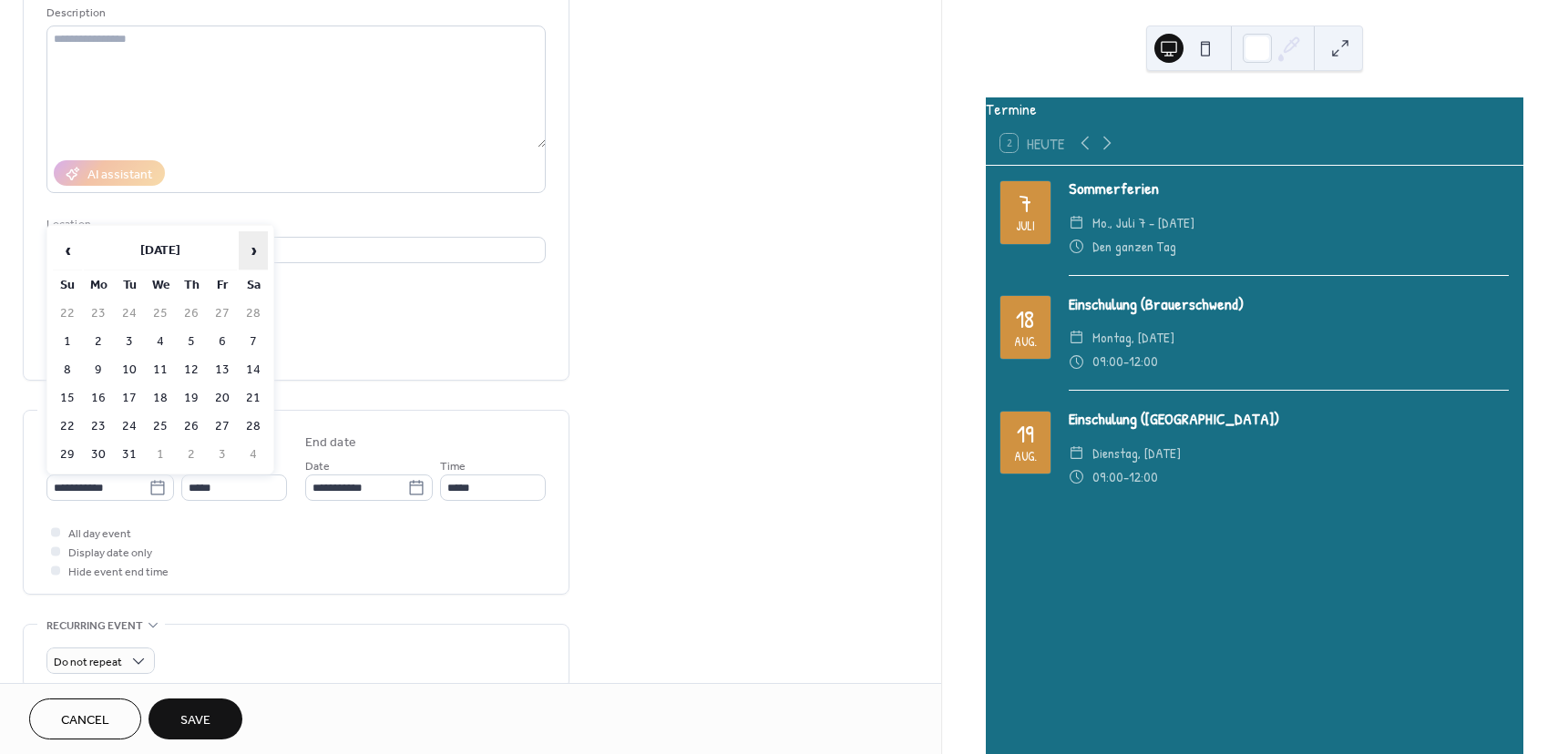 click on "›" at bounding box center (253, 250) 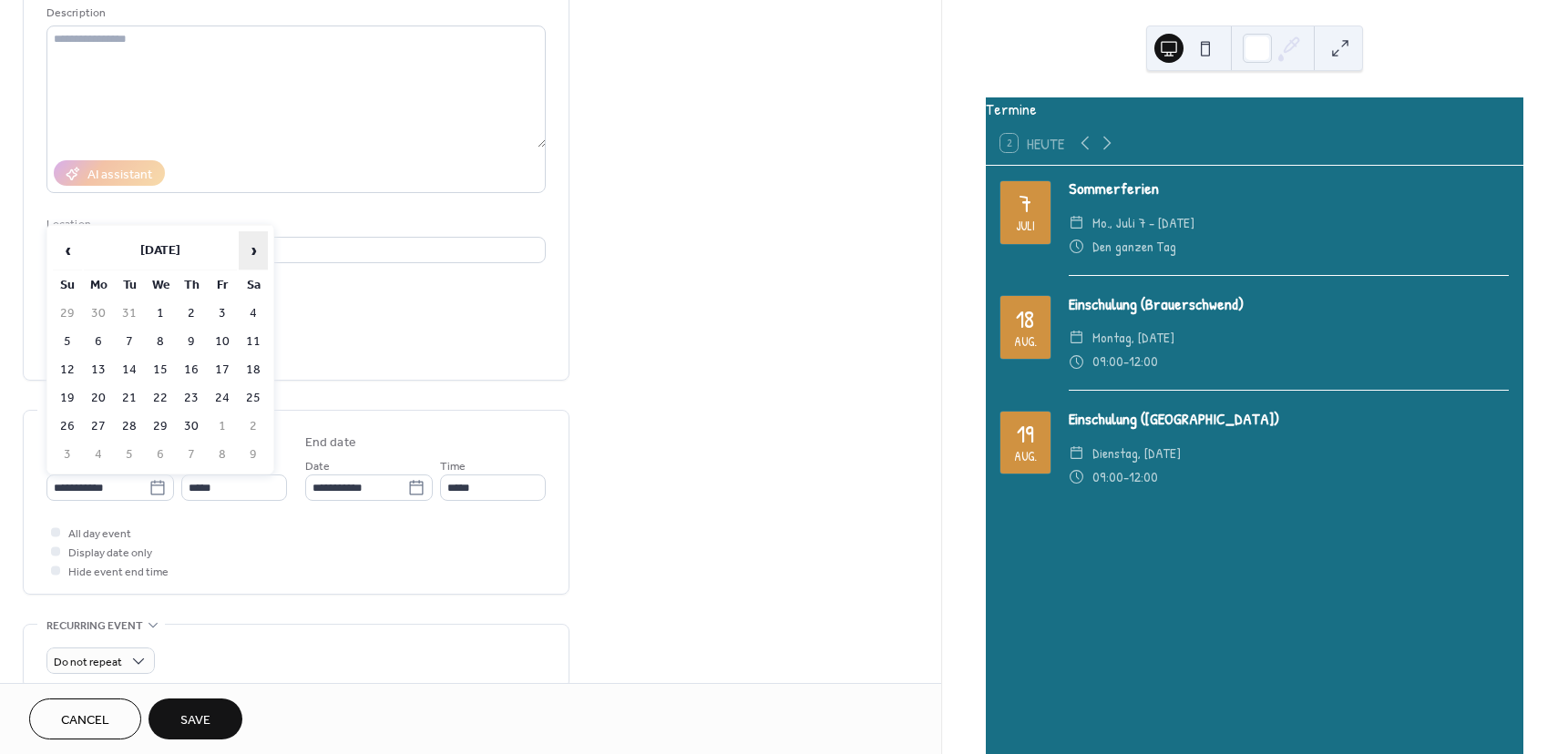 click on "›" at bounding box center [253, 250] 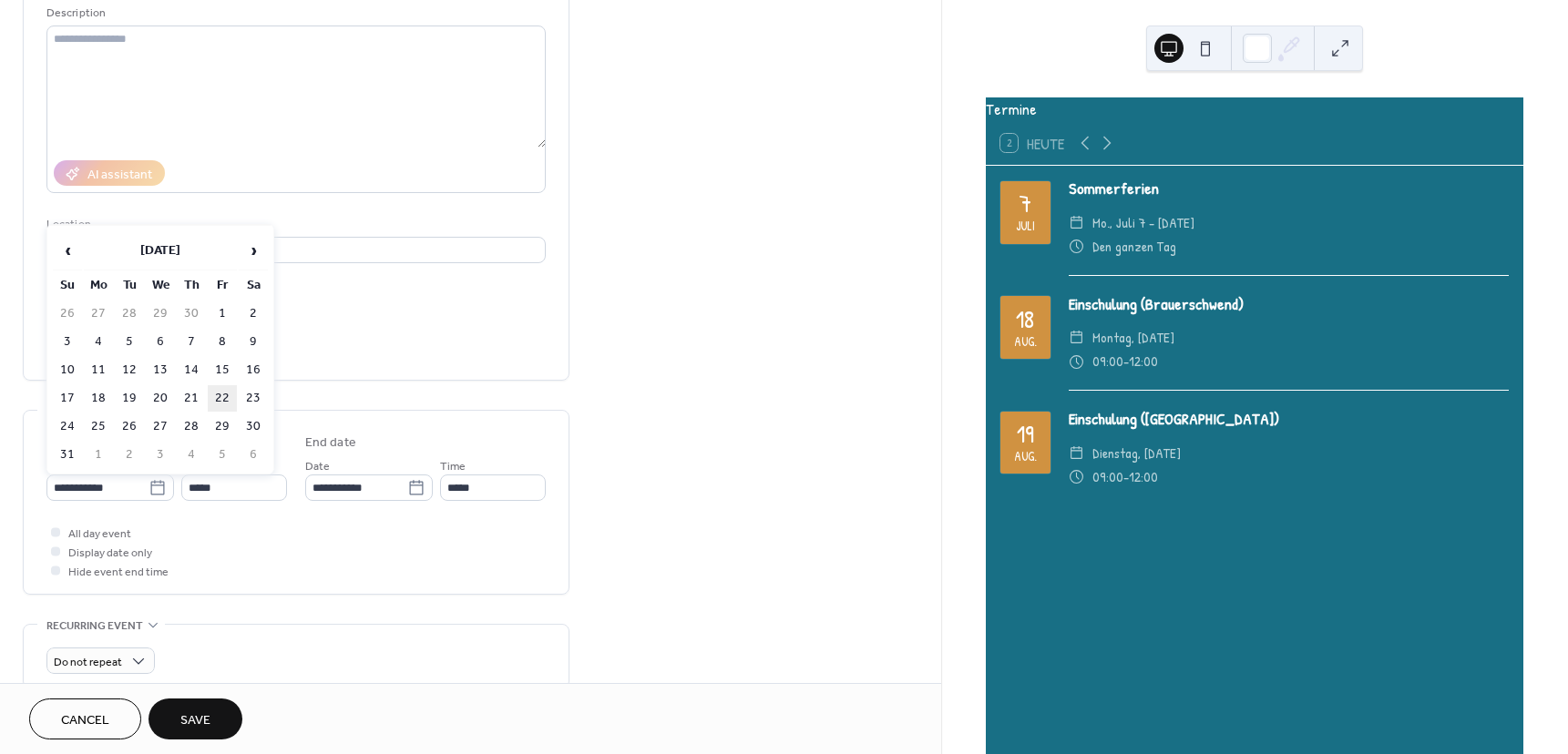 click on "22" at bounding box center (222, 398) 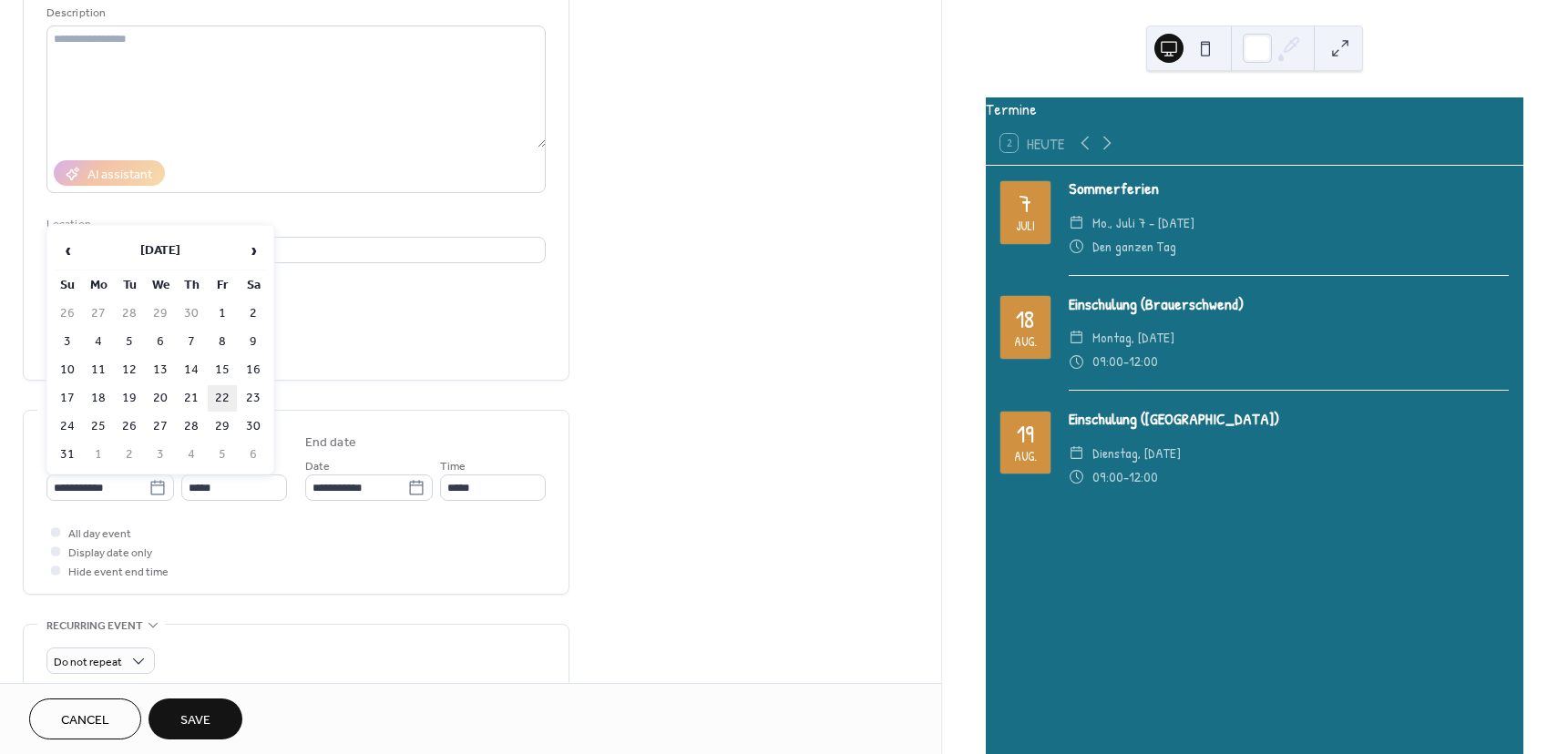 type on "**********" 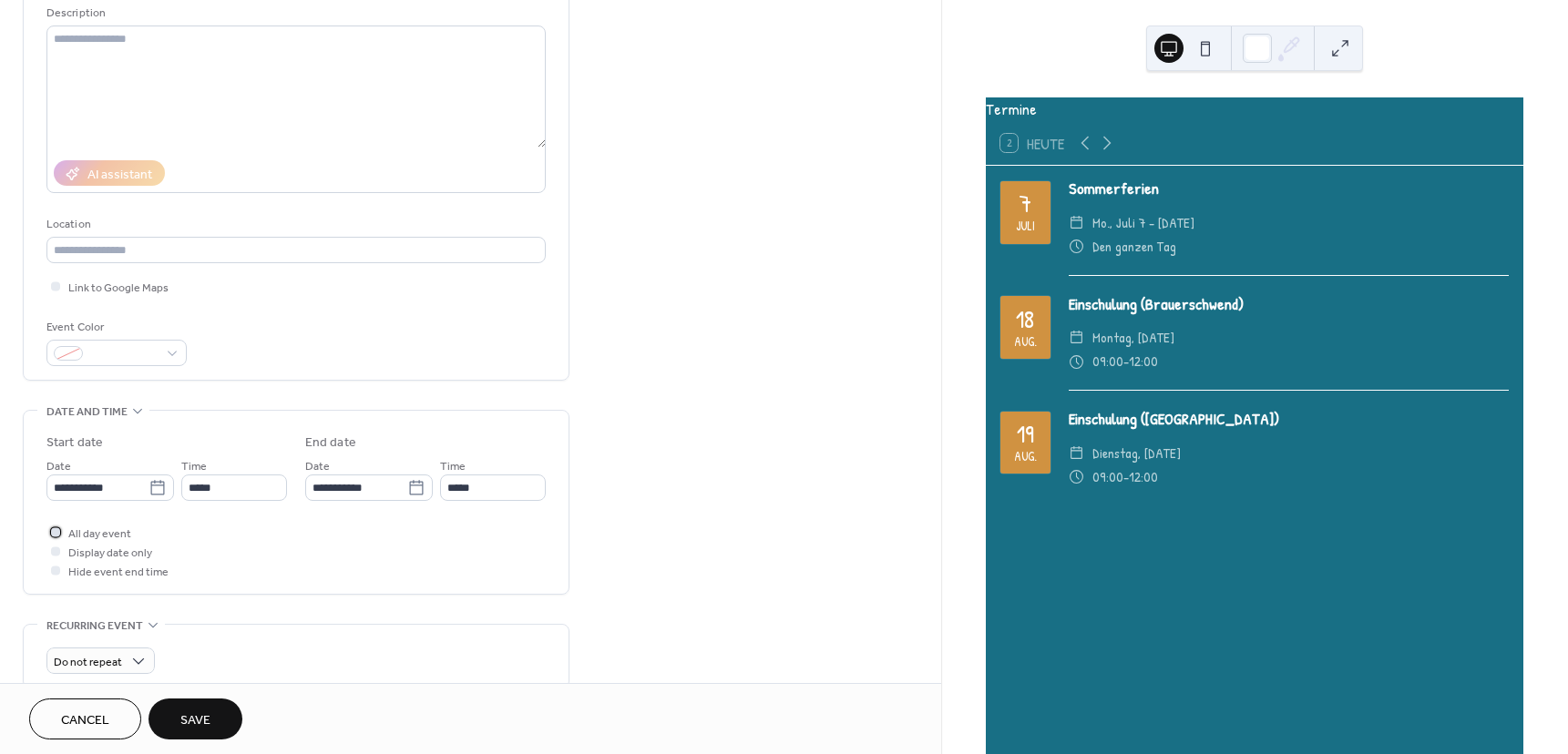 click on "All day event" at bounding box center [99, 534] 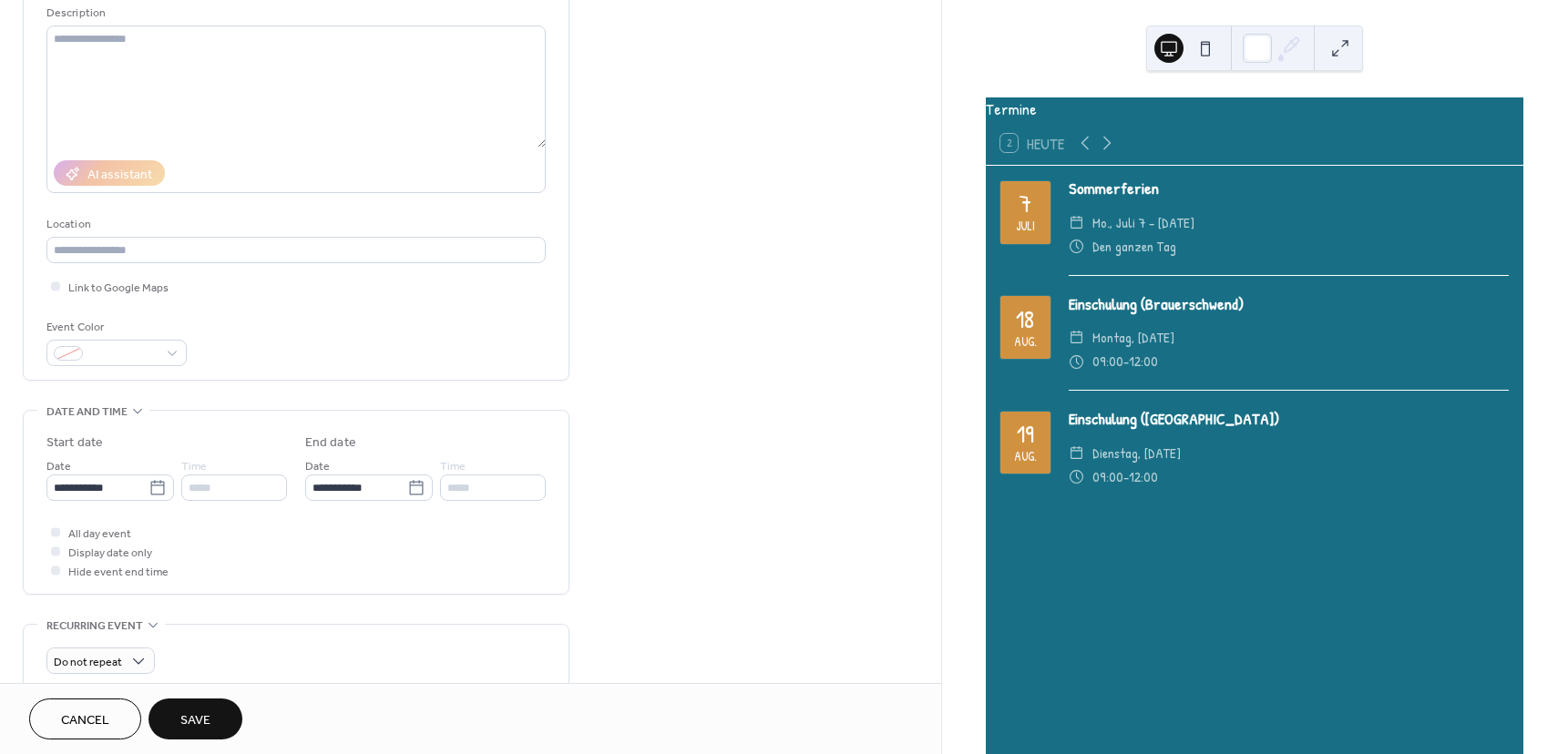 click on "Save" at bounding box center [195, 720] 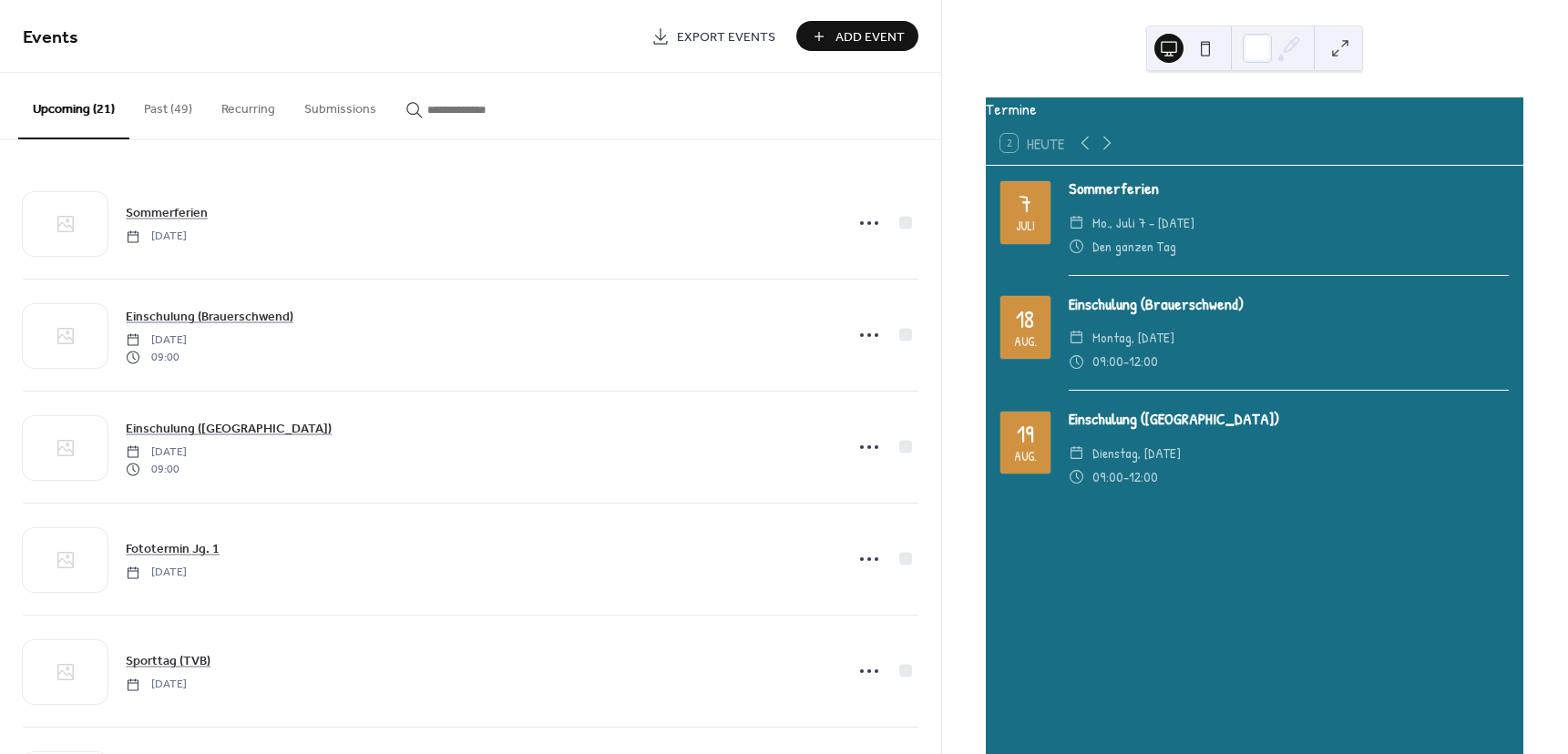 click on "Add Event" at bounding box center (870, 37) 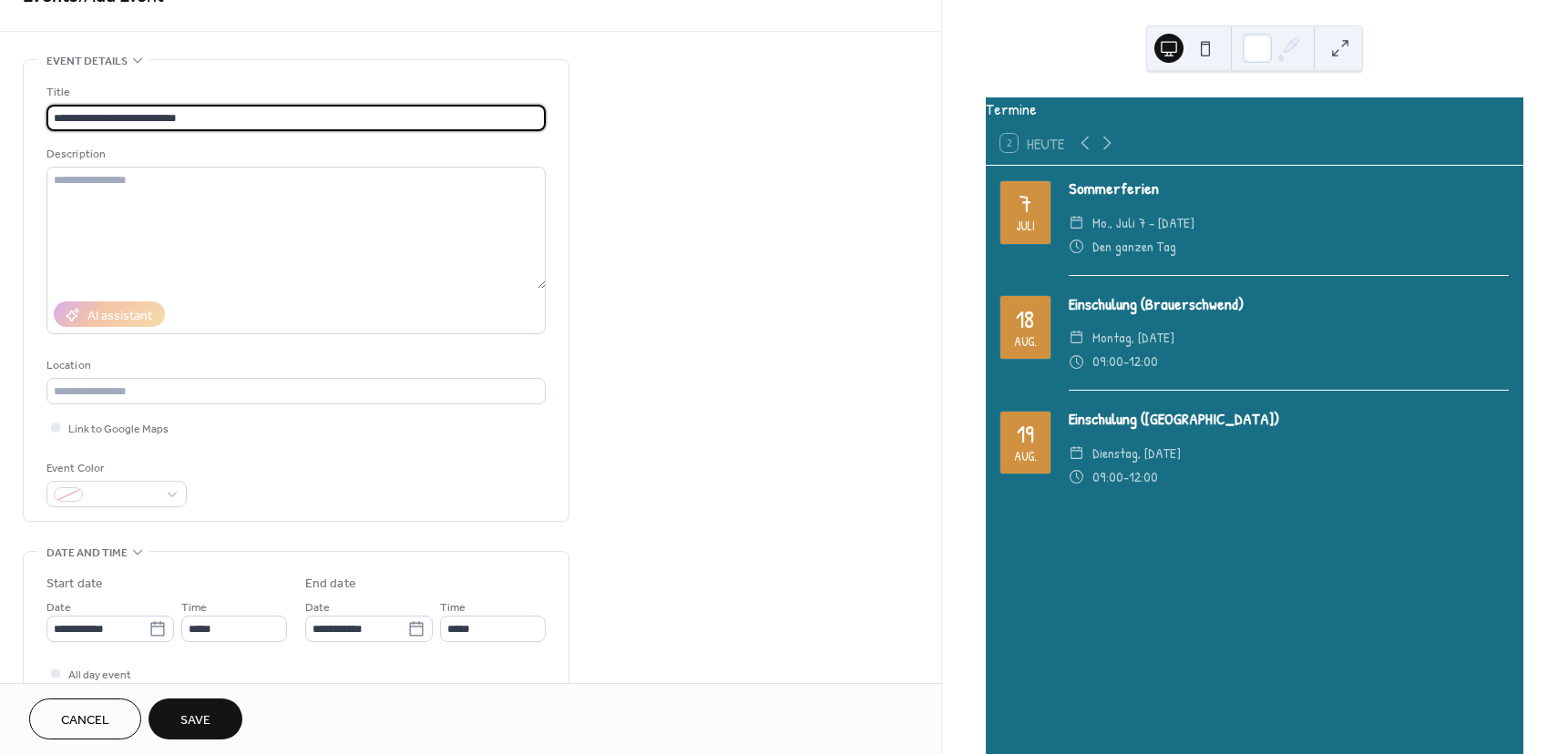scroll, scrollTop: 91, scrollLeft: 0, axis: vertical 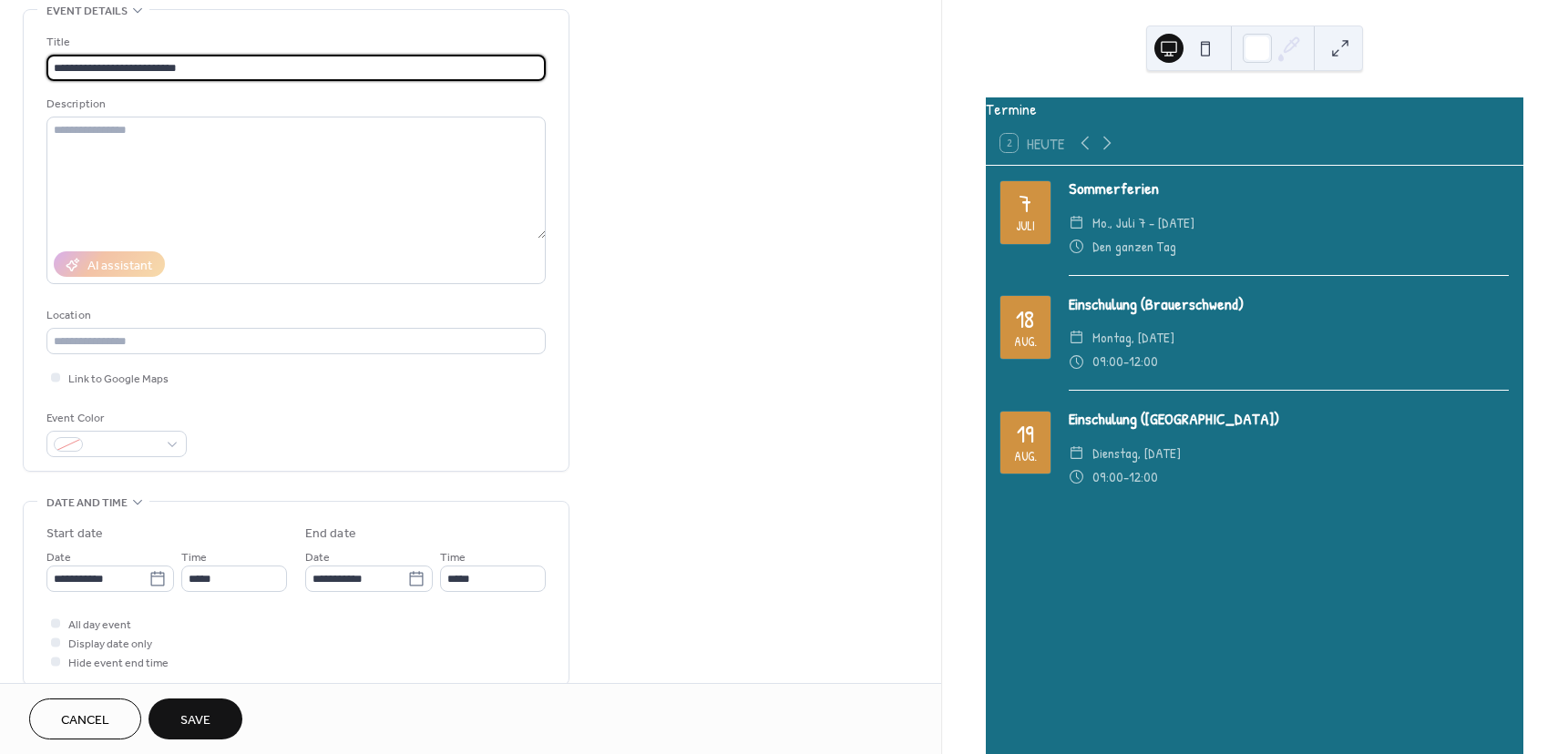 drag, startPoint x: 211, startPoint y: 56, endPoint x: -58, endPoint y: 60, distance: 269.02974 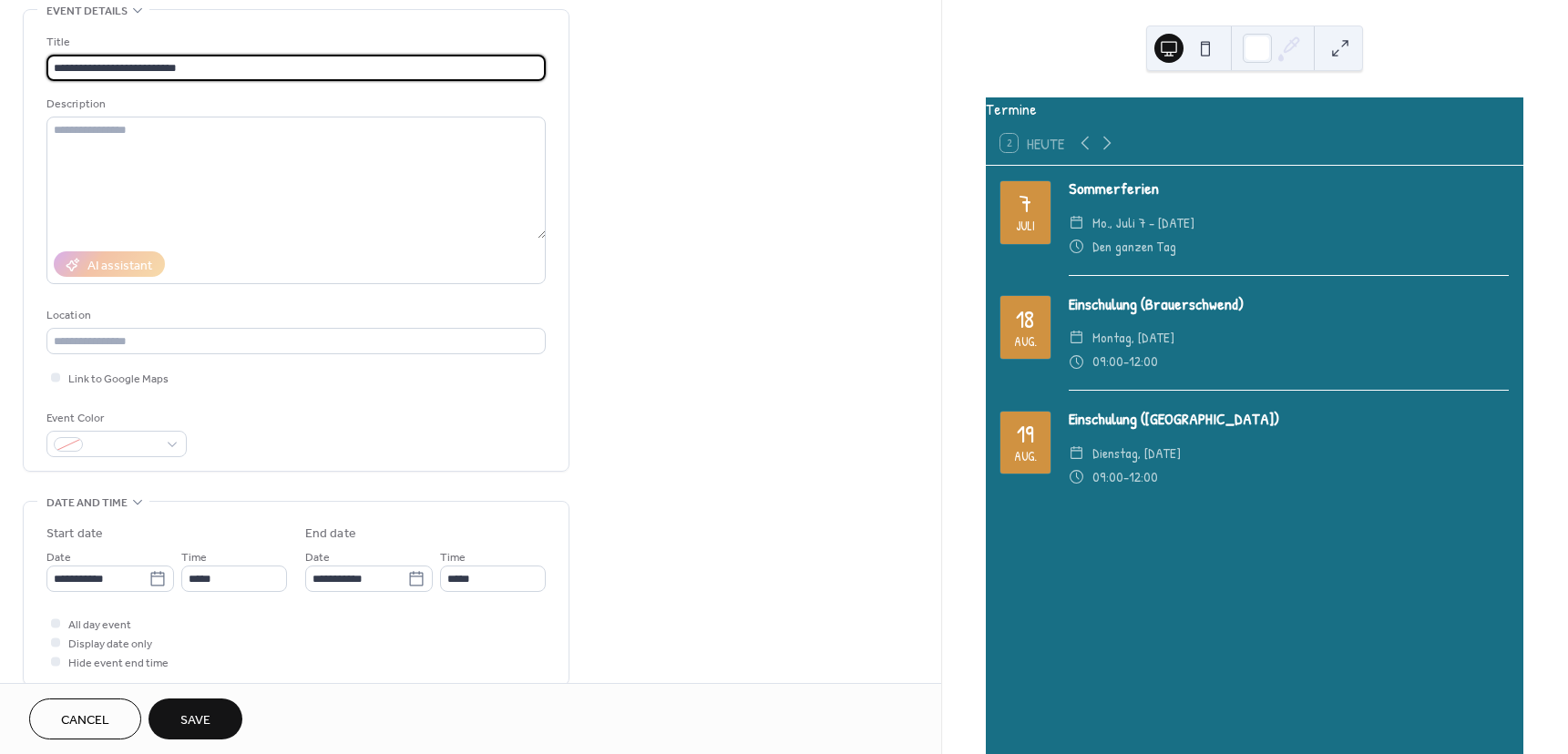 click on "**********" at bounding box center (784, 377) 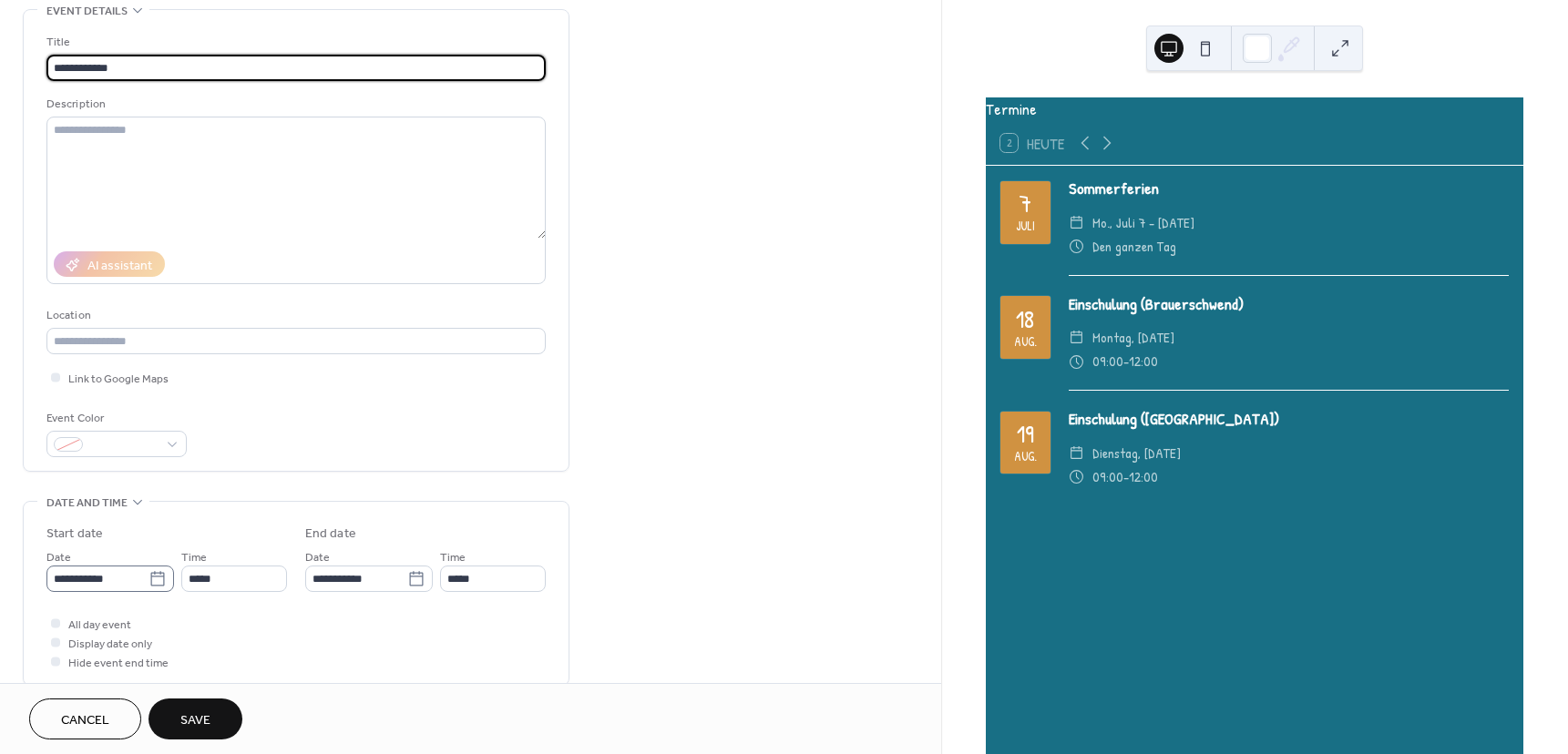 type on "**********" 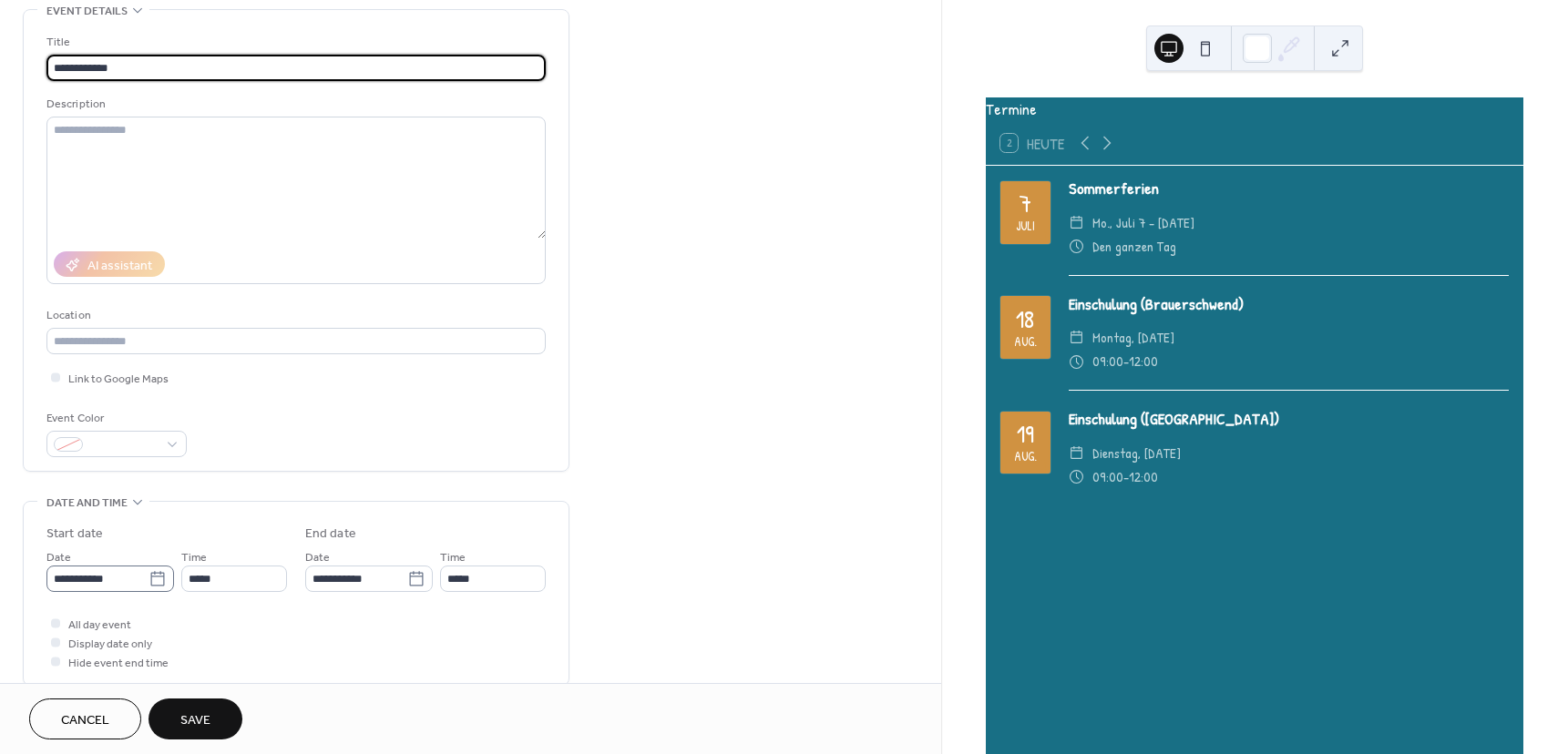 click 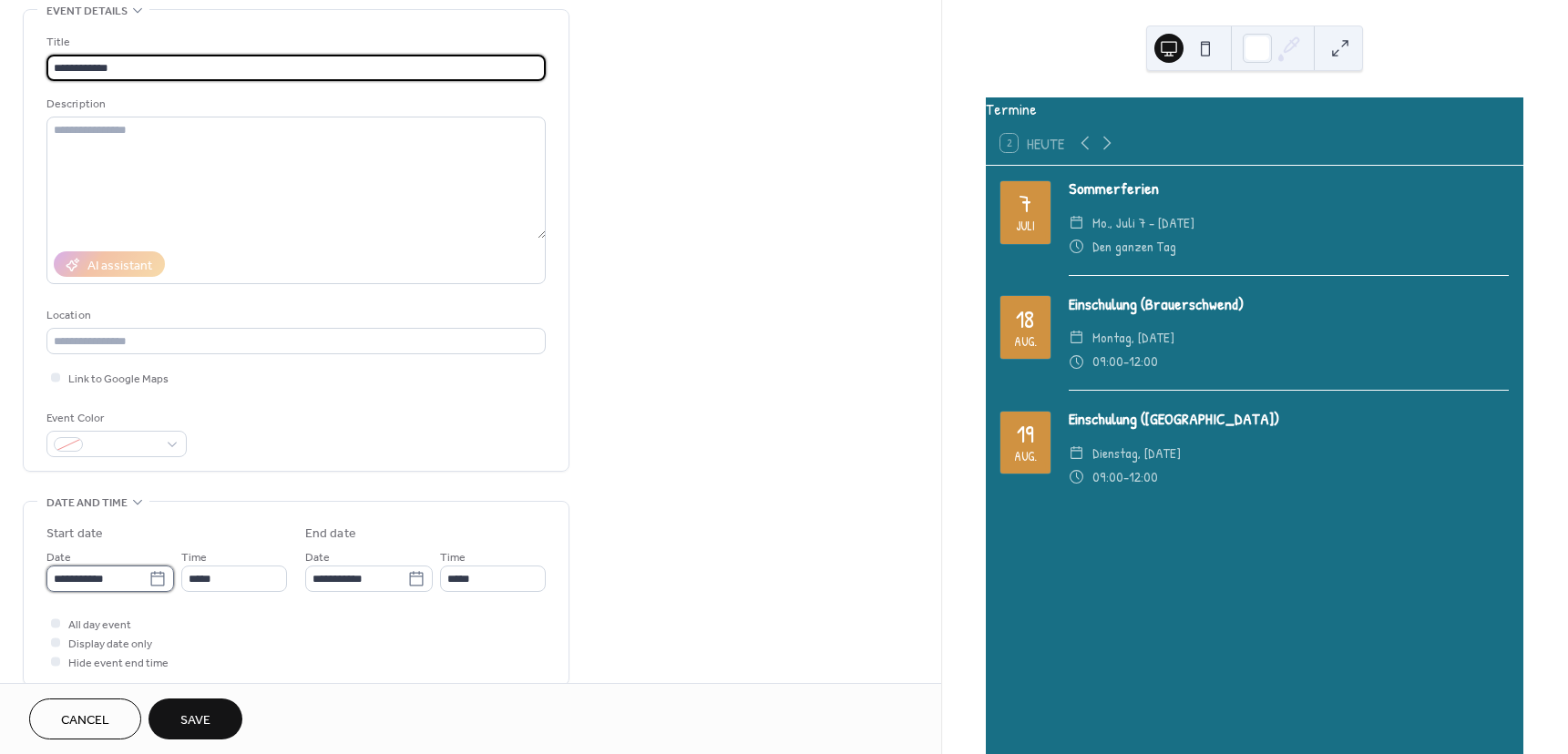 click on "**********" at bounding box center (97, 578) 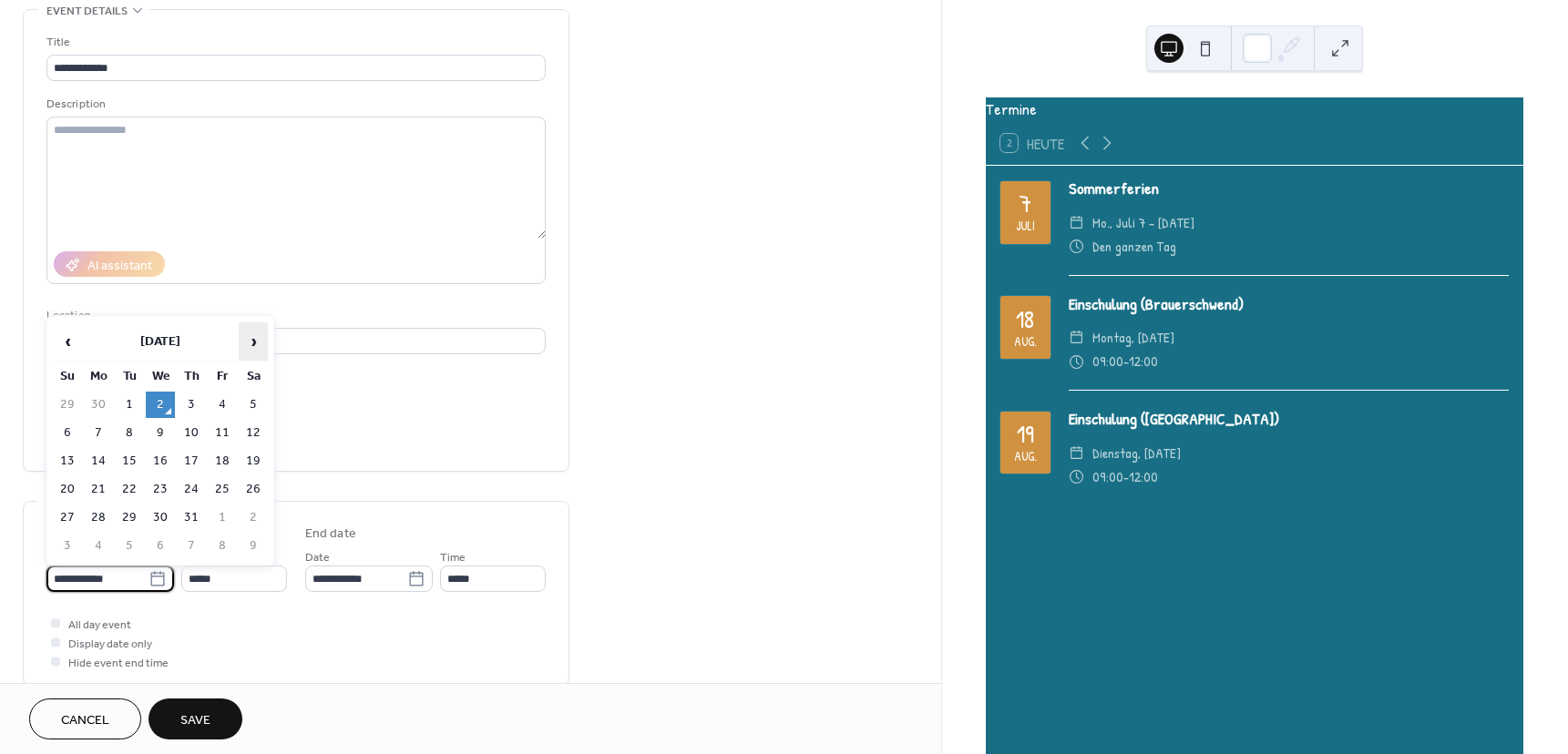 click on "›" at bounding box center (253, 341) 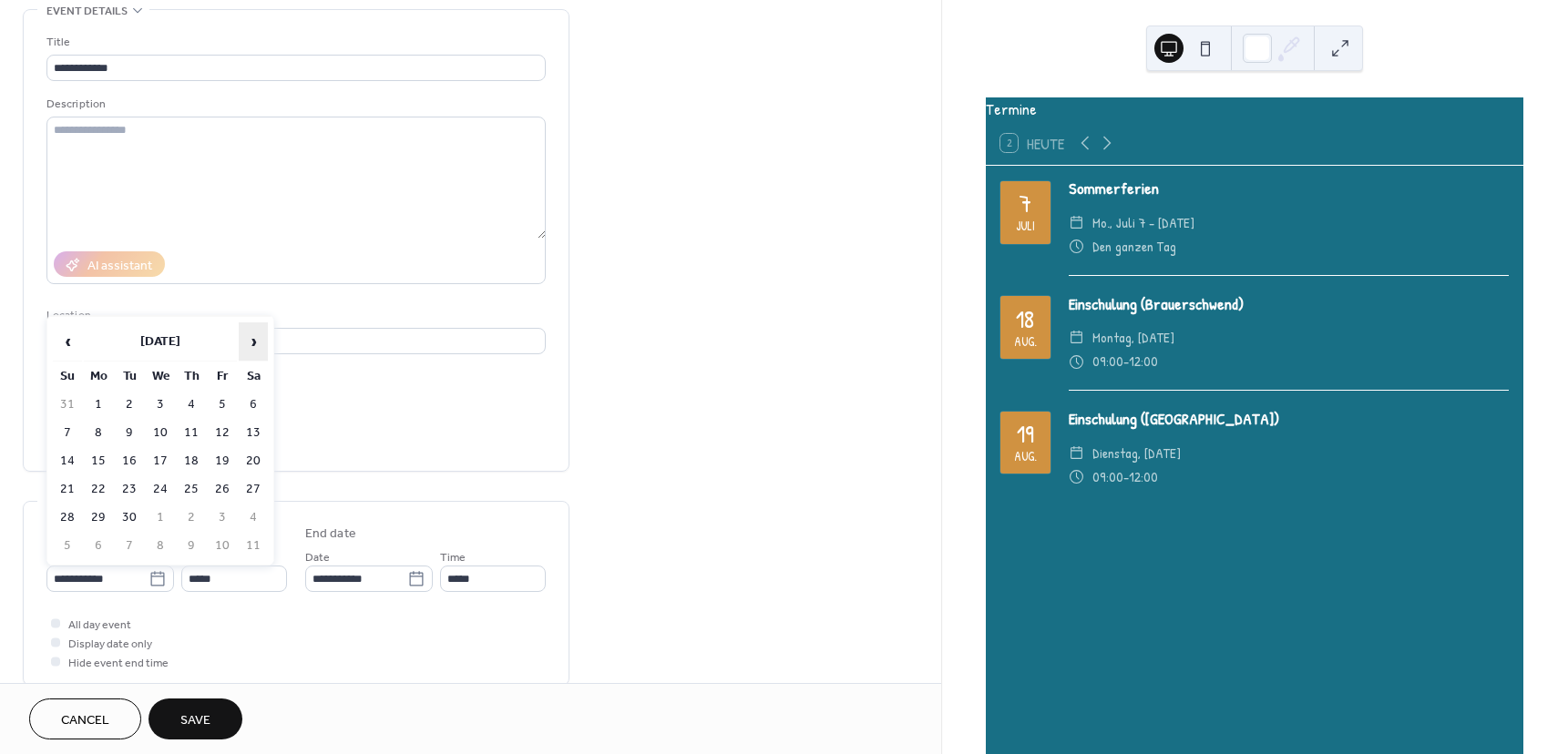 click on "›" at bounding box center [253, 341] 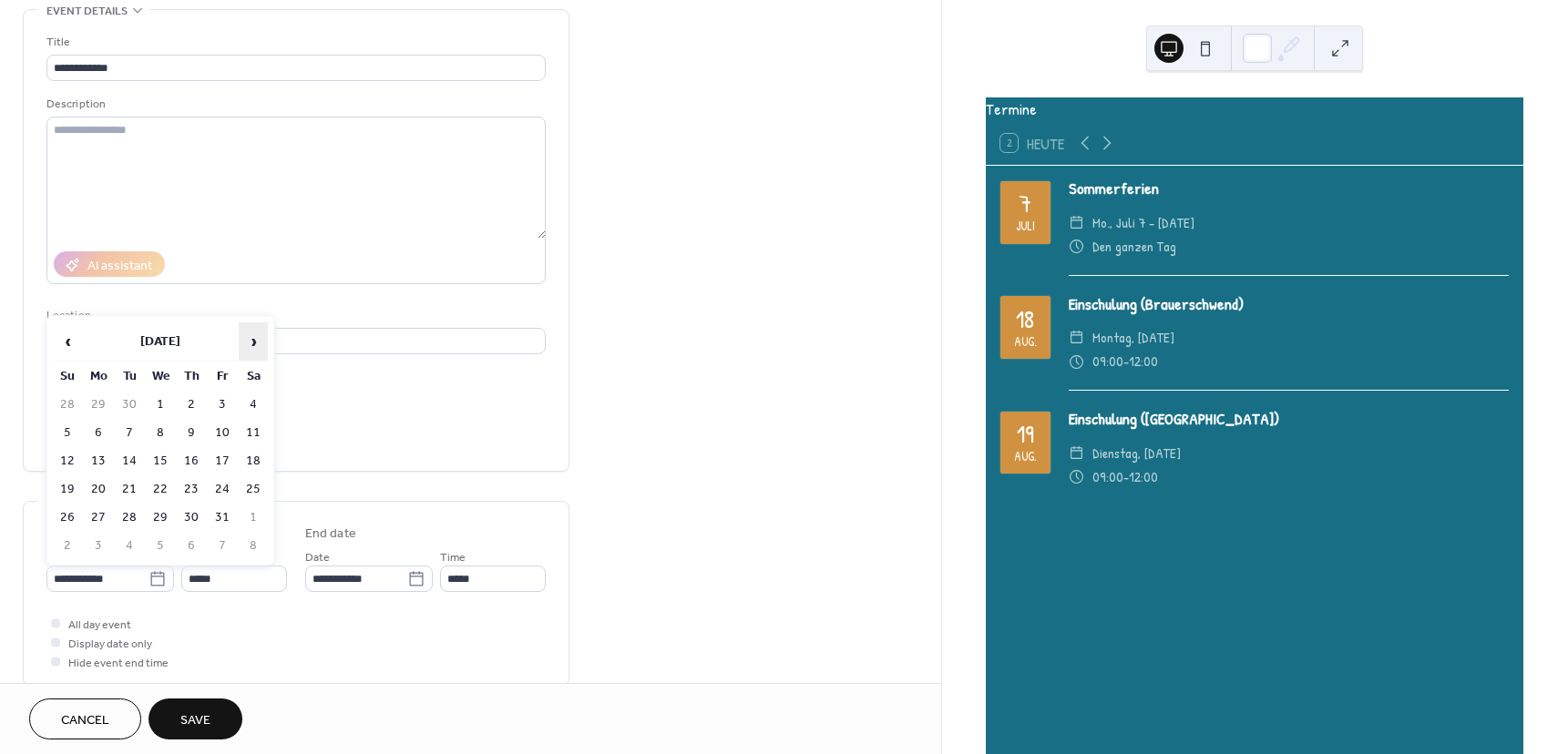 click on "›" at bounding box center [253, 341] 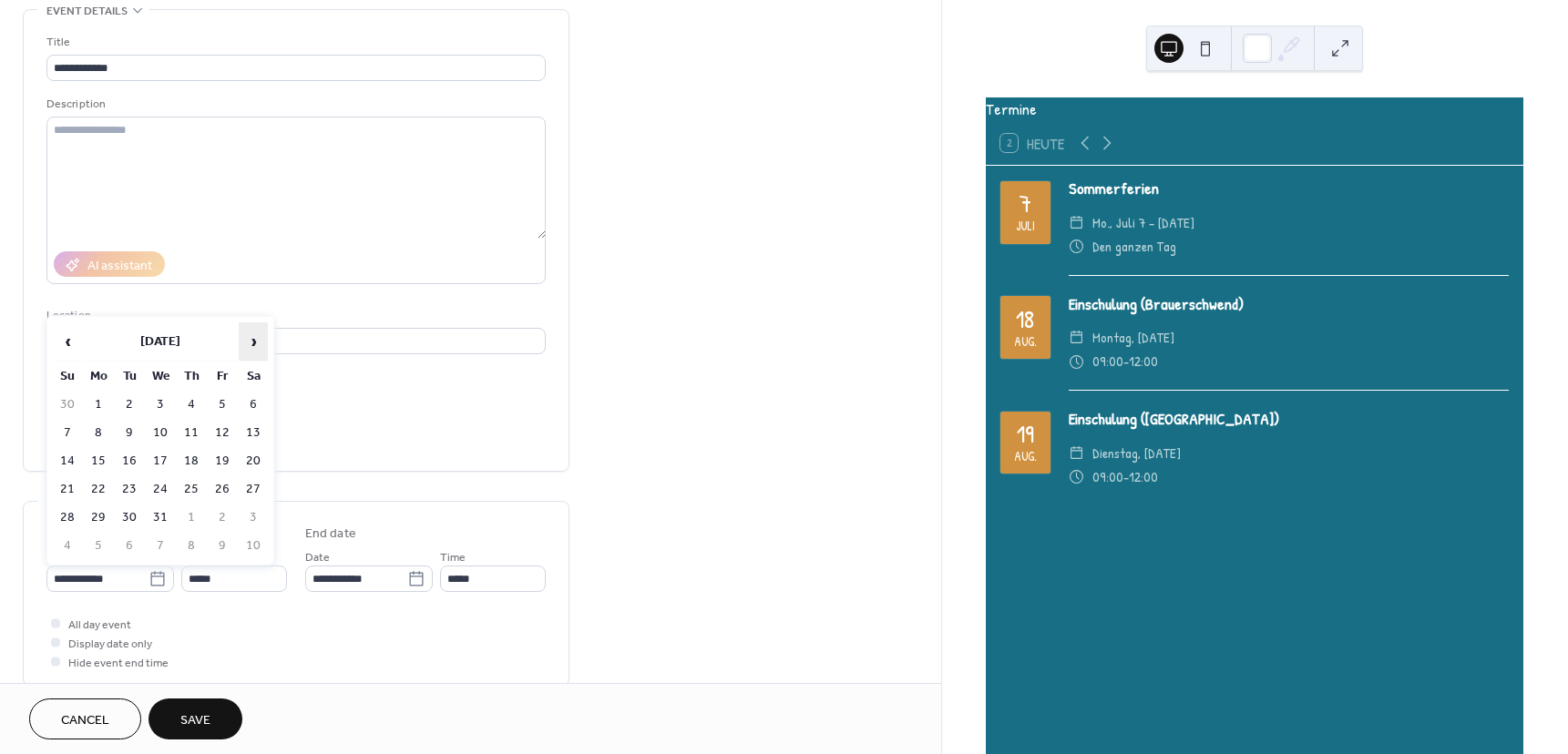 click on "›" at bounding box center (253, 341) 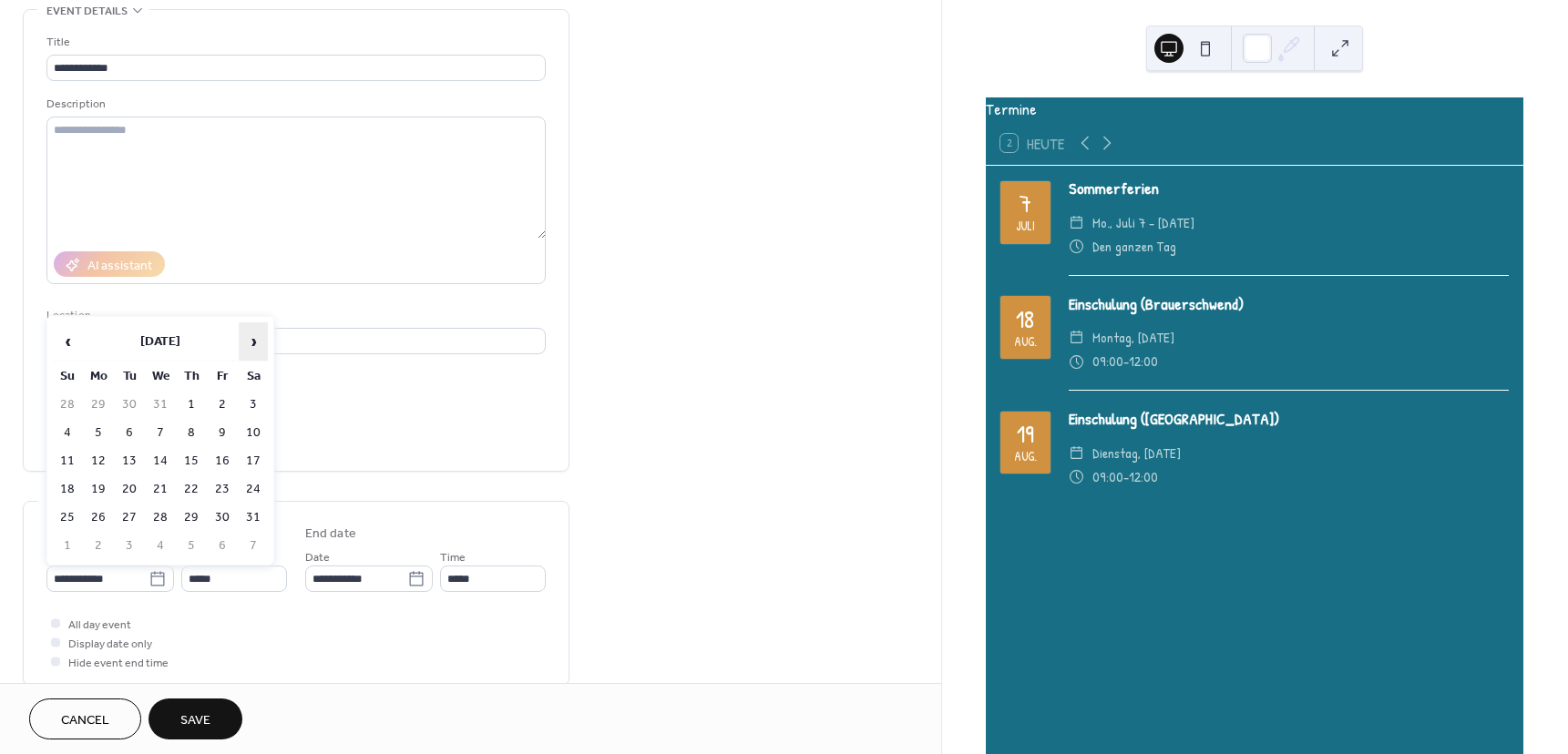 click on "›" at bounding box center (253, 341) 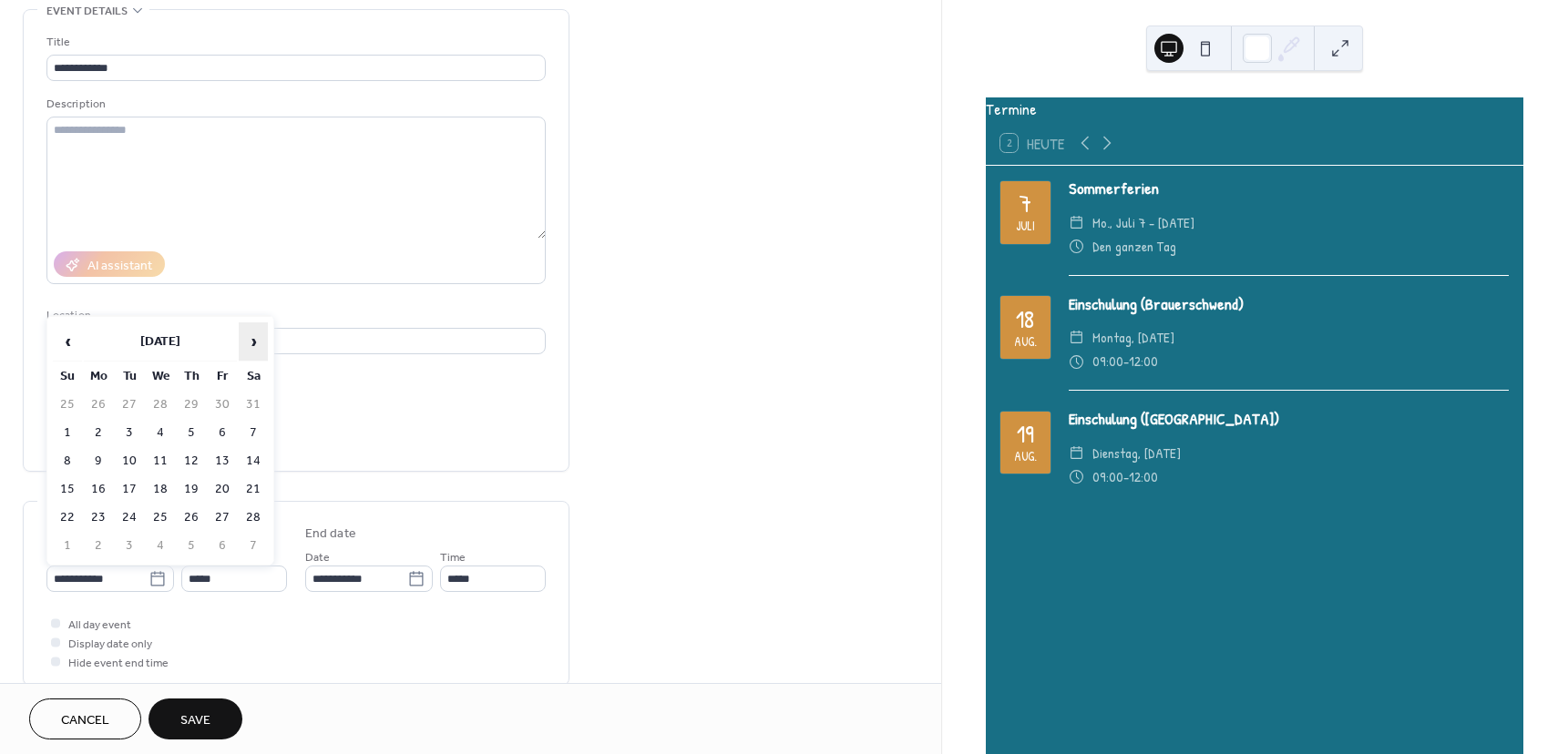 click on "›" at bounding box center (253, 341) 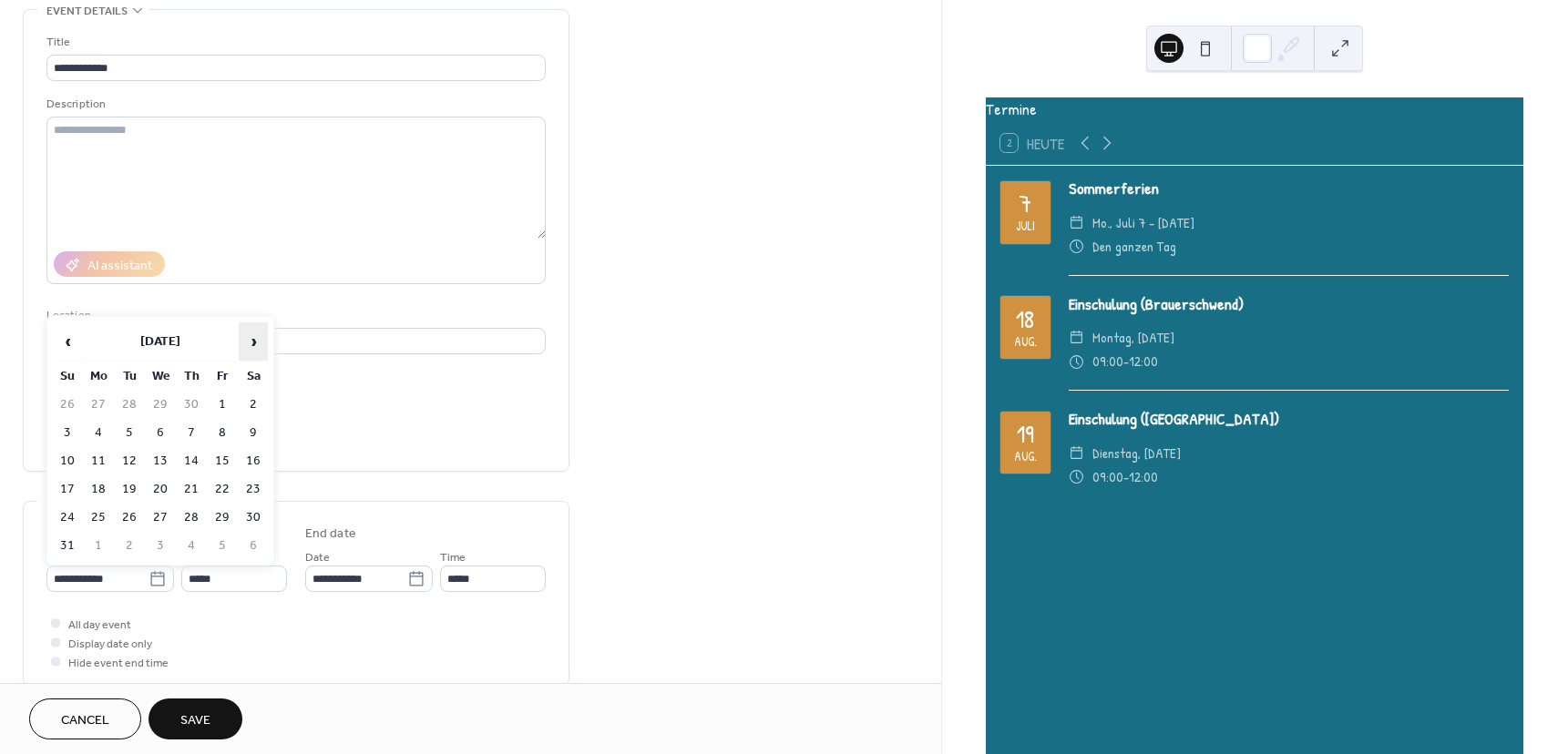 click on "›" at bounding box center (253, 341) 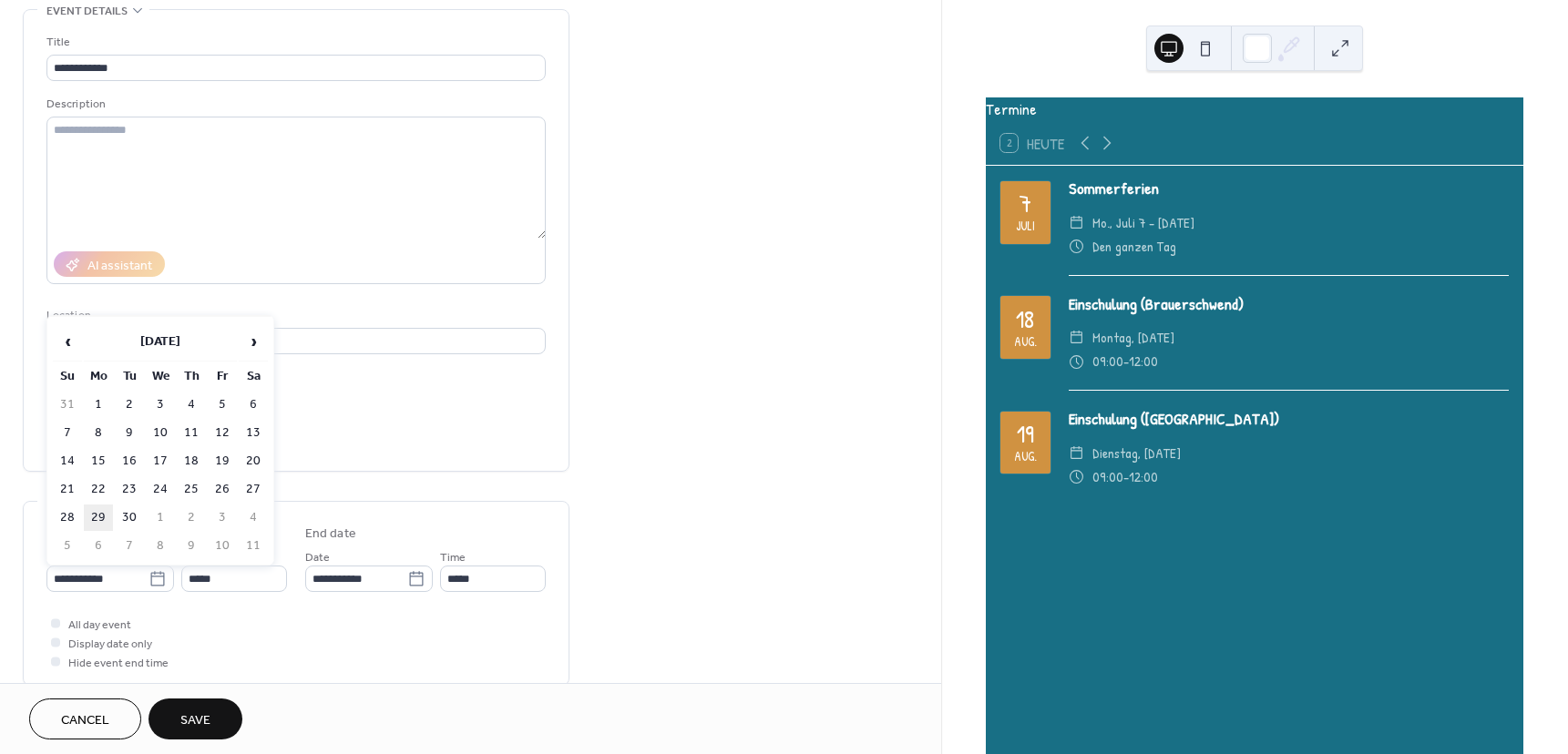 click on "29" at bounding box center [98, 517] 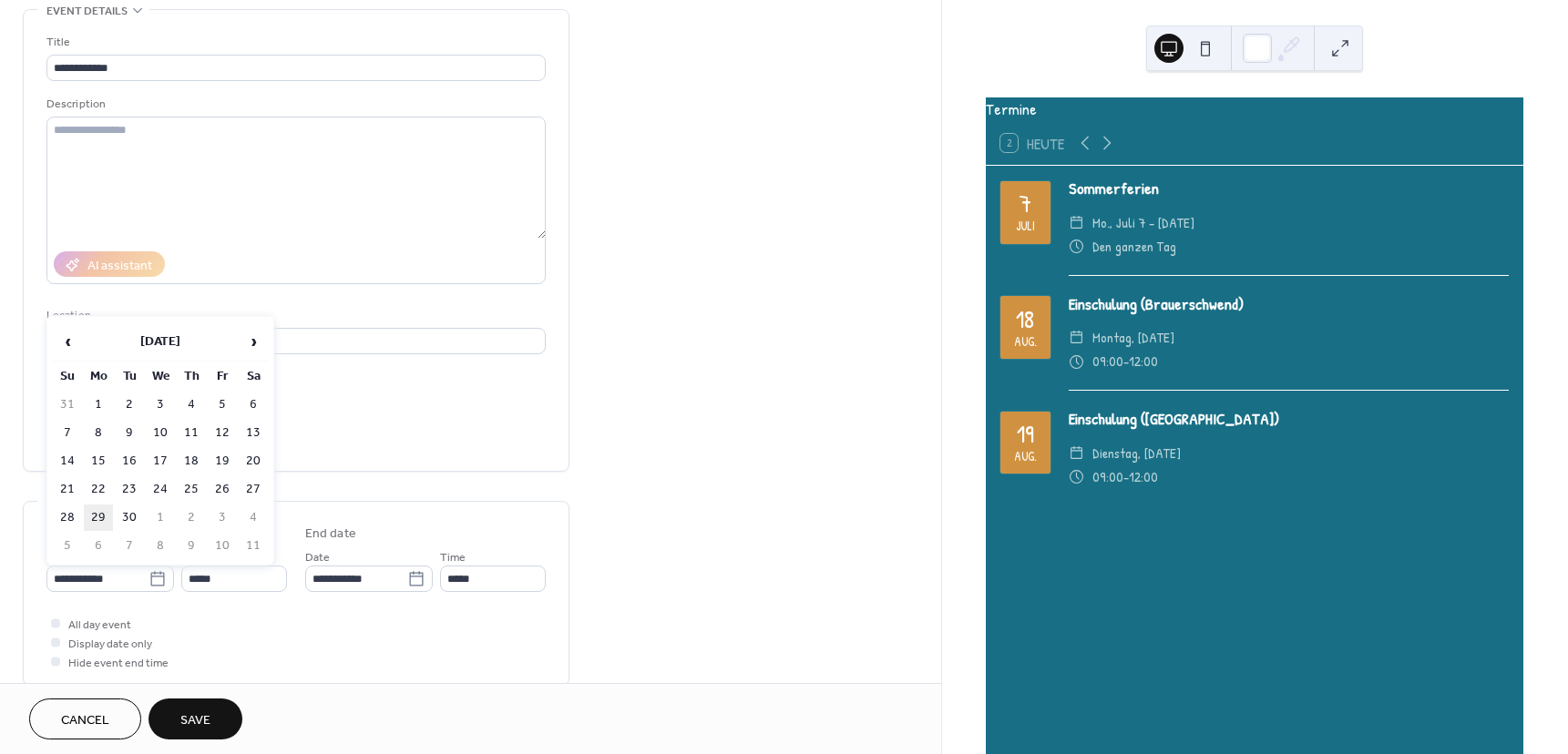 type on "**********" 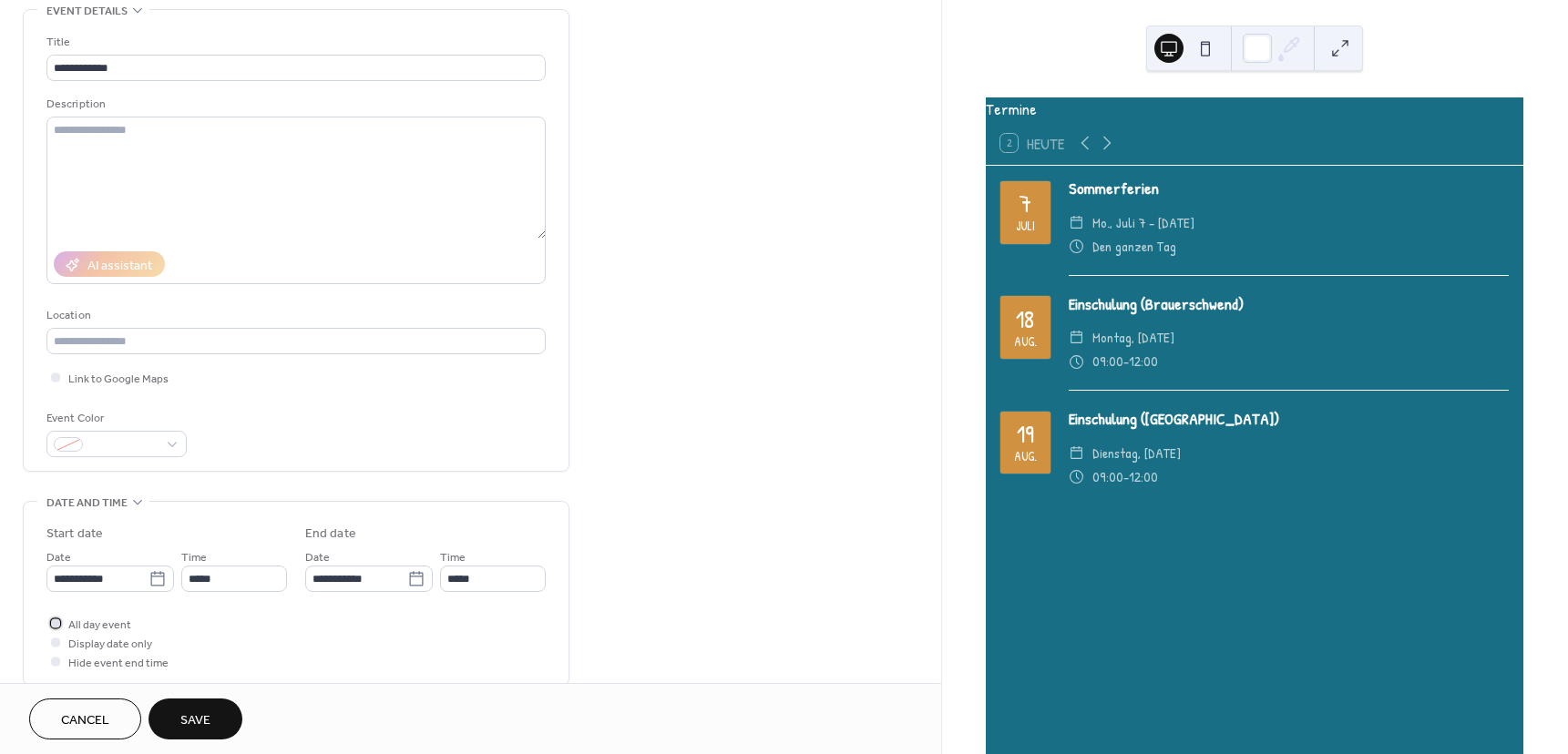 click on "All day event" at bounding box center [99, 625] 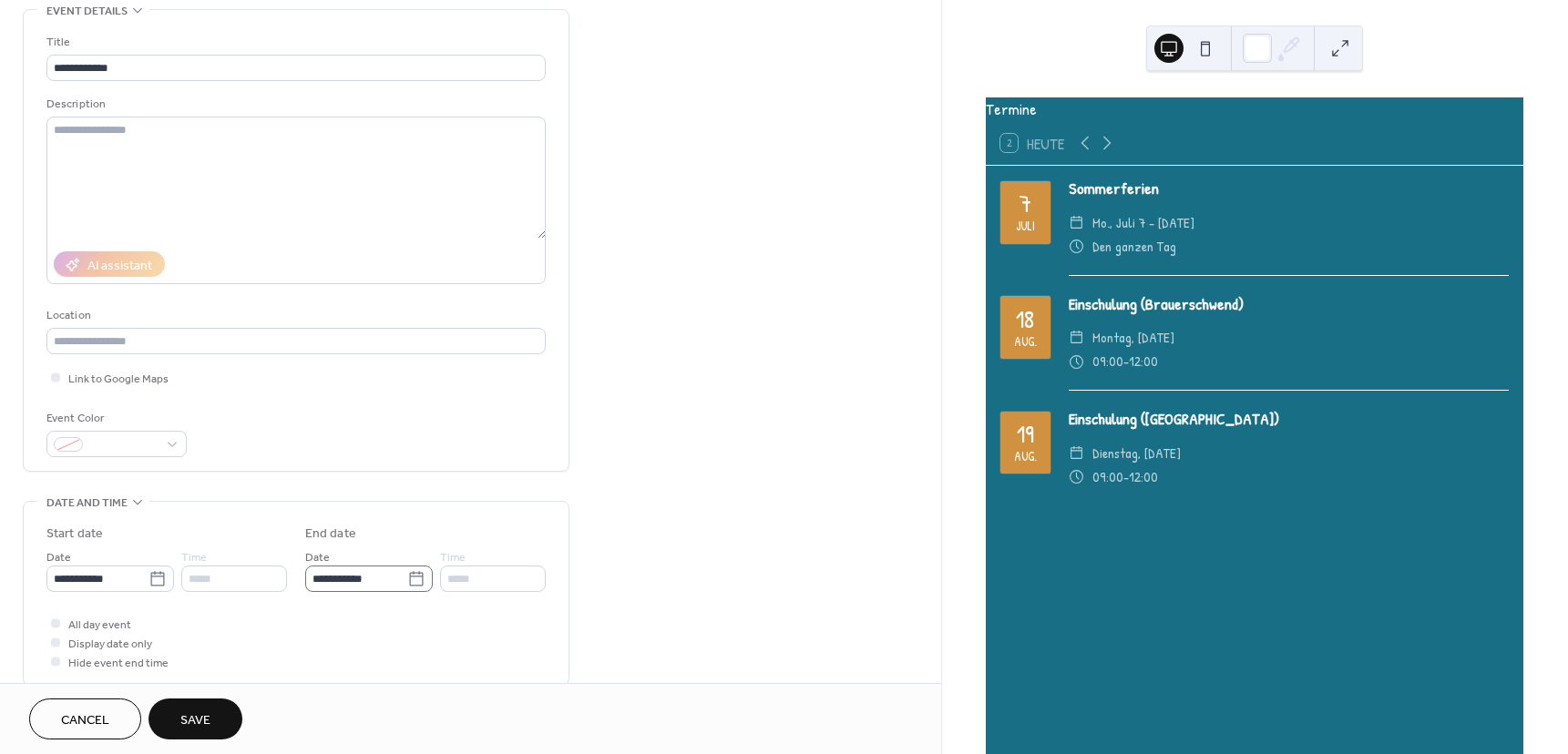 click 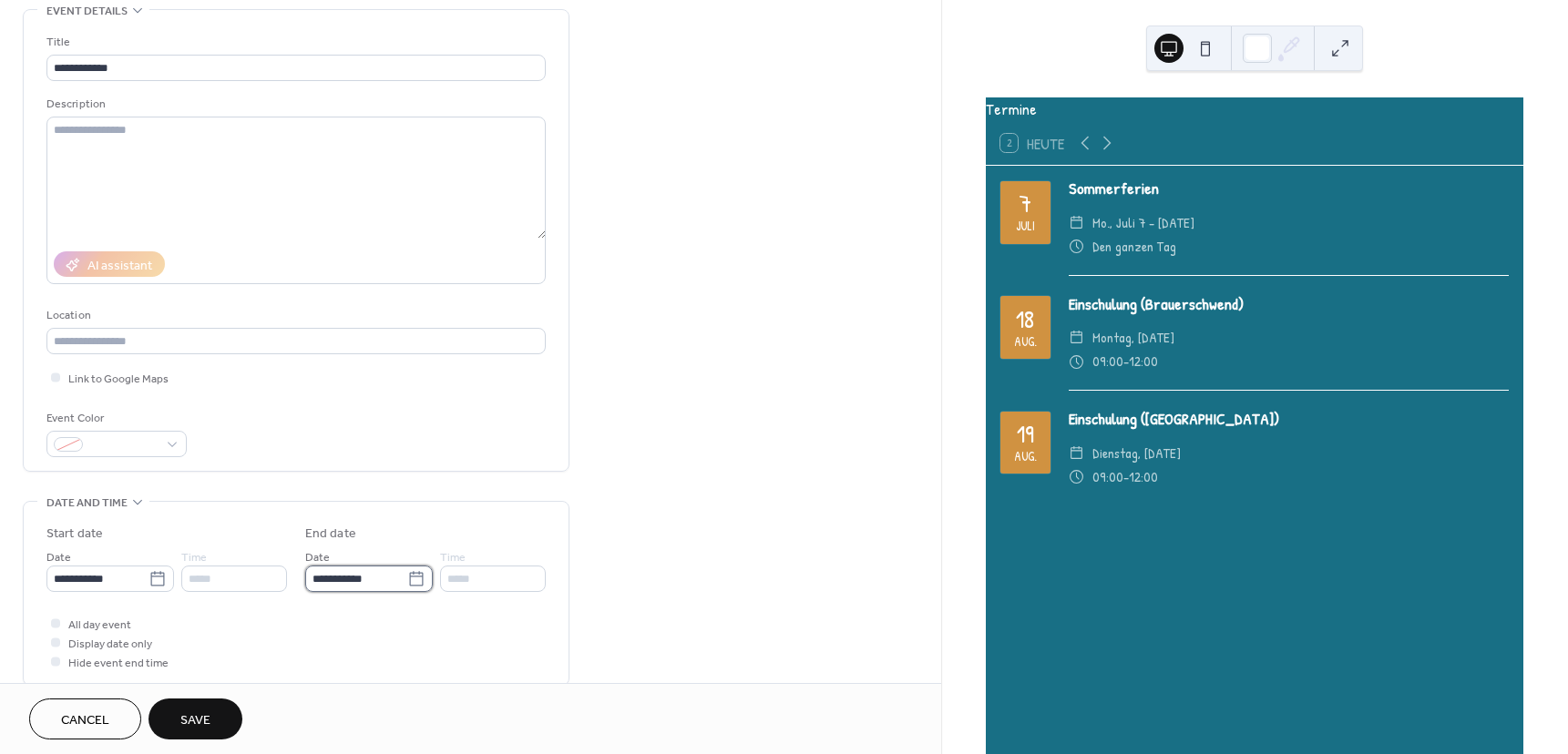 click on "**********" at bounding box center [356, 578] 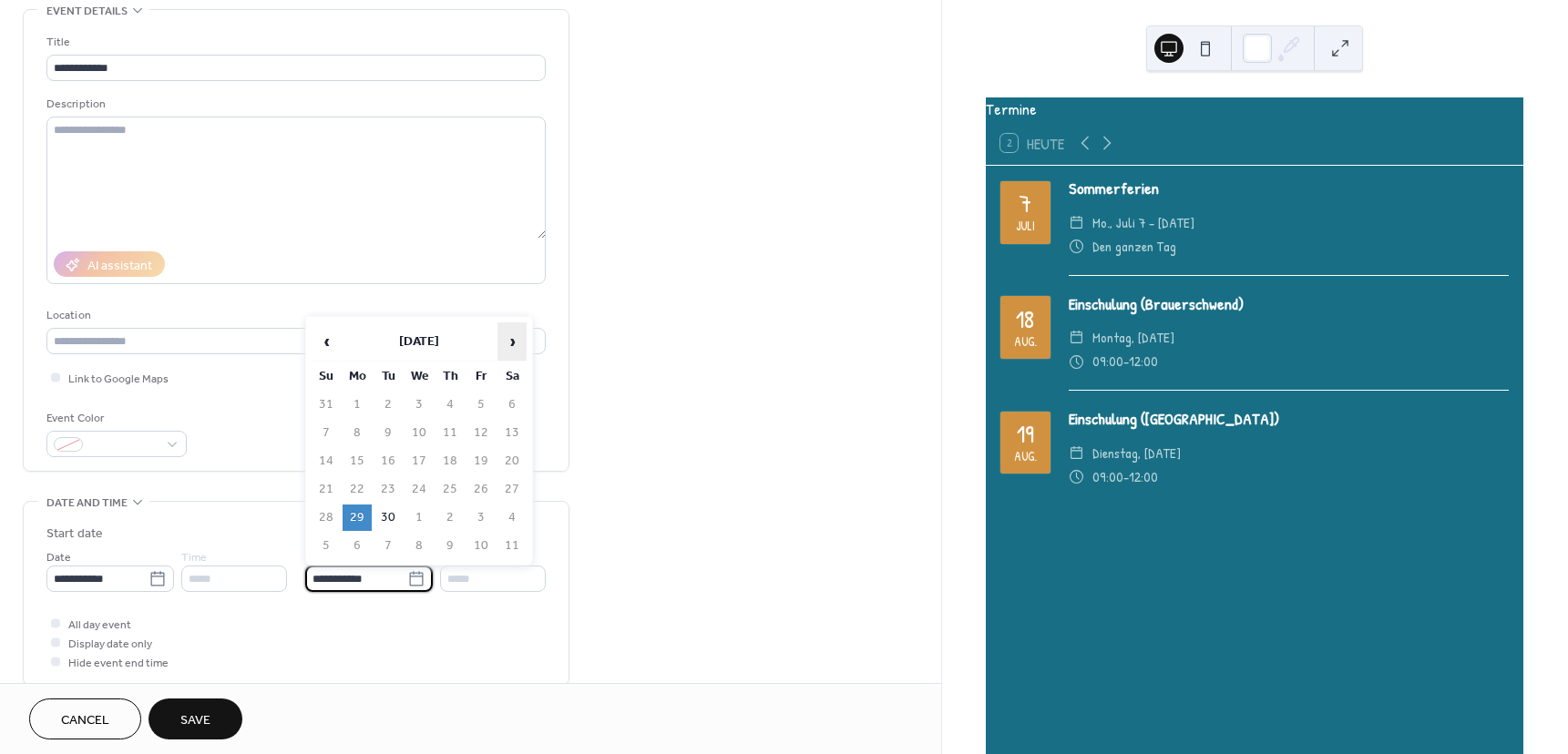 click on "›" at bounding box center [512, 341] 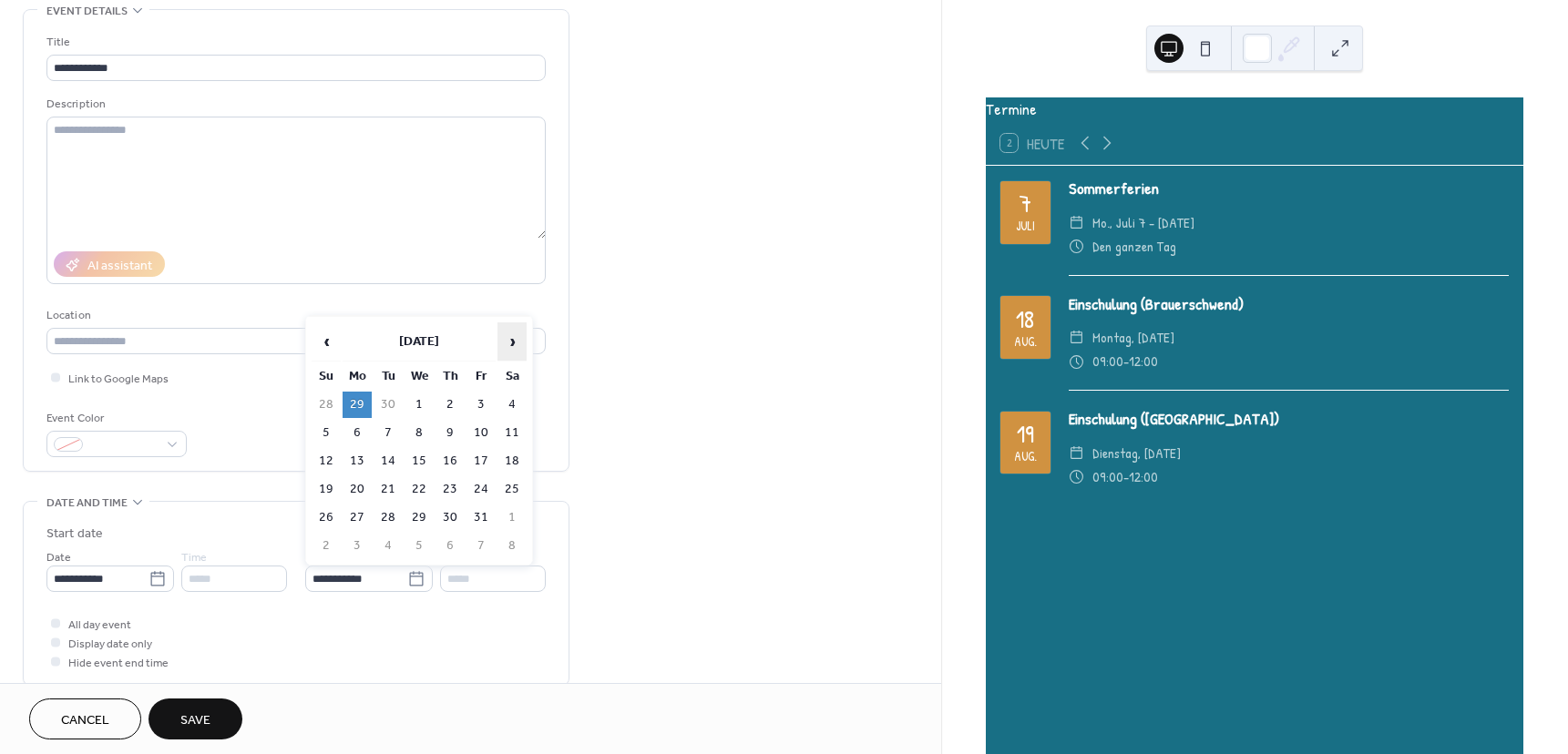 click on "›" at bounding box center [512, 341] 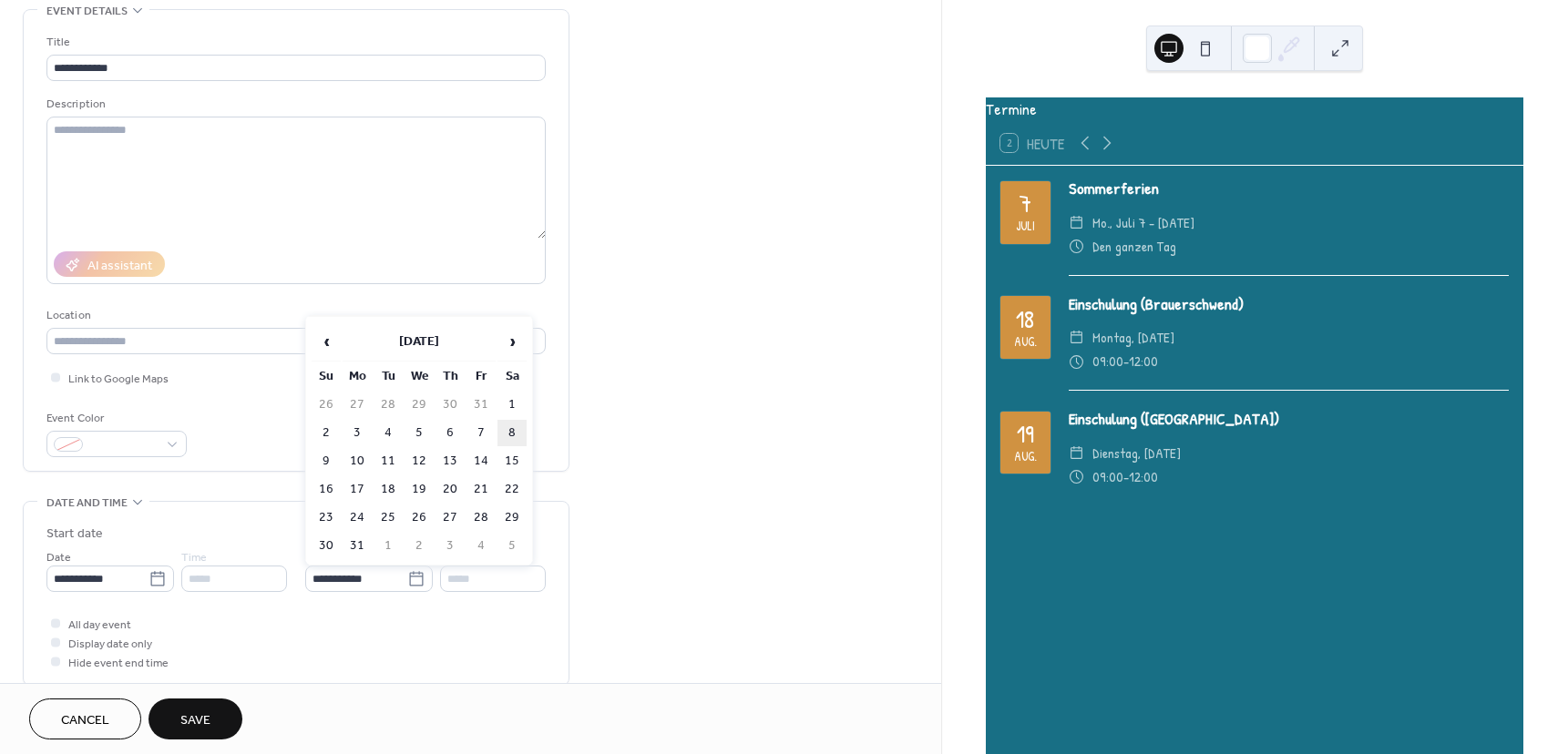 click on "8" at bounding box center [512, 433] 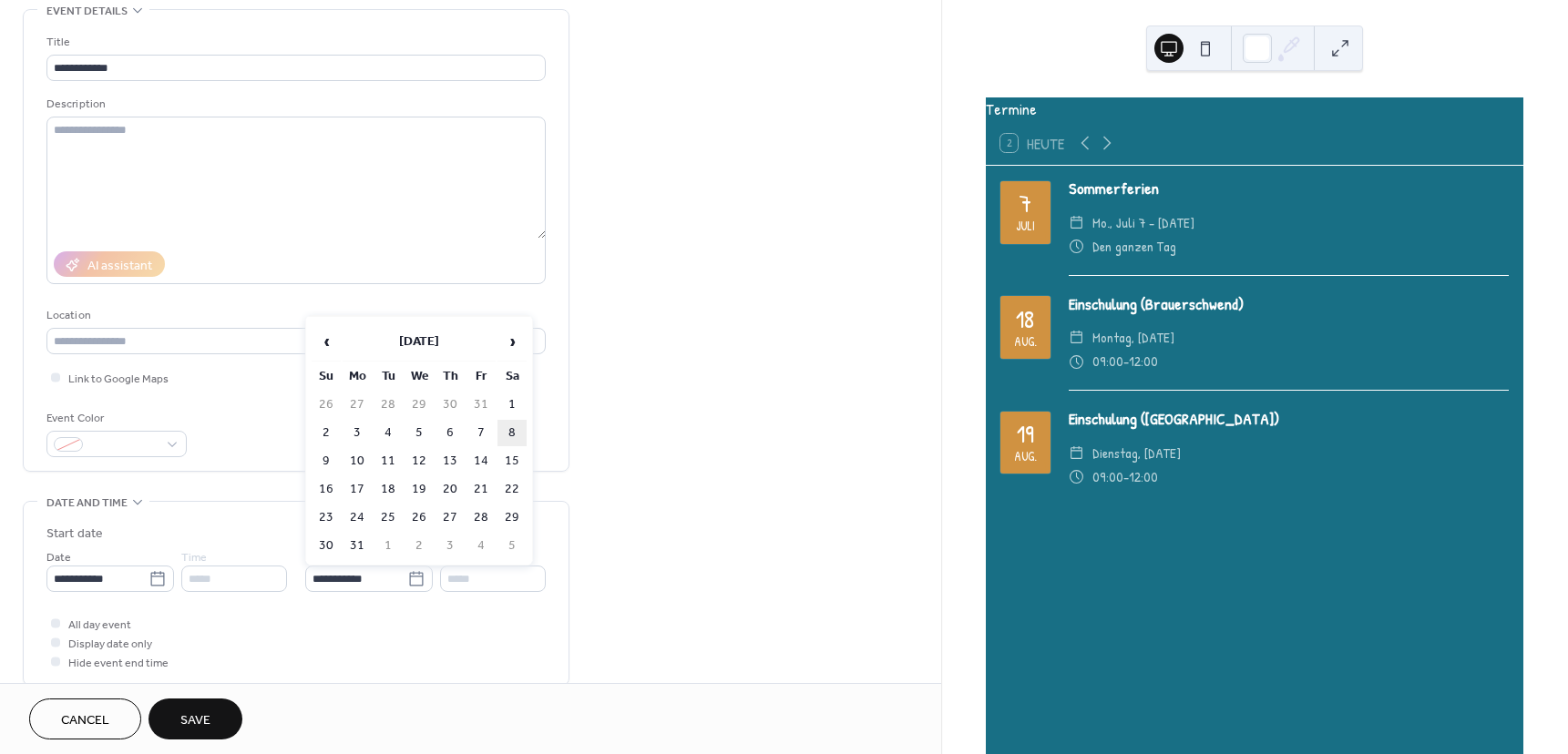 type on "**********" 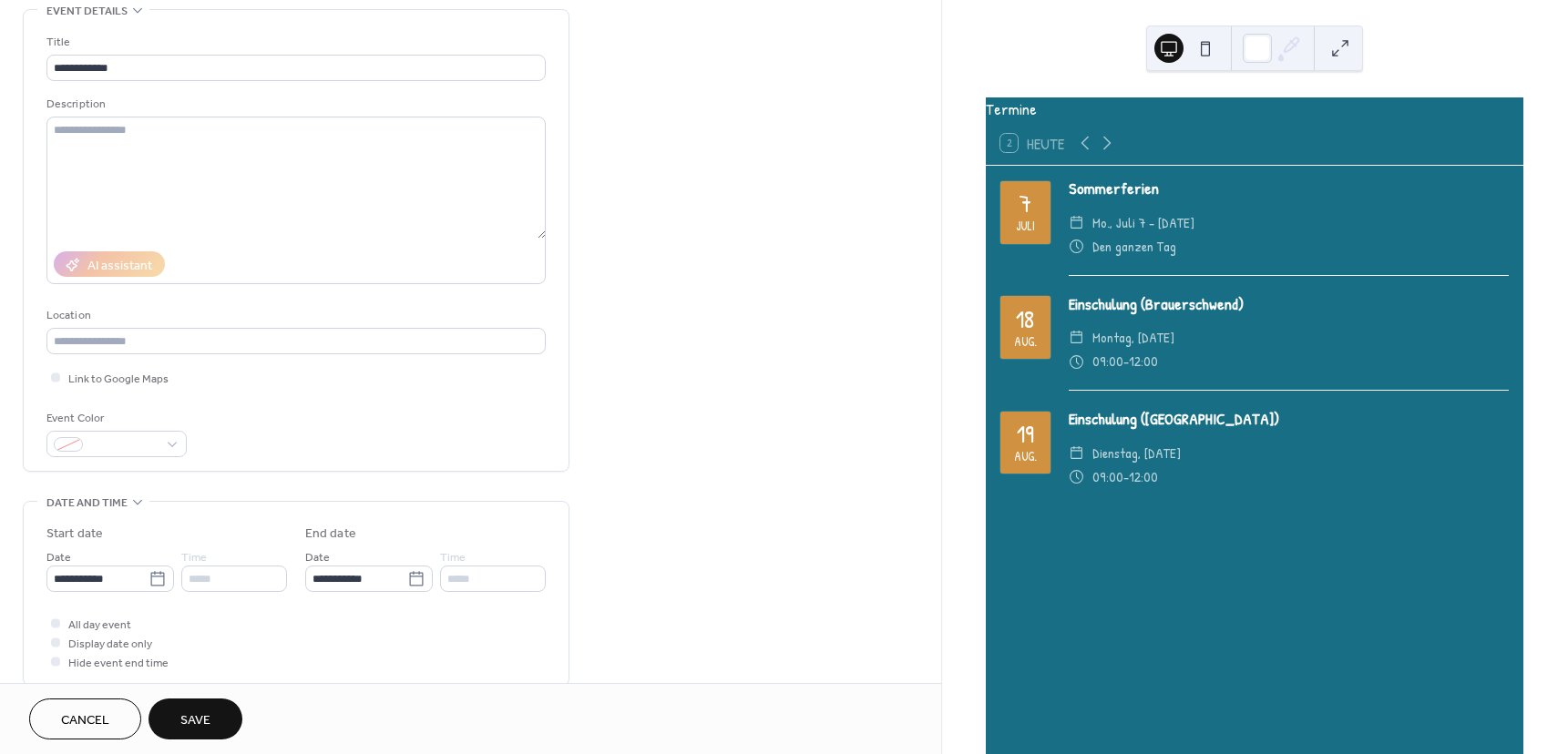 click on "Save" at bounding box center [195, 718] 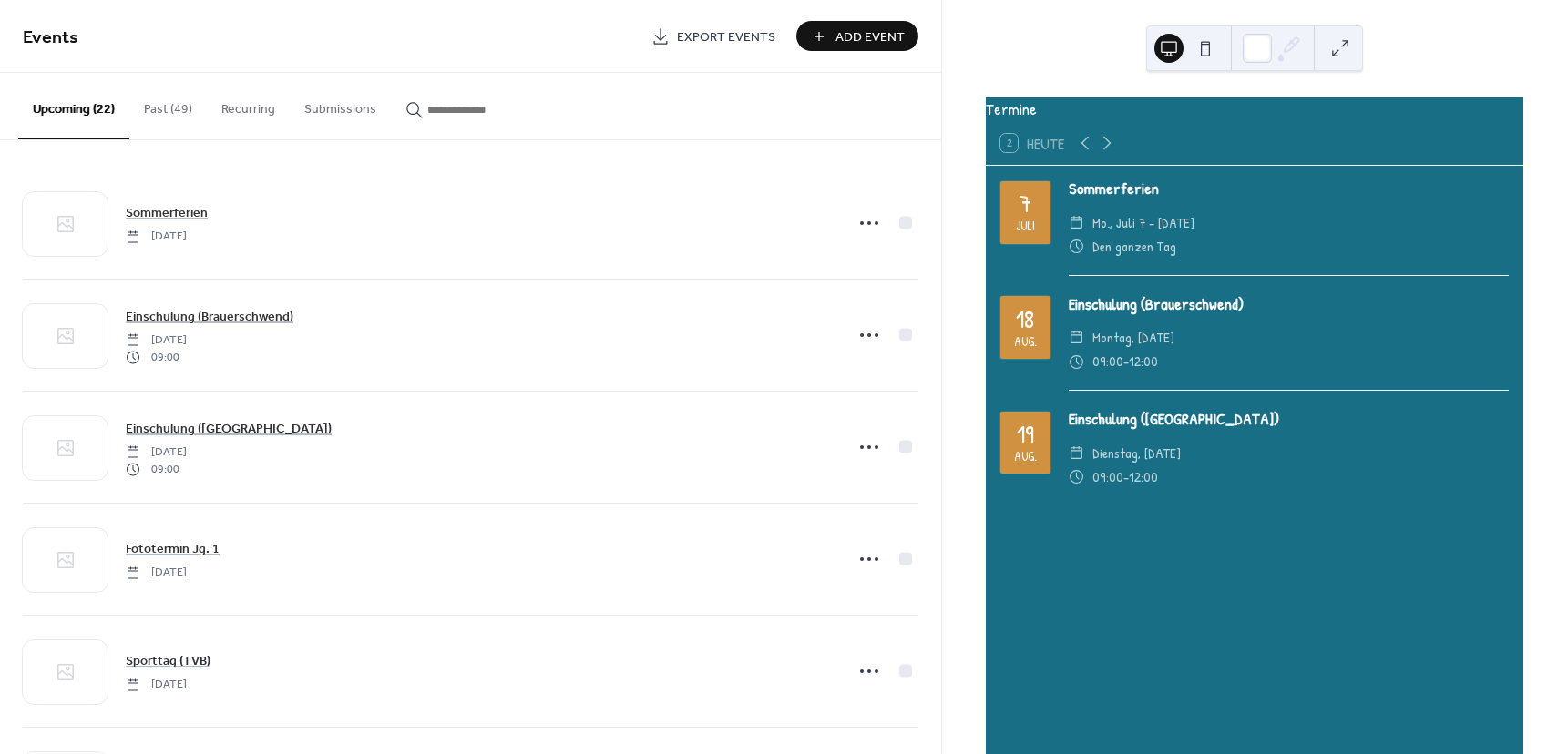 click on "Add Event" at bounding box center (870, 37) 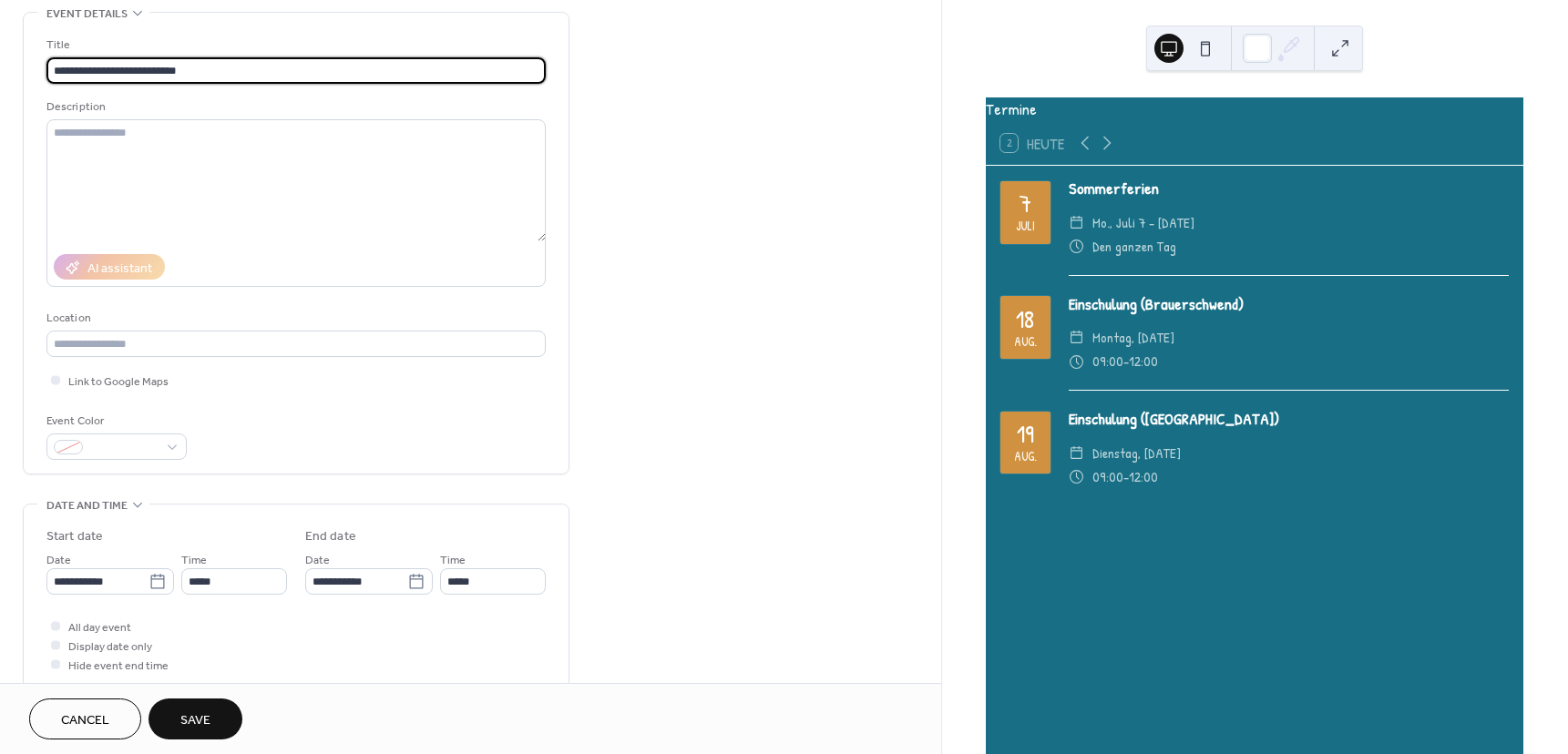 scroll, scrollTop: 91, scrollLeft: 0, axis: vertical 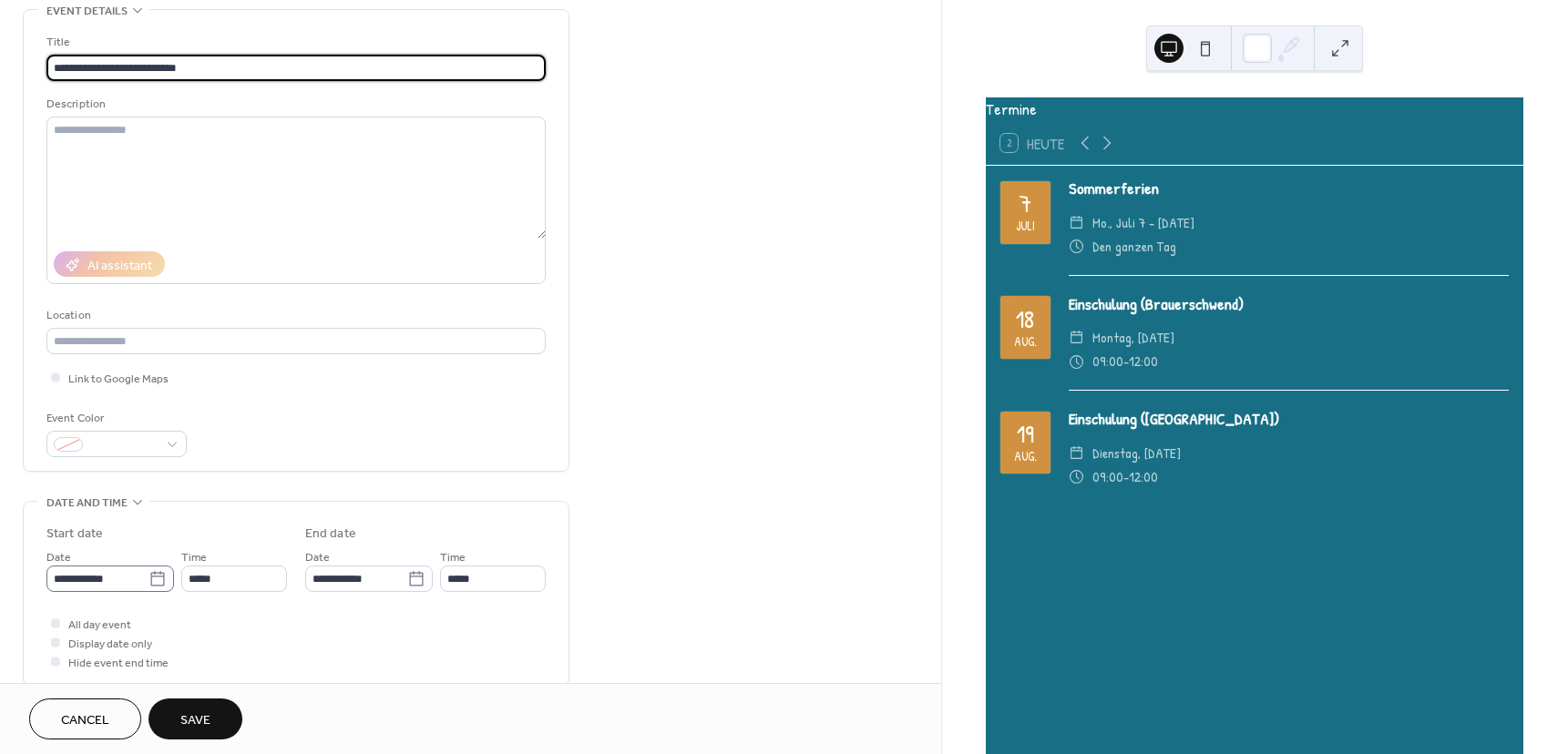 type on "**********" 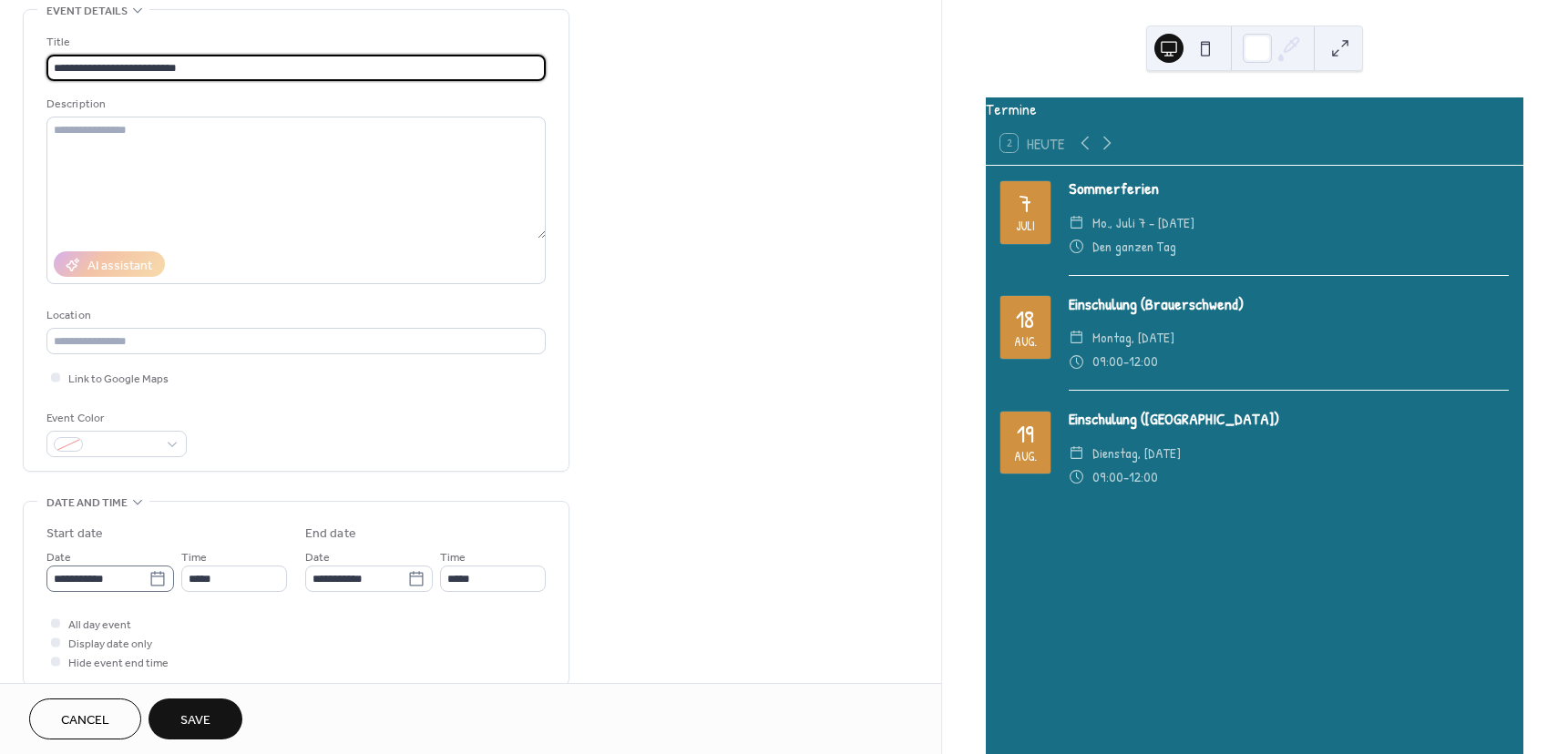 click 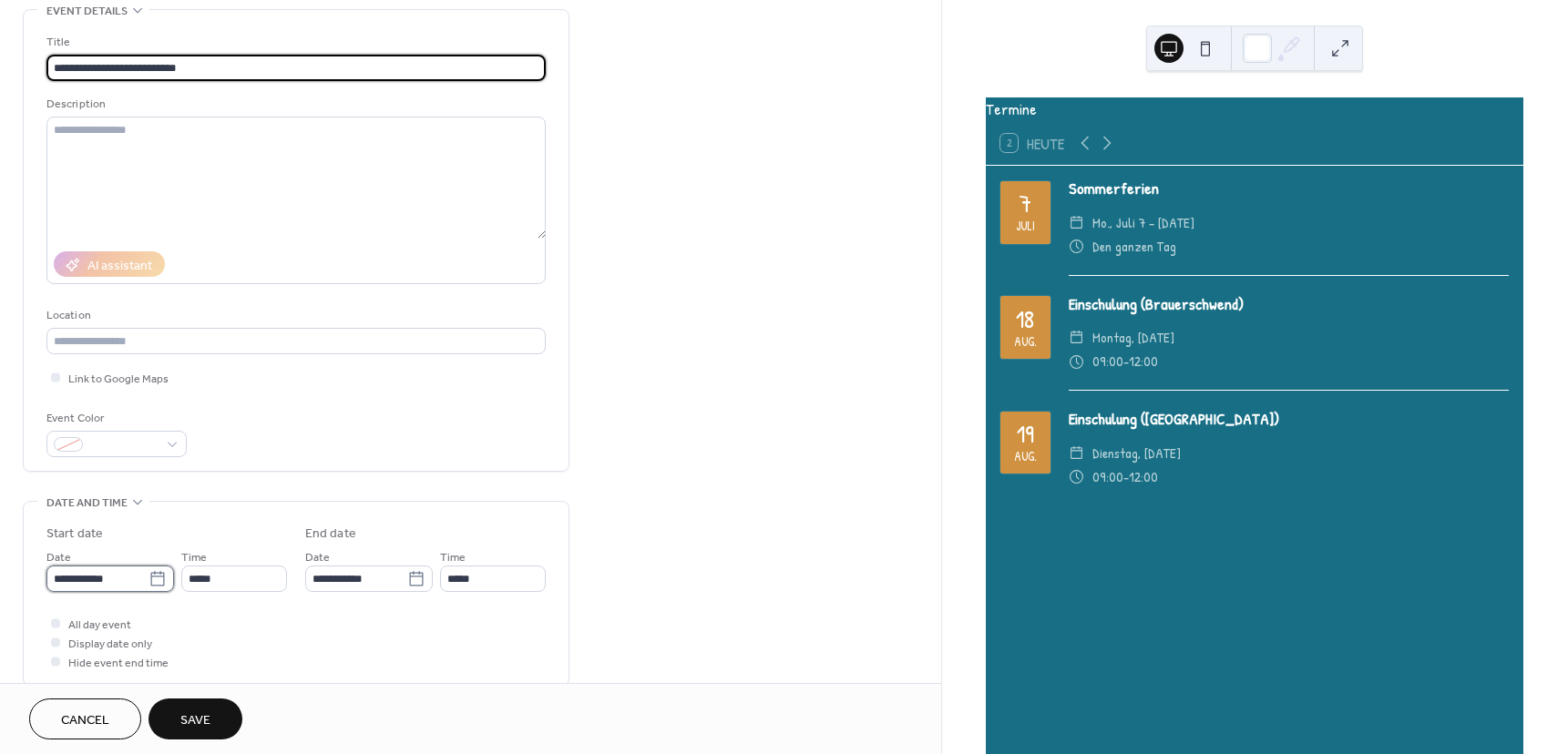 click on "**********" at bounding box center [97, 578] 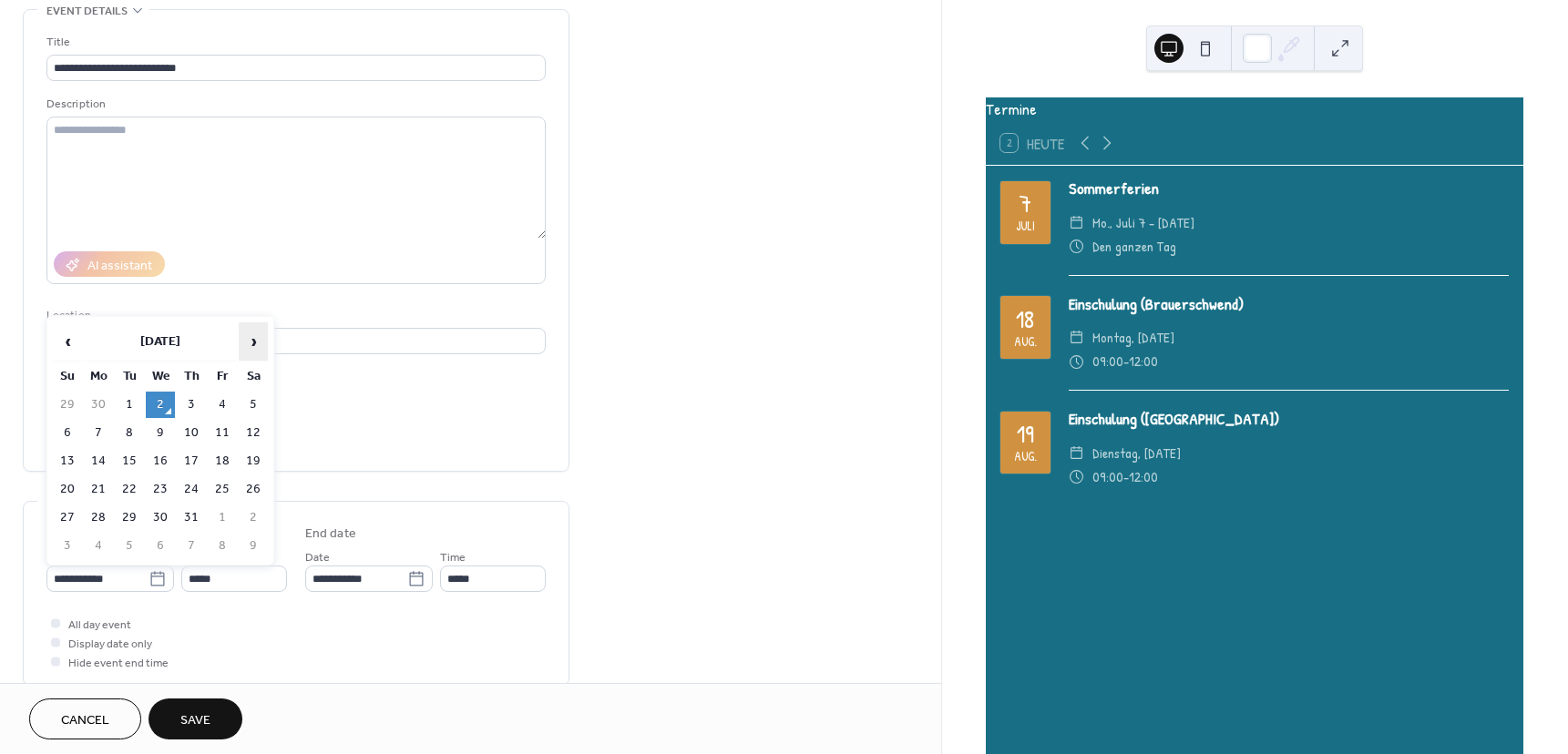 click on "›" at bounding box center [253, 341] 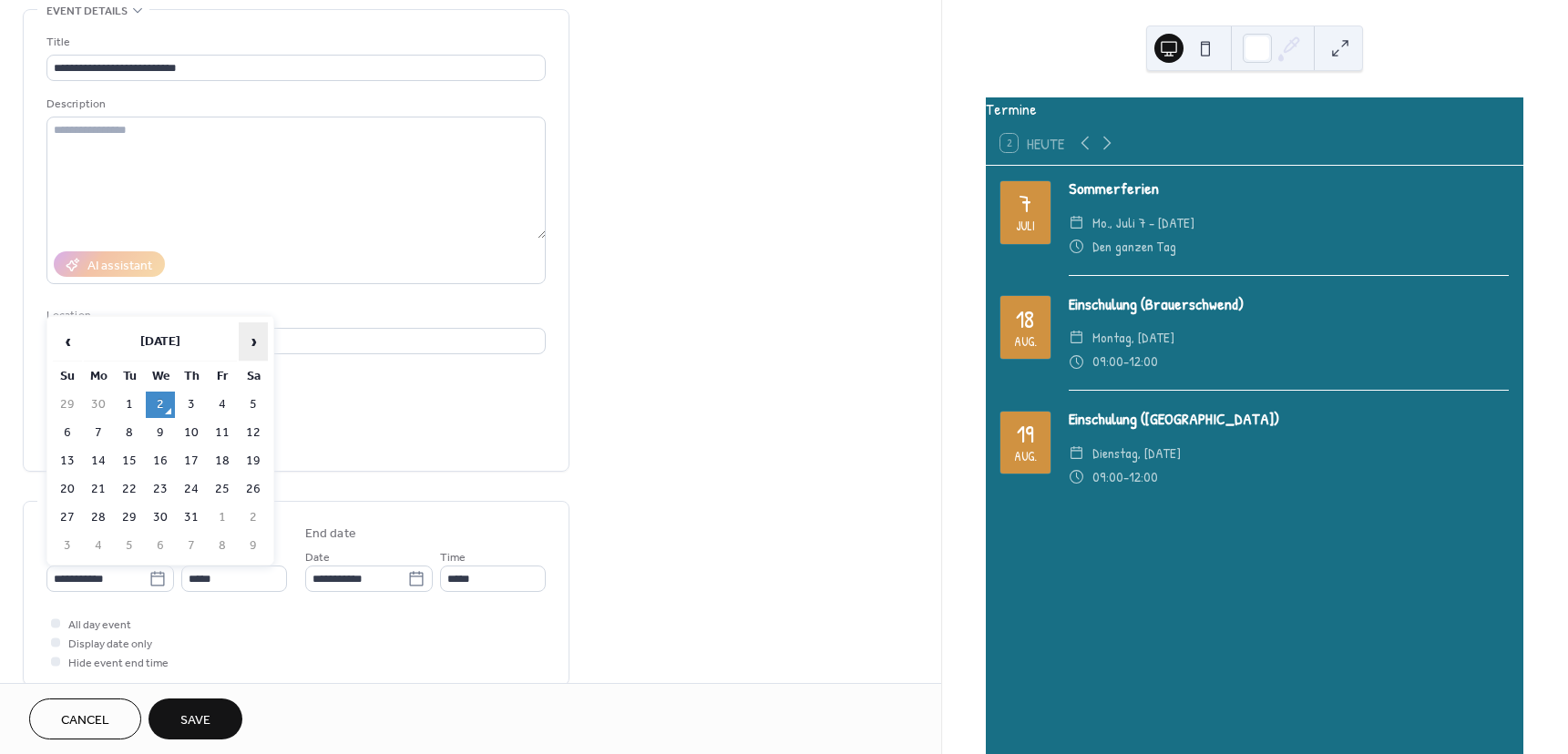click on "›" at bounding box center (253, 341) 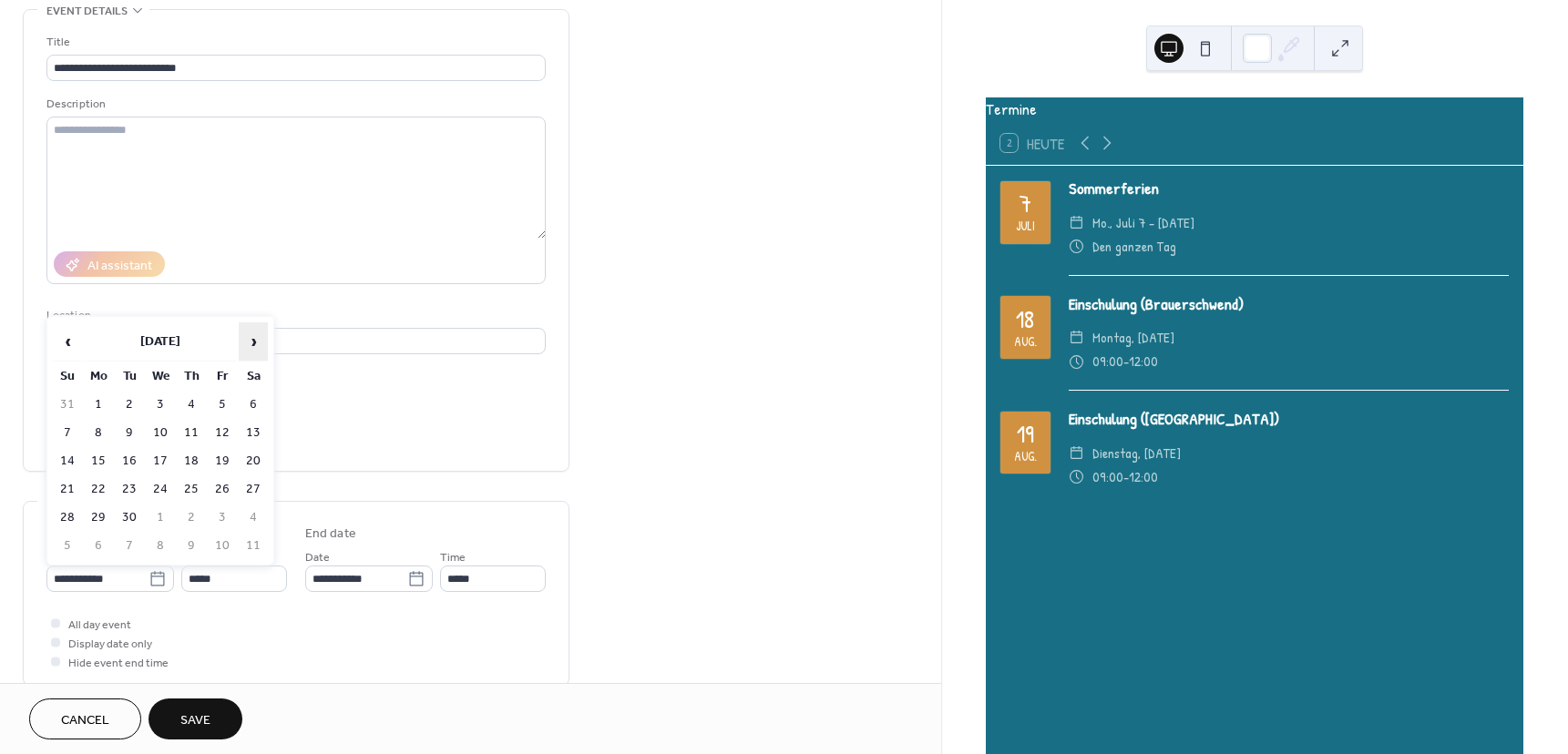click on "›" at bounding box center (253, 341) 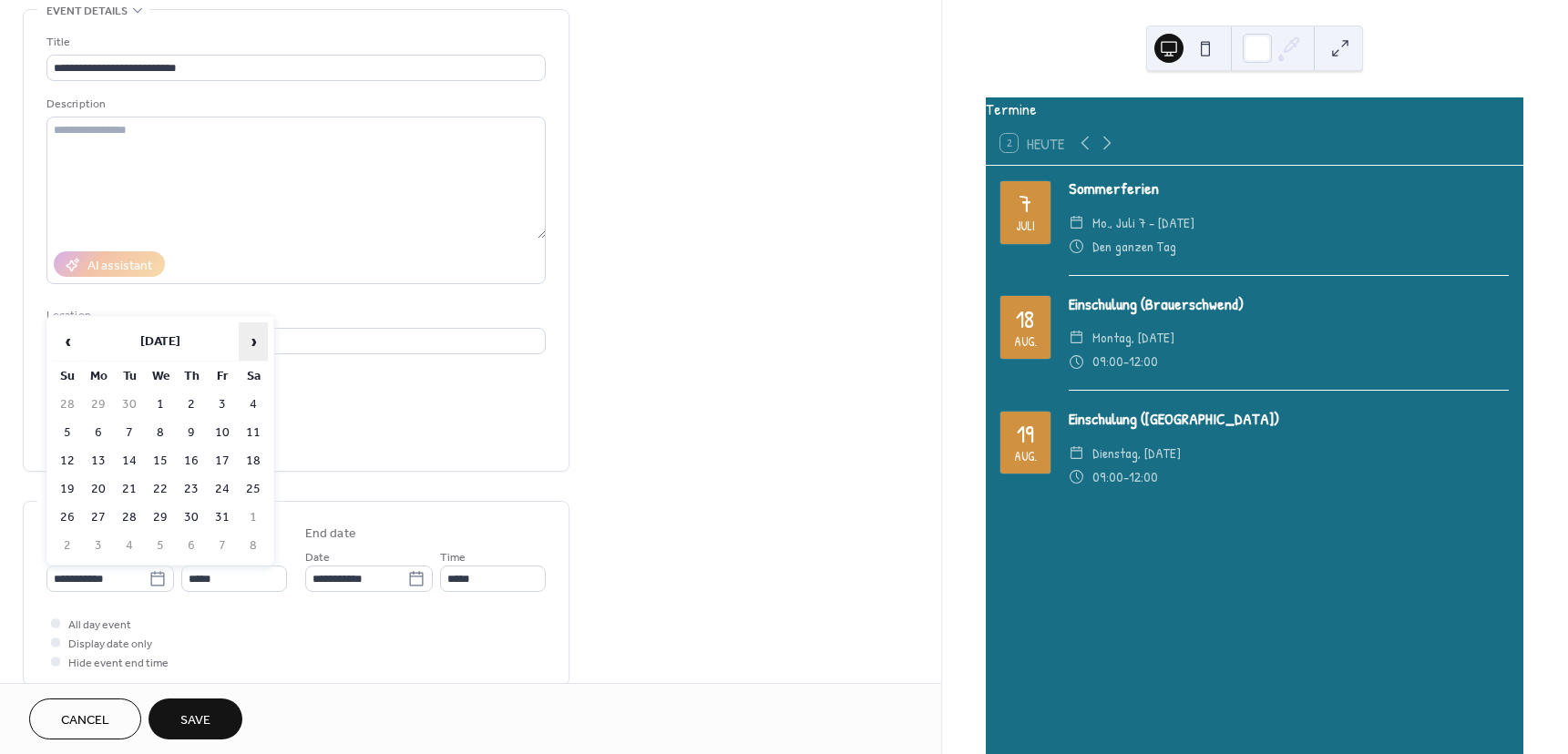 click on "›" at bounding box center [253, 341] 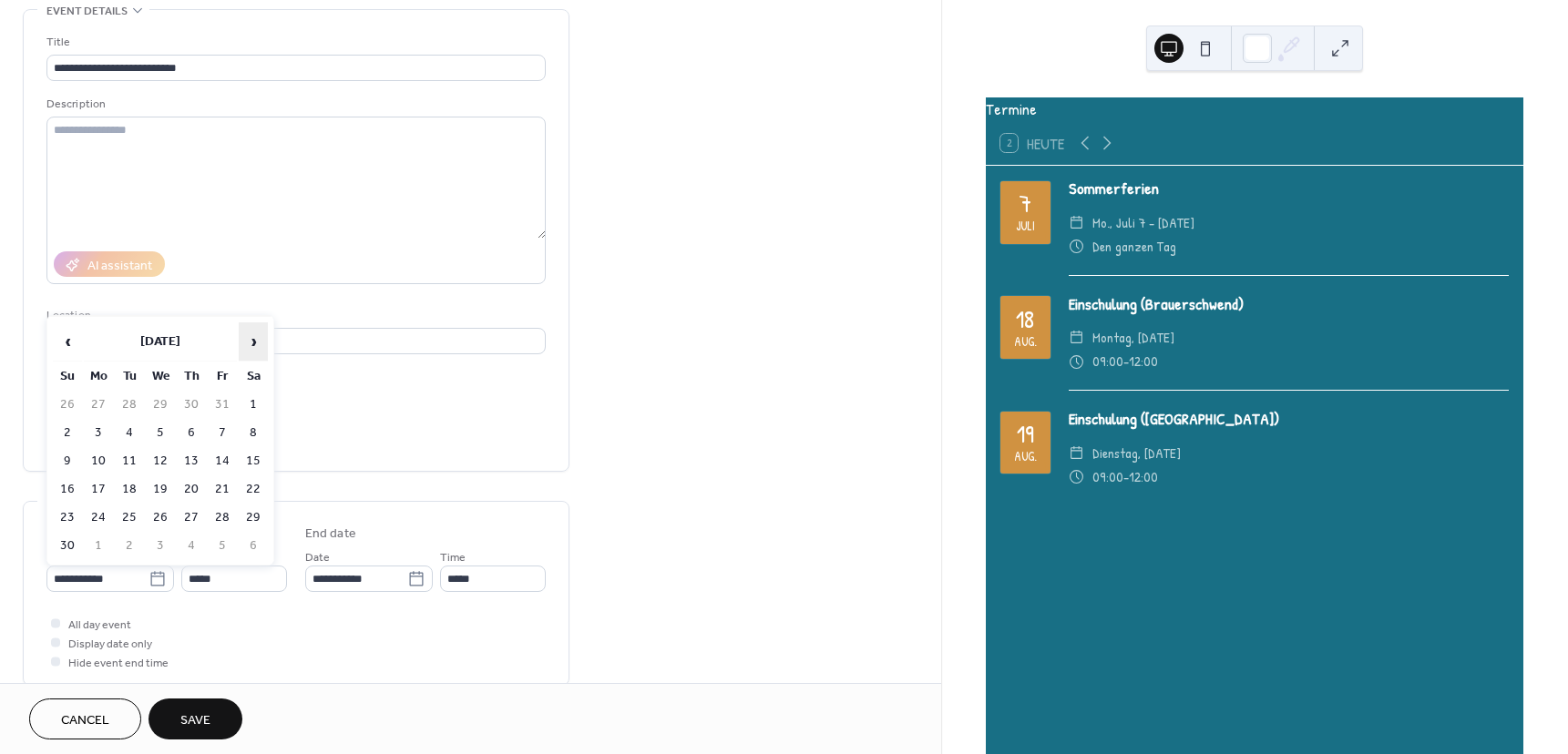 click on "›" at bounding box center (253, 341) 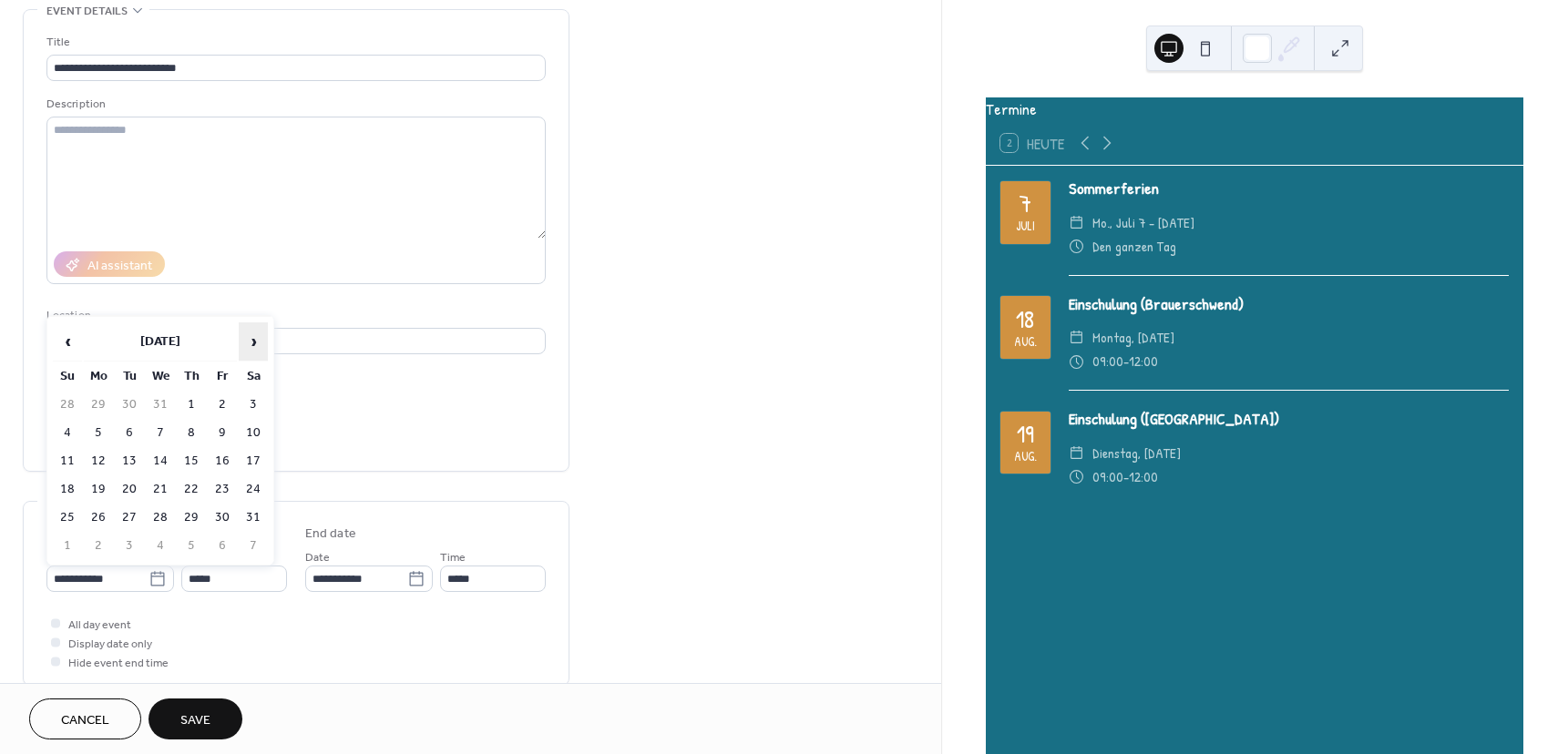 click on "›" at bounding box center [253, 341] 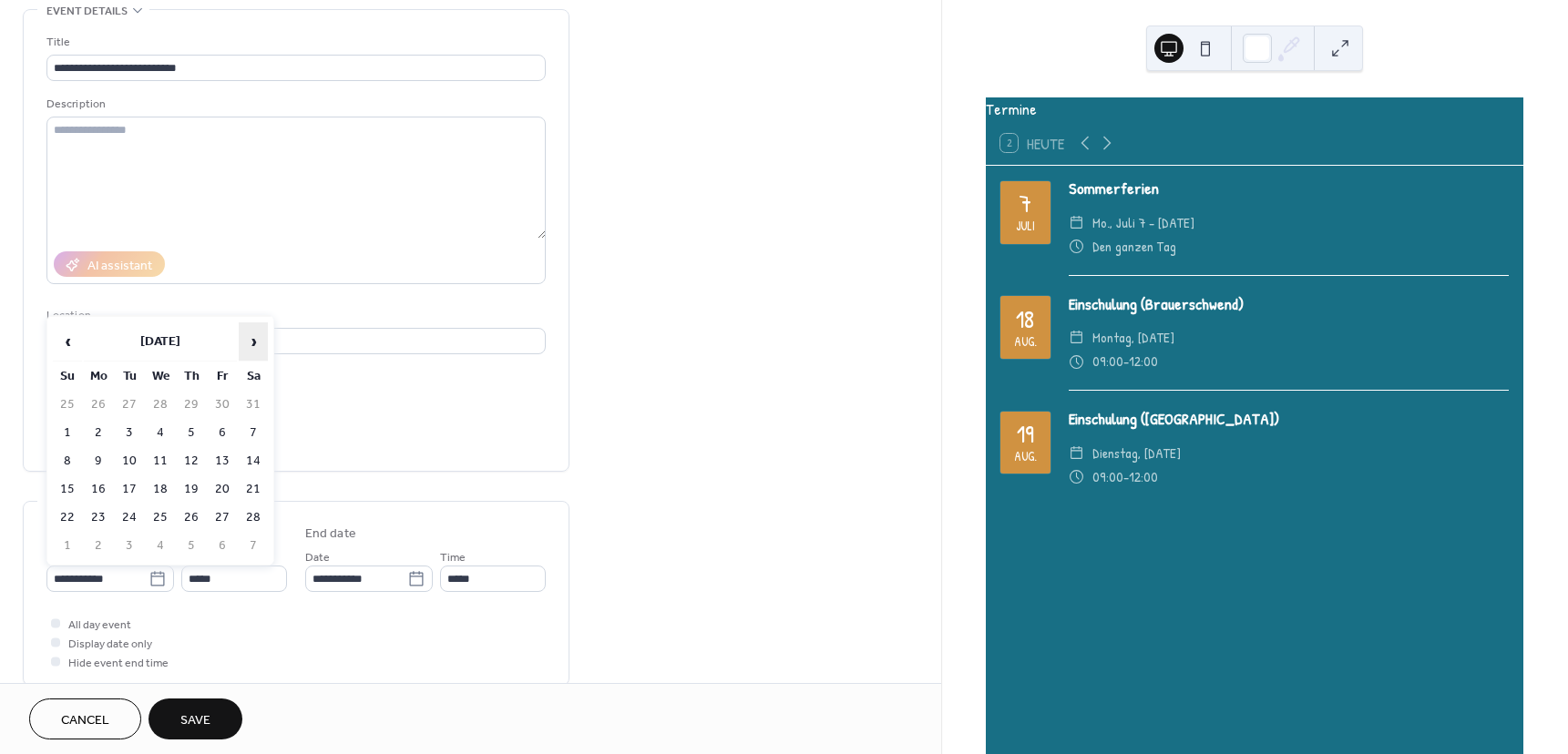 click on "›" at bounding box center (253, 341) 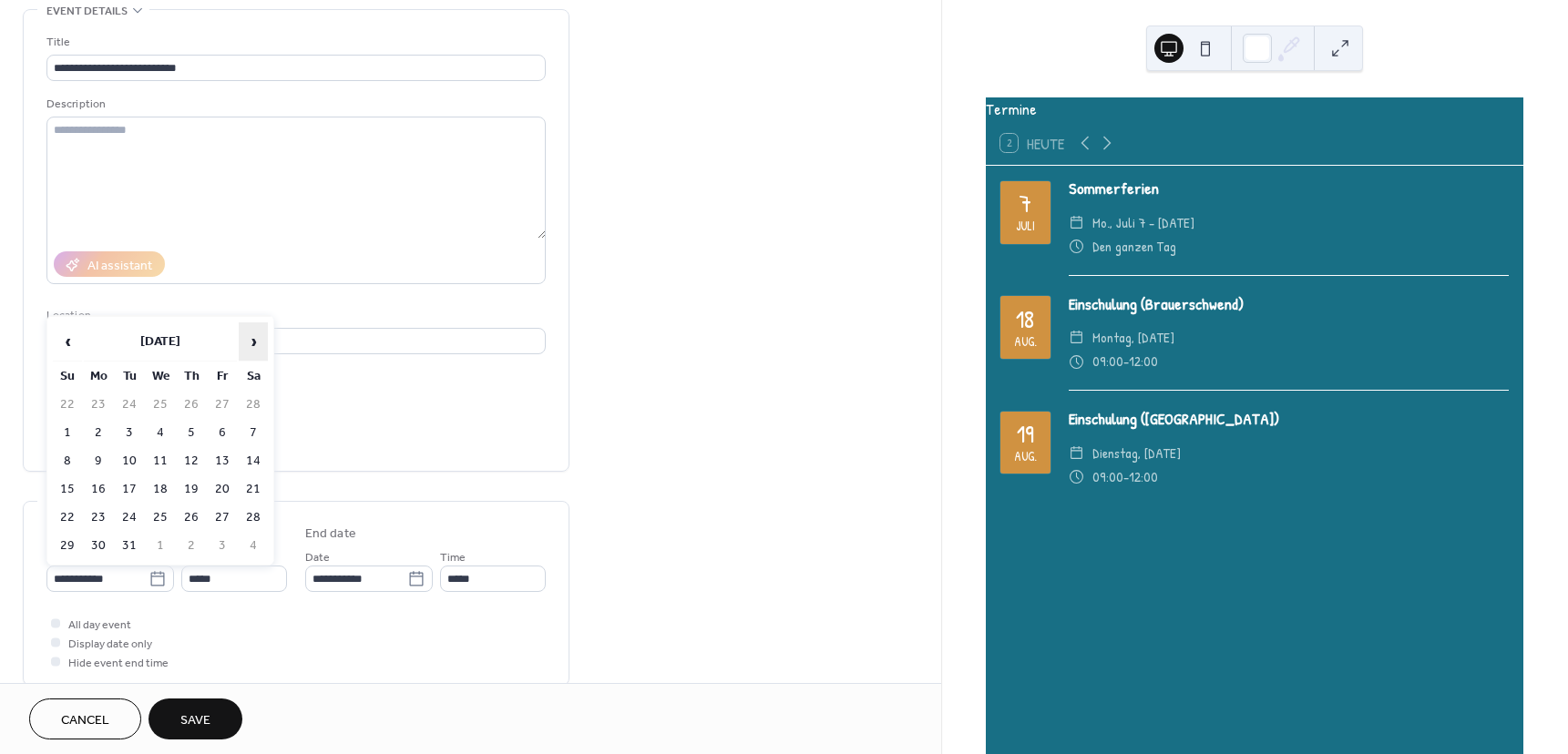 click on "›" at bounding box center [253, 341] 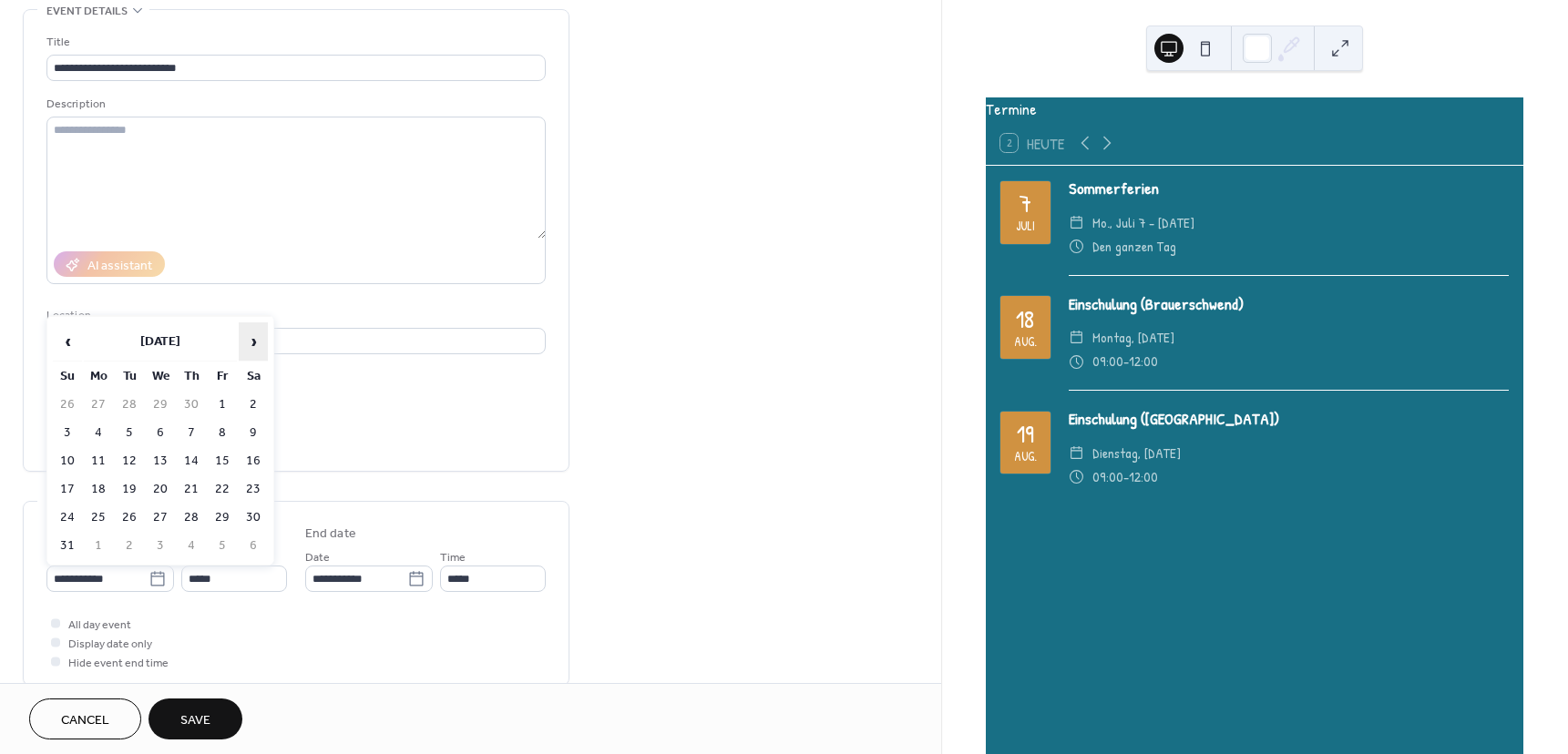 click on "›" at bounding box center (253, 341) 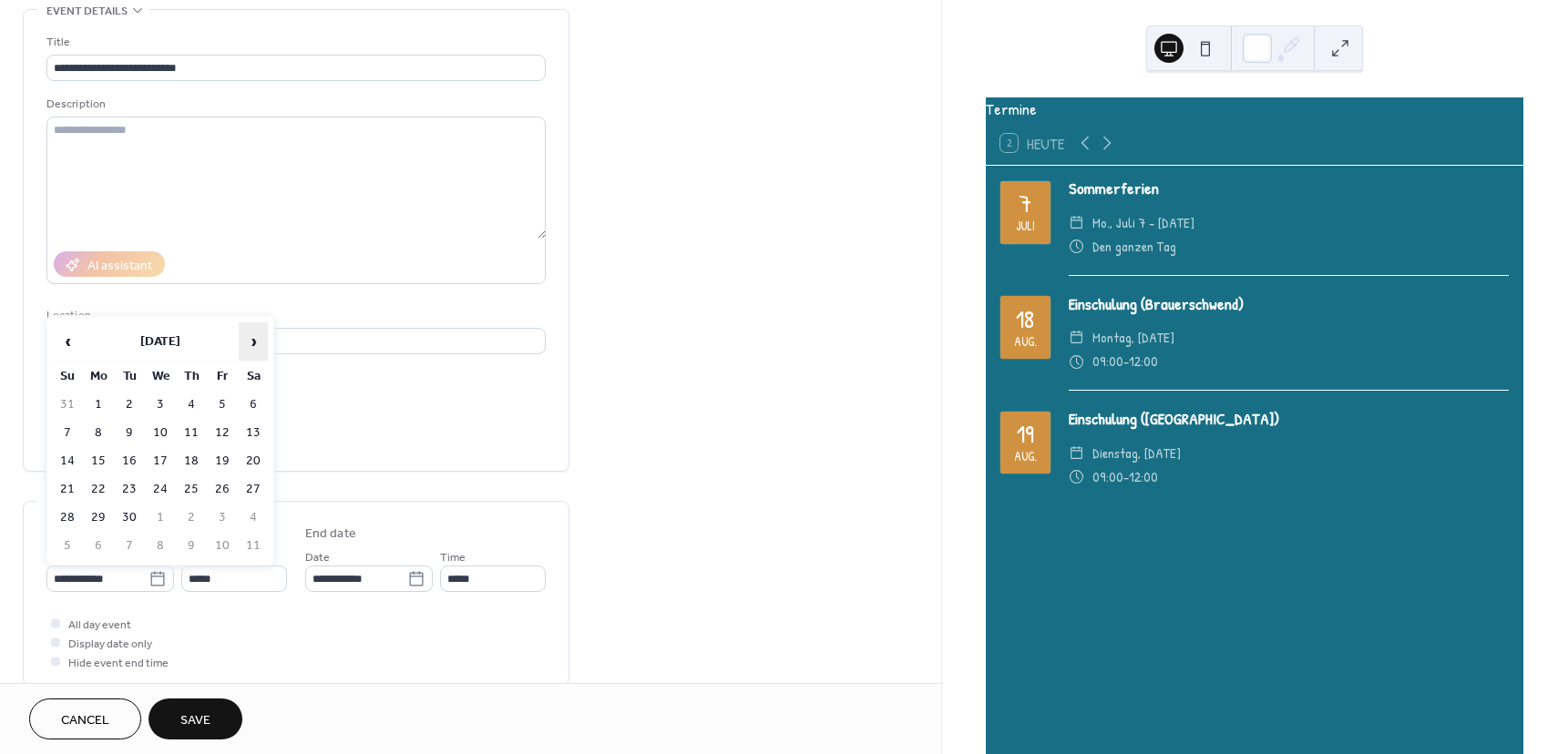 click on "›" at bounding box center (253, 341) 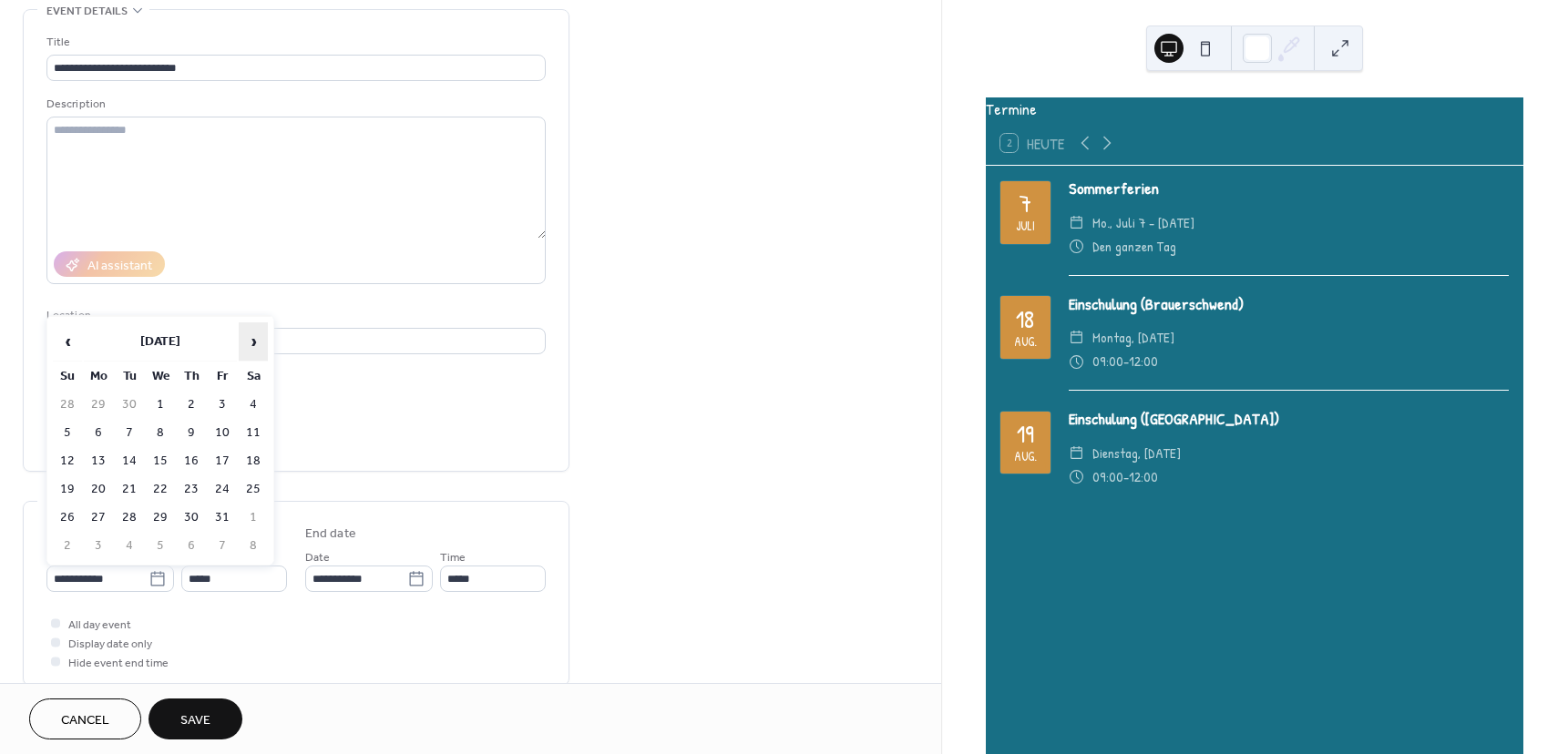 click on "›" at bounding box center (253, 341) 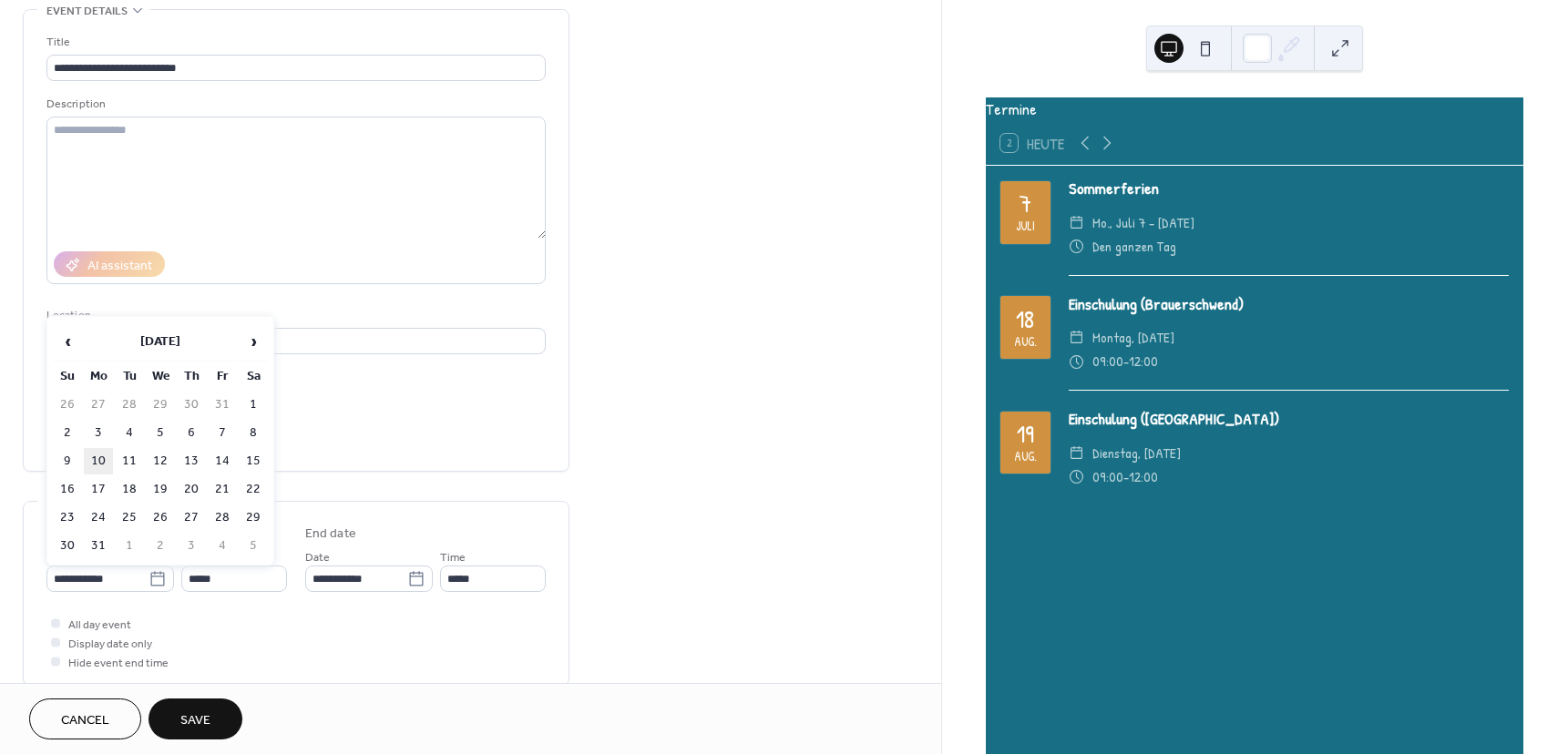 click on "10" at bounding box center (98, 461) 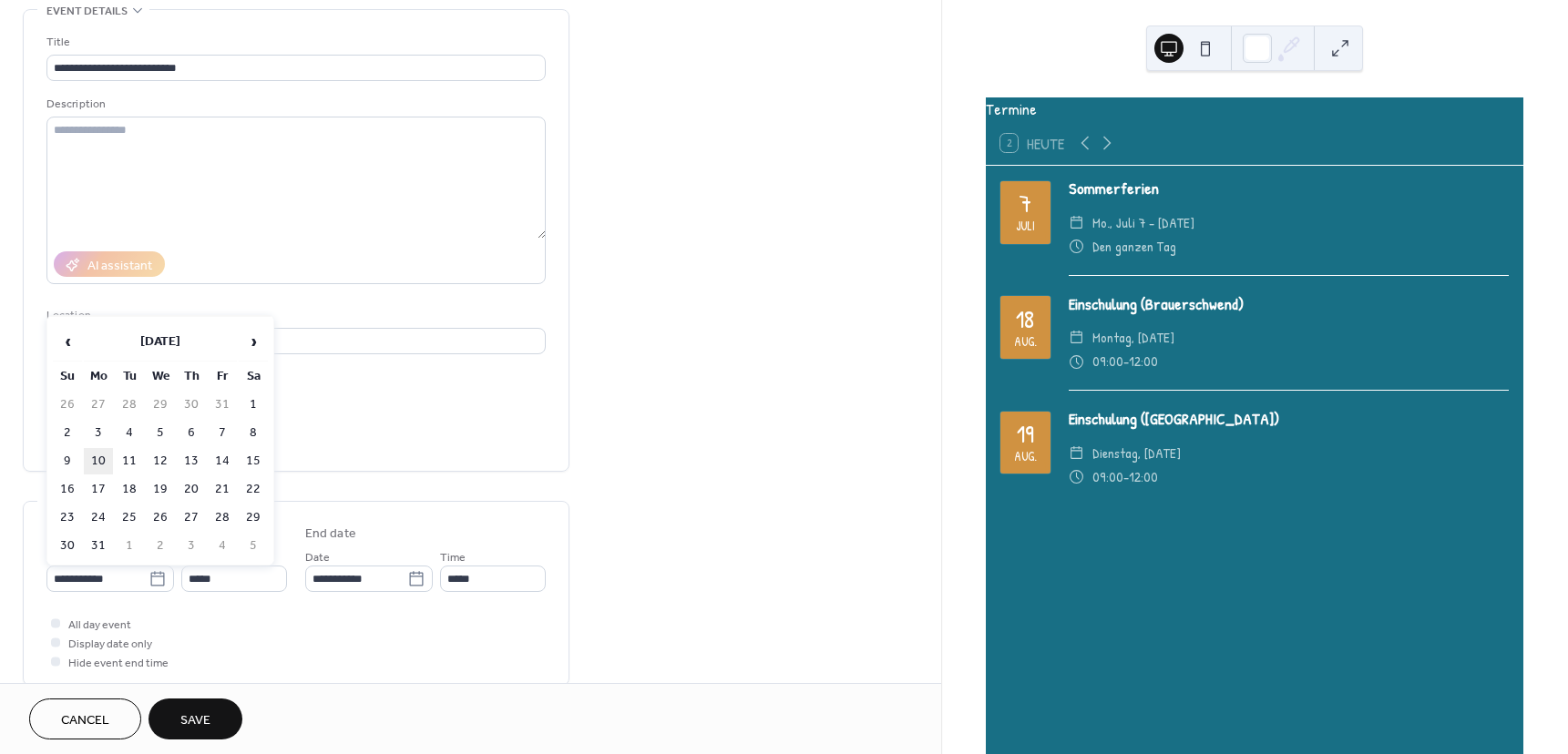 type on "**********" 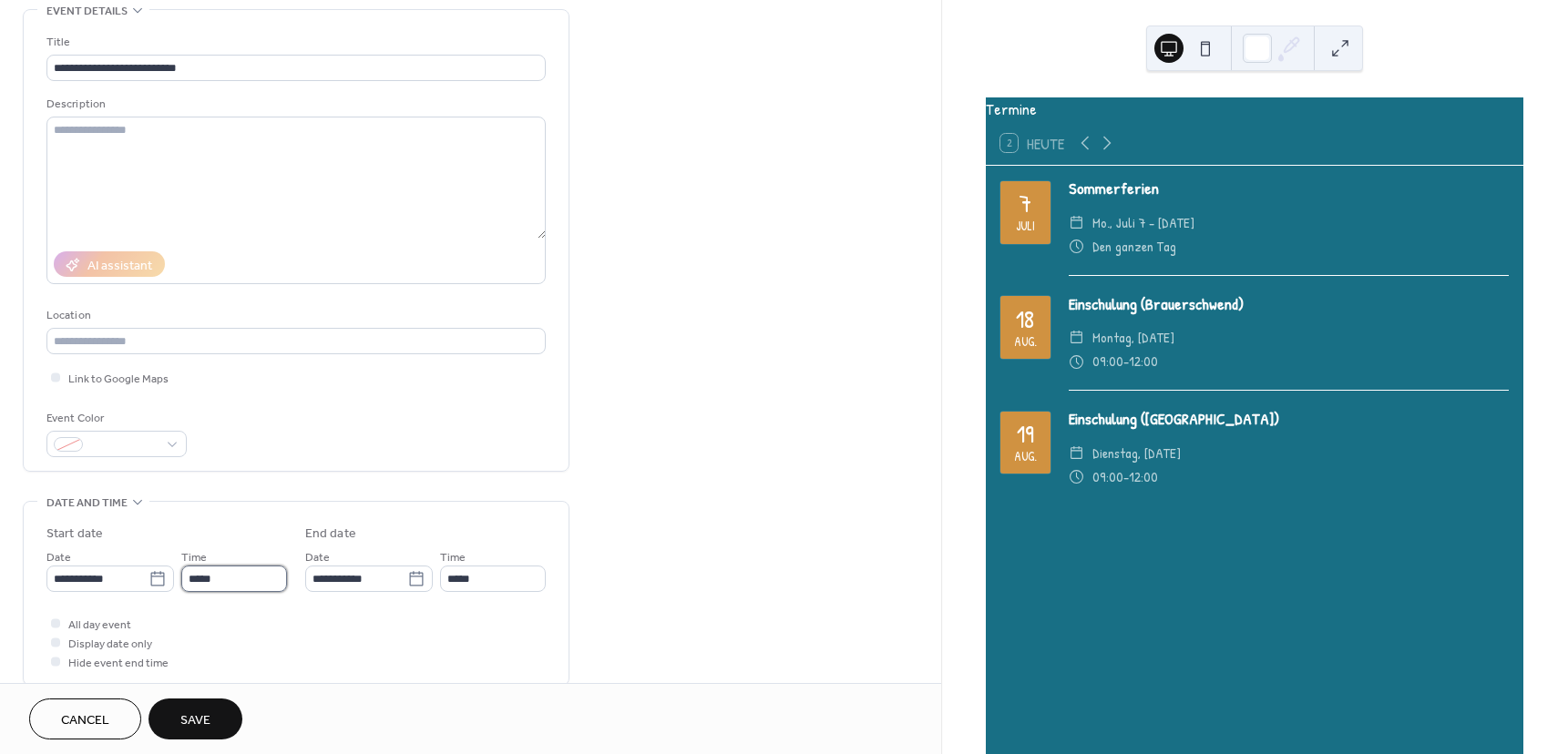 click on "*****" at bounding box center [234, 578] 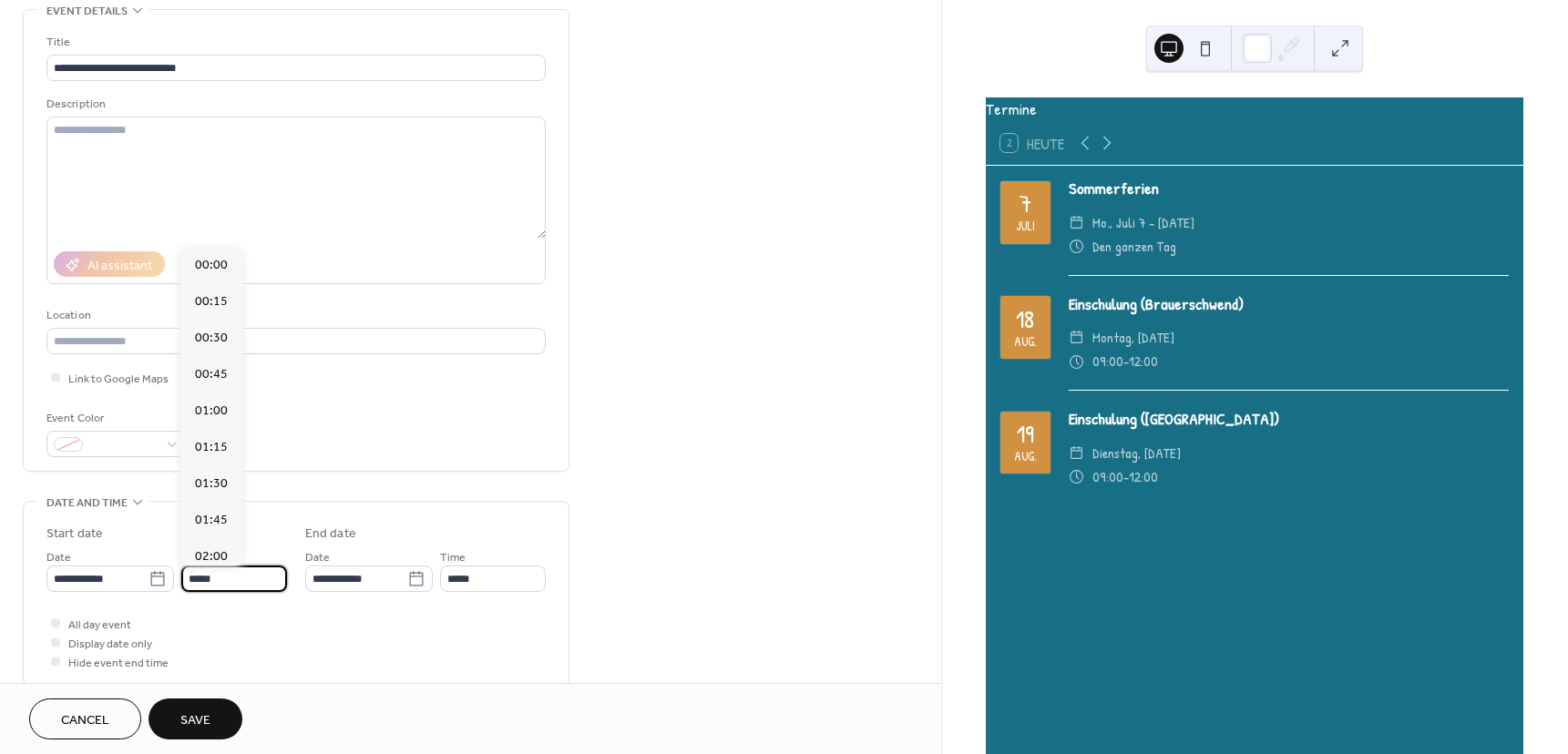 scroll, scrollTop: 1792, scrollLeft: 0, axis: vertical 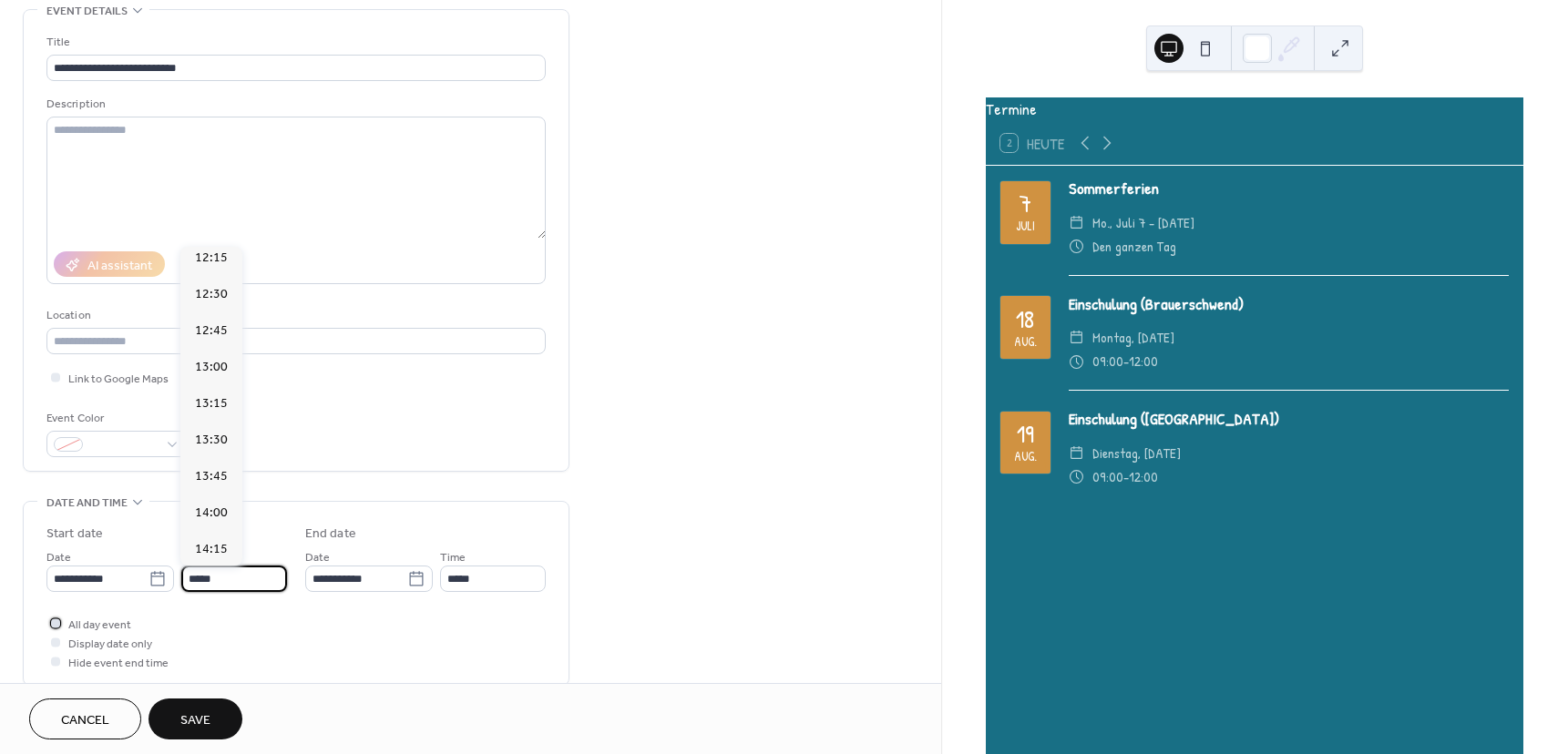 click on "All day event" at bounding box center [99, 625] 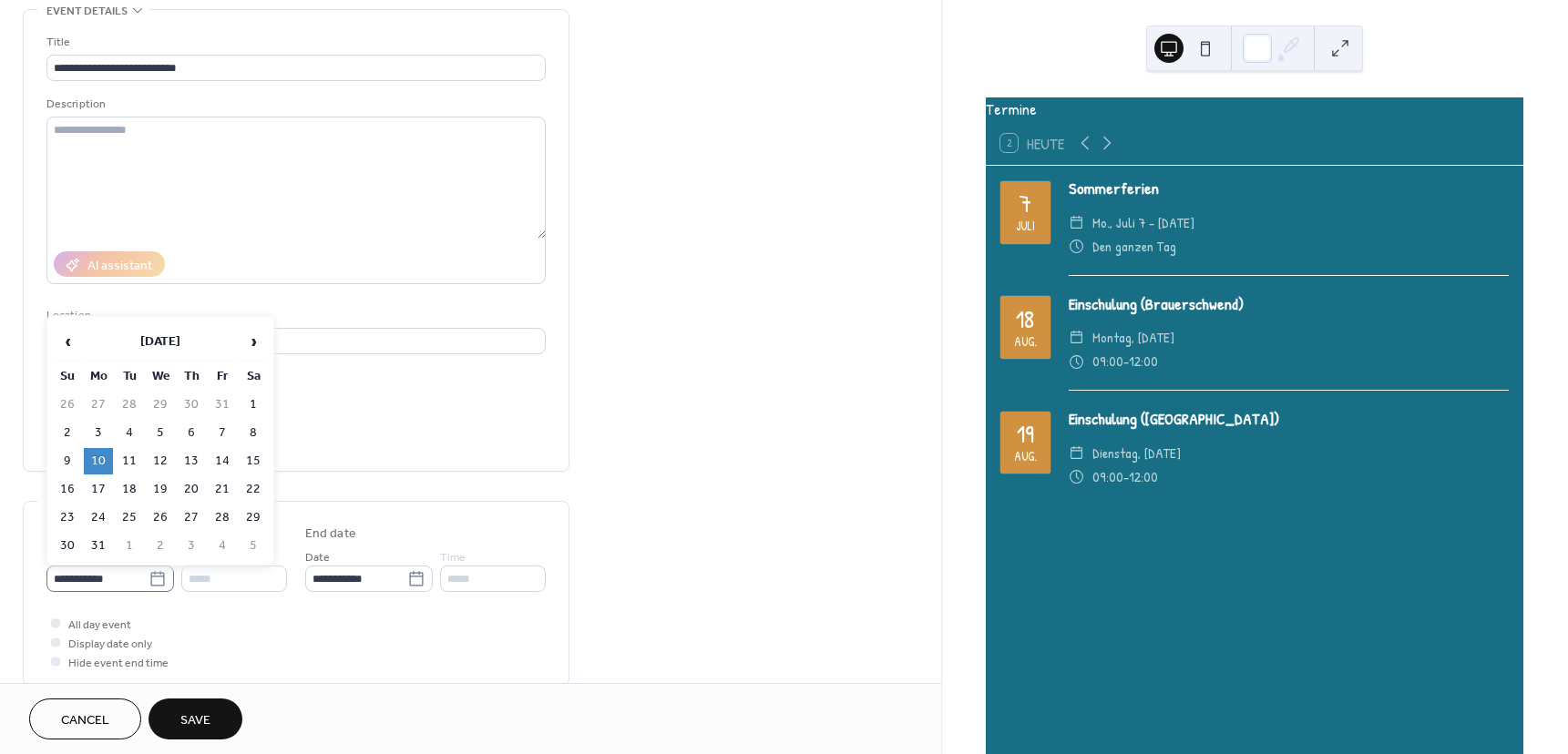 click 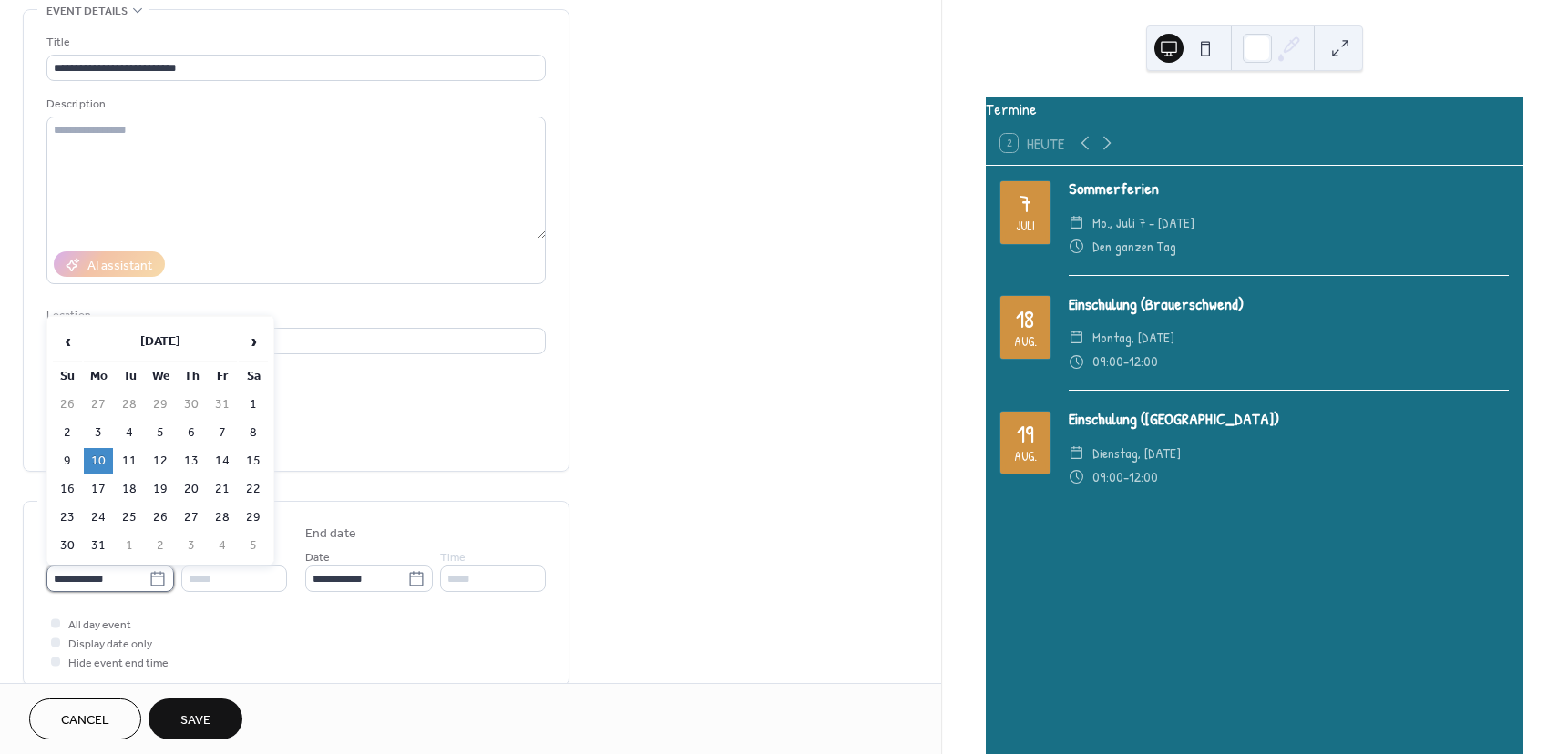 click on "**********" at bounding box center (97, 578) 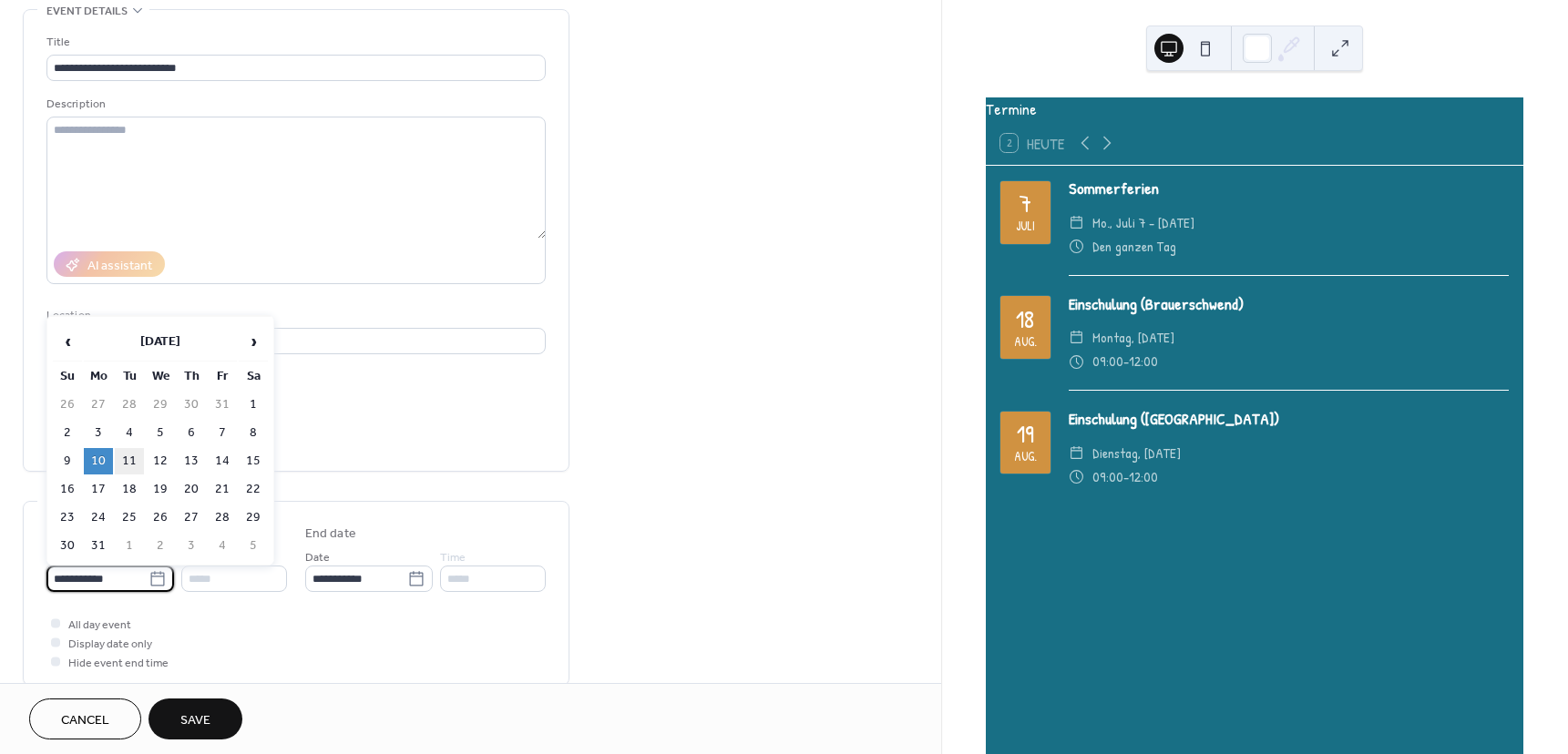 click on "11" at bounding box center [129, 461] 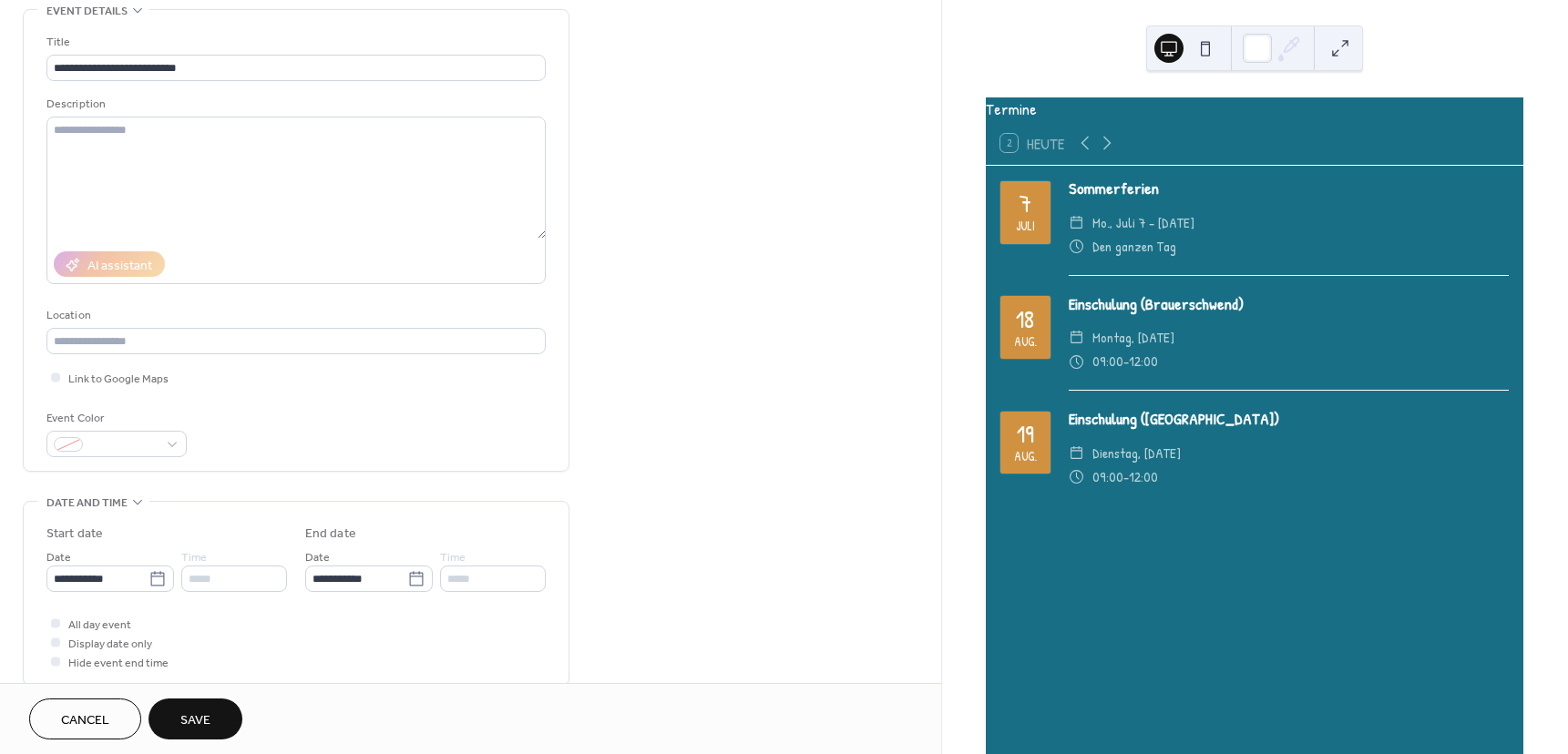 click on "Save" at bounding box center (195, 718) 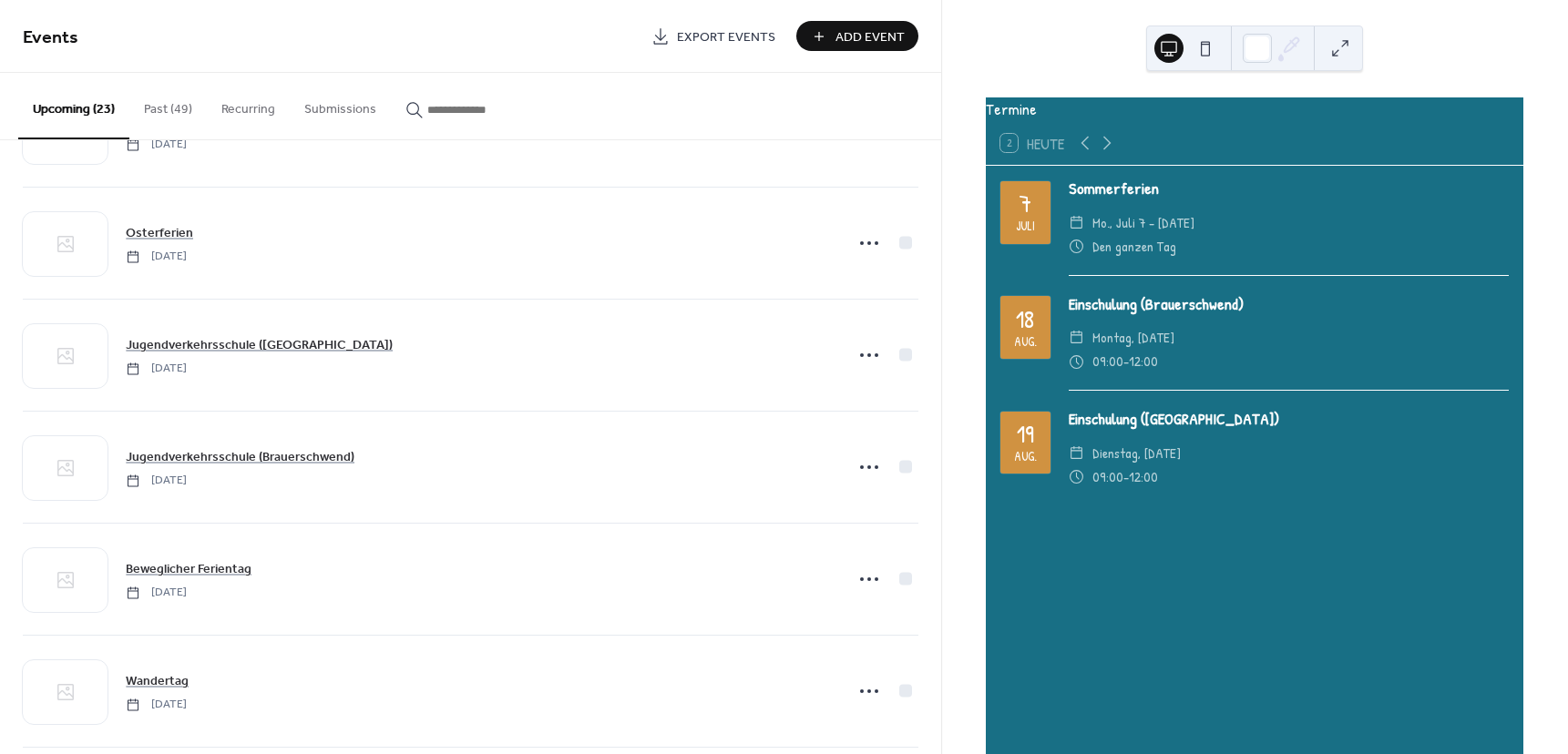 scroll, scrollTop: 2016, scrollLeft: 0, axis: vertical 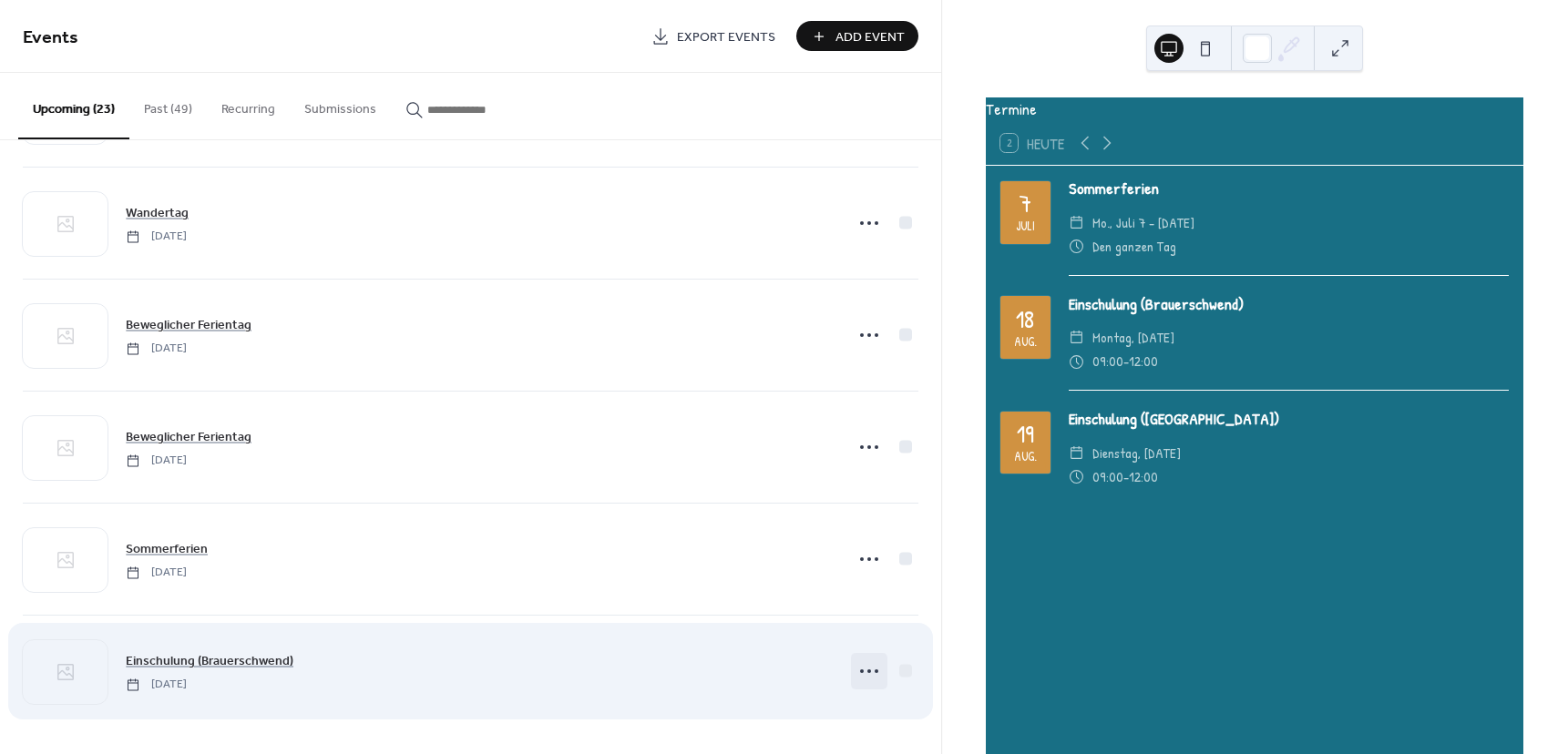 click 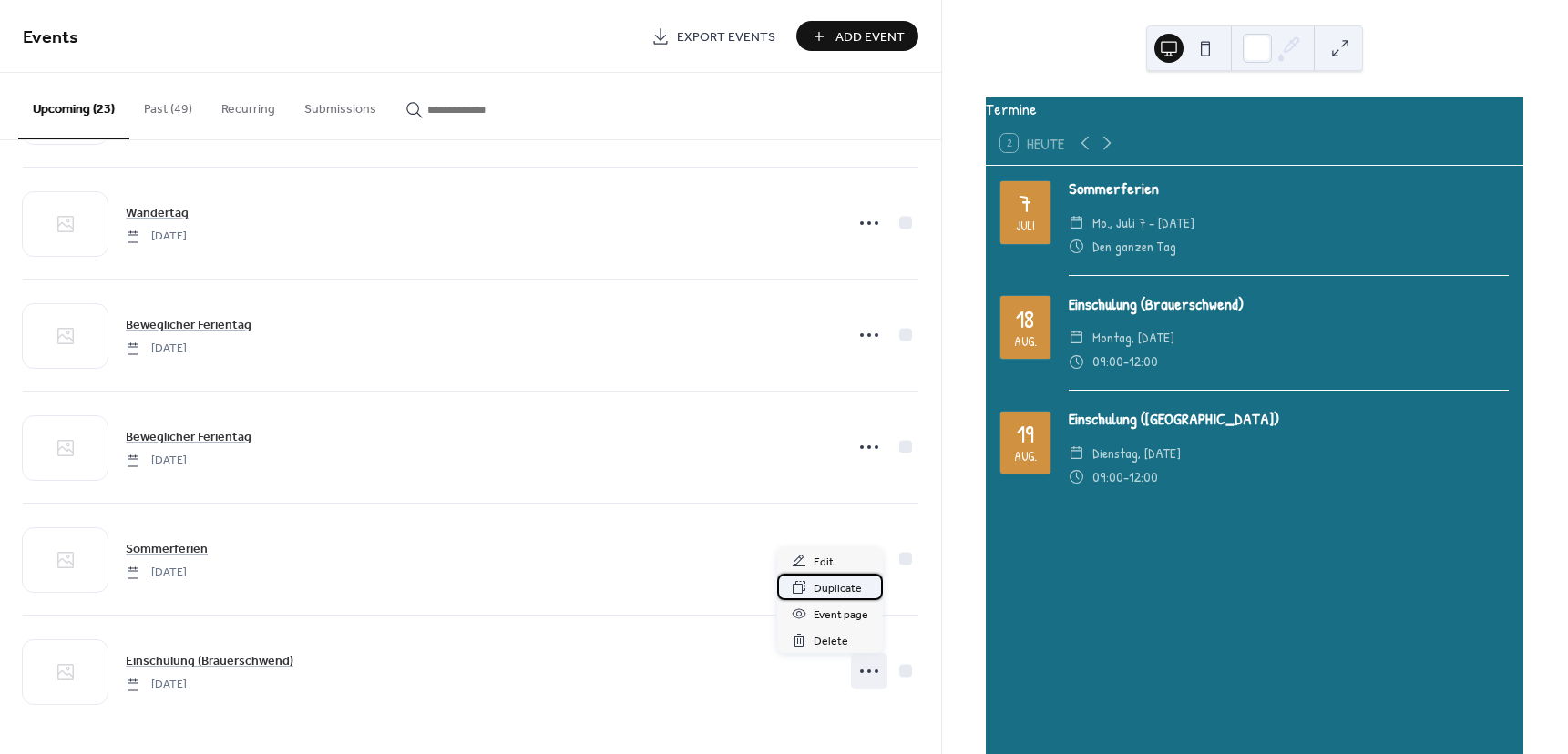 click on "Duplicate" at bounding box center [837, 588] 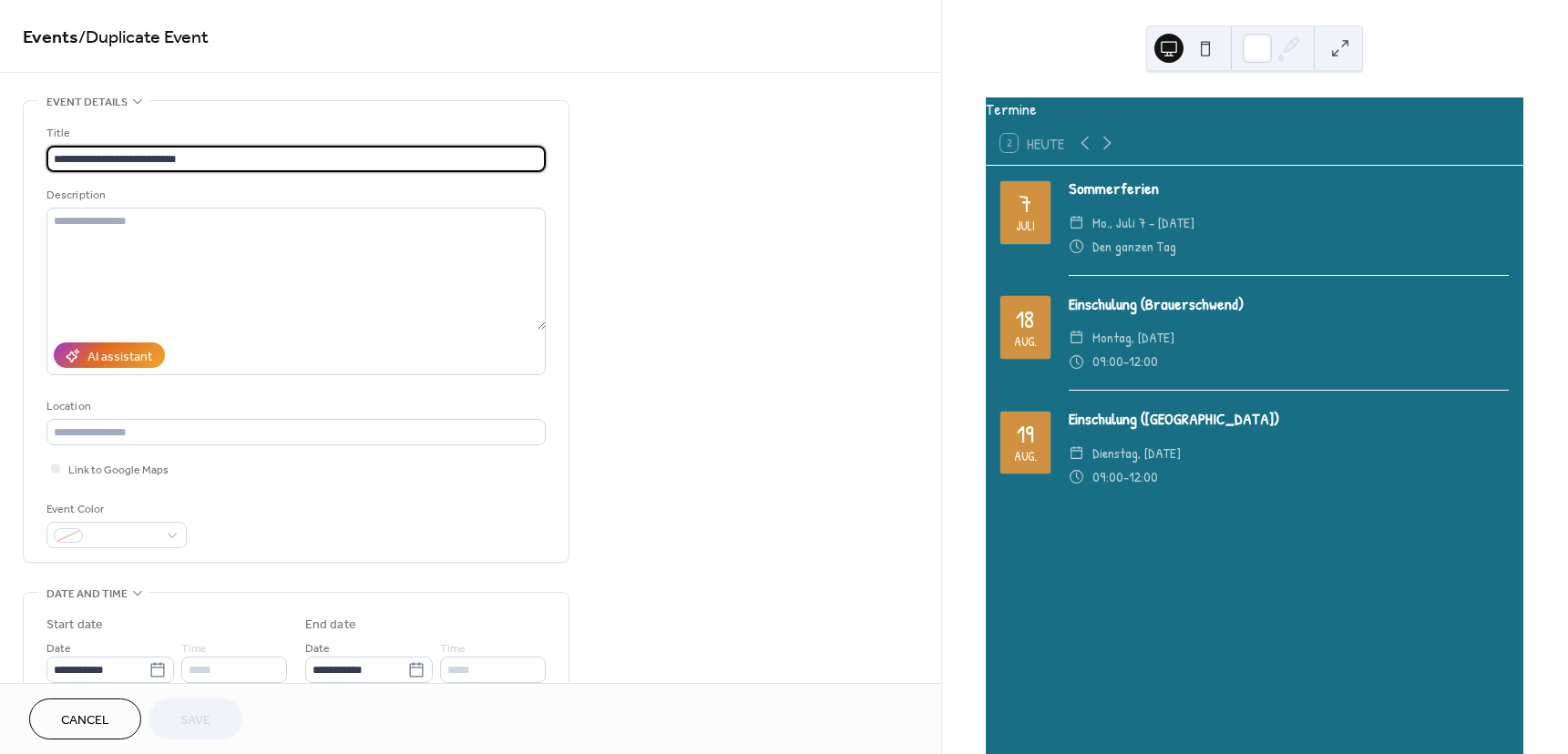click on "**********" at bounding box center [296, 158] 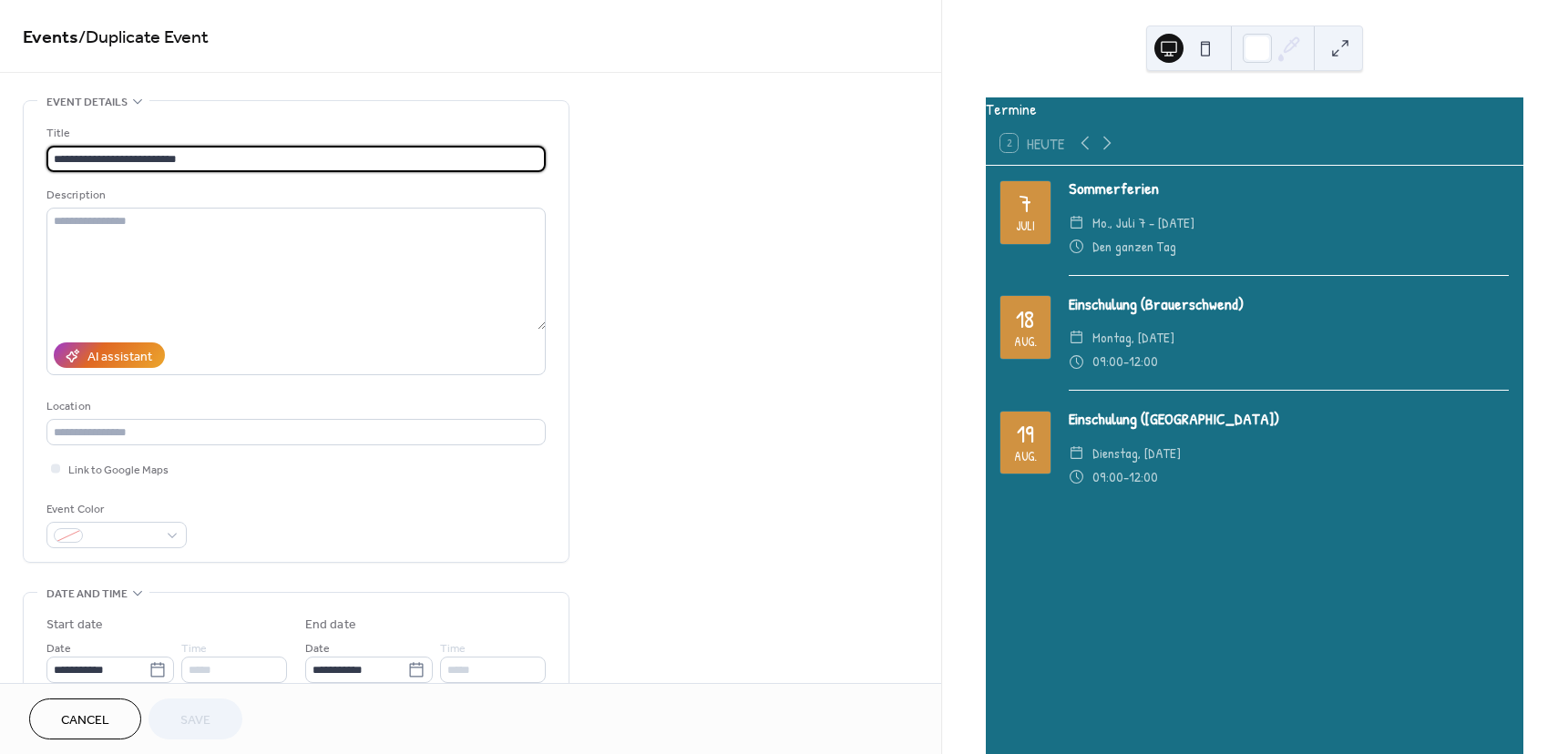 click on "**********" at bounding box center (296, 158) 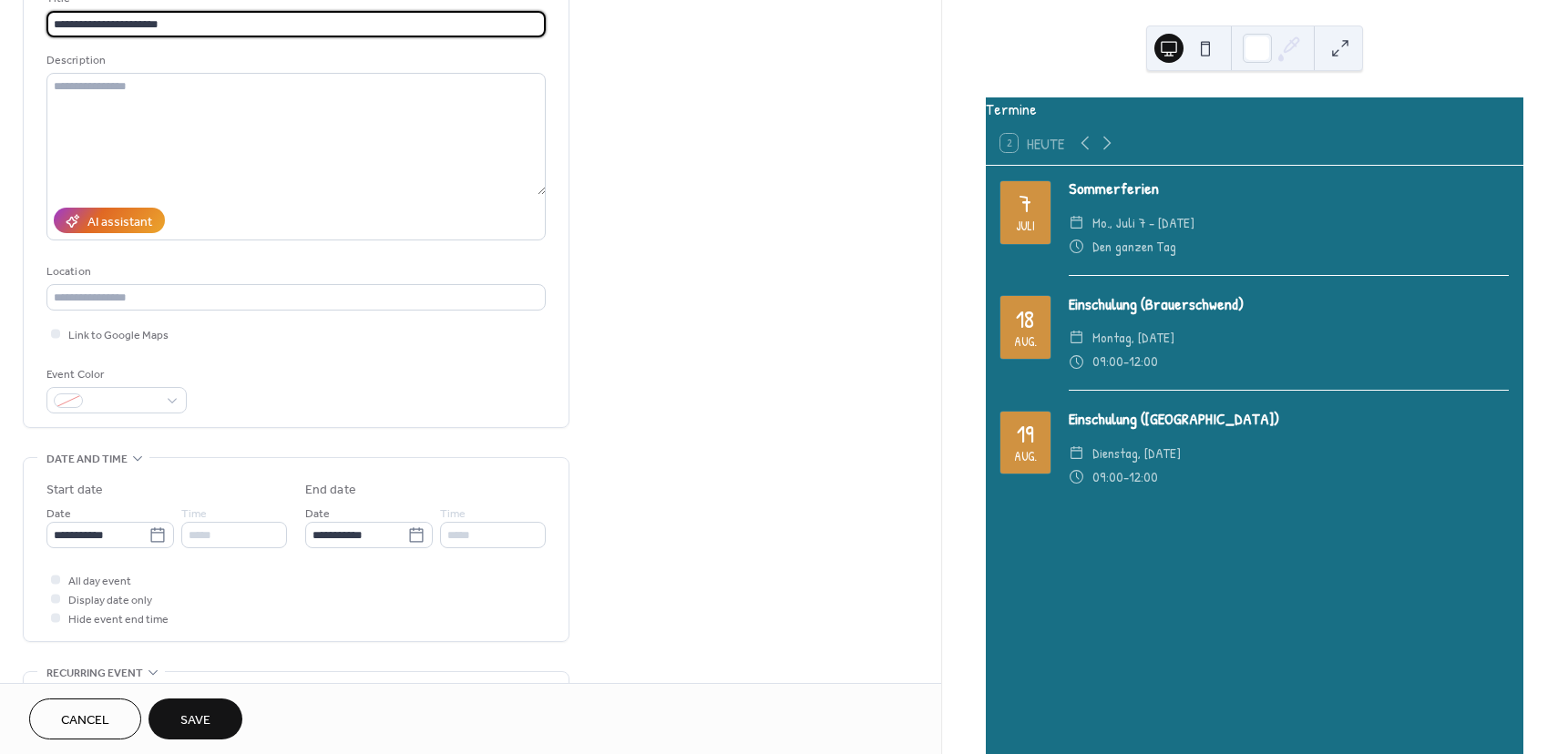 scroll, scrollTop: 182, scrollLeft: 0, axis: vertical 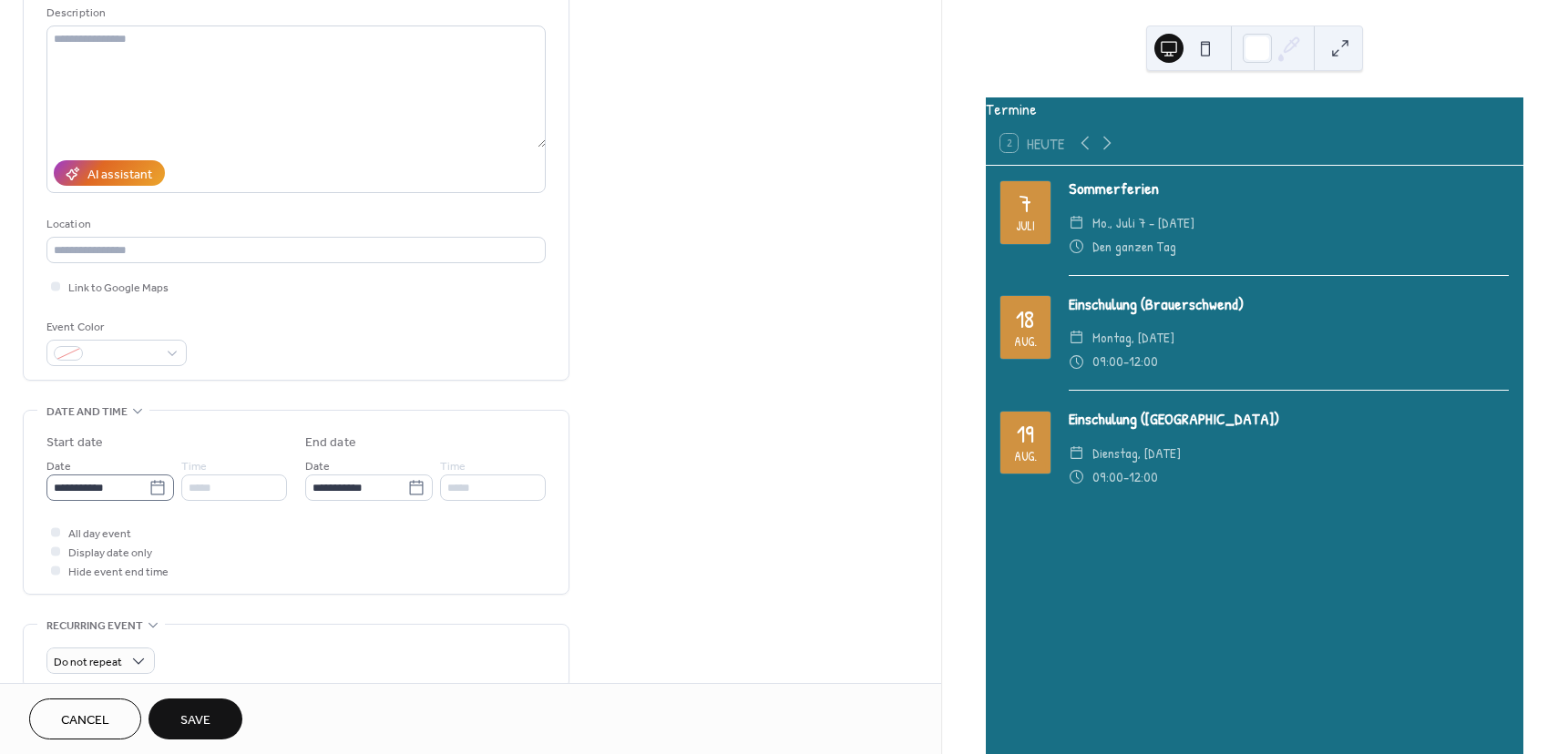 type on "**********" 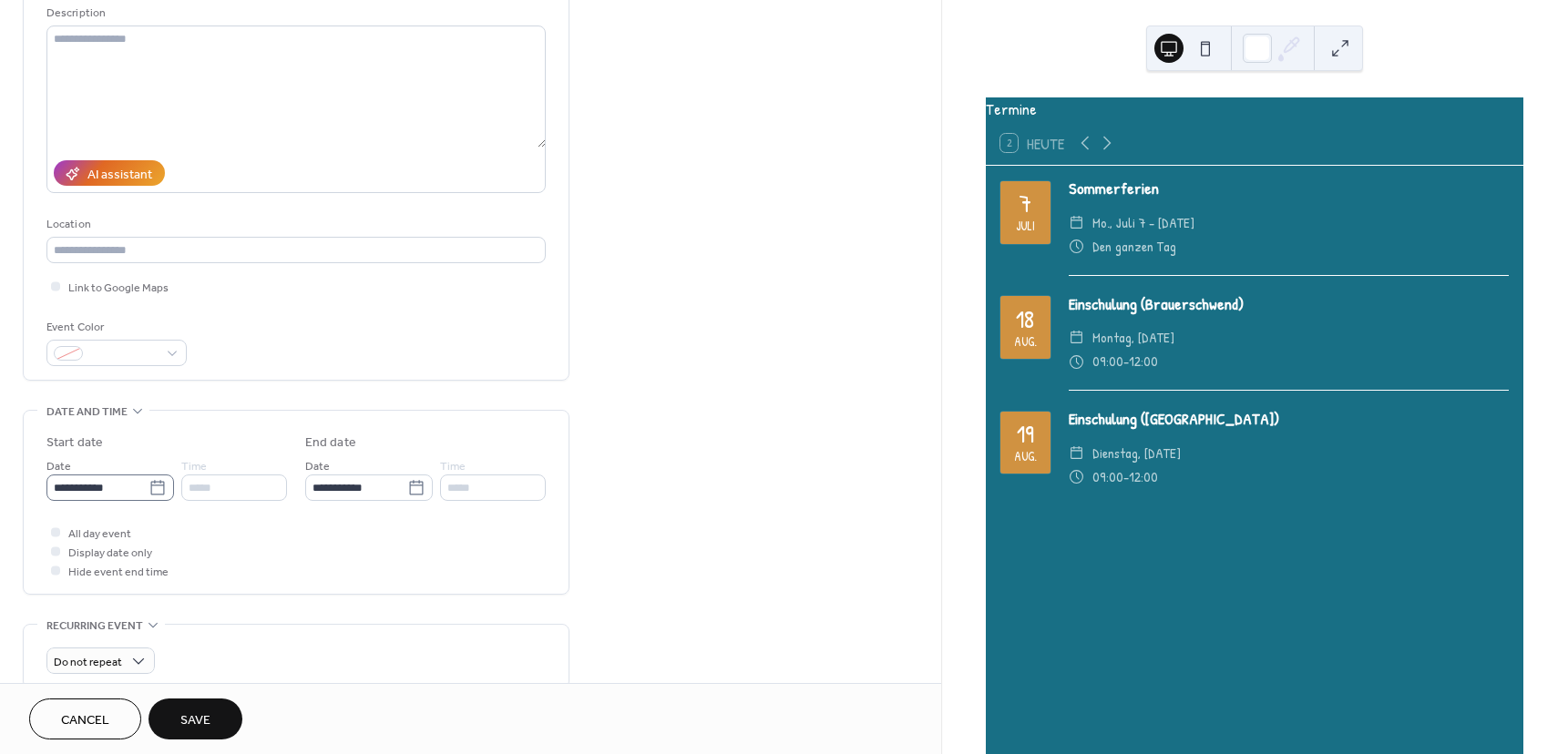 click 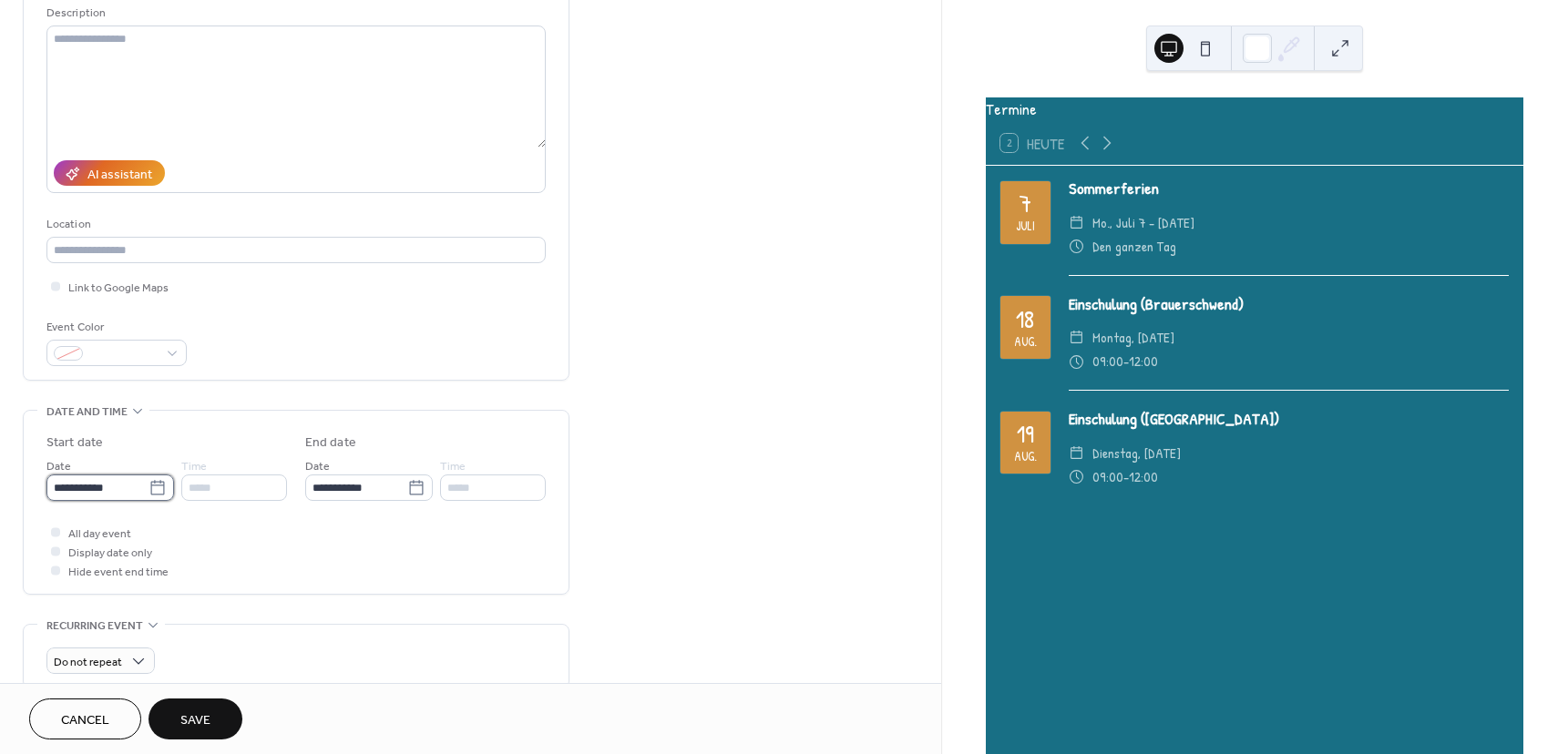 click on "**********" at bounding box center (97, 487) 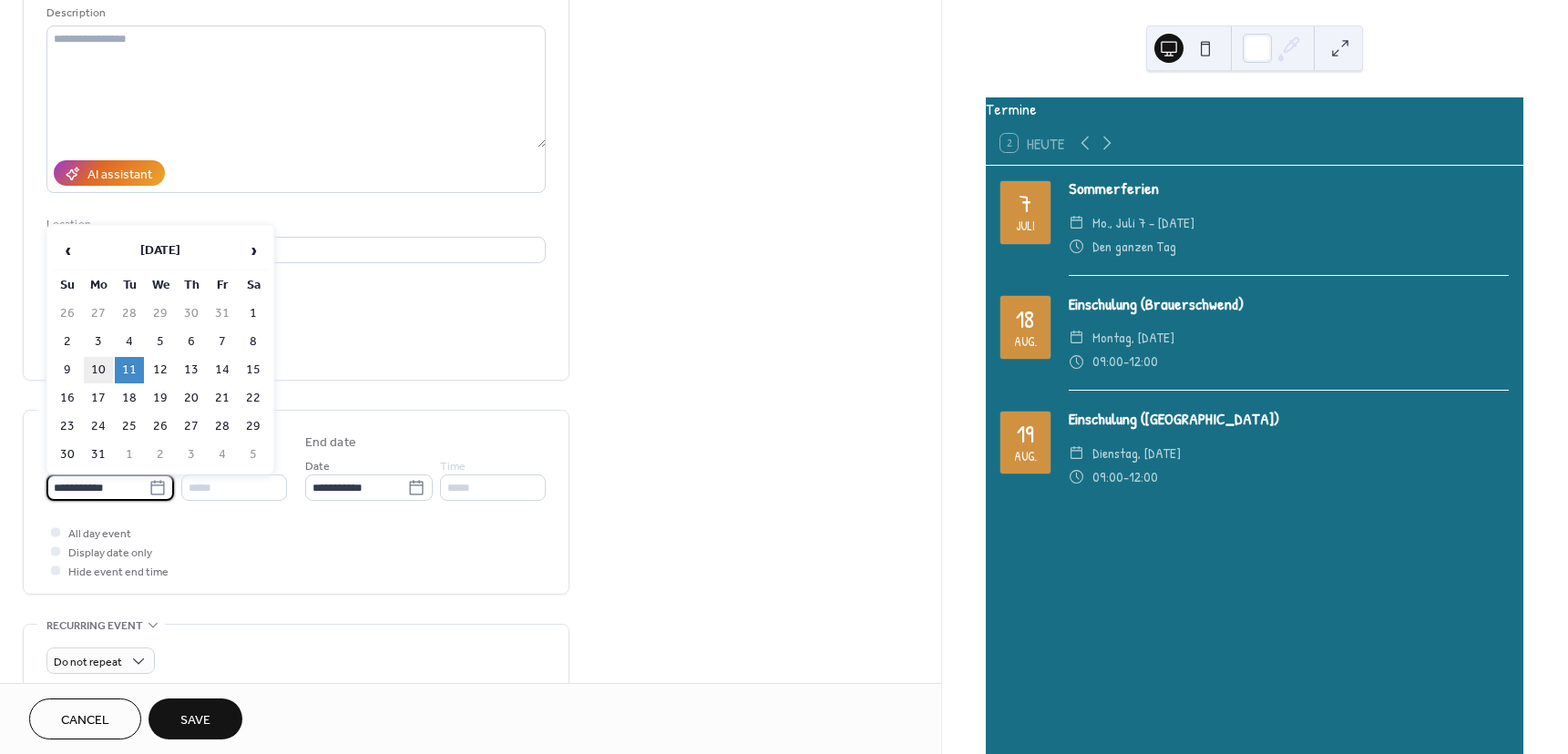 click on "10" at bounding box center [98, 370] 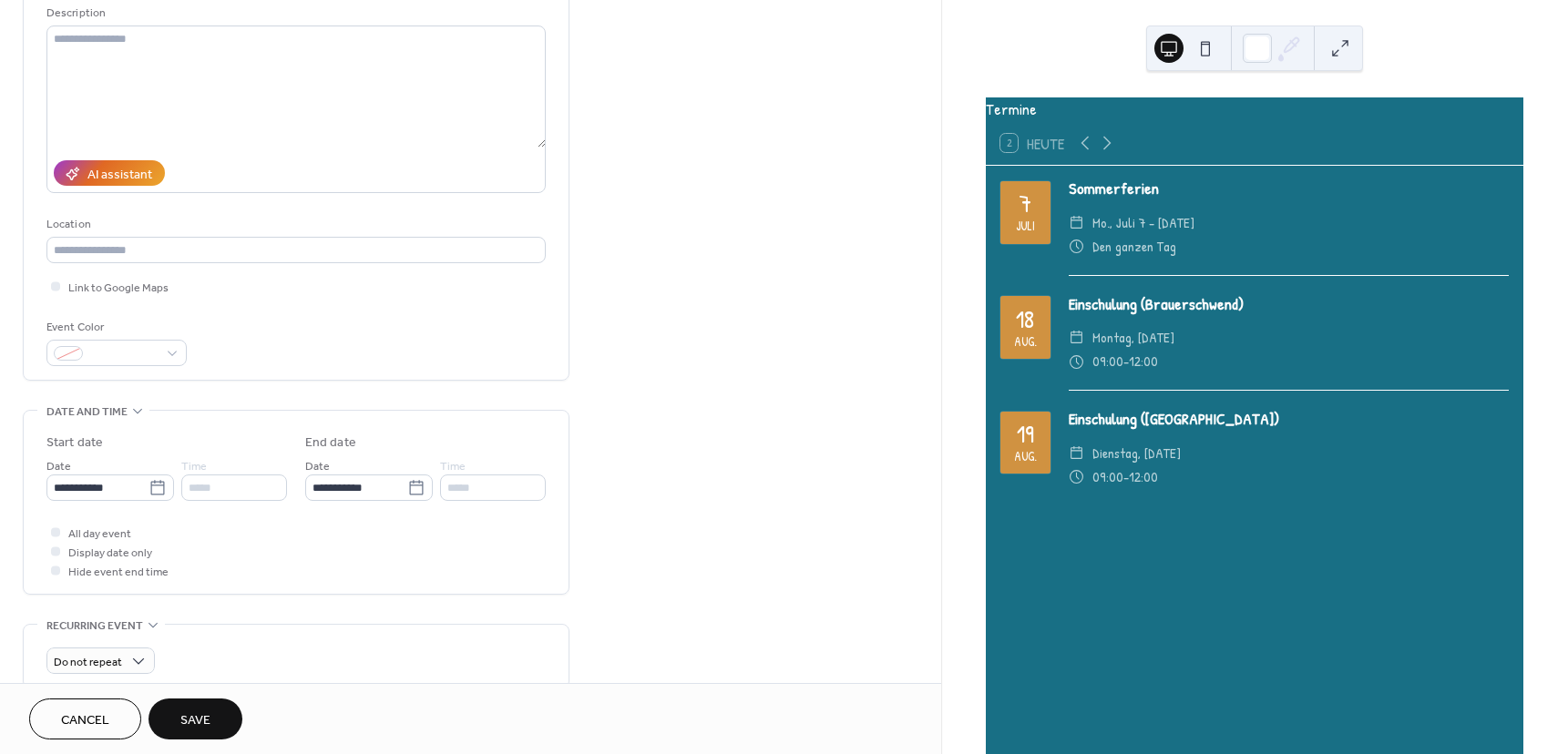 click on "Save" at bounding box center (195, 718) 